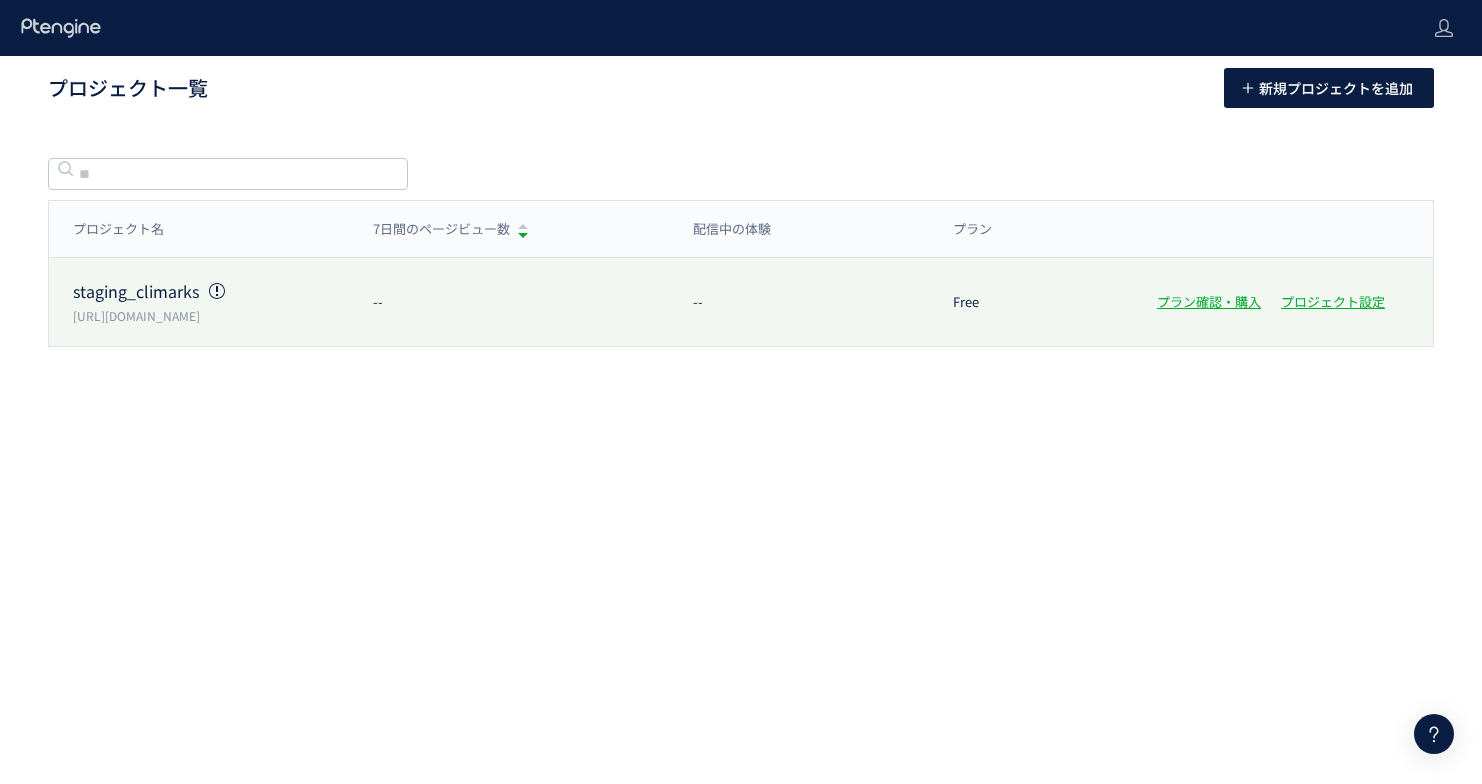 scroll, scrollTop: 0, scrollLeft: 0, axis: both 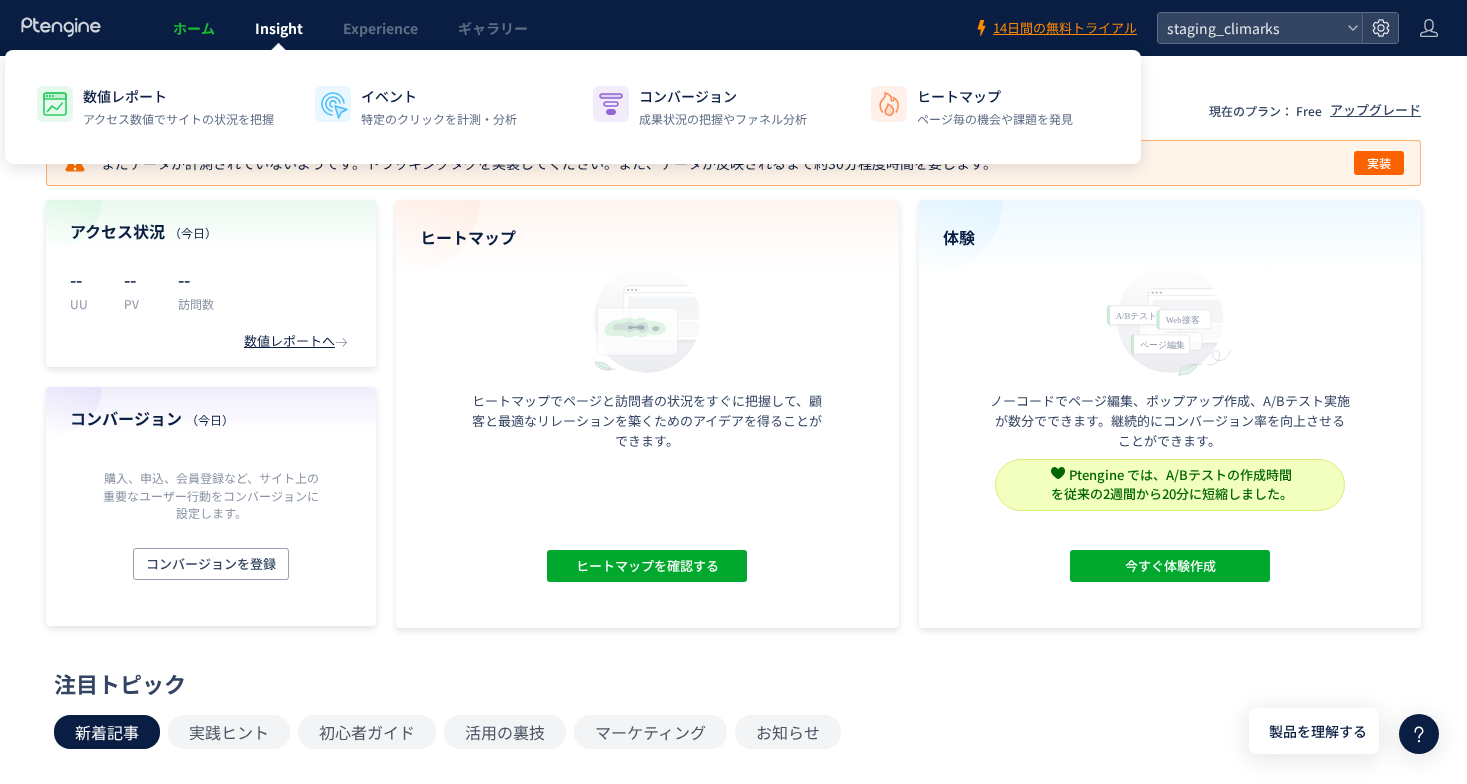 click on "Insight" at bounding box center (279, 28) 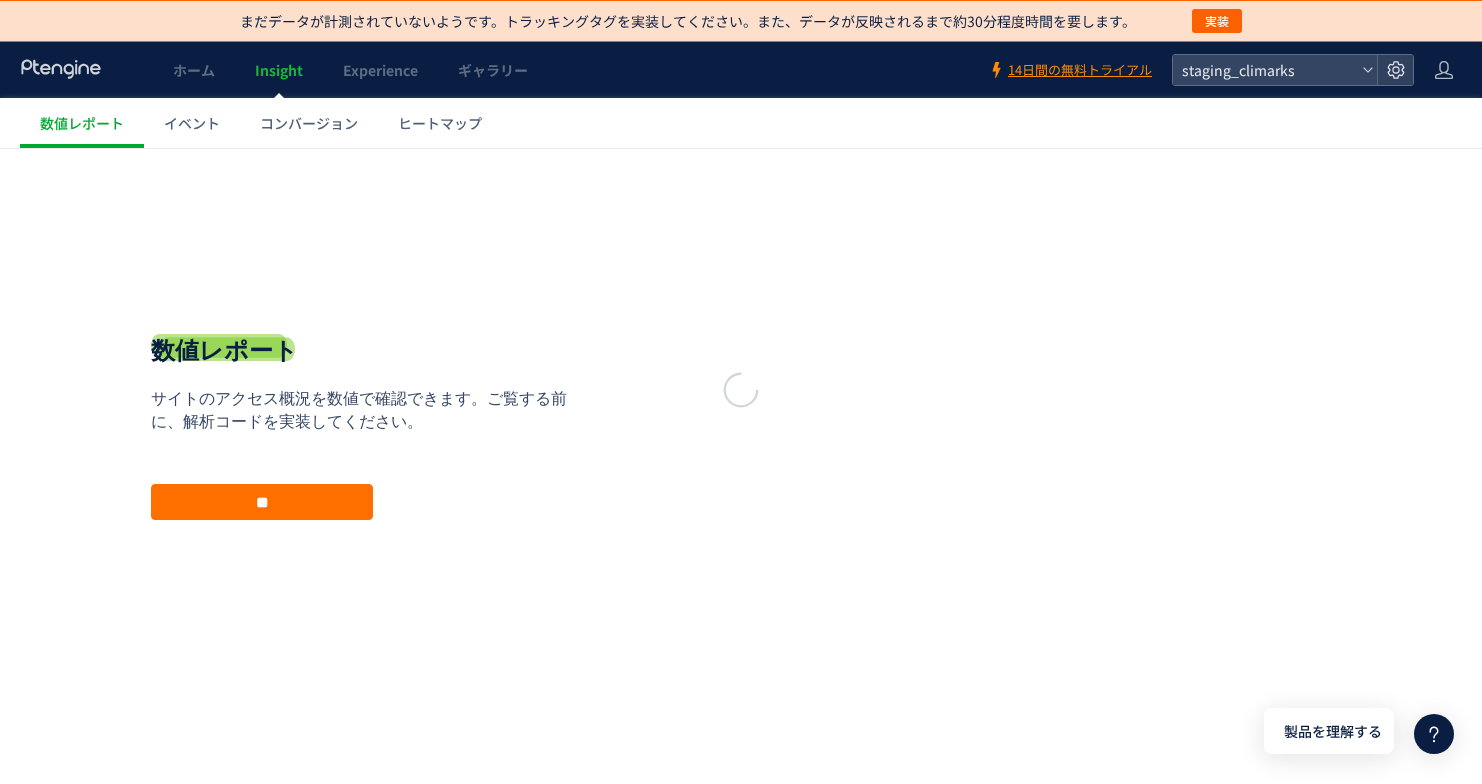 scroll, scrollTop: 0, scrollLeft: 0, axis: both 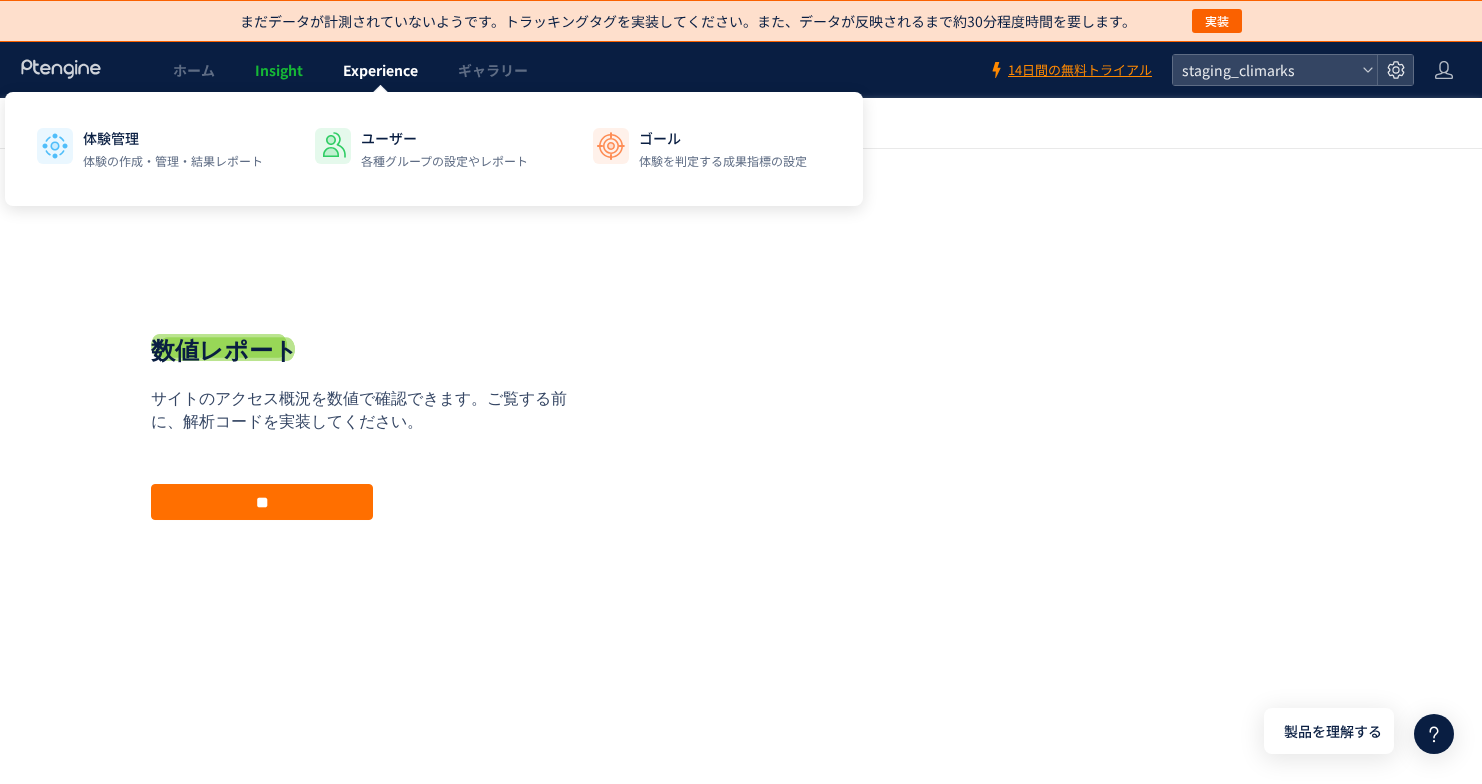 click on "Experience" at bounding box center [380, 70] 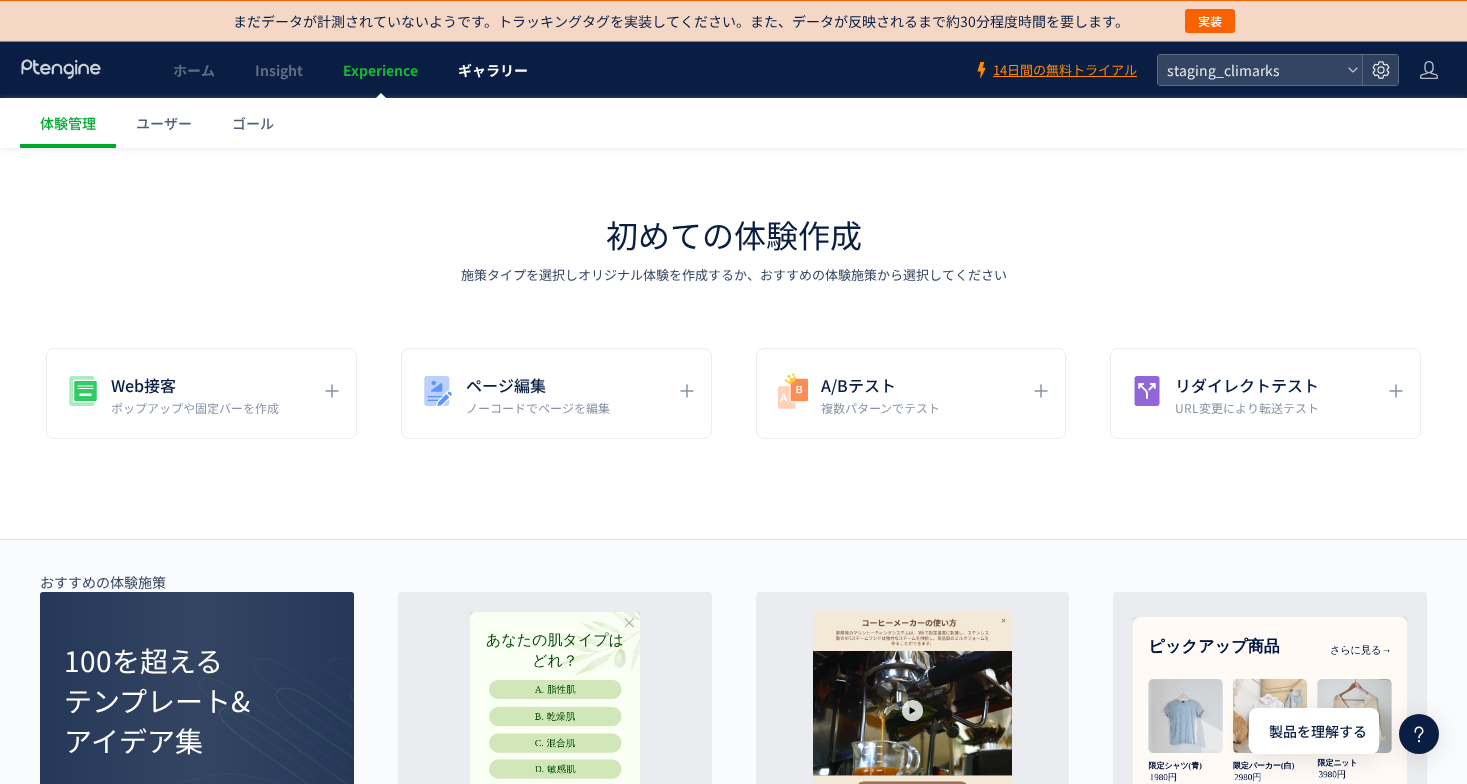 click on "ギャラリー" at bounding box center [493, 70] 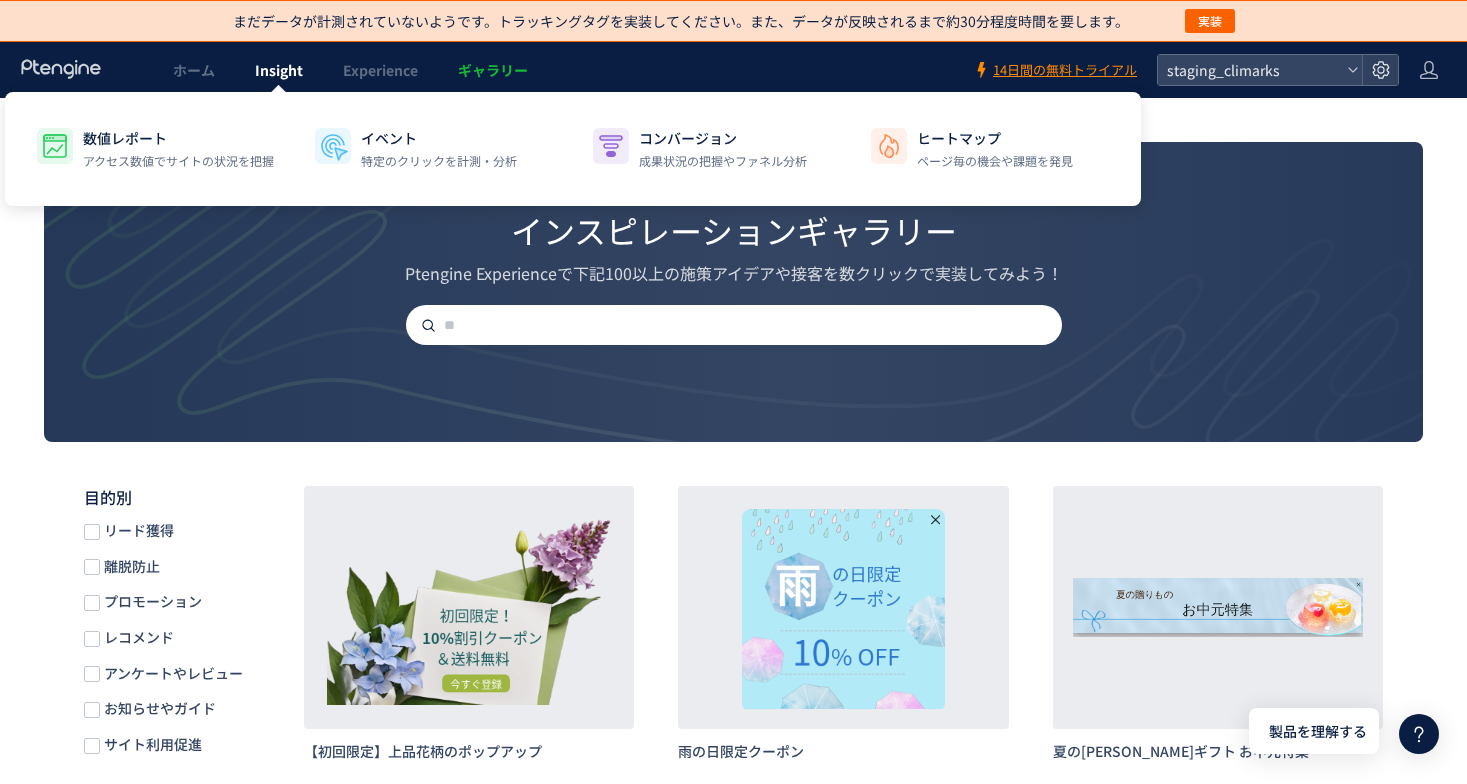 click on "Insight" 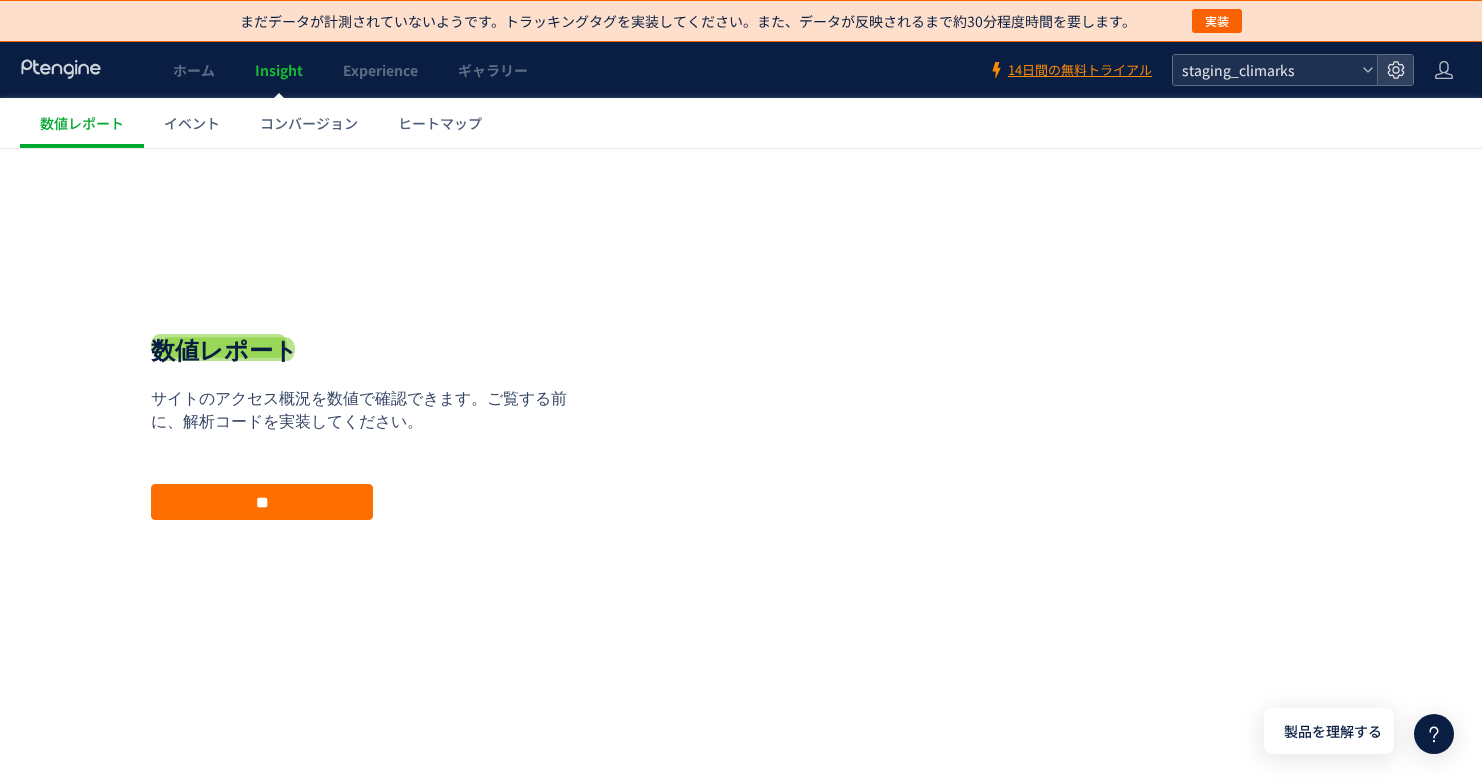 click on "staging_climarks" at bounding box center (1265, 70) 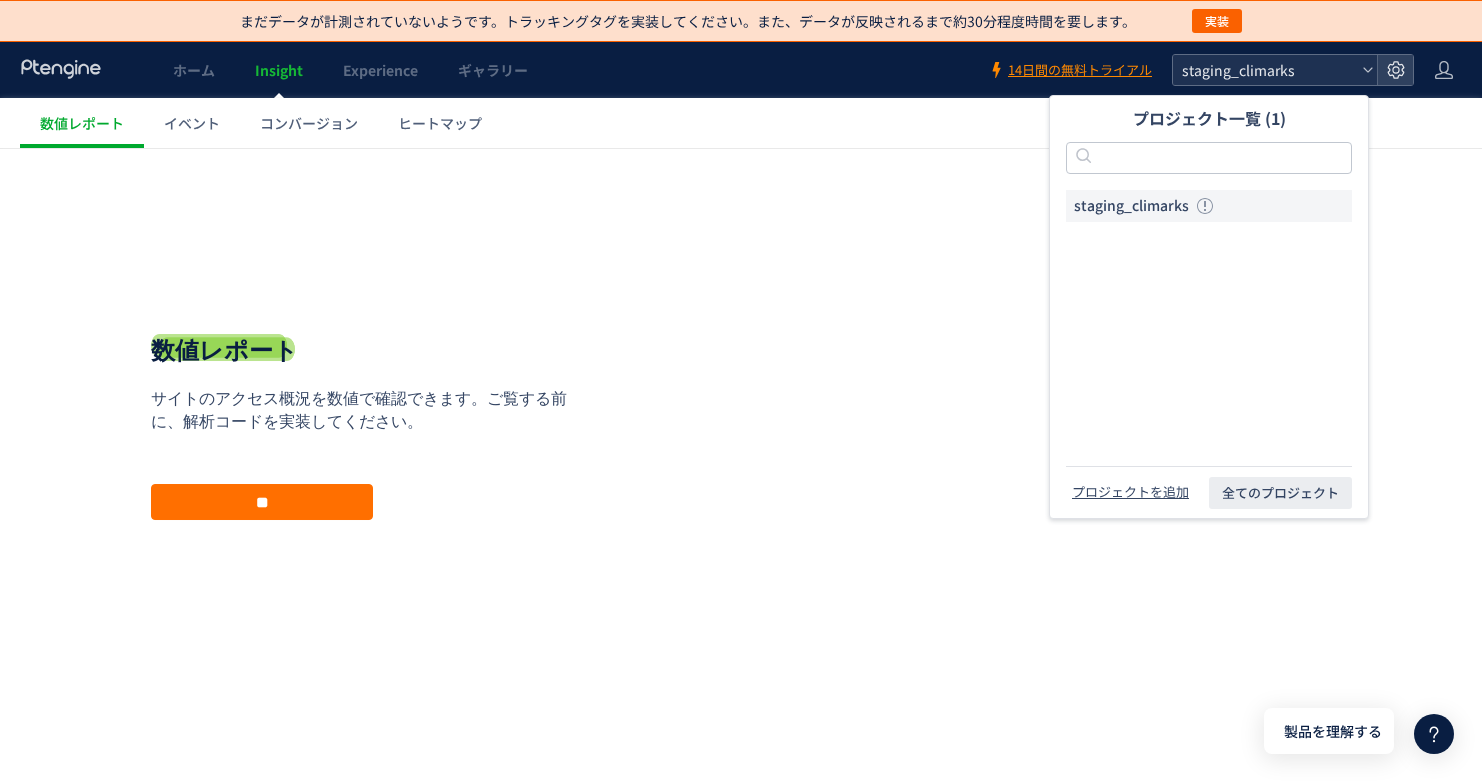 click on "staging_climarks" at bounding box center [1265, 70] 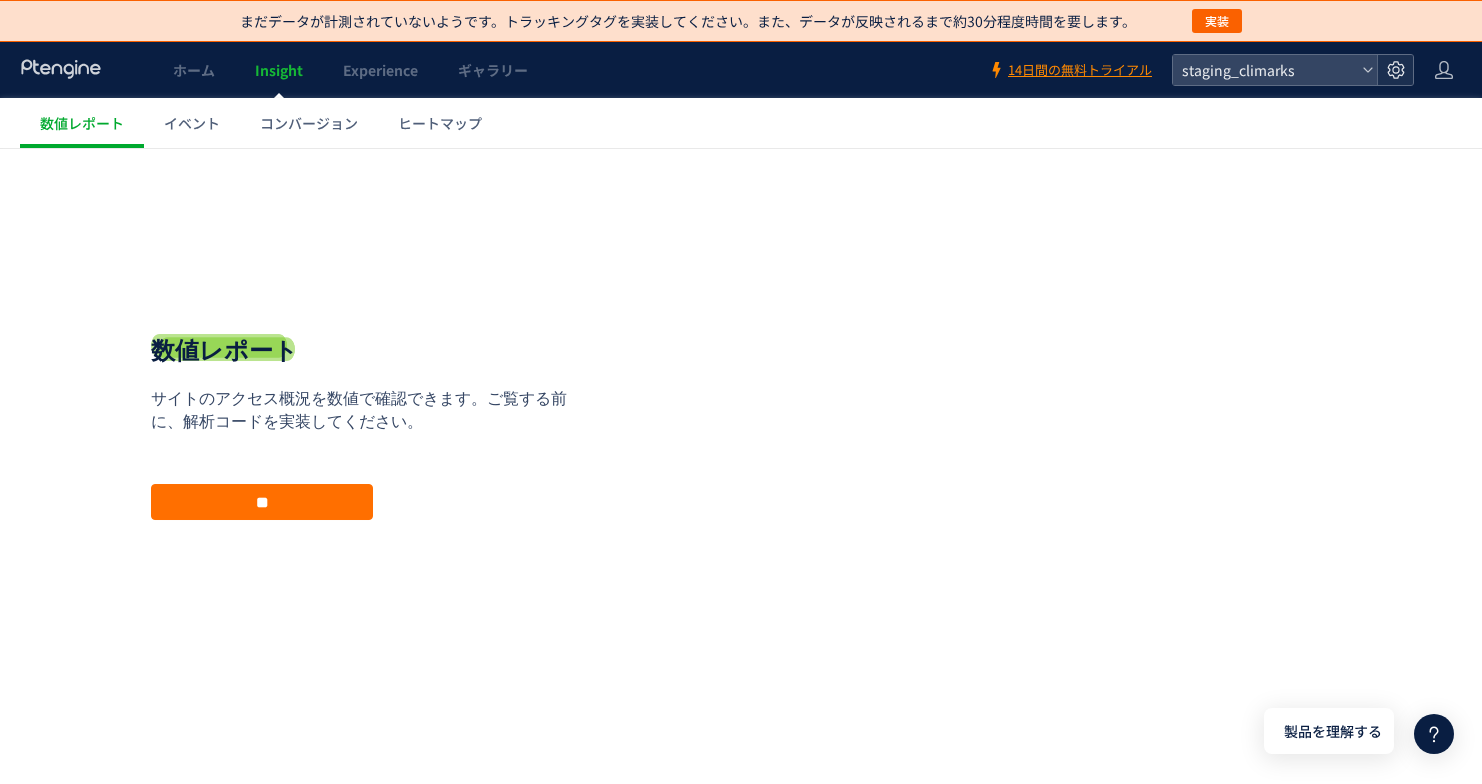 click 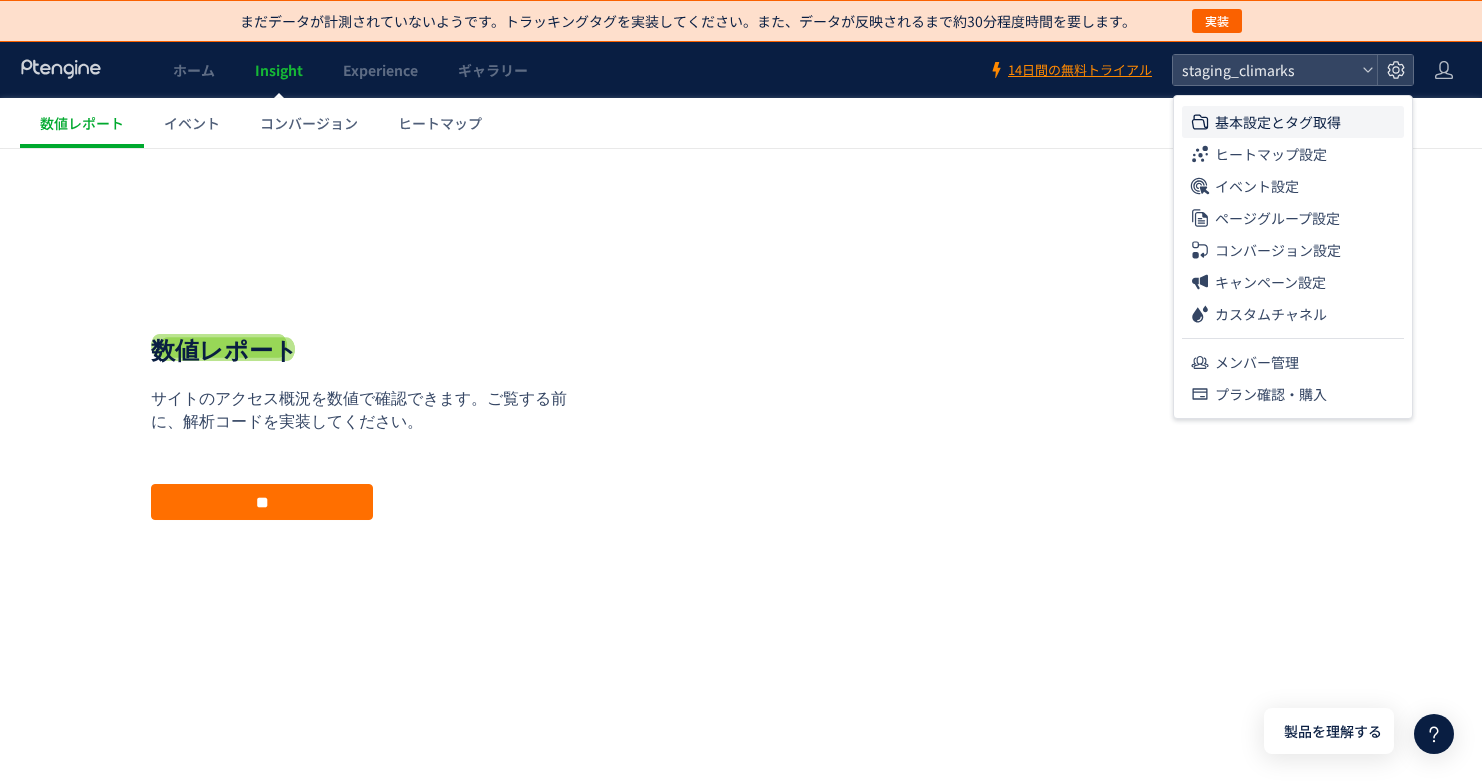 click on "基本設定とタグ取得" at bounding box center [1278, 122] 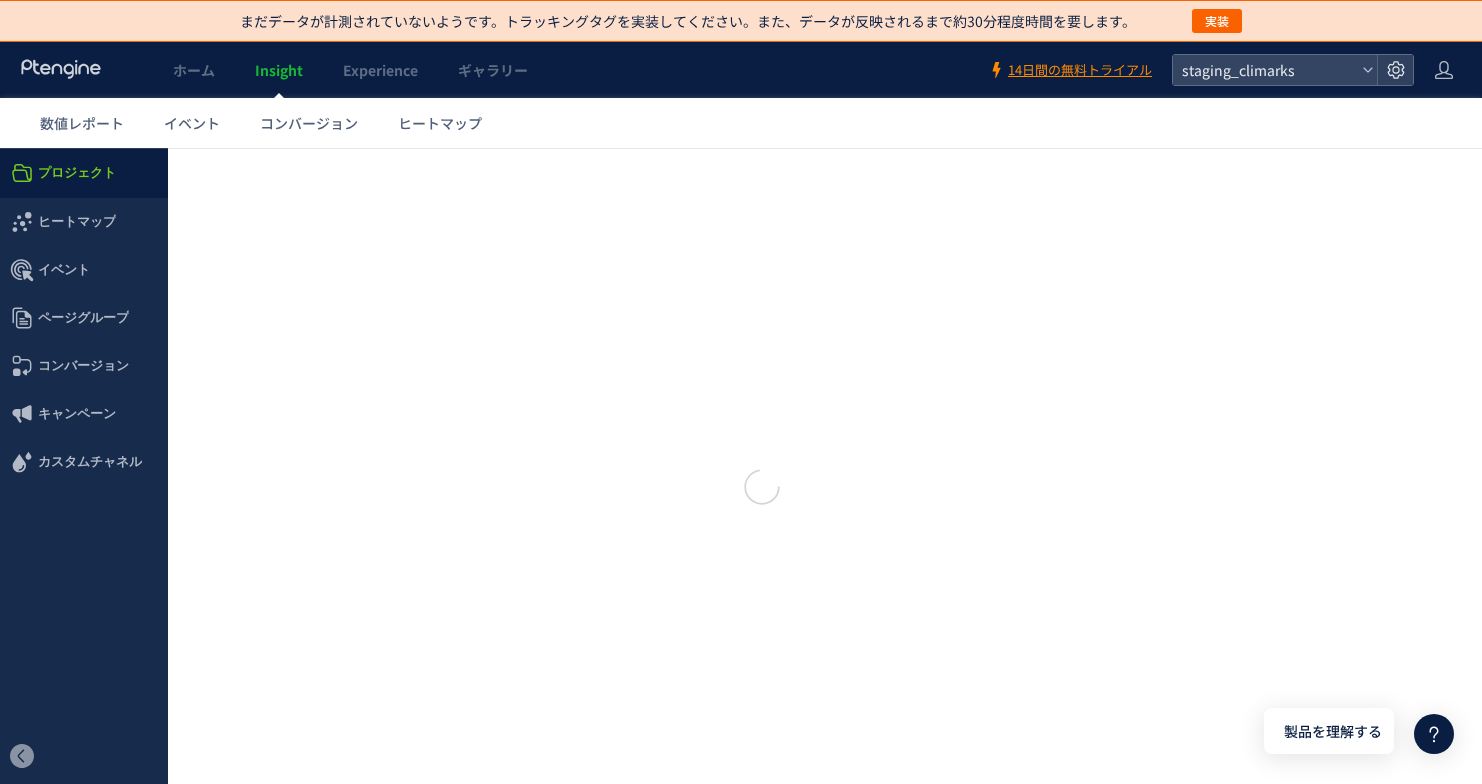 type on "**********" 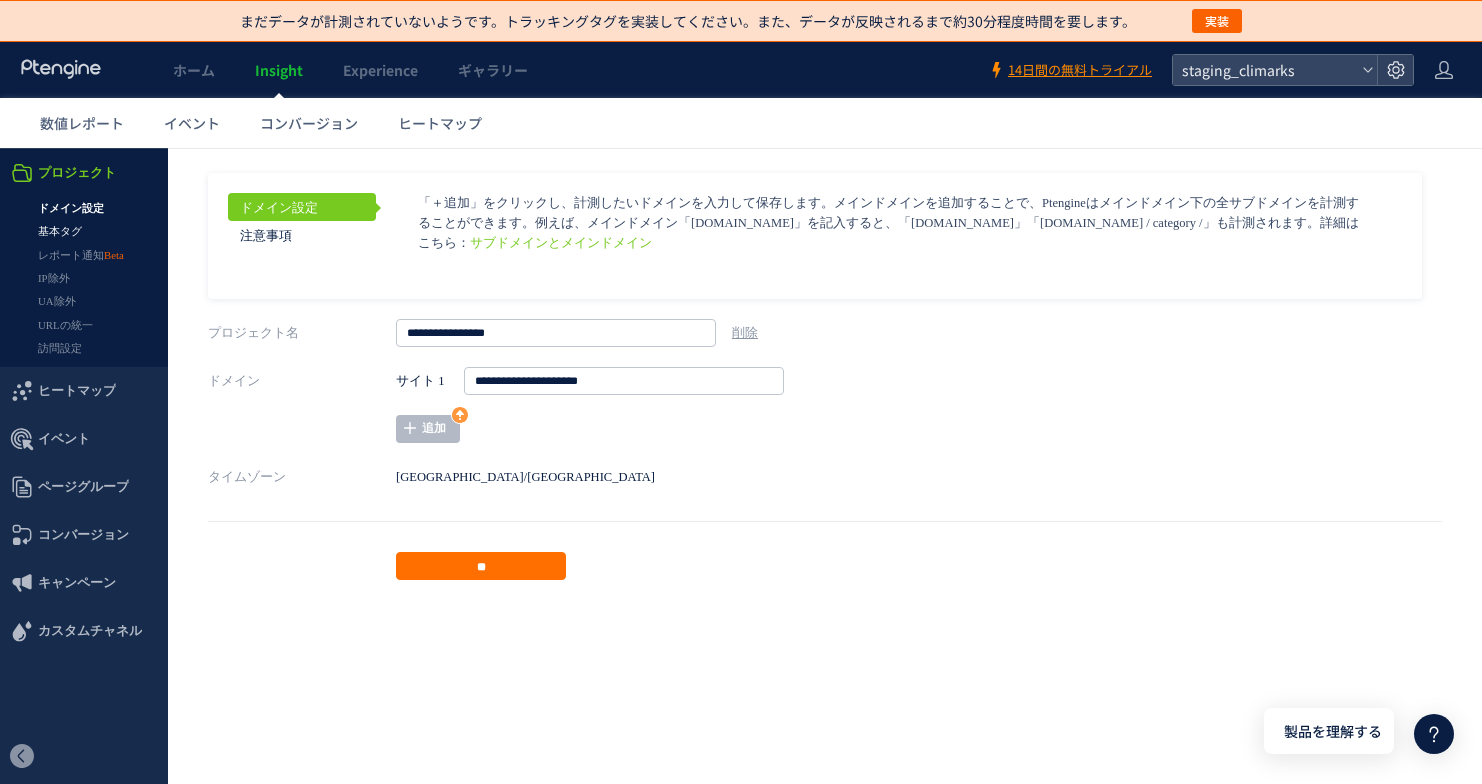 click on "基本タグ" at bounding box center (84, 231) 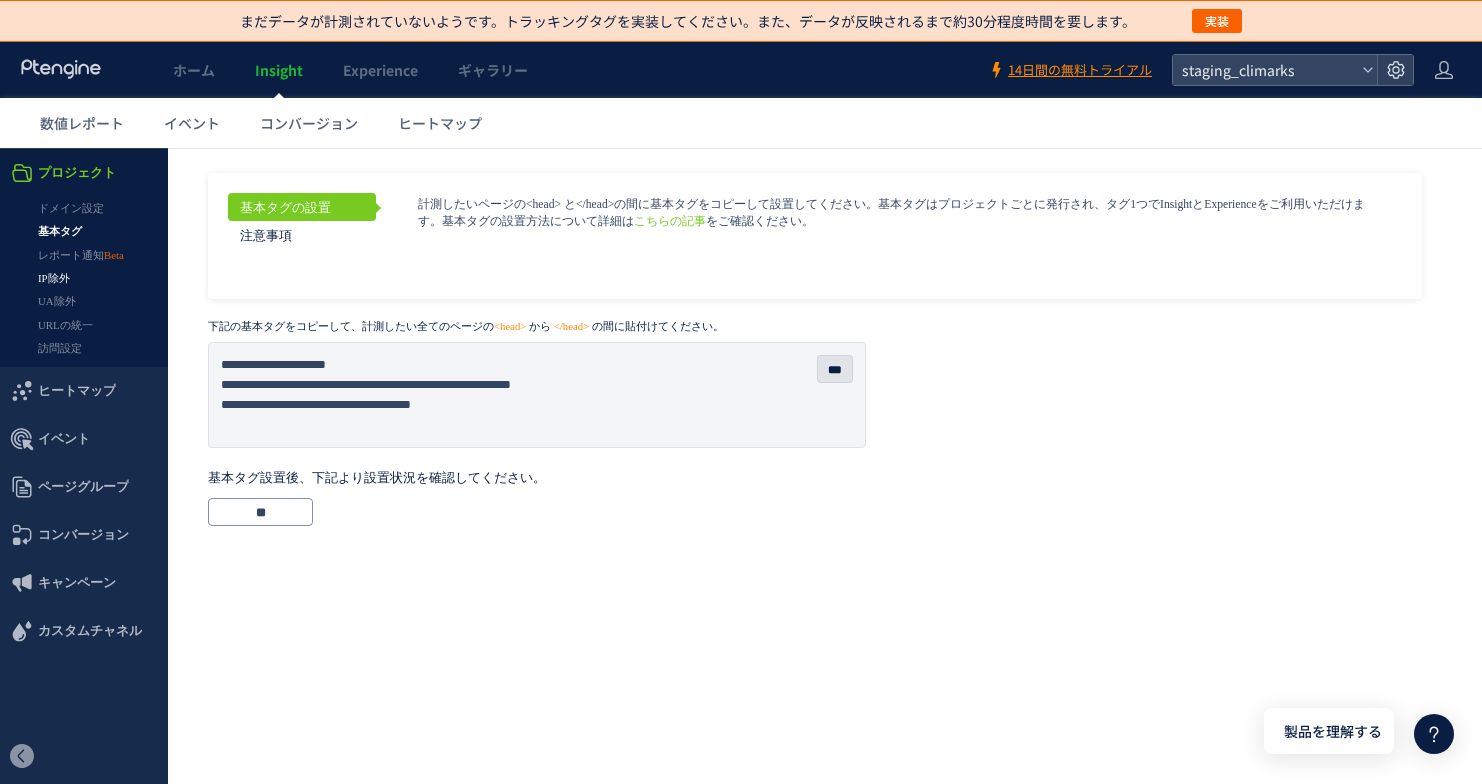 click on "IP除外" at bounding box center (84, 278) 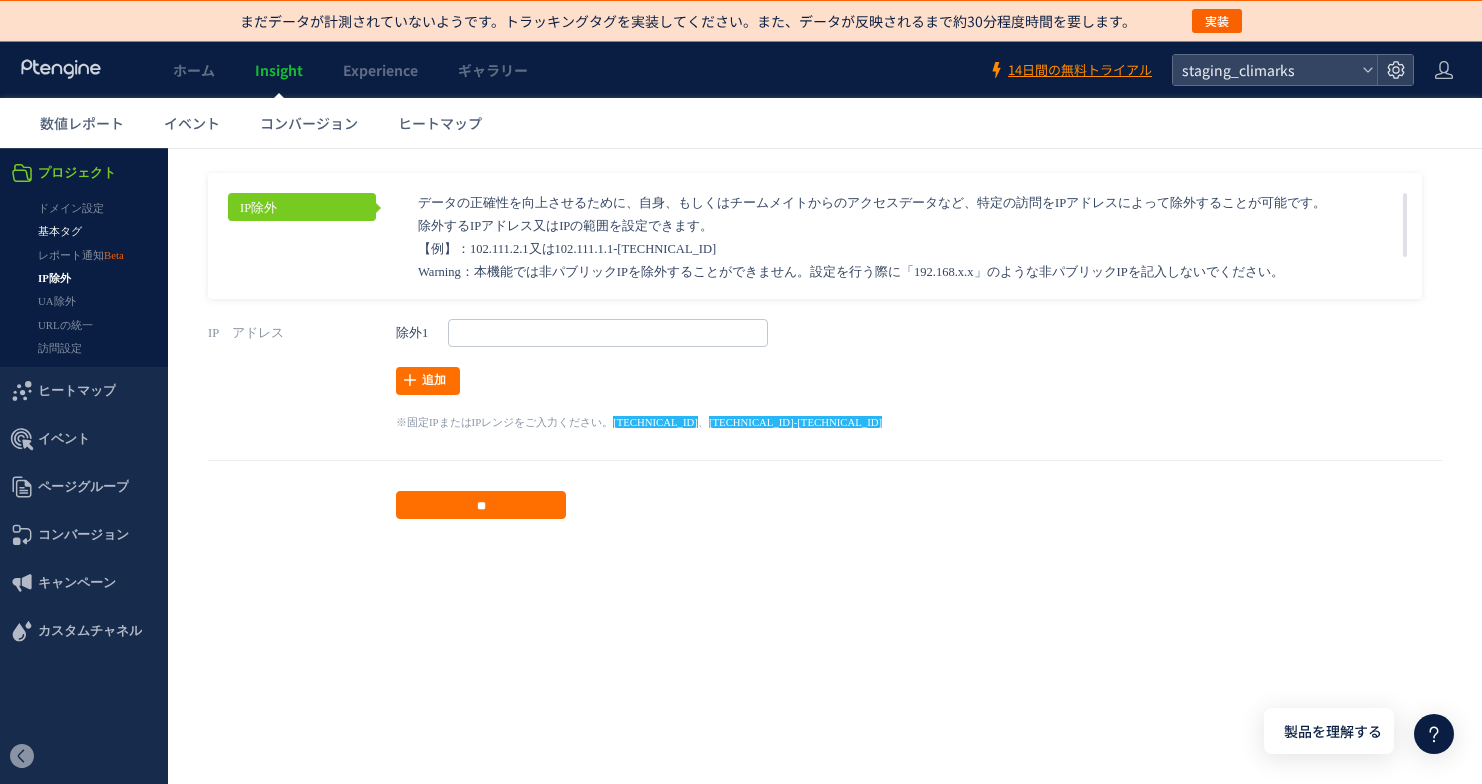 click on "基本タグ" at bounding box center (84, 231) 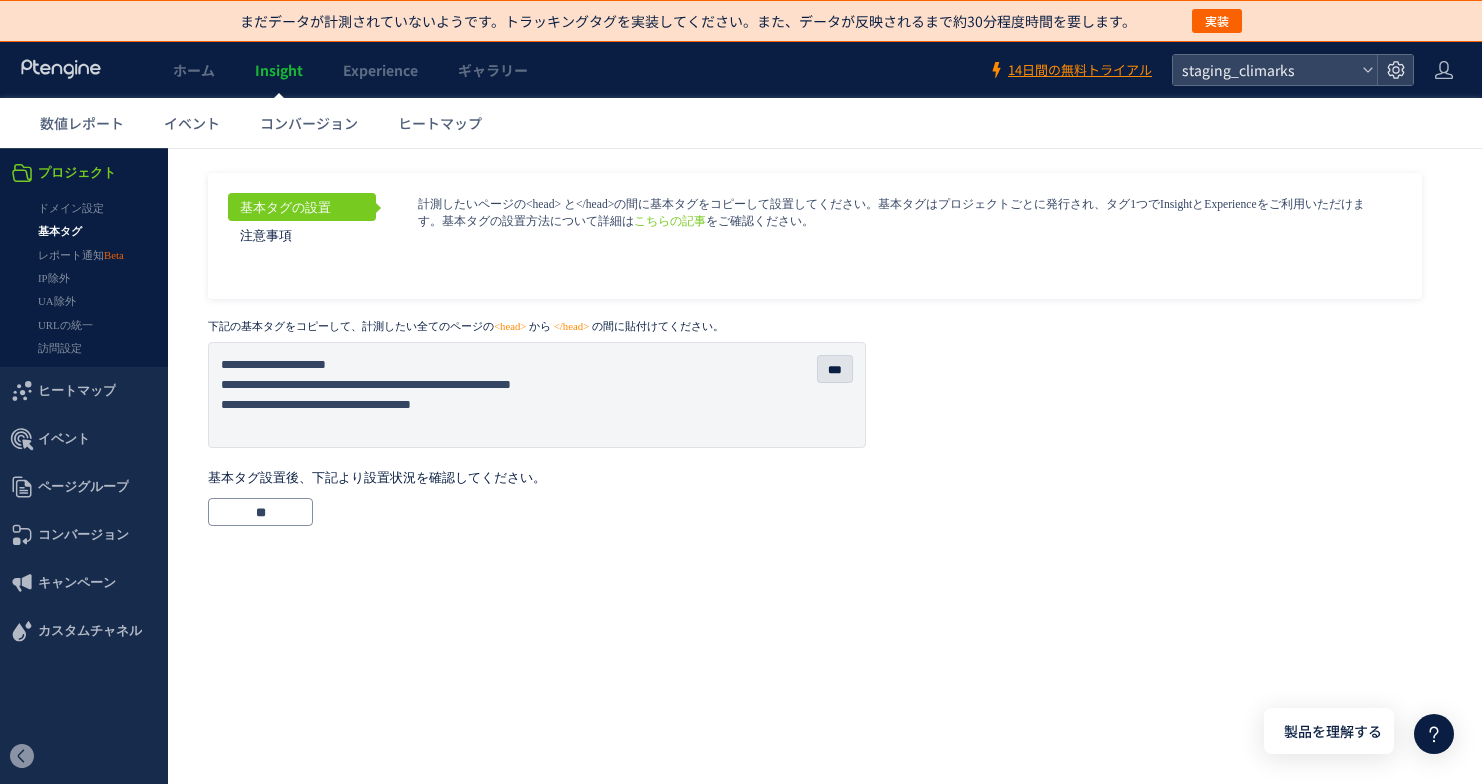 click on "基本タグの設置" at bounding box center [302, 207] 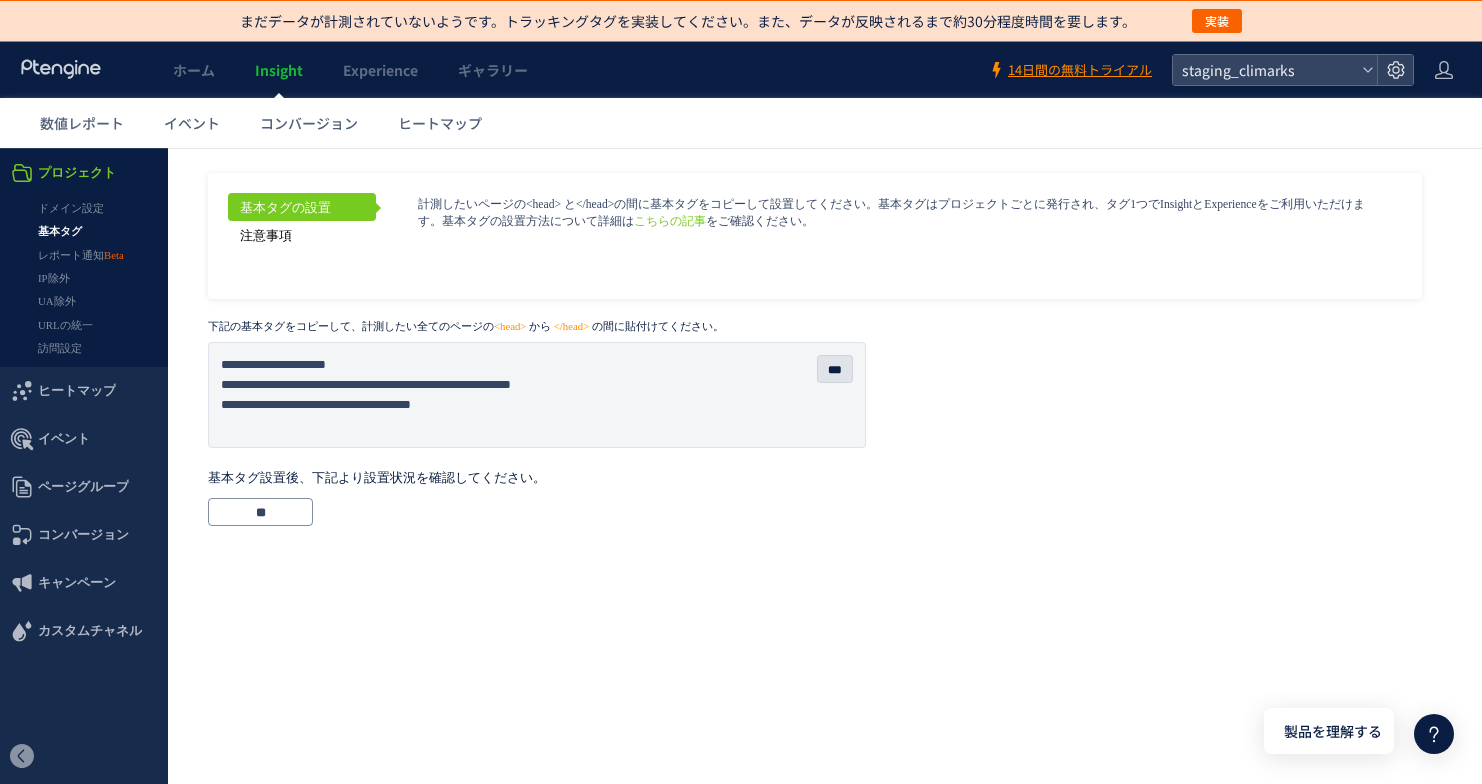 click on "注意事項" at bounding box center (302, 235) 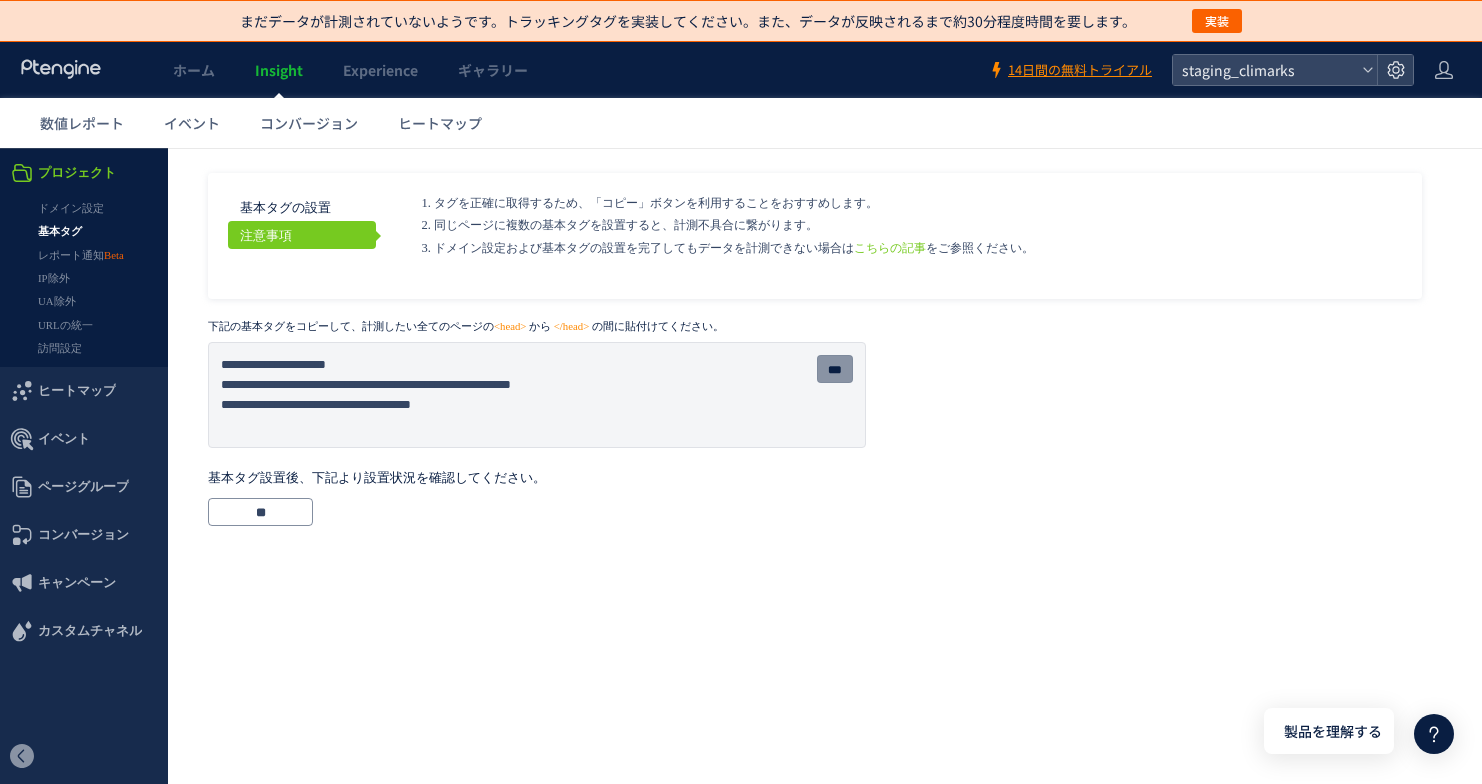 click on "***" at bounding box center (835, 369) 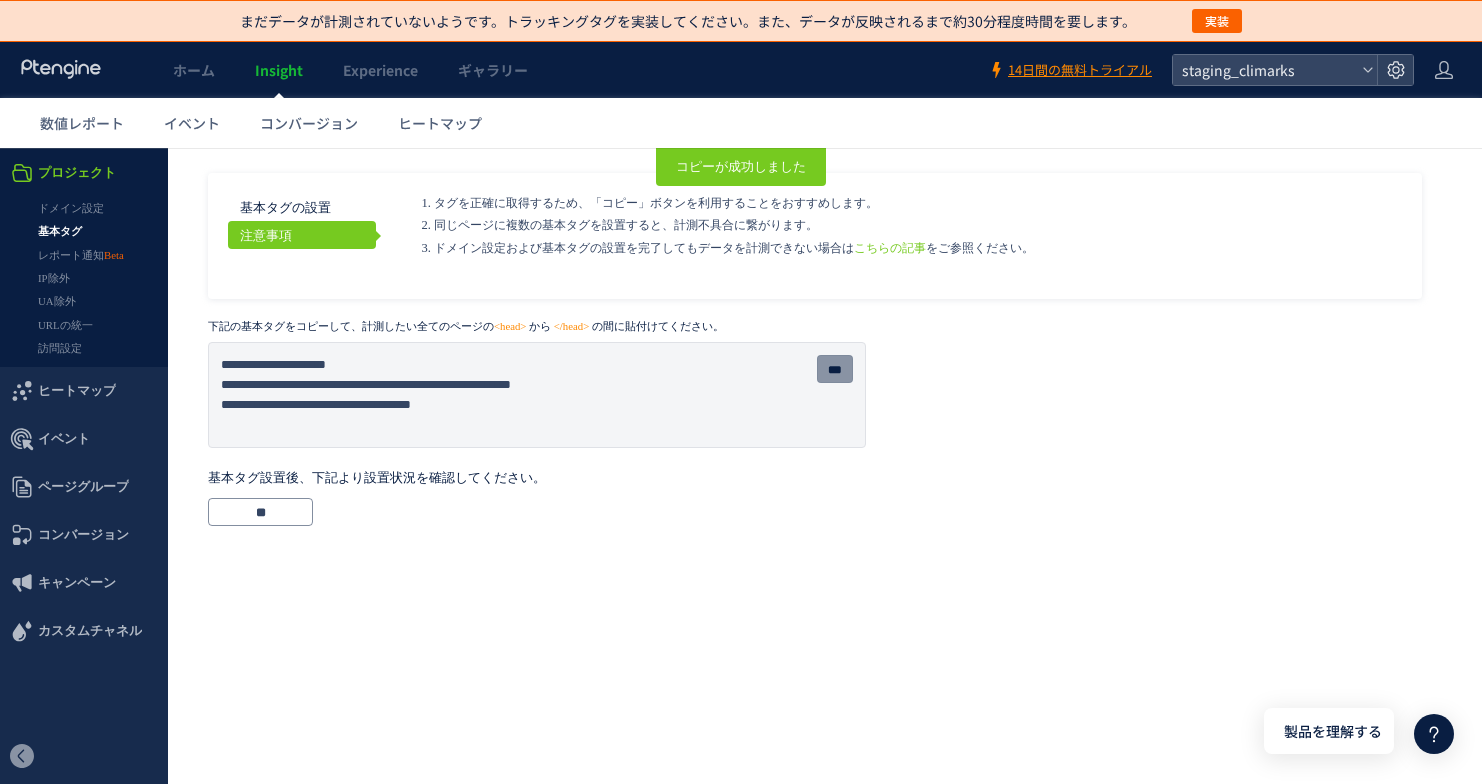 scroll, scrollTop: 137, scrollLeft: 0, axis: vertical 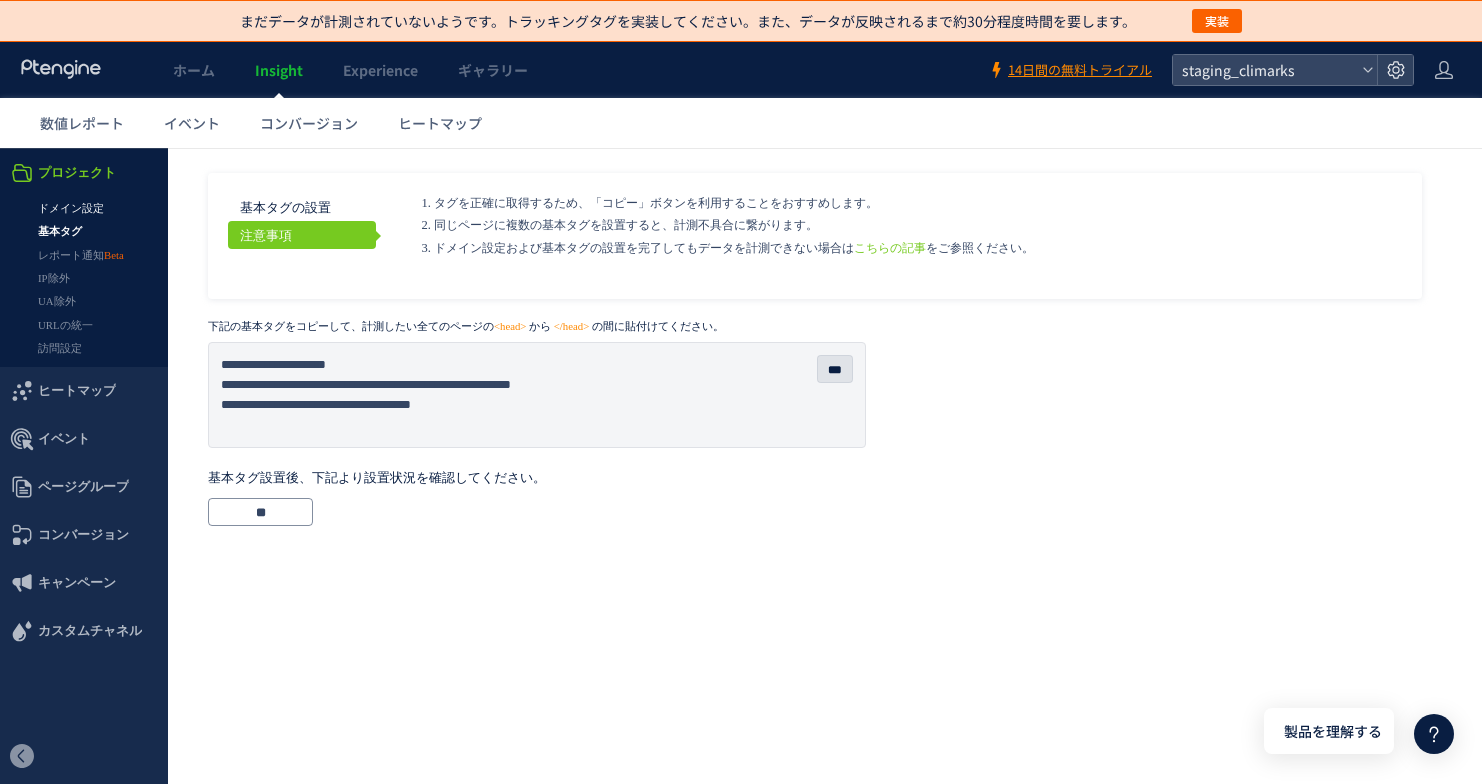 click on "ドメイン設定" at bounding box center [84, 208] 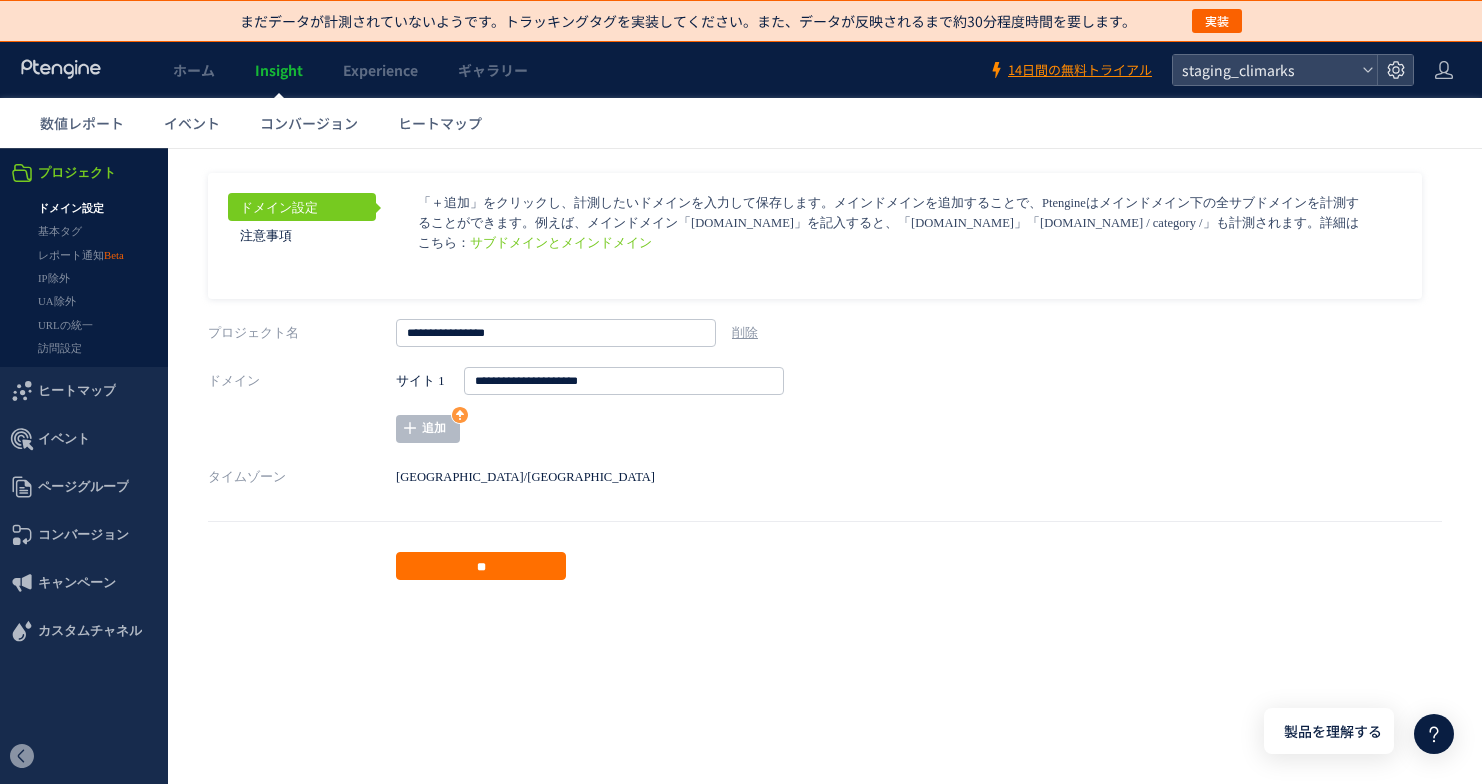 click on "基本タグ" at bounding box center [84, 231] 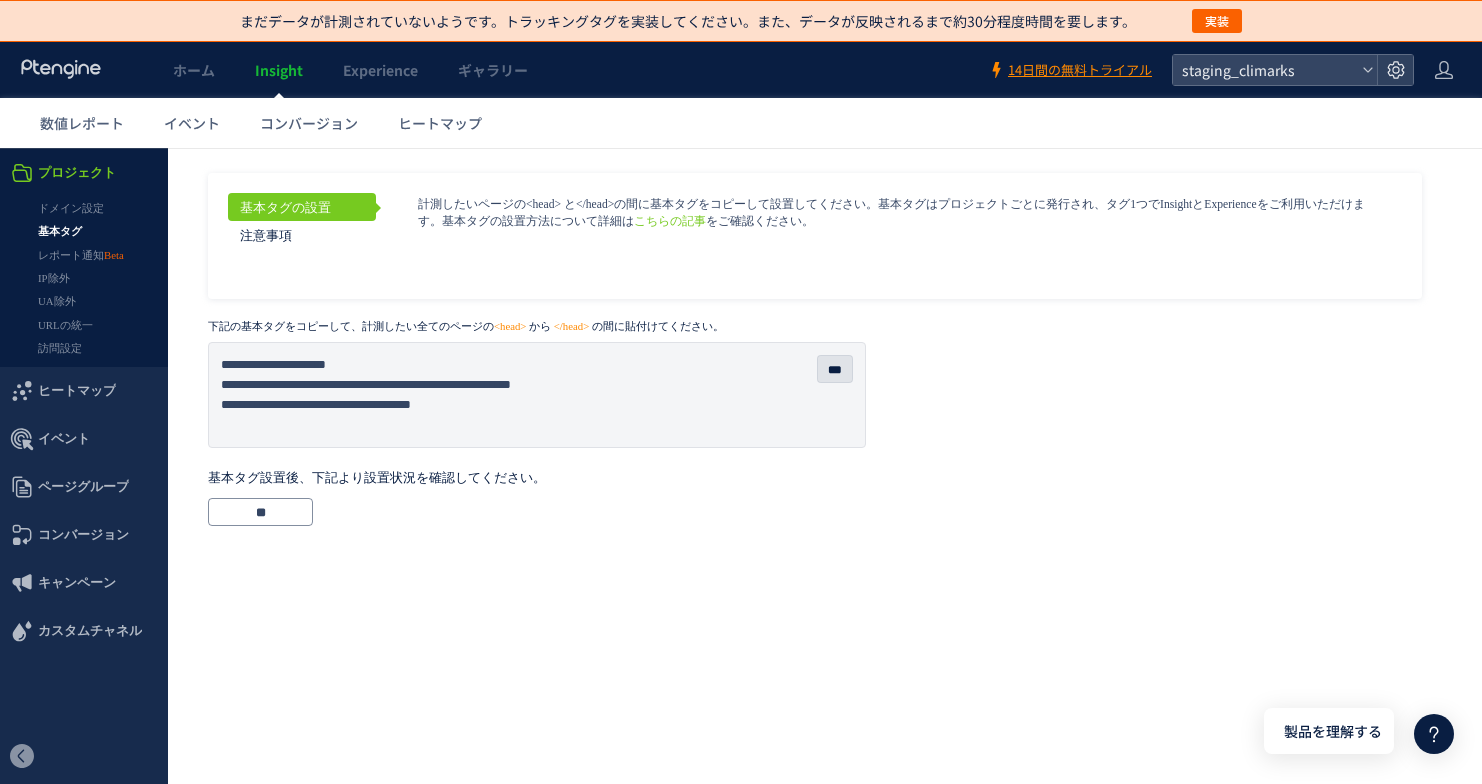 click on "IP除外" at bounding box center (84, 278) 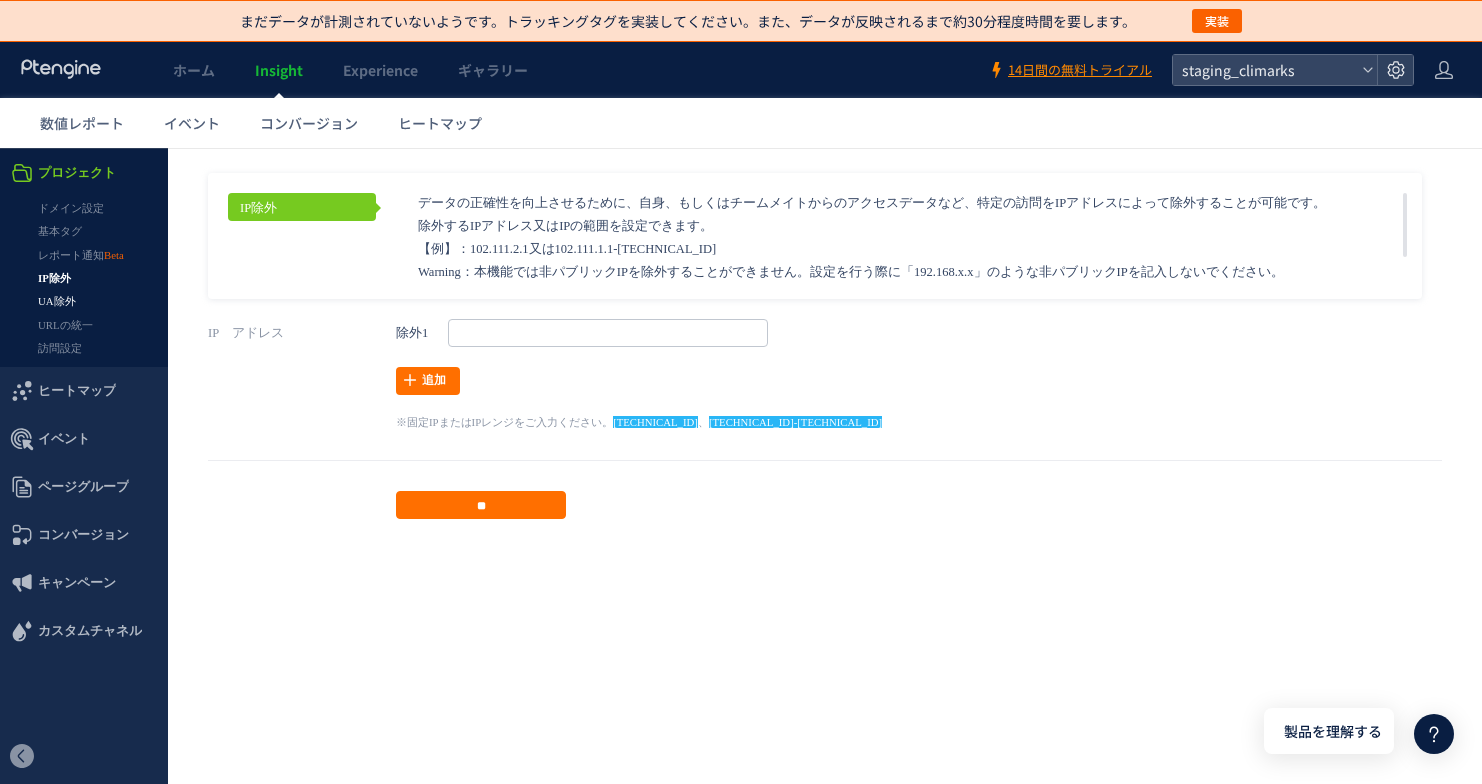 click on "UA除外" at bounding box center (84, 301) 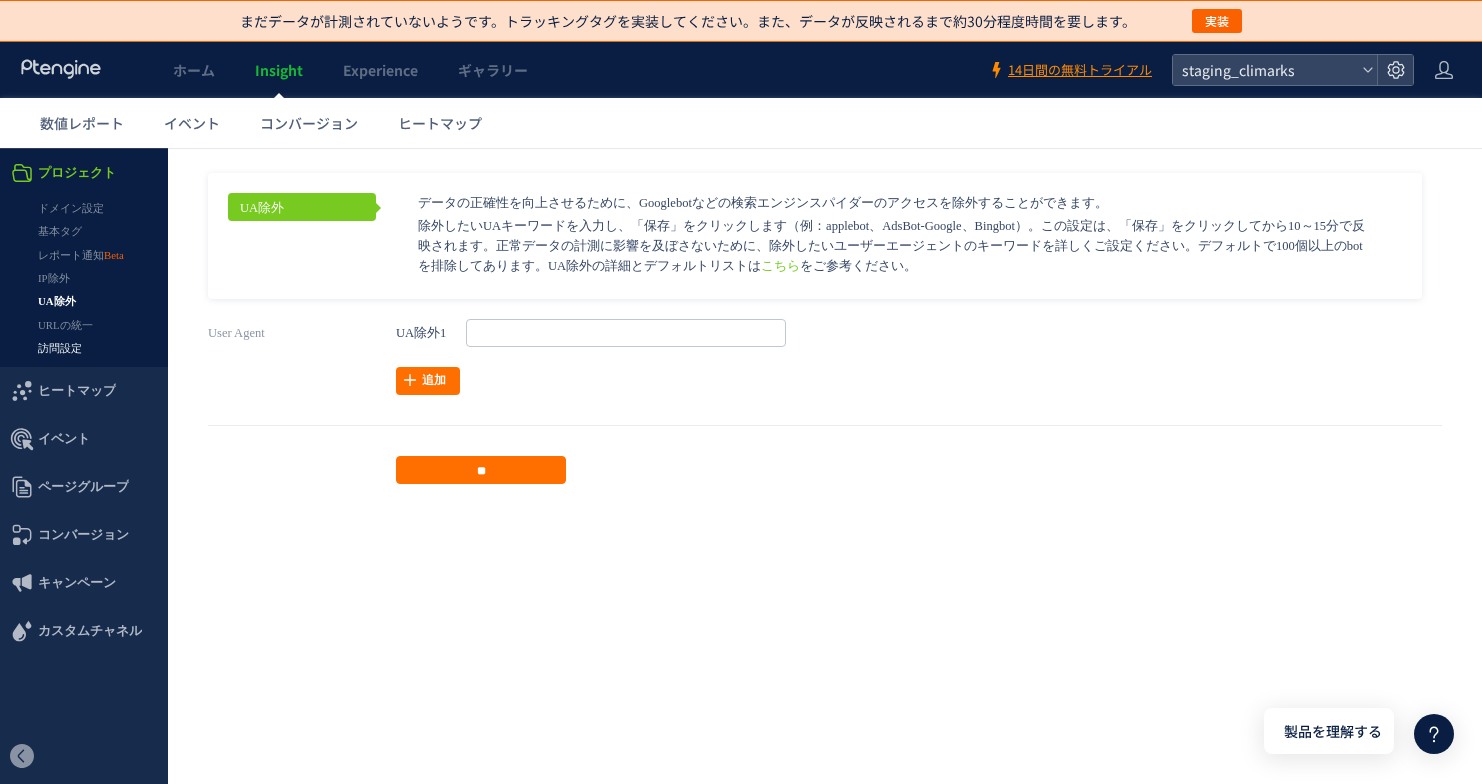 click on "訪問設定" at bounding box center [84, 348] 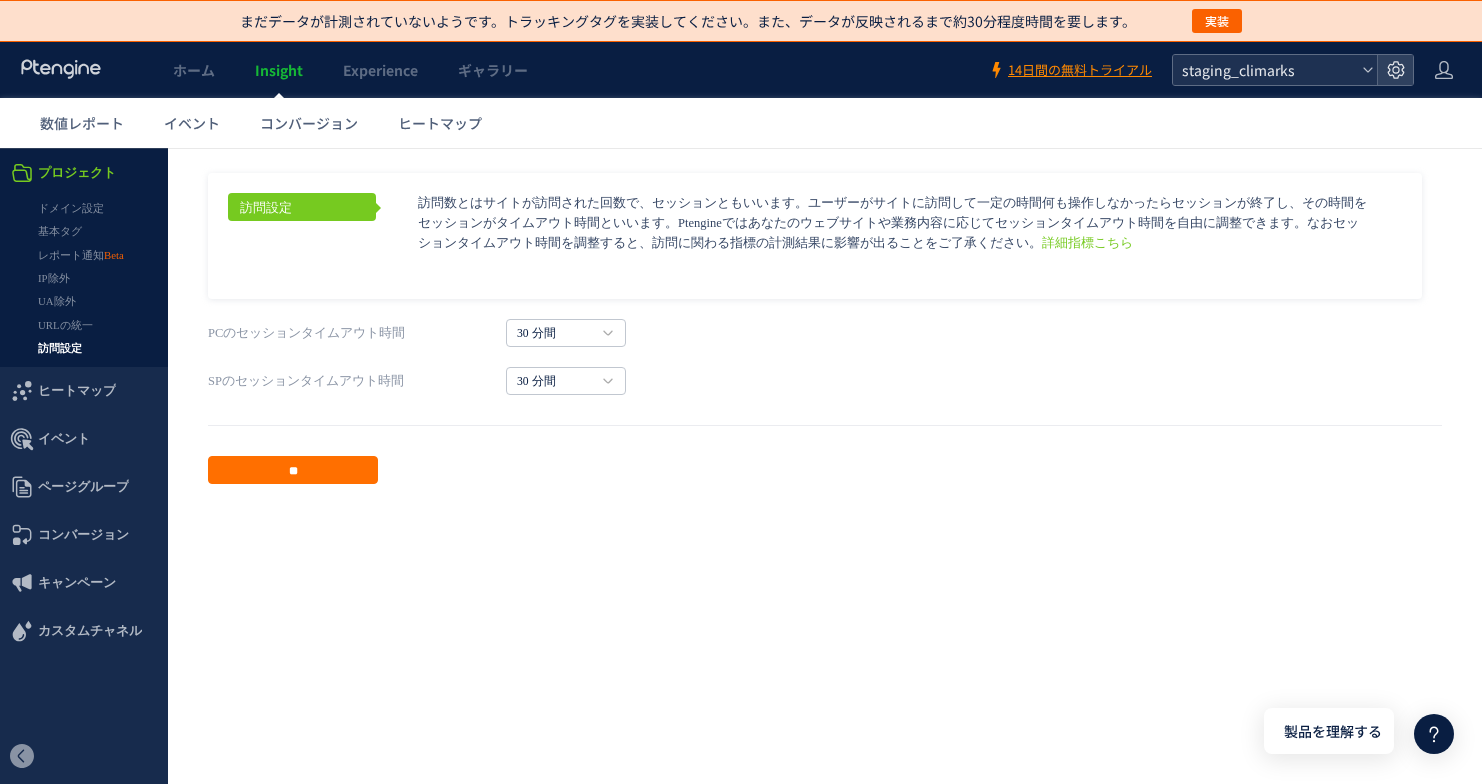 click on "staging_climarks" at bounding box center [1265, 70] 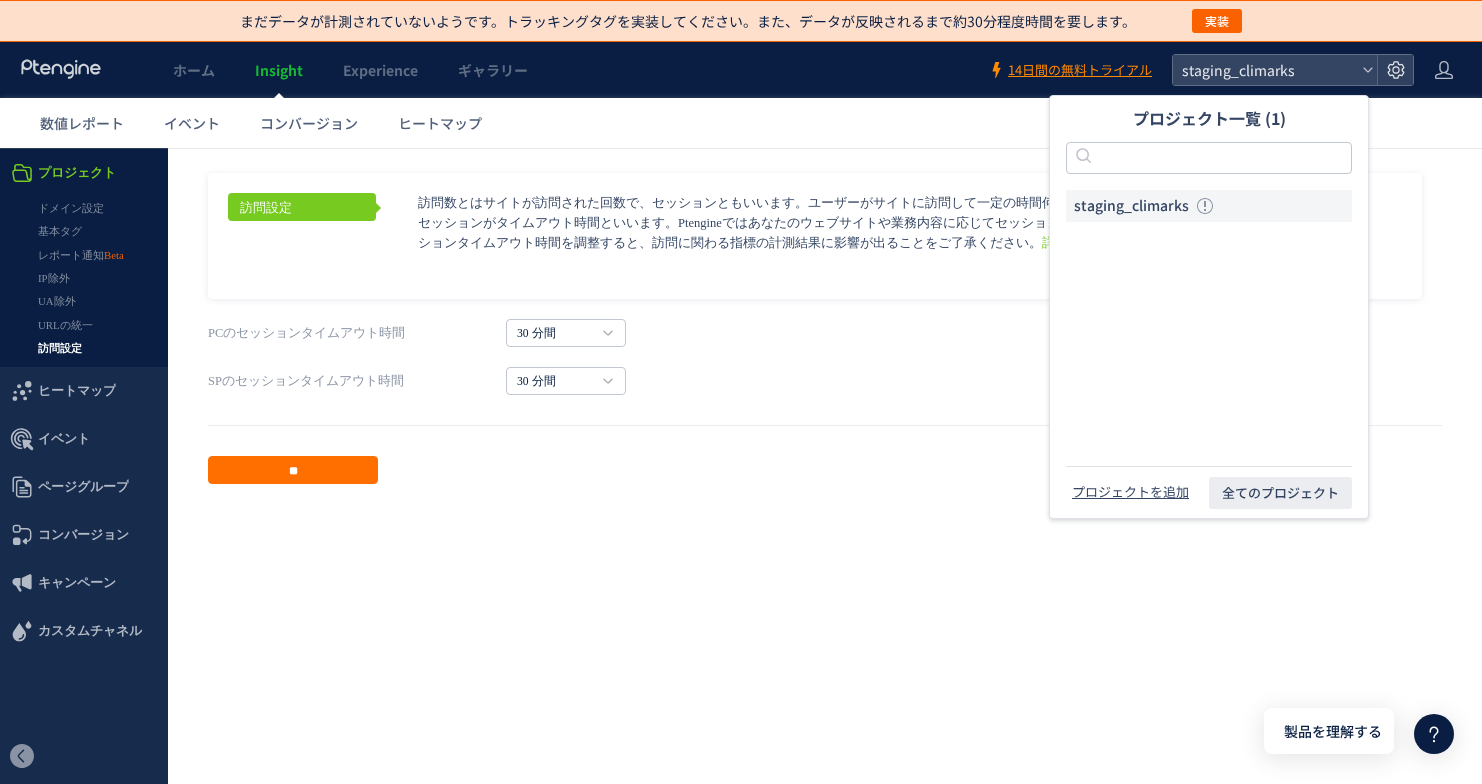 click on "PCのセッションタイムアウト時間
30 分間
5 分間
10 分間
15 分間
20 分間
25 分間
30 分間
35 分間
40 分間
45 分間
50 分間" at bounding box center (825, 333) 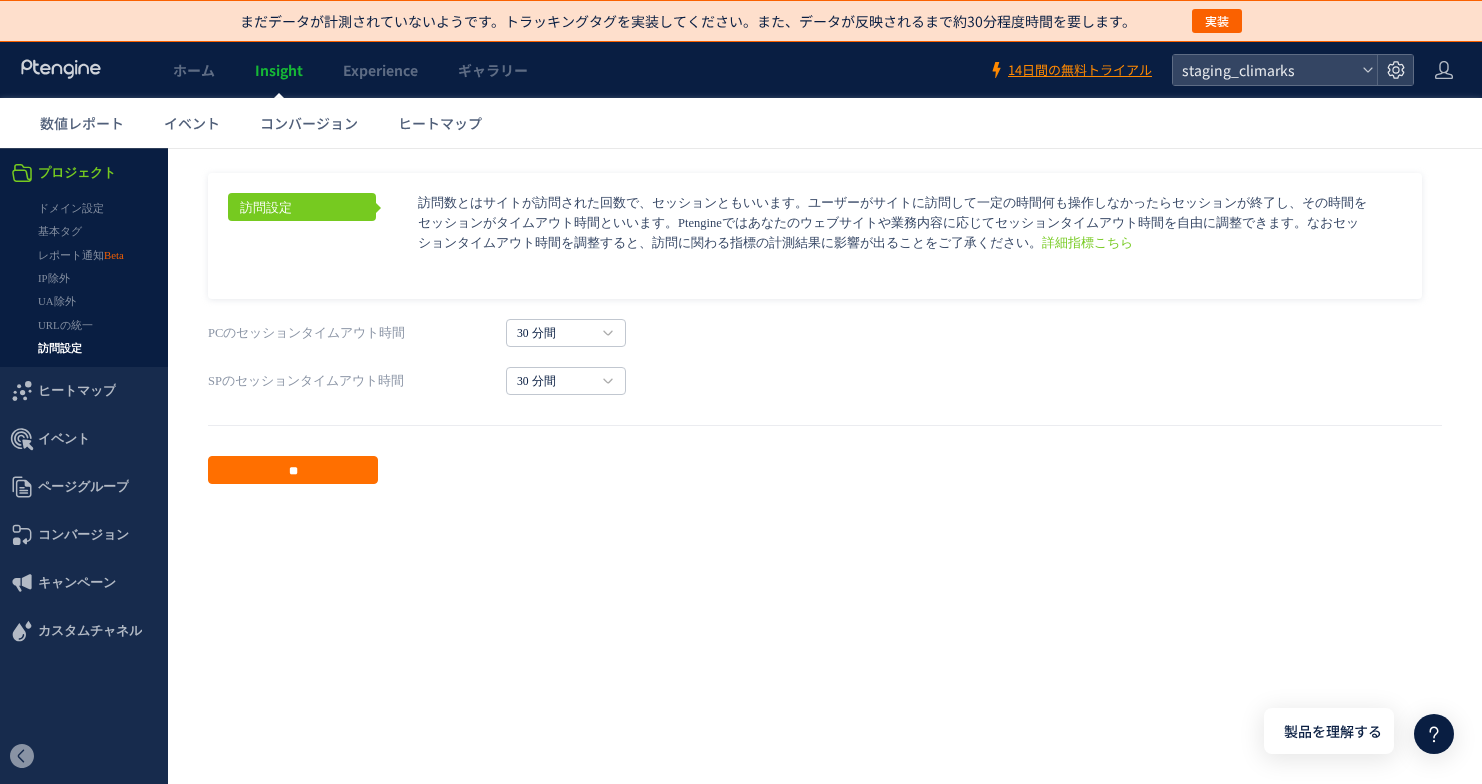 click on "Insight" at bounding box center [279, 70] 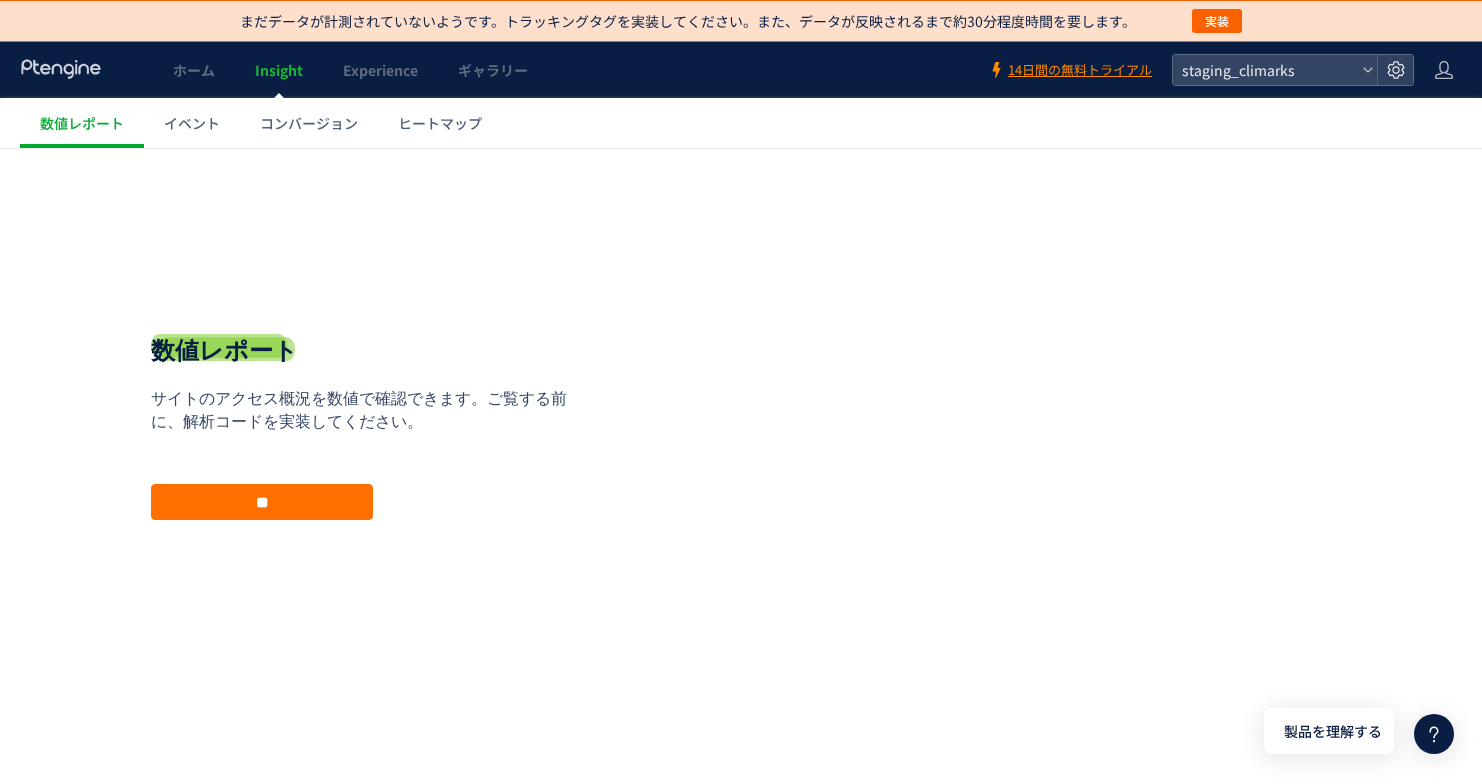 click on "ホーム Insight Experience ギャラリー 14日間の無料トライアル staging_climarks" 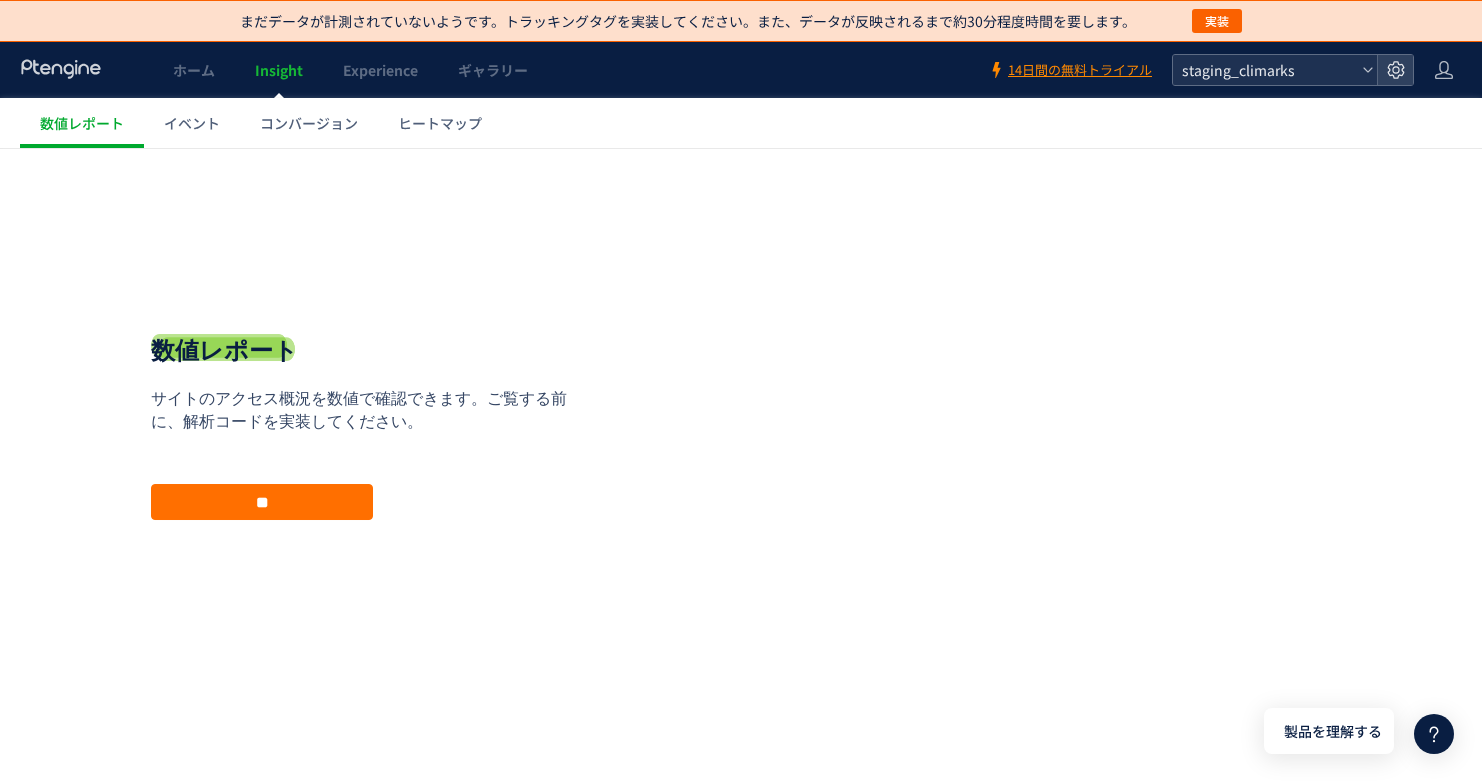 click on "staging_climarks" at bounding box center (1265, 70) 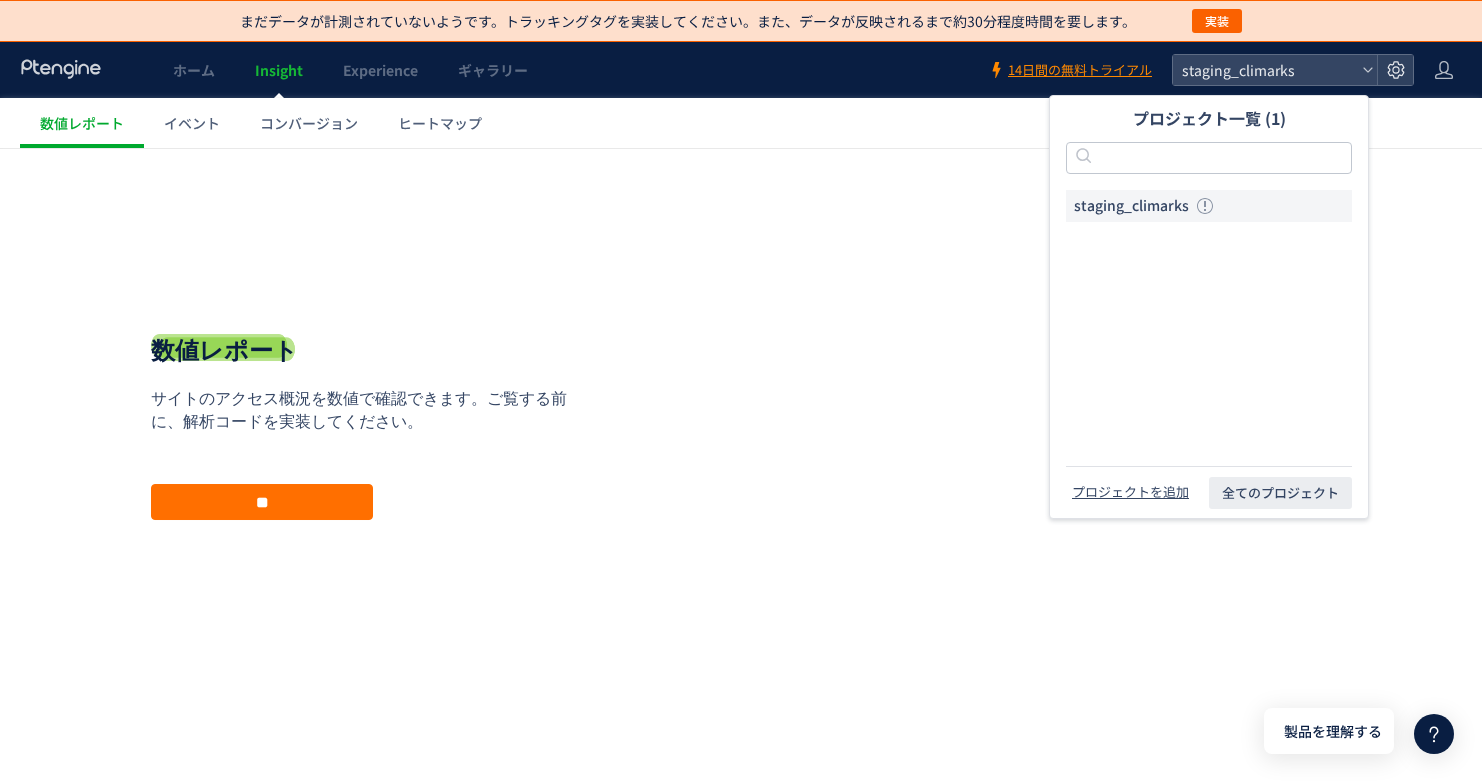 click on "staging_climarks" 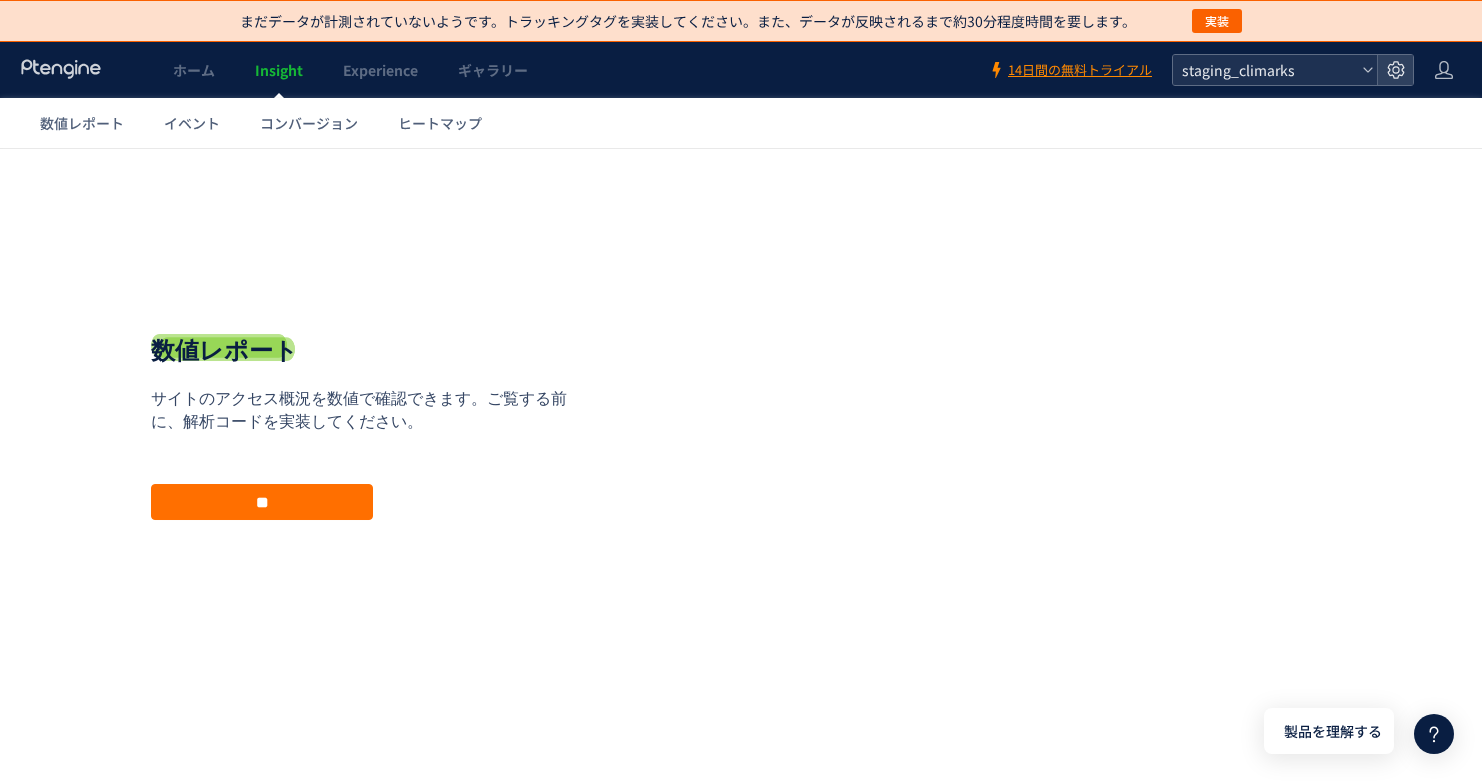 click on "staging_climarks" at bounding box center (1265, 70) 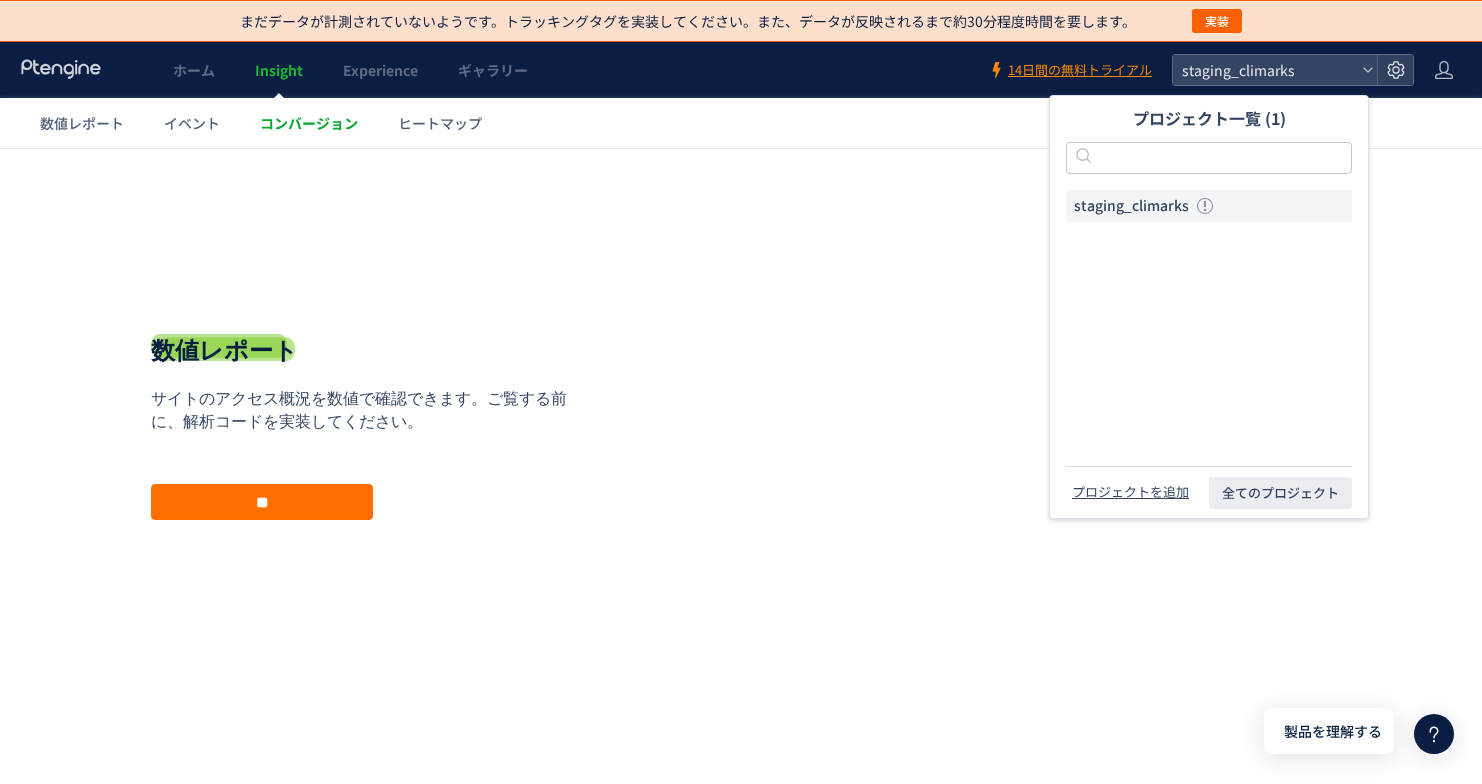 click on "コンバージョン" at bounding box center (309, 123) 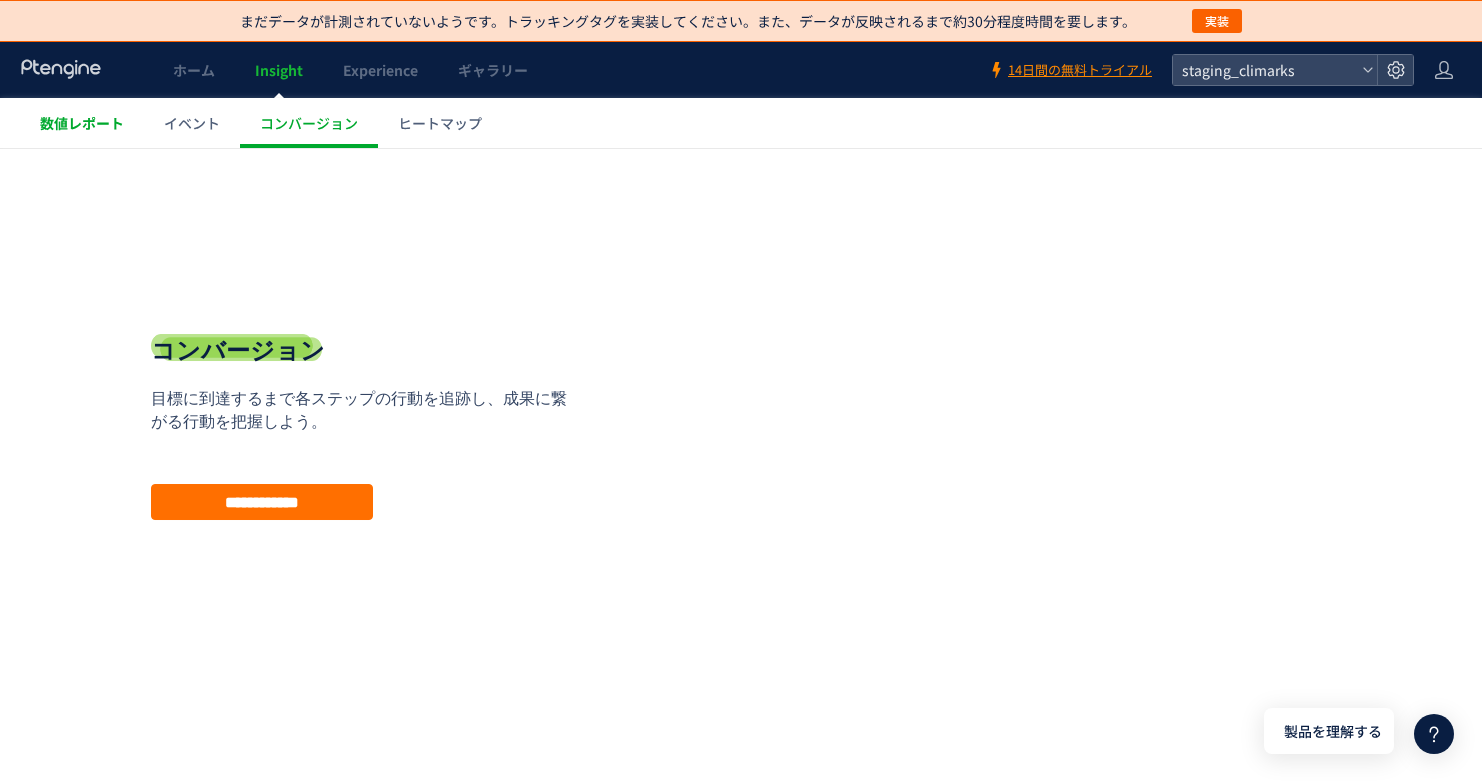 click on "数値レポート" at bounding box center [82, 123] 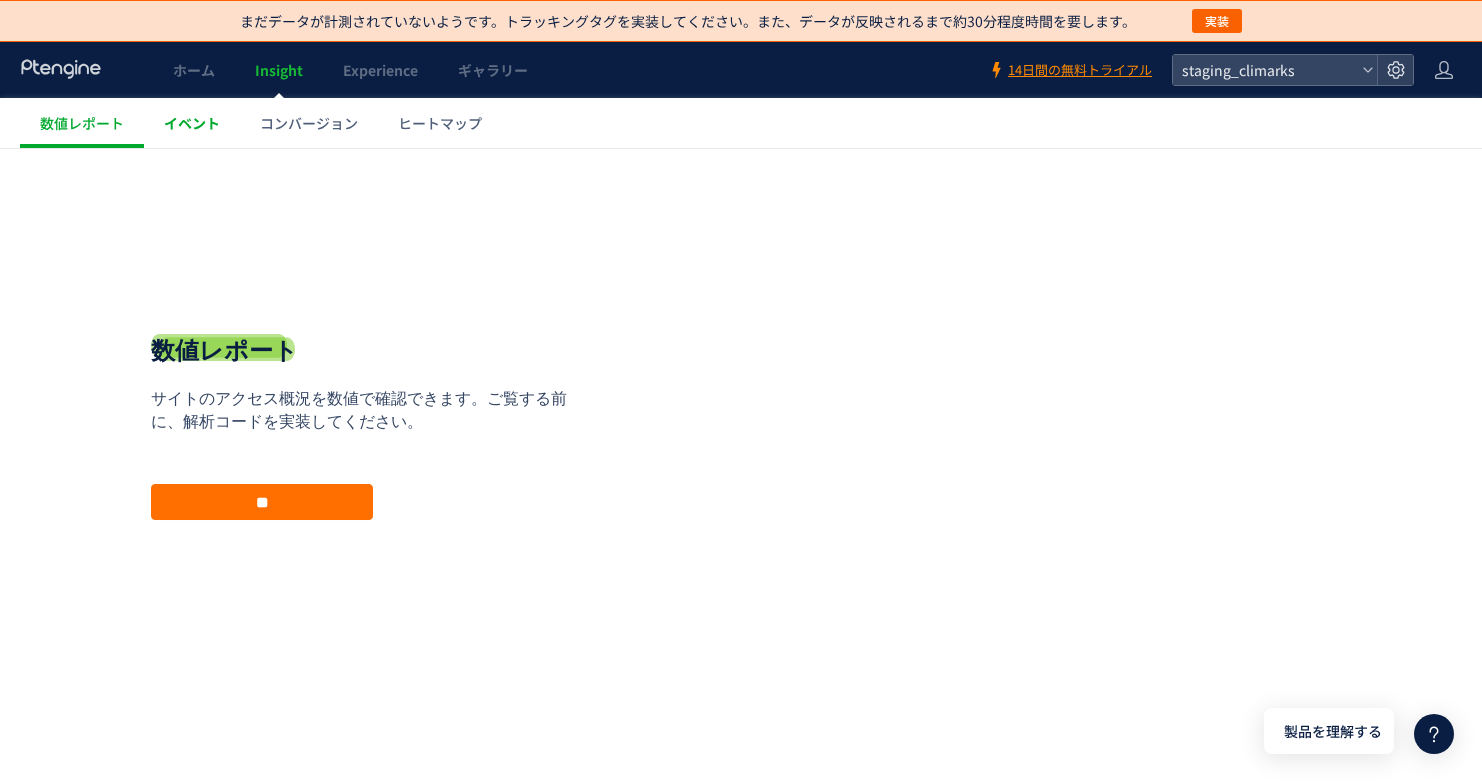 click on "イベント" at bounding box center (192, 123) 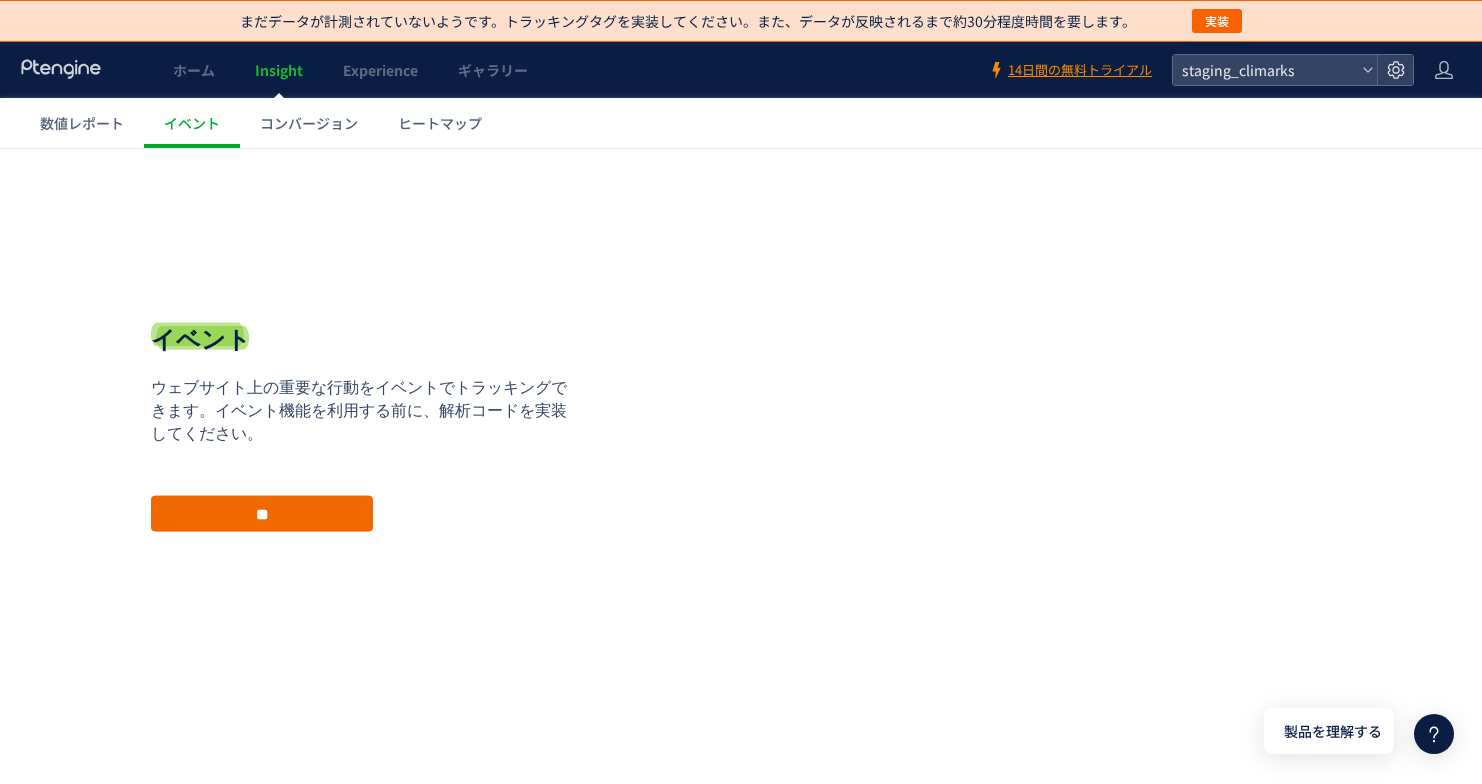 click on "**" at bounding box center (262, 513) 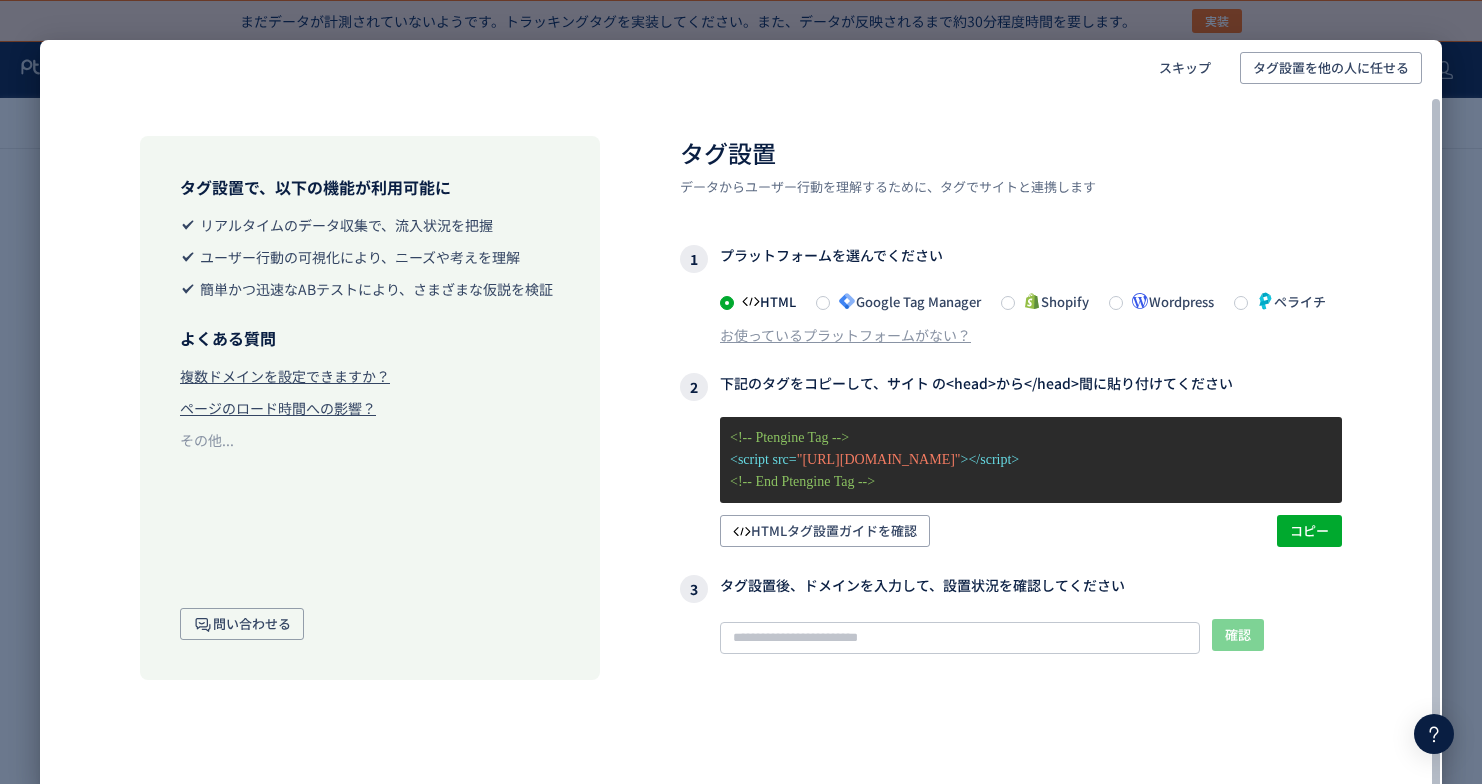 click on "Google Tag Manager" at bounding box center [905, 301] 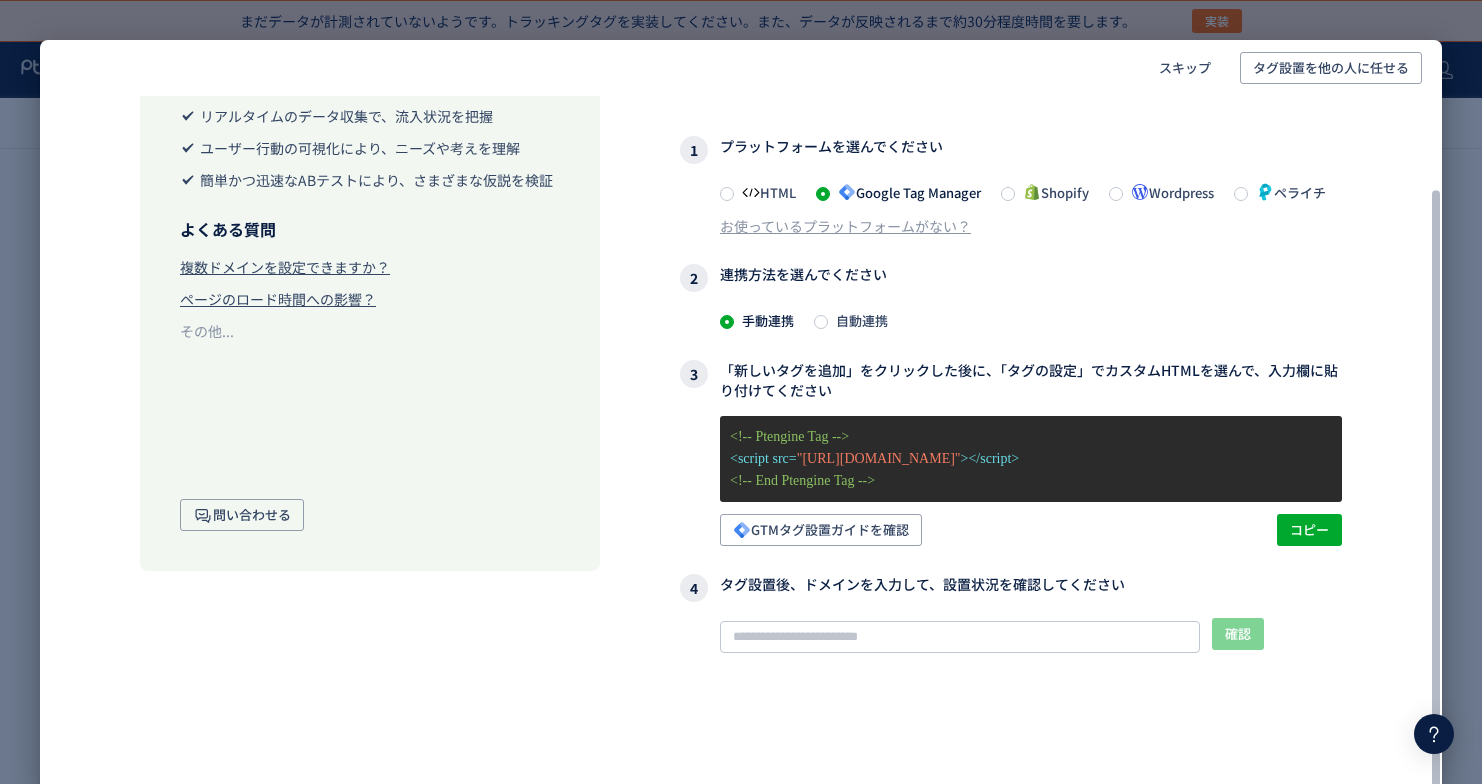 scroll, scrollTop: 111, scrollLeft: 0, axis: vertical 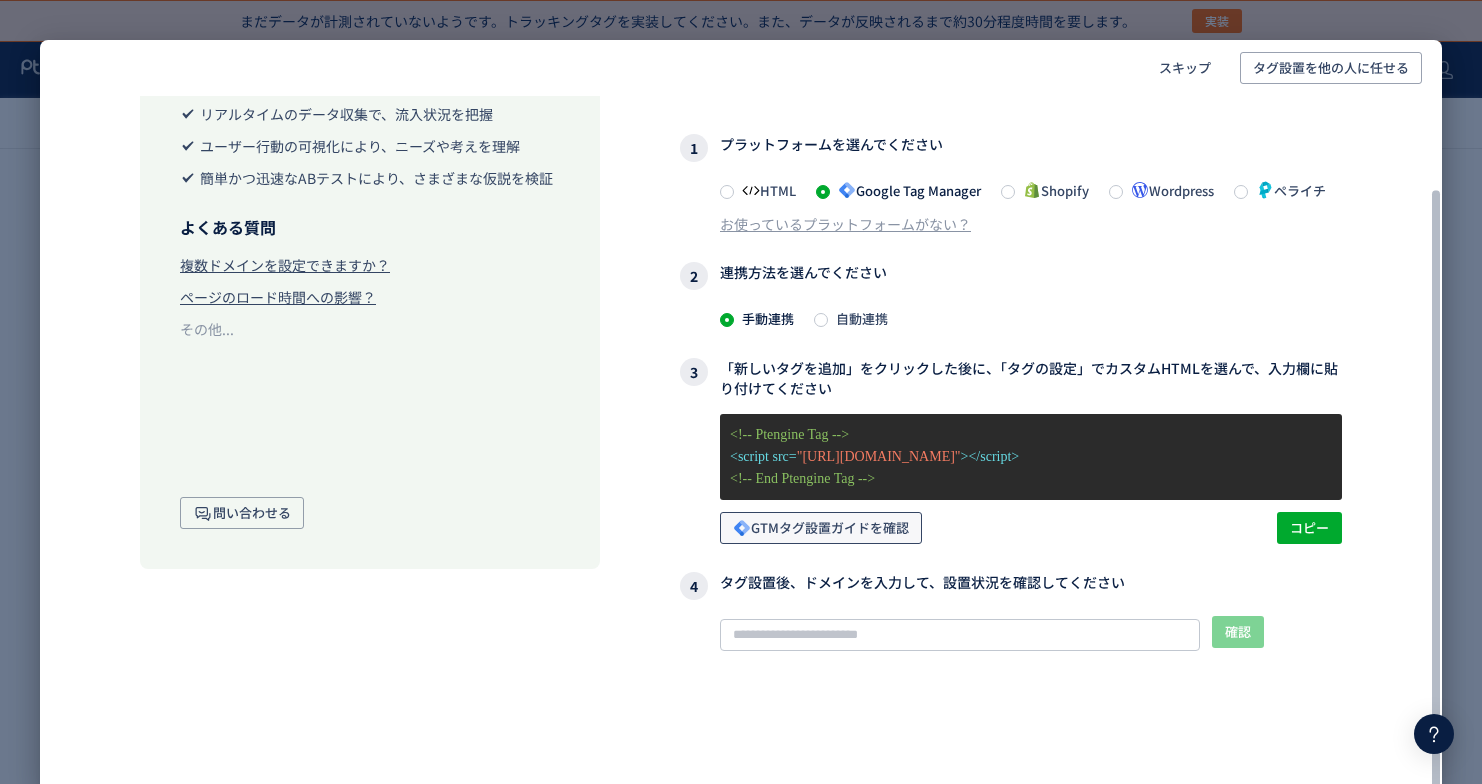 click on "GTMタグ設置ガイドを確認" at bounding box center (821, 528) 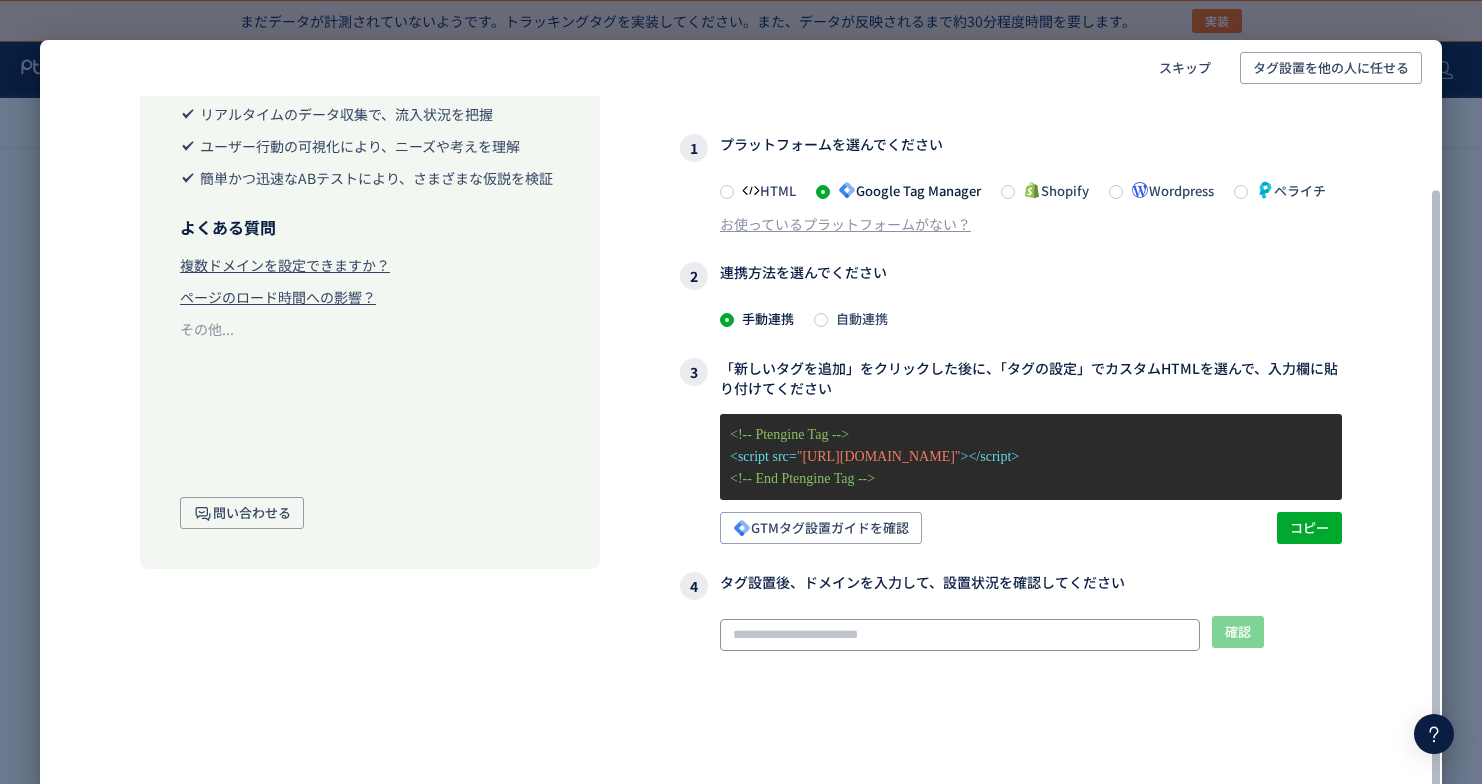 click 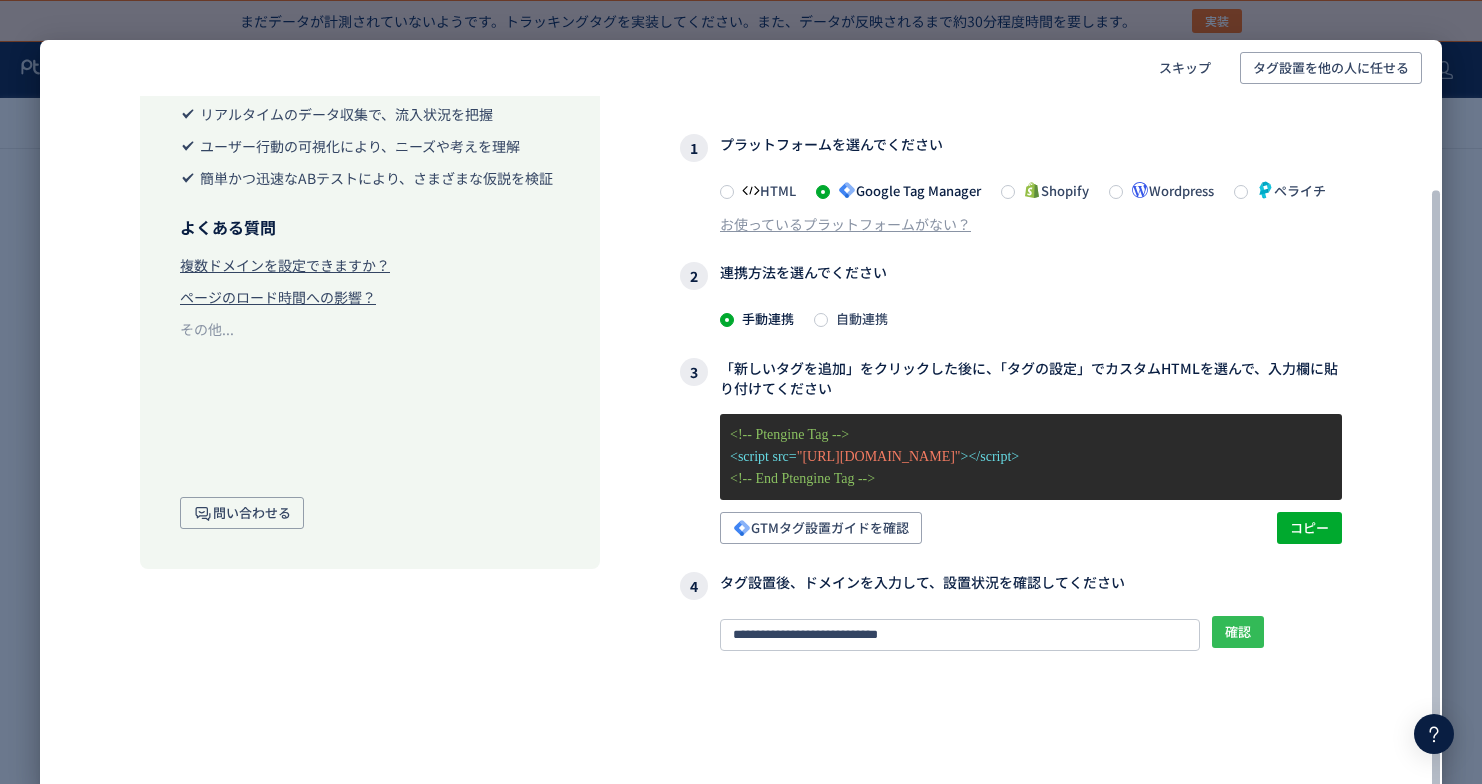 click on "確認" at bounding box center (1238, 632) 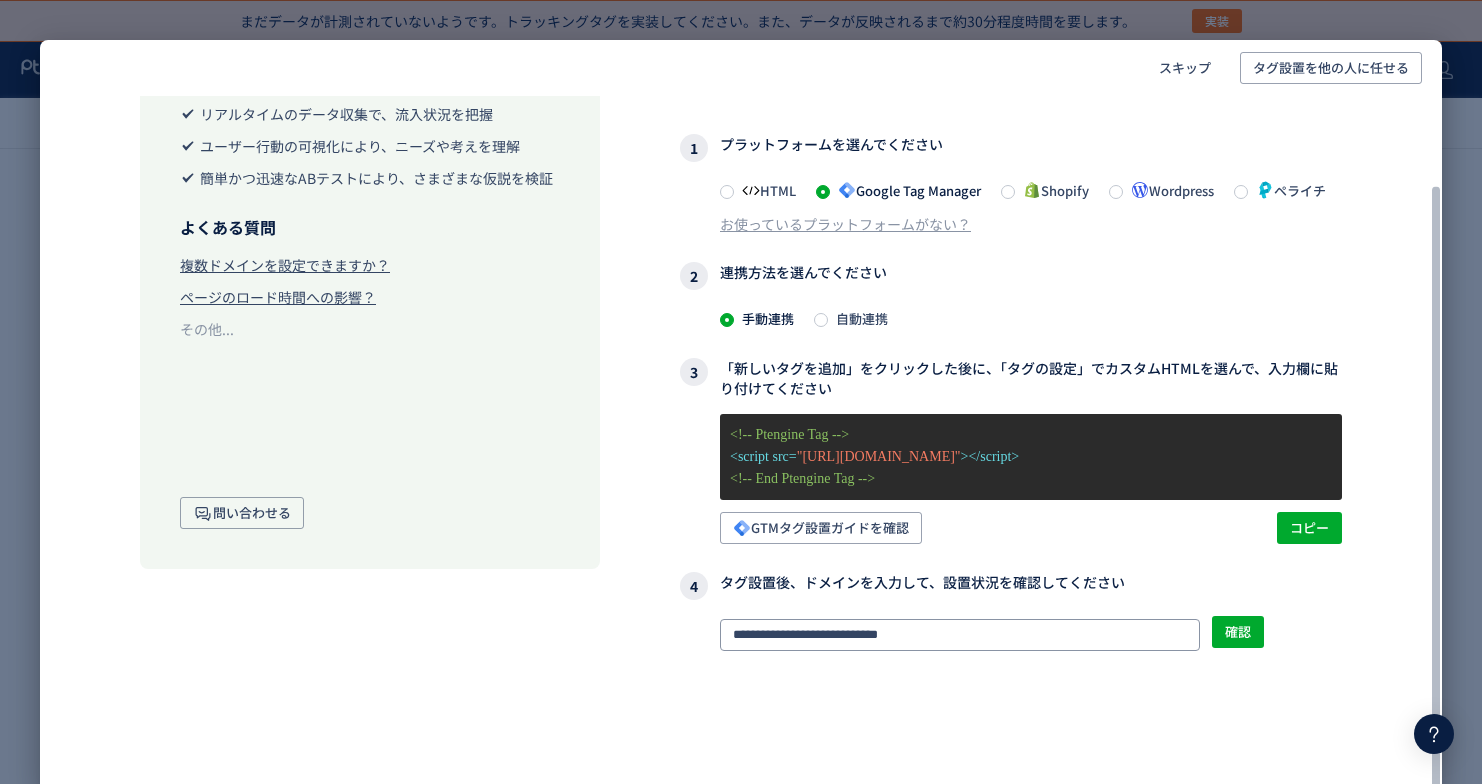 scroll, scrollTop: 0, scrollLeft: 0, axis: both 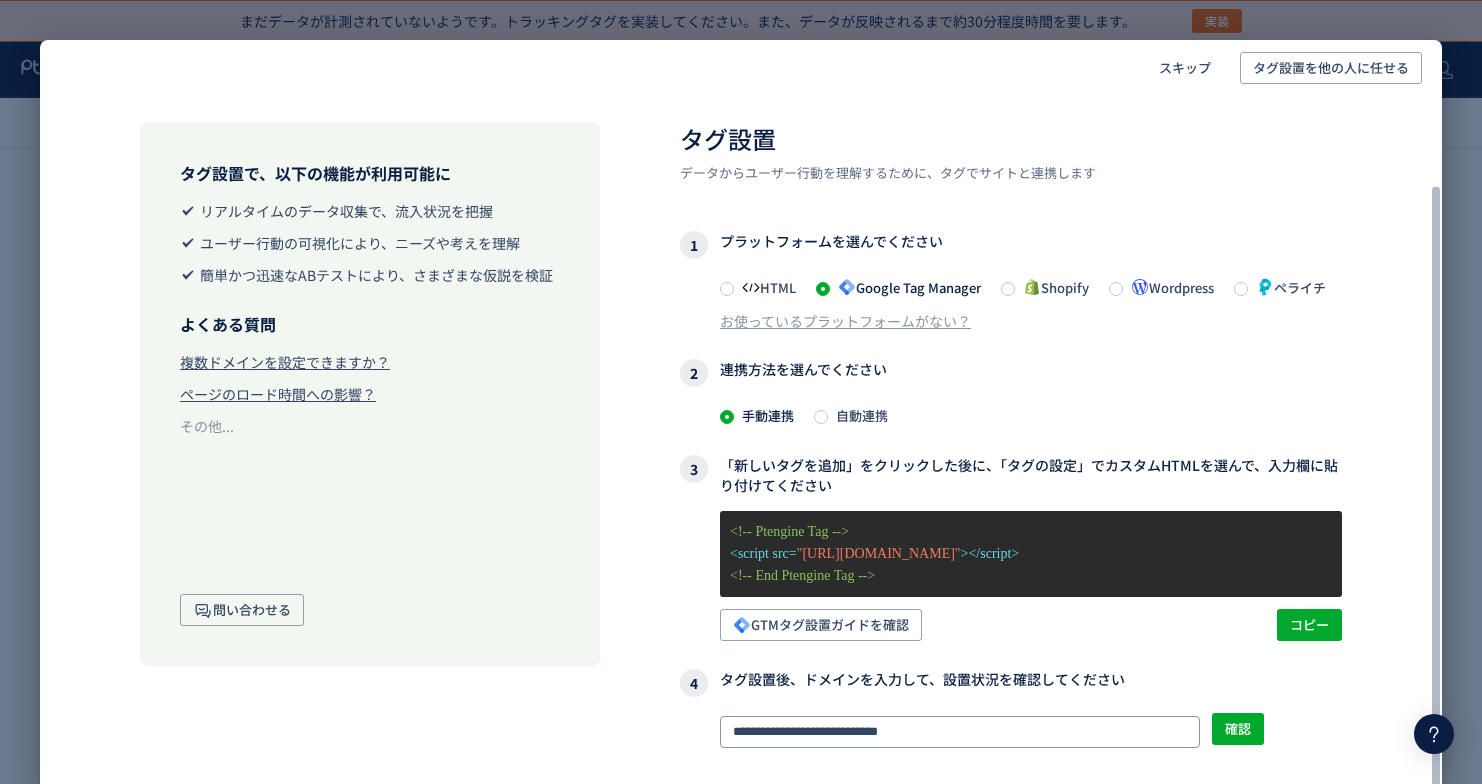click on "**********" at bounding box center (1011, 512) 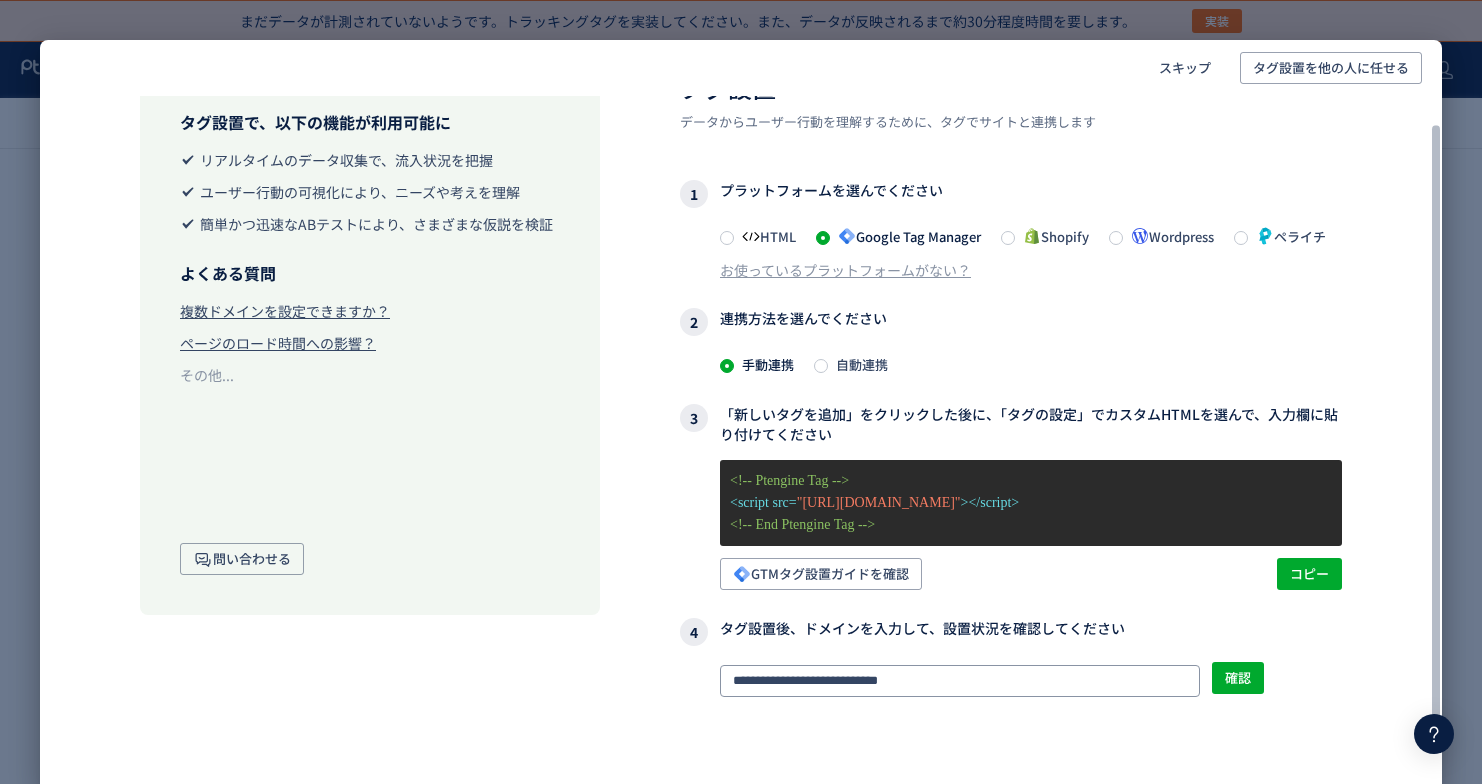 scroll, scrollTop: 111, scrollLeft: 0, axis: vertical 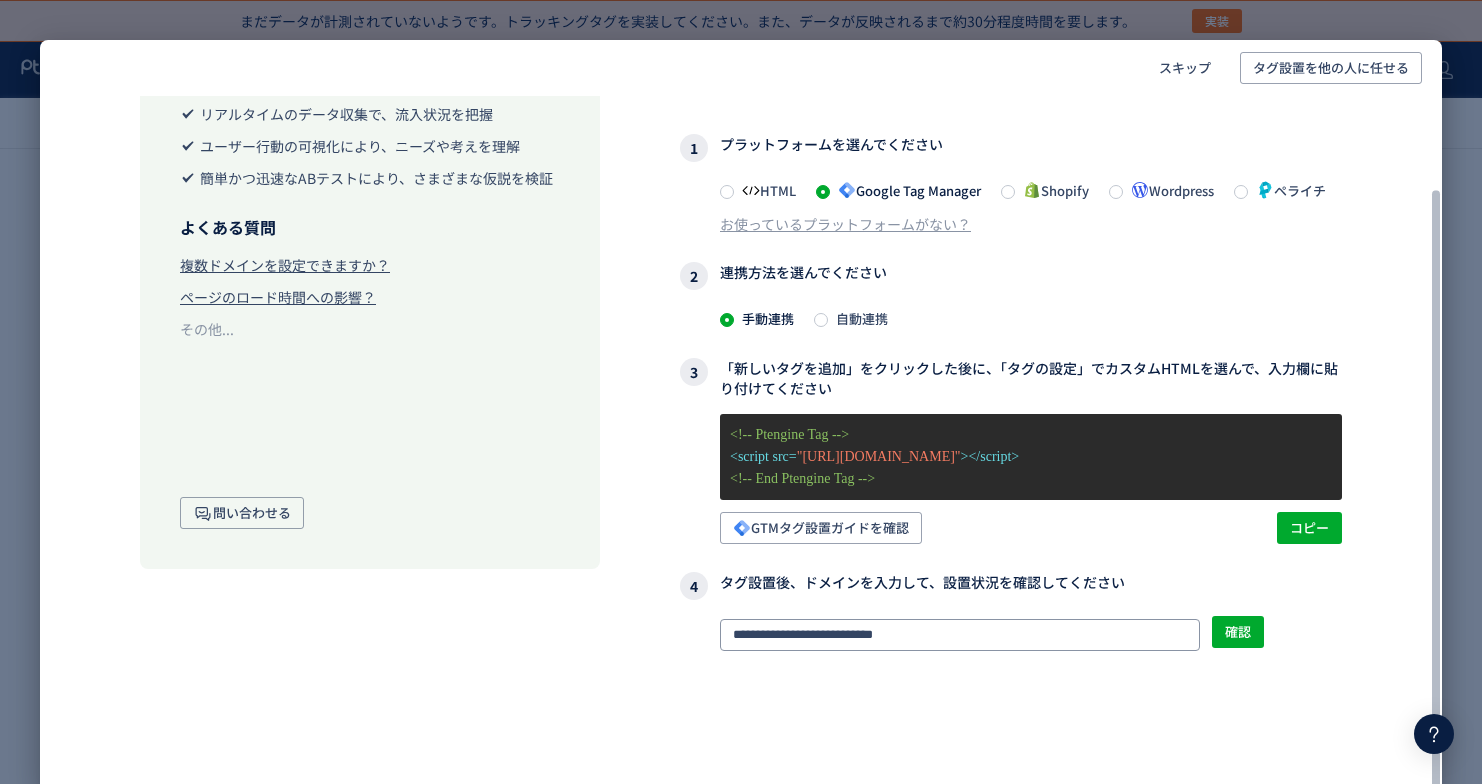 drag, startPoint x: 819, startPoint y: 640, endPoint x: 841, endPoint y: 641, distance: 22.022715 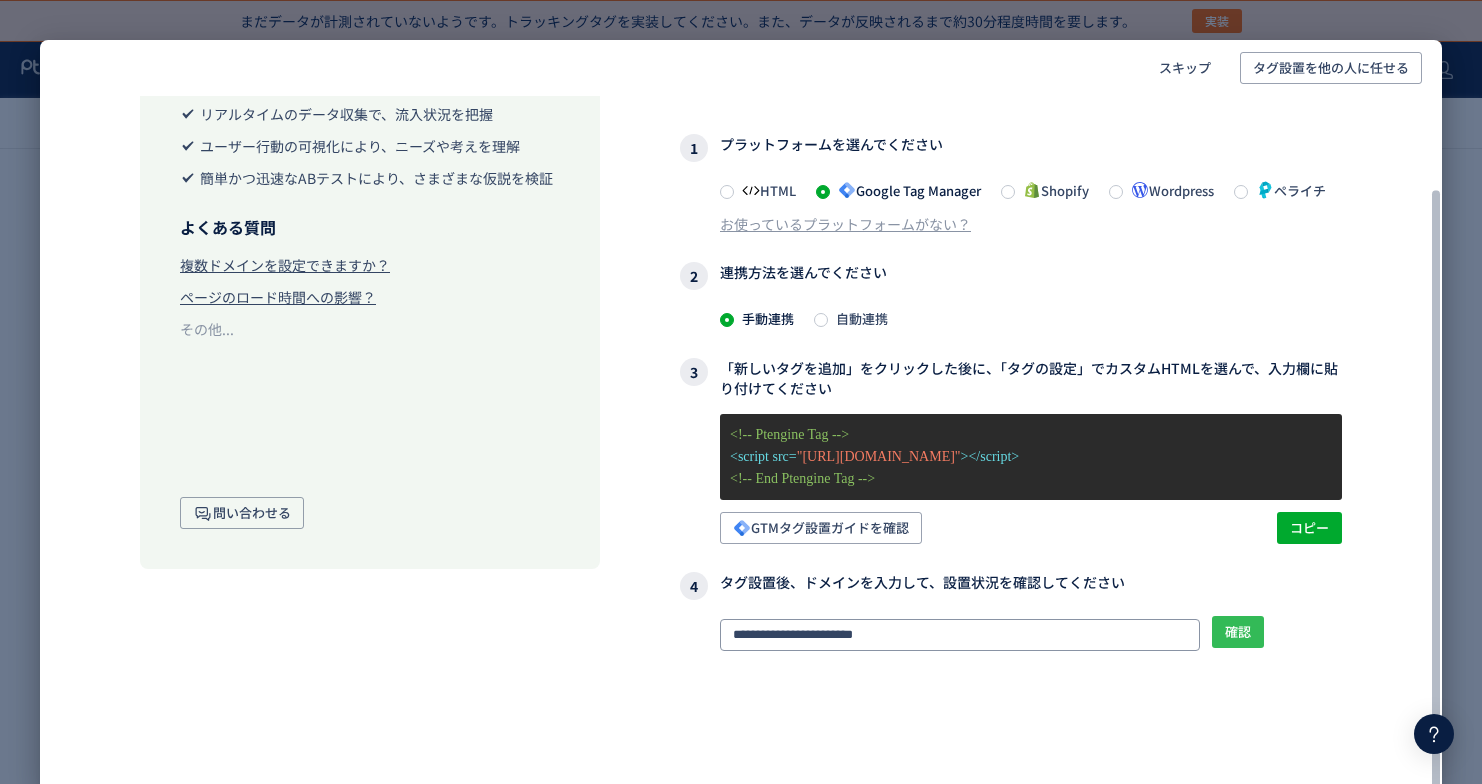 type on "**********" 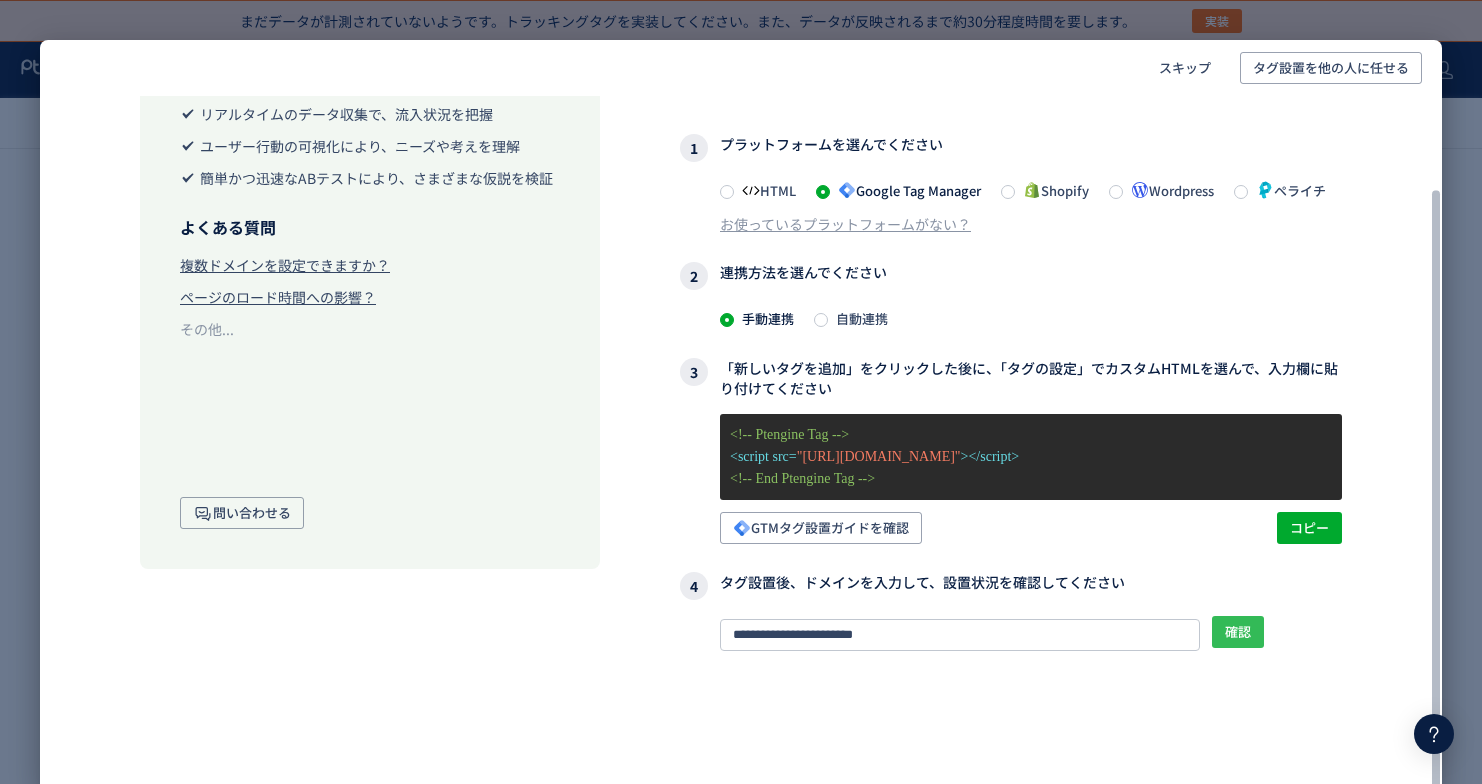 click on "確認" at bounding box center [1238, 632] 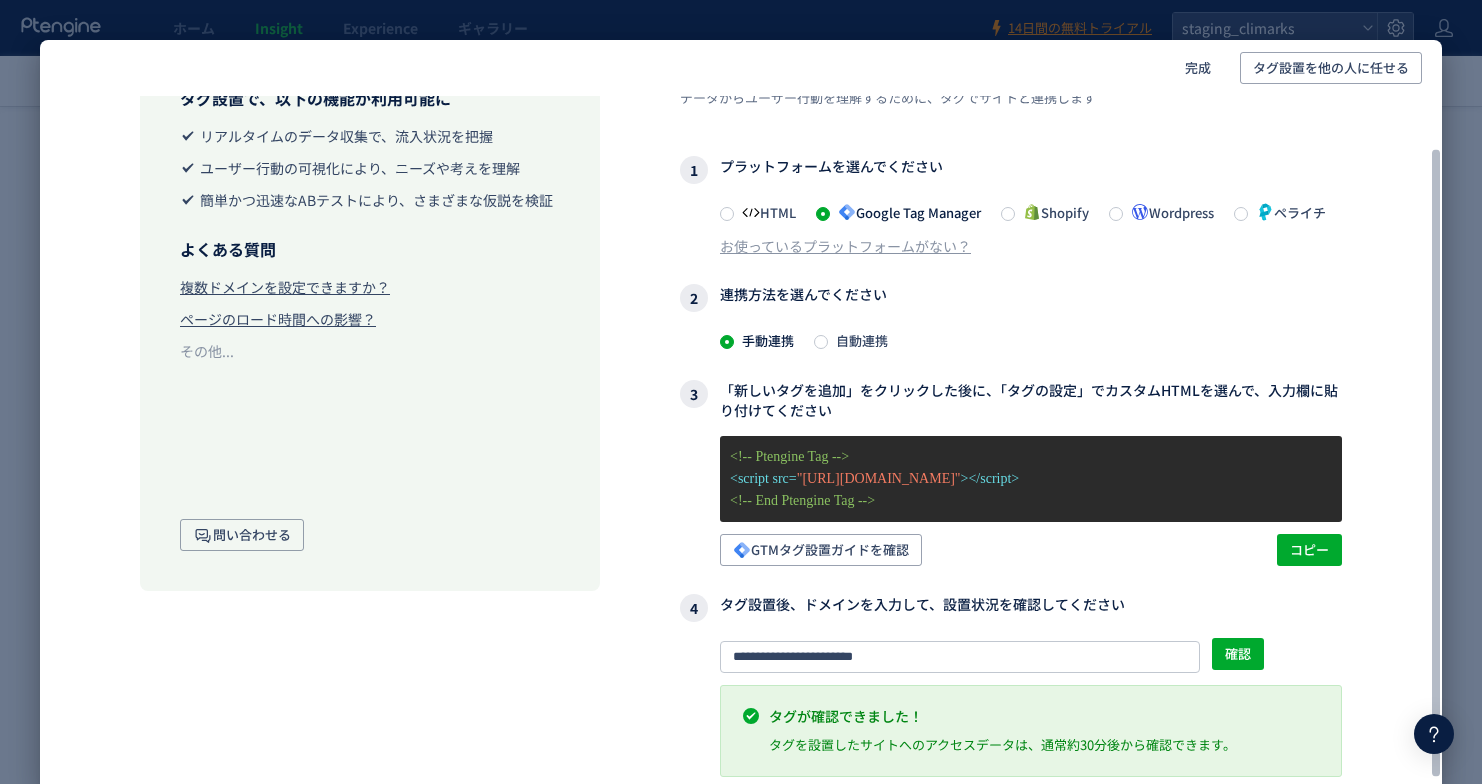 scroll, scrollTop: 0, scrollLeft: 0, axis: both 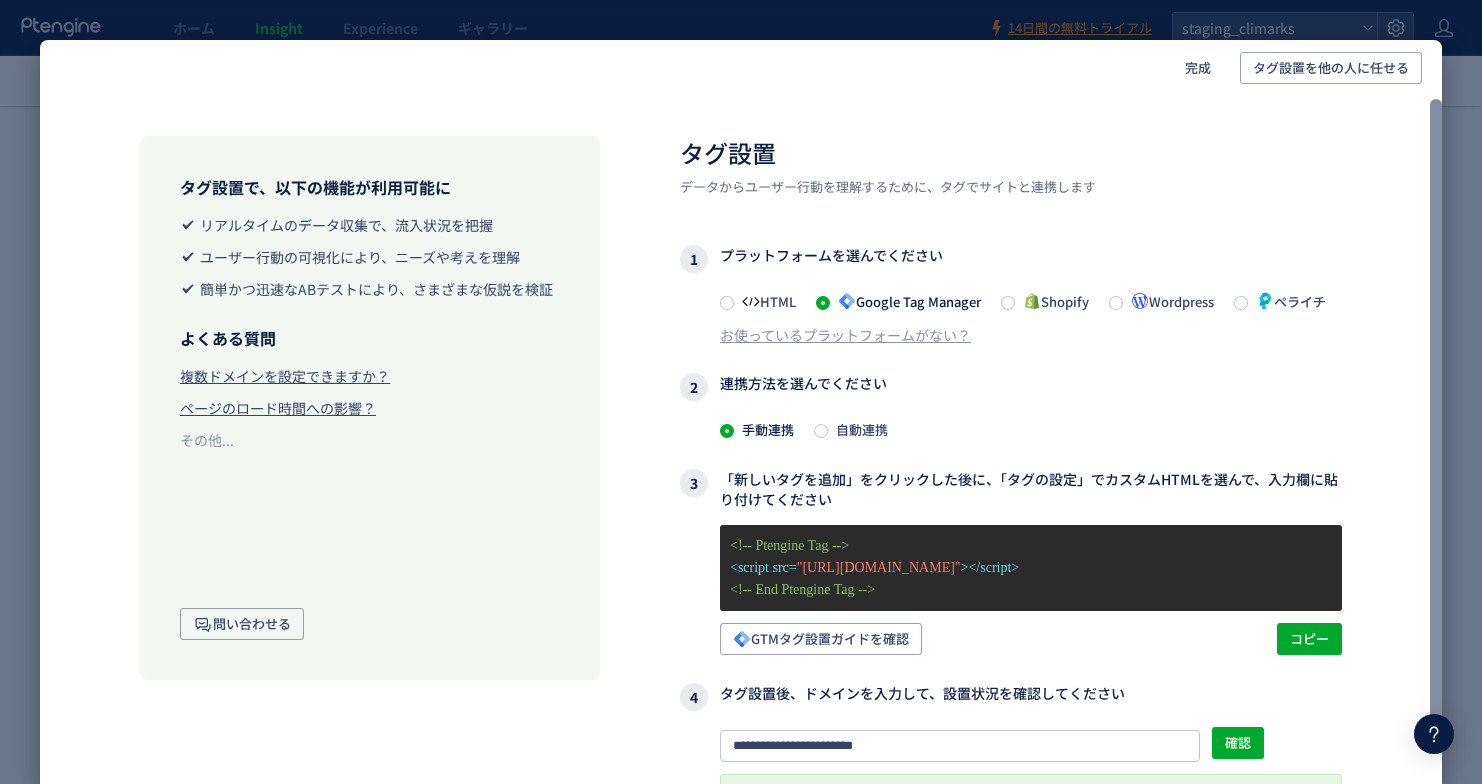 click 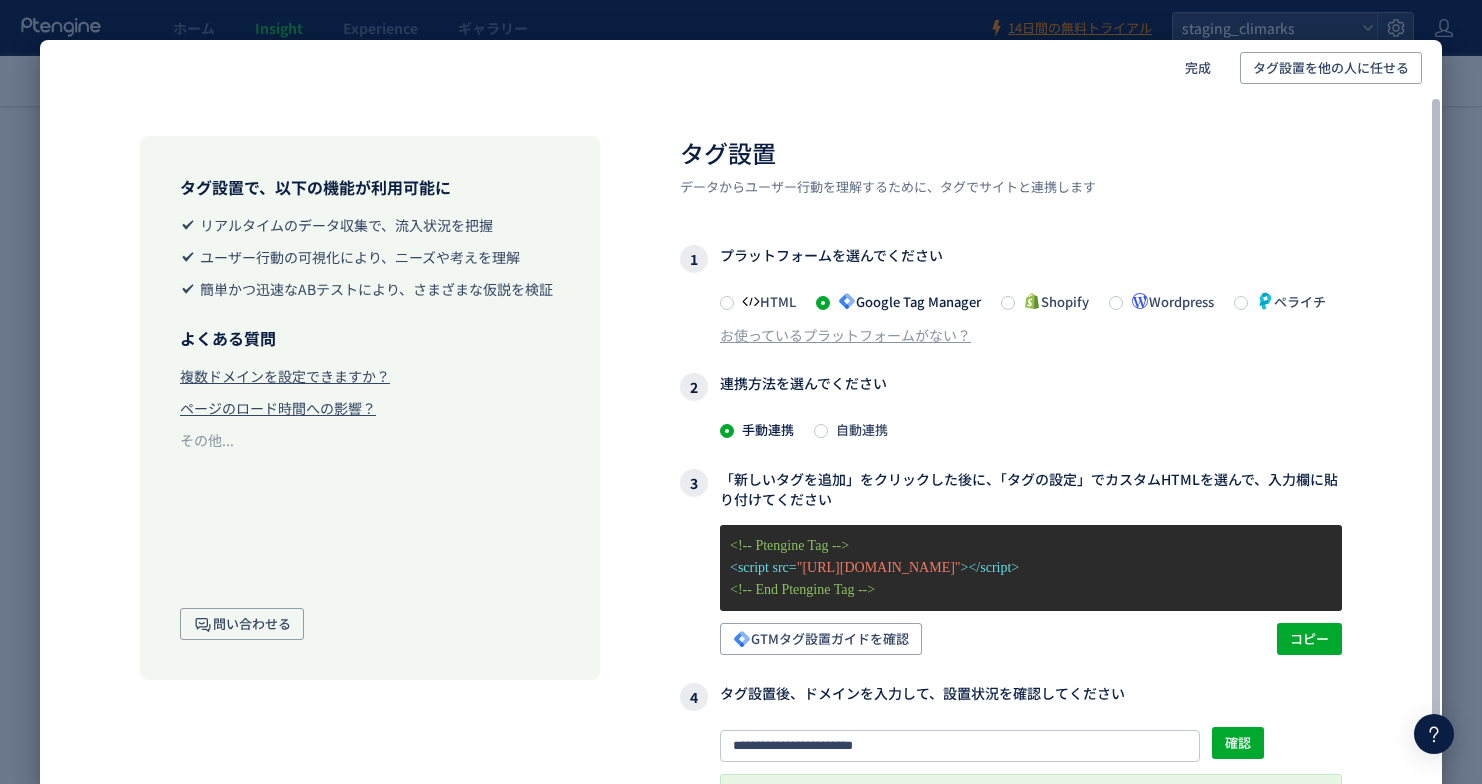 click on "完成 タグ設置を他の人に任せる タグ設置で、以下の機能が利用可能に  リアルタイムのデータ収集で、流入状況を把握  ユーザー行動の可視化により、ニーズや考えを理解  簡単かつ迅速なABテストにより、さまざまな仮説を検証 よくある質問 複数ドメインを設定できますか？ ページのロード時間への影響？ その他...  問い合わせる タグ設置 データからユーザー行動を理解するために、タグでサイトと連携します 1  プラットフォームを選んでください  HTML  Google Tag Manager  Shopify  Wordpress  ペライチ お使っているプラットフォームがない？ 2  連携方法を選んでください 手動連携 自動連携 3  「新しいタグを追加」をクリックした後に、「タグの設定」でカスタムHTMLを選んで、入力欄に貼り付けてください <!-- Ptengine Tag -->  <script src= "https://js.ptengine.jp/6c85mbrh.js" 4" 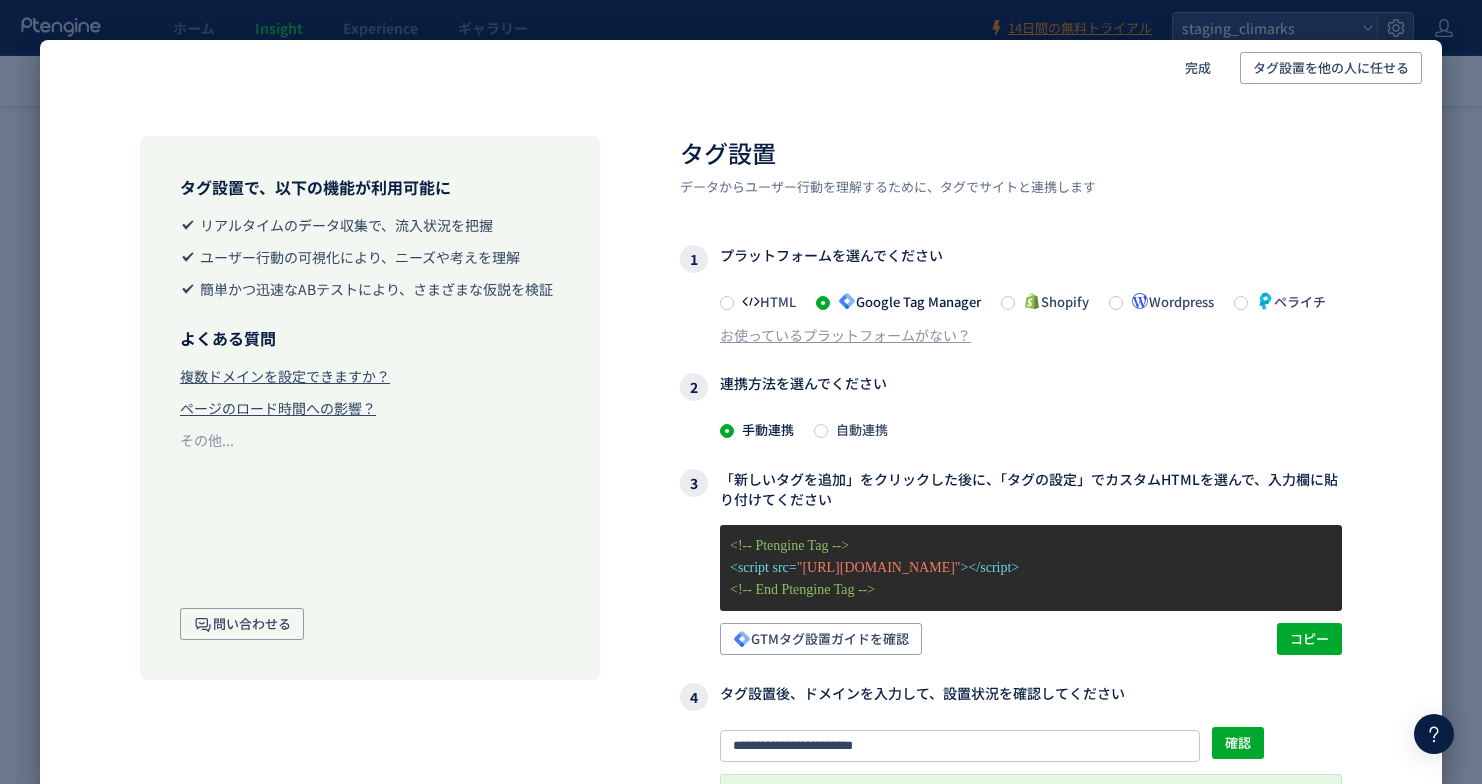 click on "完成 タグ設置を他の人に任せる タグ設置で、以下の機能が利用可能に  リアルタイムのデータ収集で、流入状況を把握  ユーザー行動の可視化により、ニーズや考えを理解  簡単かつ迅速なABテストにより、さまざまな仮説を検証 よくある質問 複数ドメインを設定できますか？ ページのロード時間への影響？ その他...  問い合わせる タグ設置 データからユーザー行動を理解するために、タグでサイトと連携します 1  プラットフォームを選んでください  HTML  Google Tag Manager  Shopify  Wordpress  ペライチ お使っているプラットフォームがない？ 2  連携方法を選んでください 手動連携 自動連携 3  「新しいタグを追加」をクリックした後に、「タグの設定」でカスタムHTMLを選んで、入力欄に貼り付けてください <!-- Ptengine Tag -->  <script src= "https://js.ptengine.jp/6c85mbrh.js" 4" 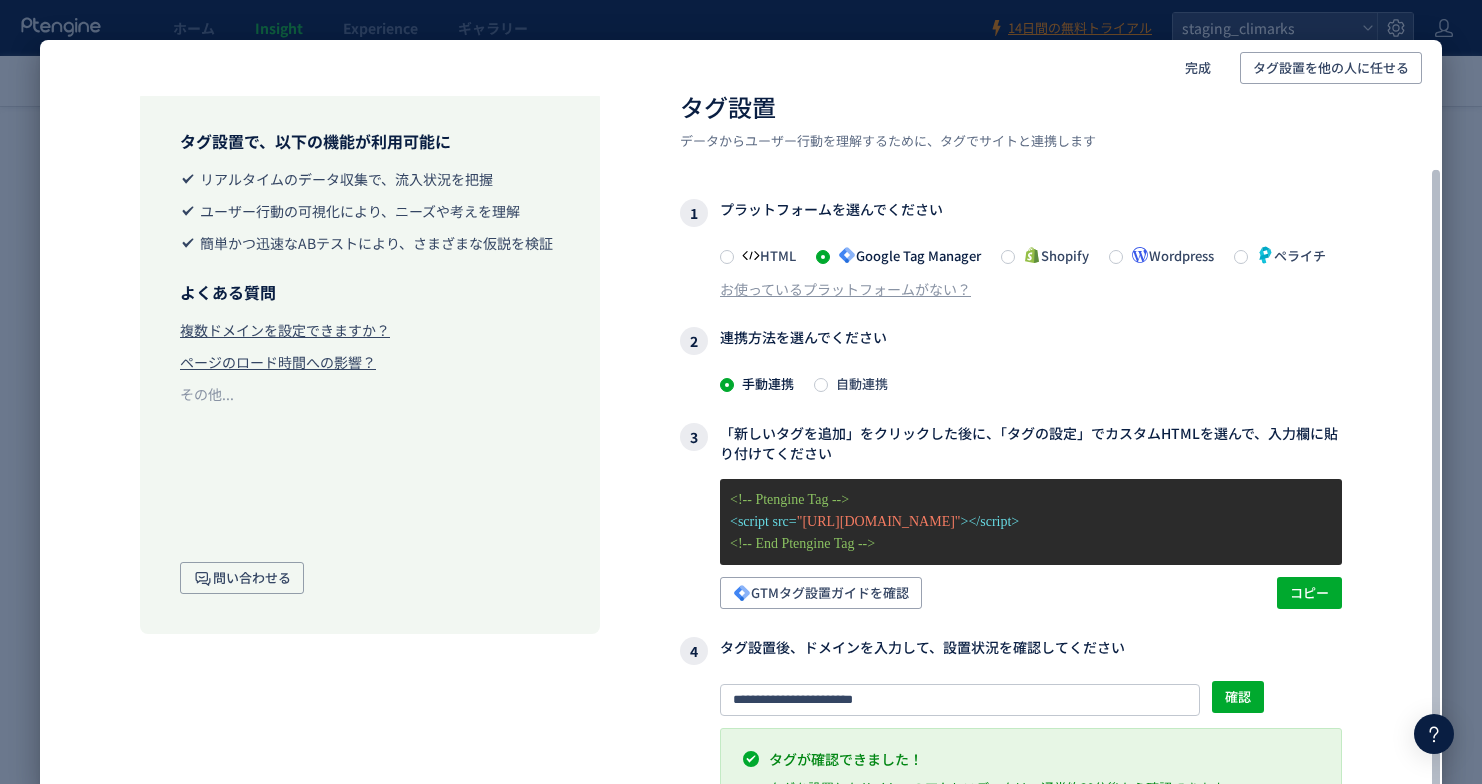 scroll, scrollTop: 89, scrollLeft: 0, axis: vertical 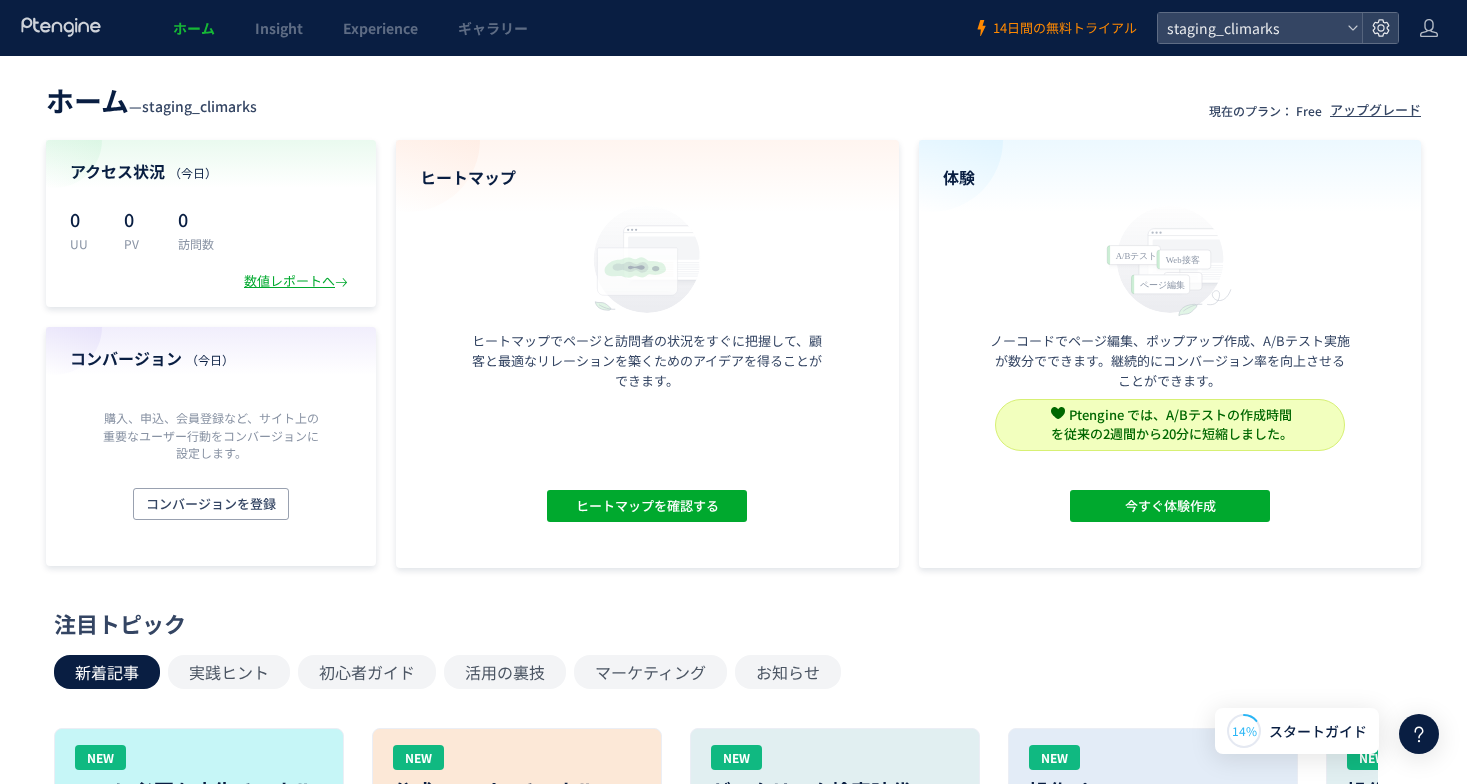 click on "14日間の無料トライアル" at bounding box center (1065, 28) 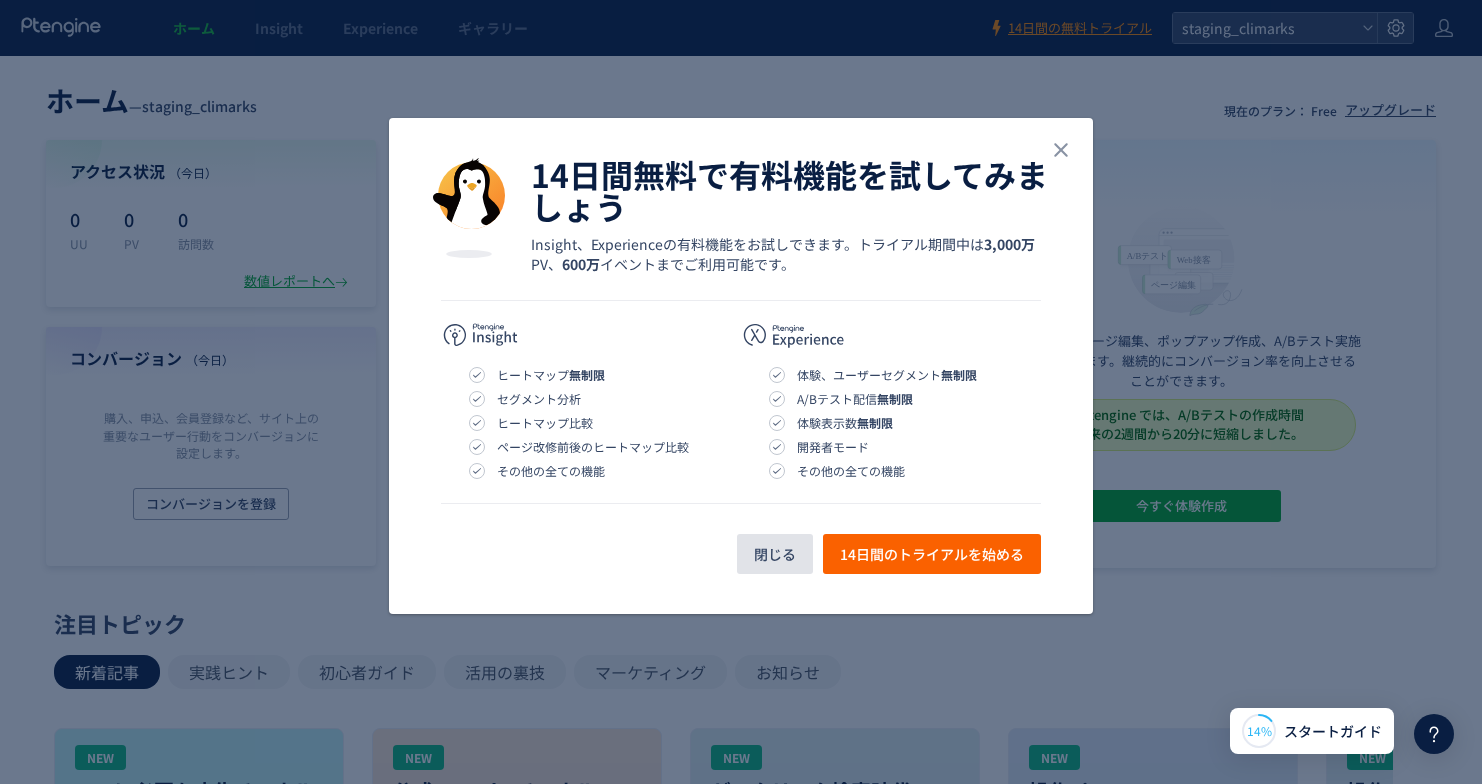 click on "閉じる" at bounding box center [775, 554] 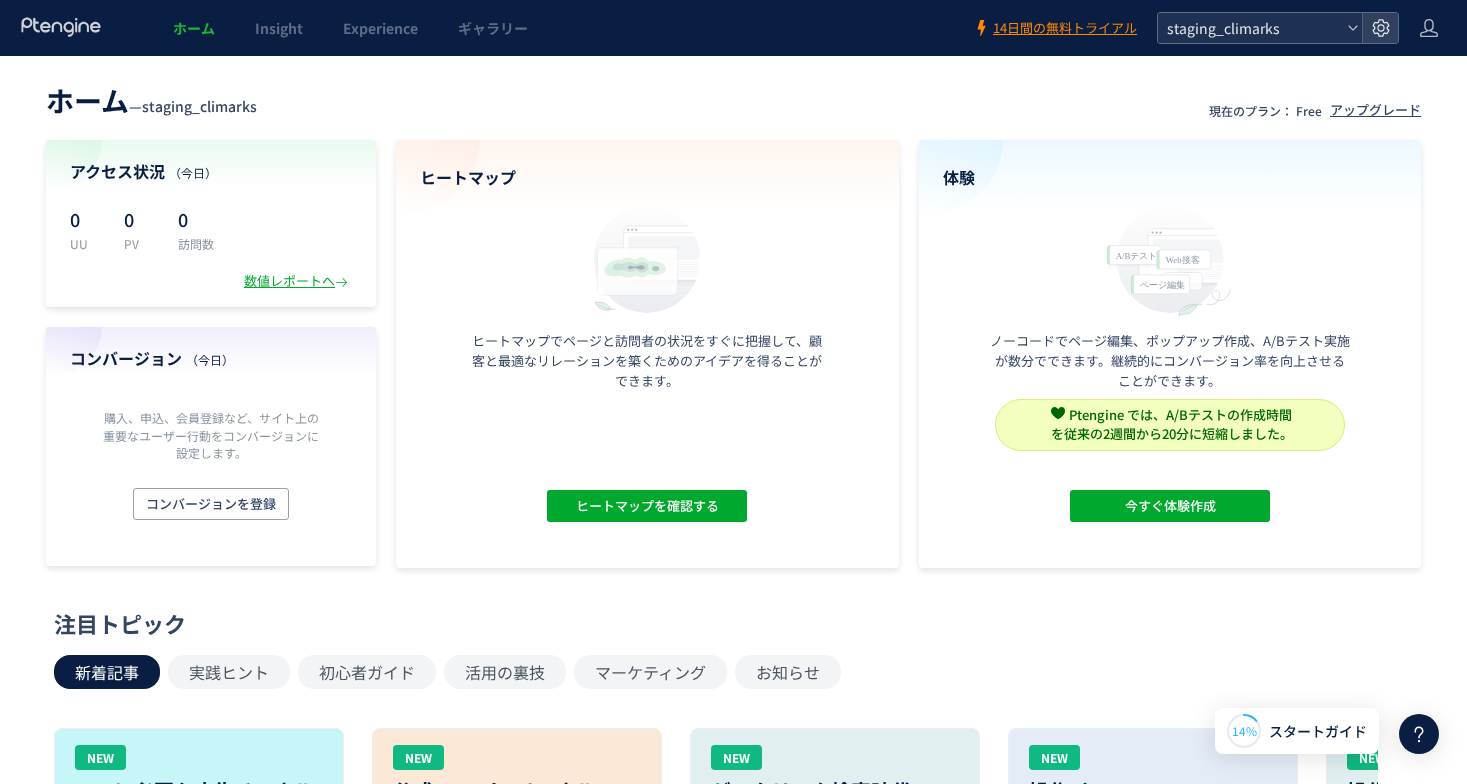 click 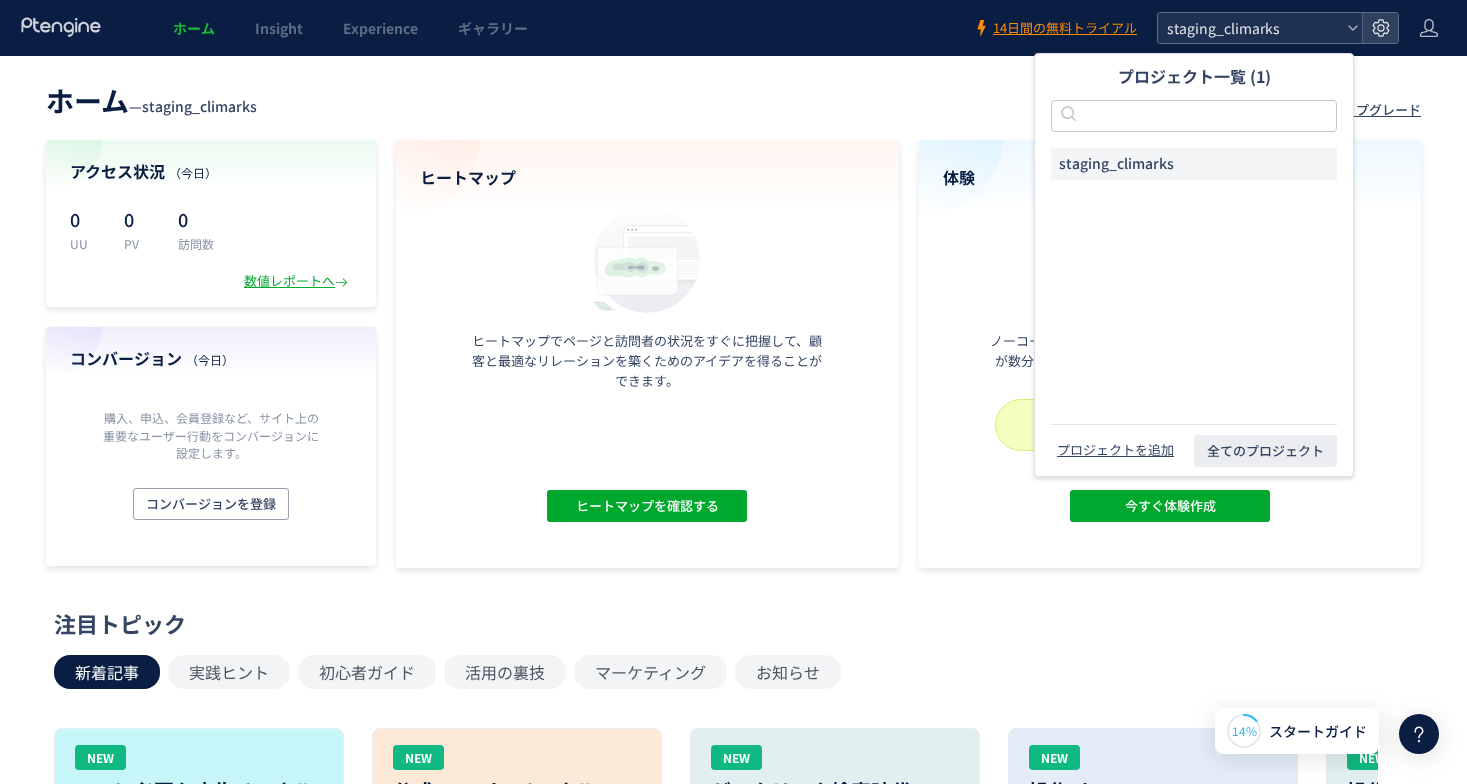 click 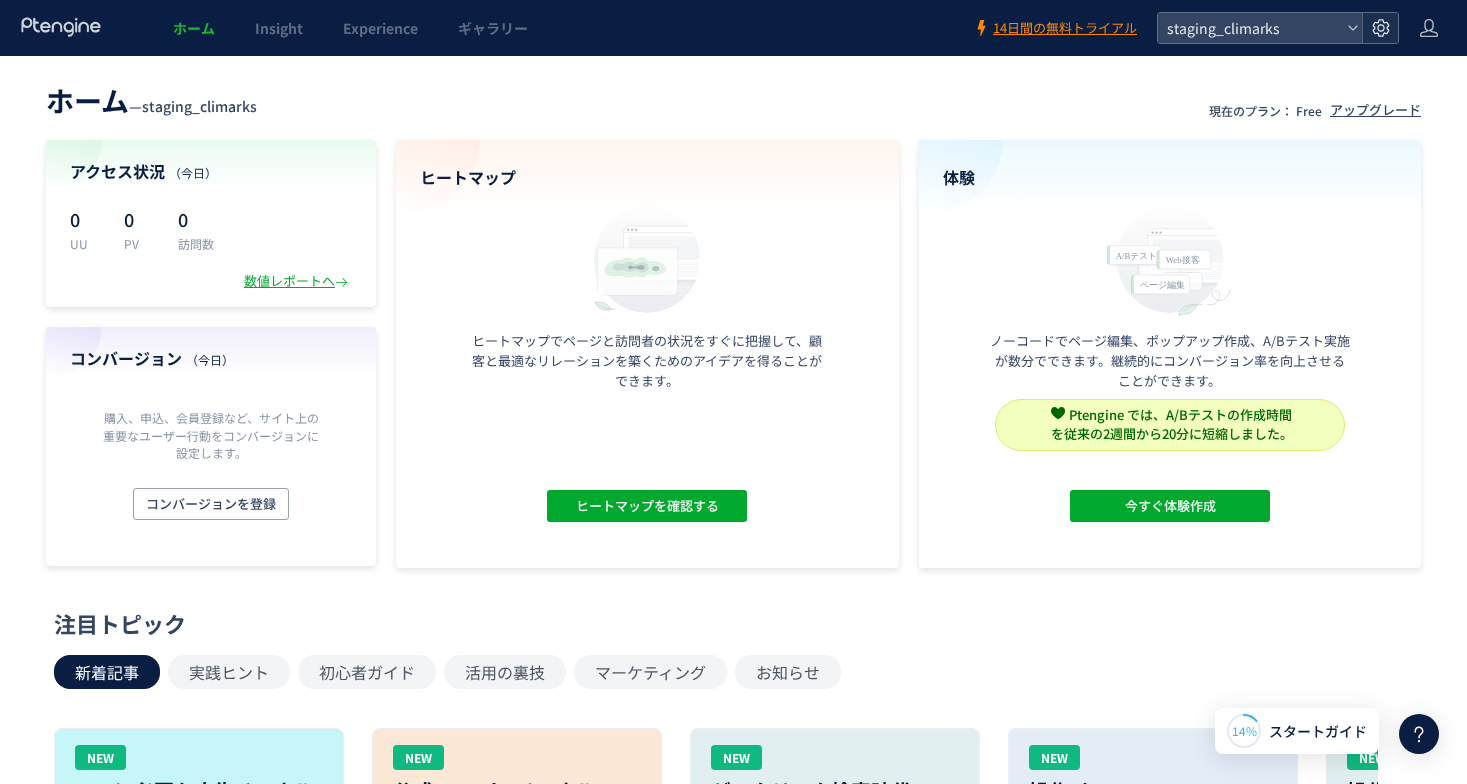 click 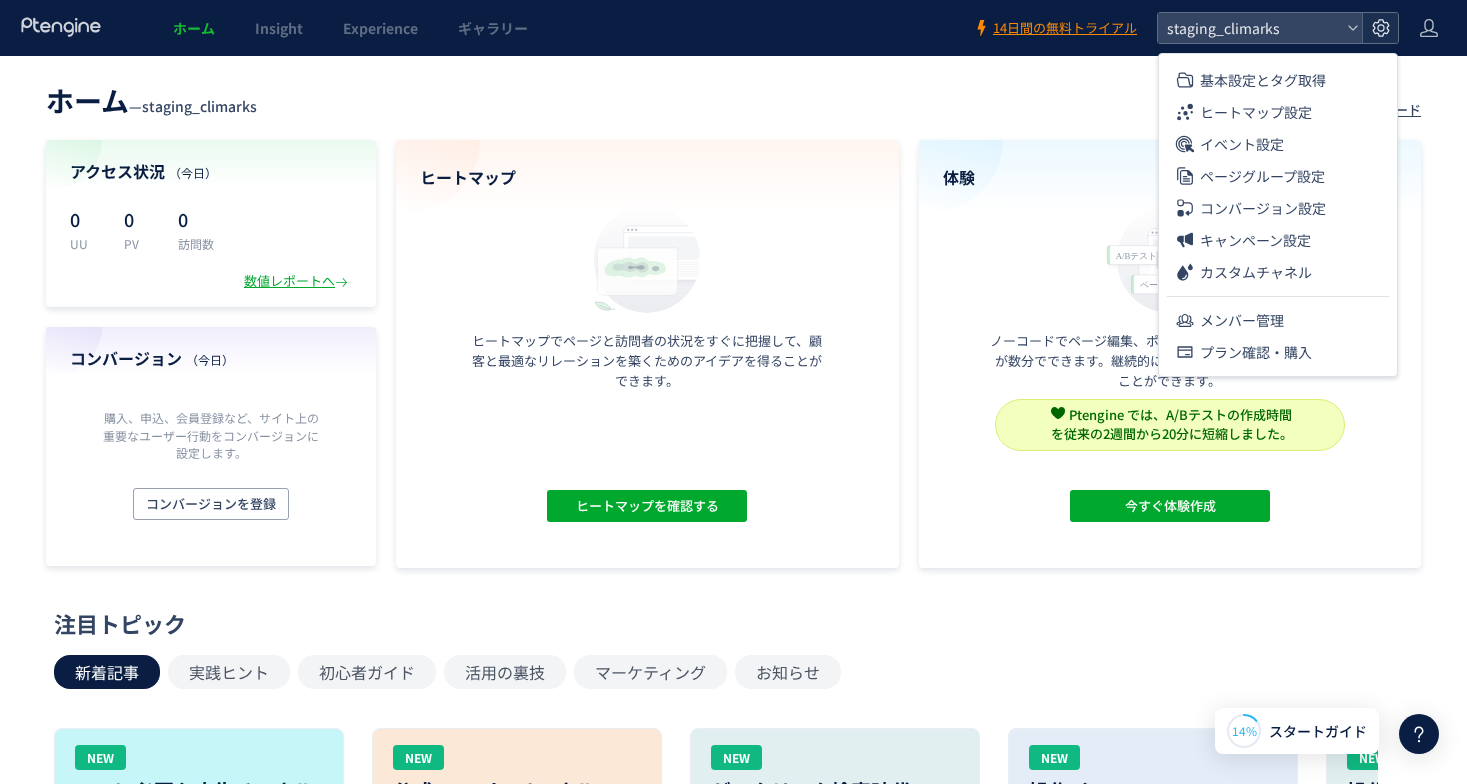 click 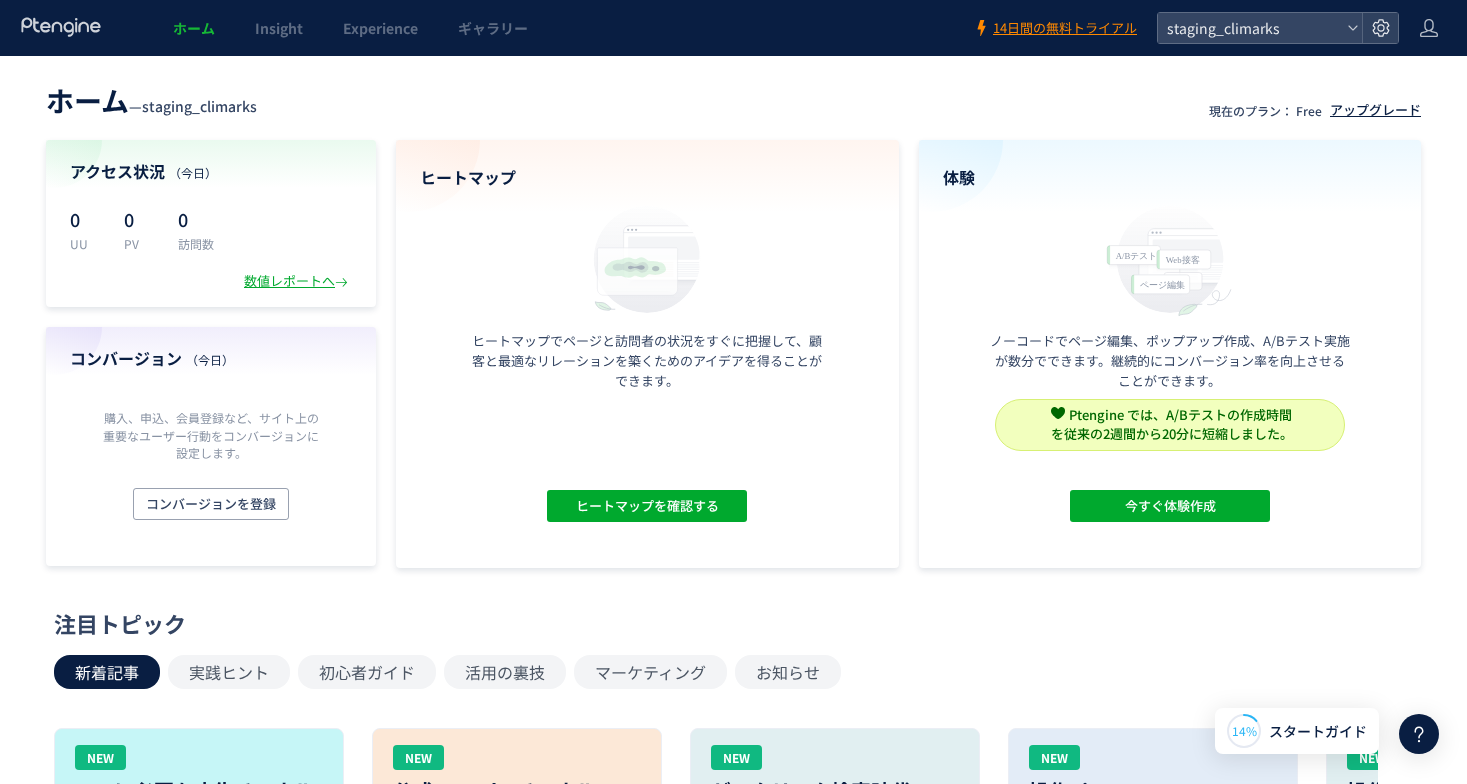 click on "アップグレード" at bounding box center [1375, 110] 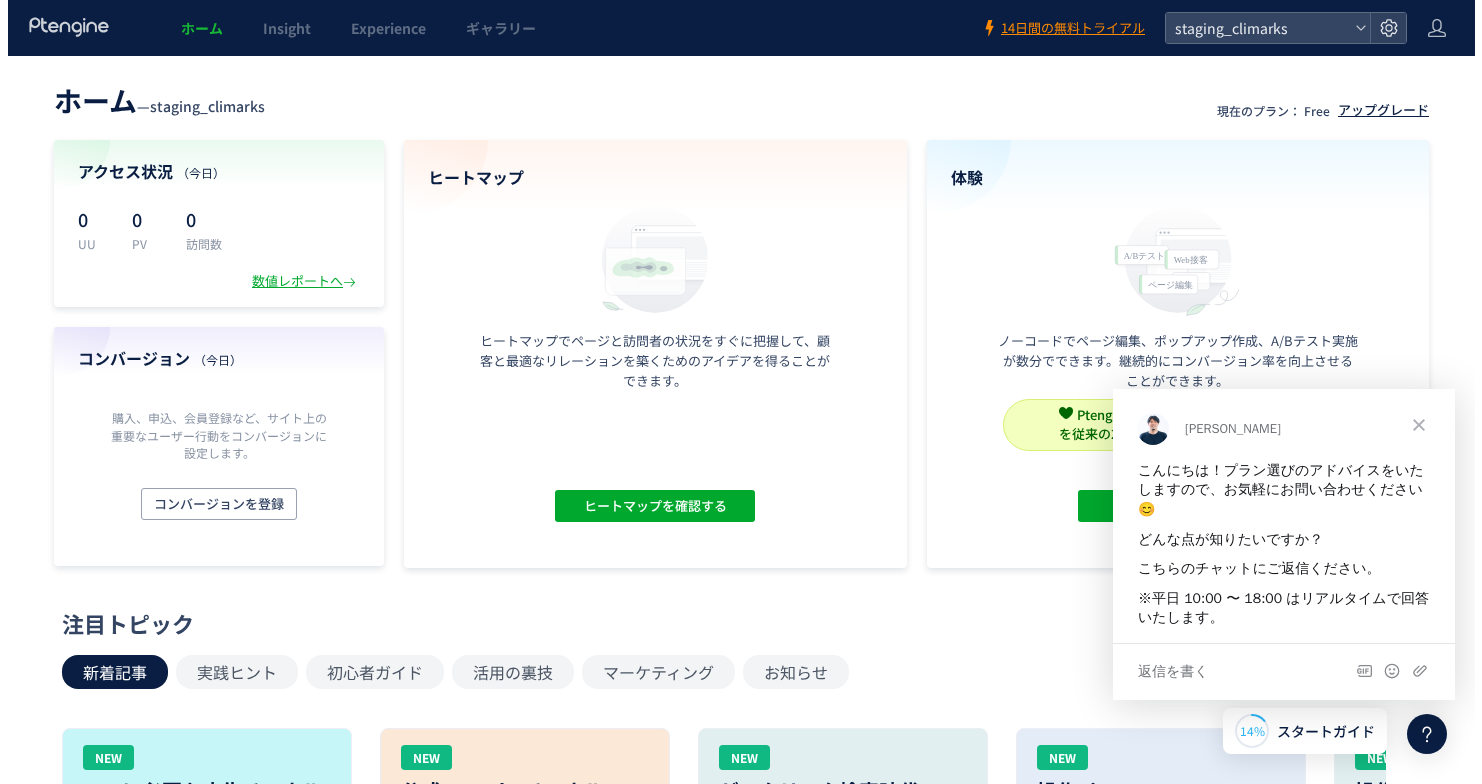 scroll, scrollTop: 0, scrollLeft: 0, axis: both 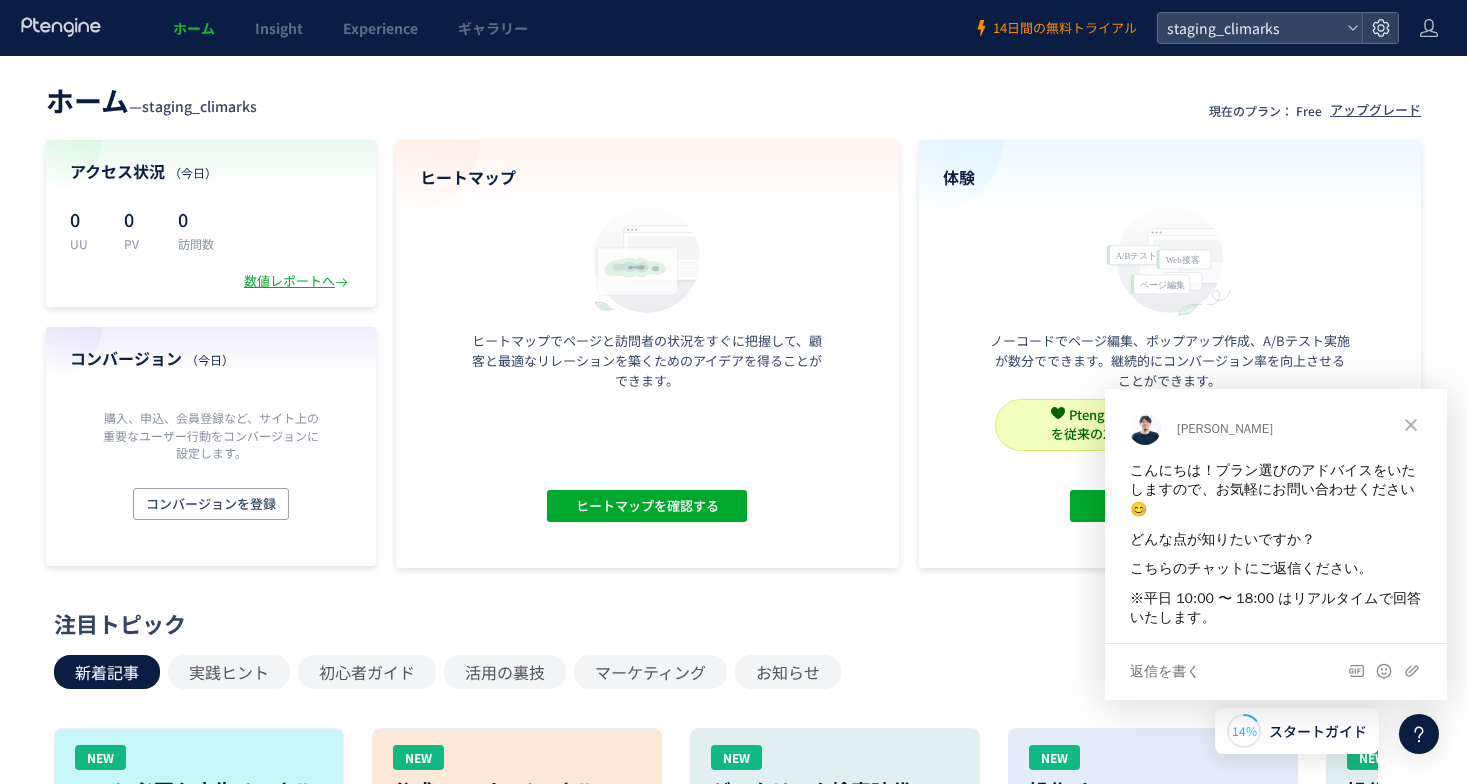 click on "14日間の無料トライアル" at bounding box center [1065, 28] 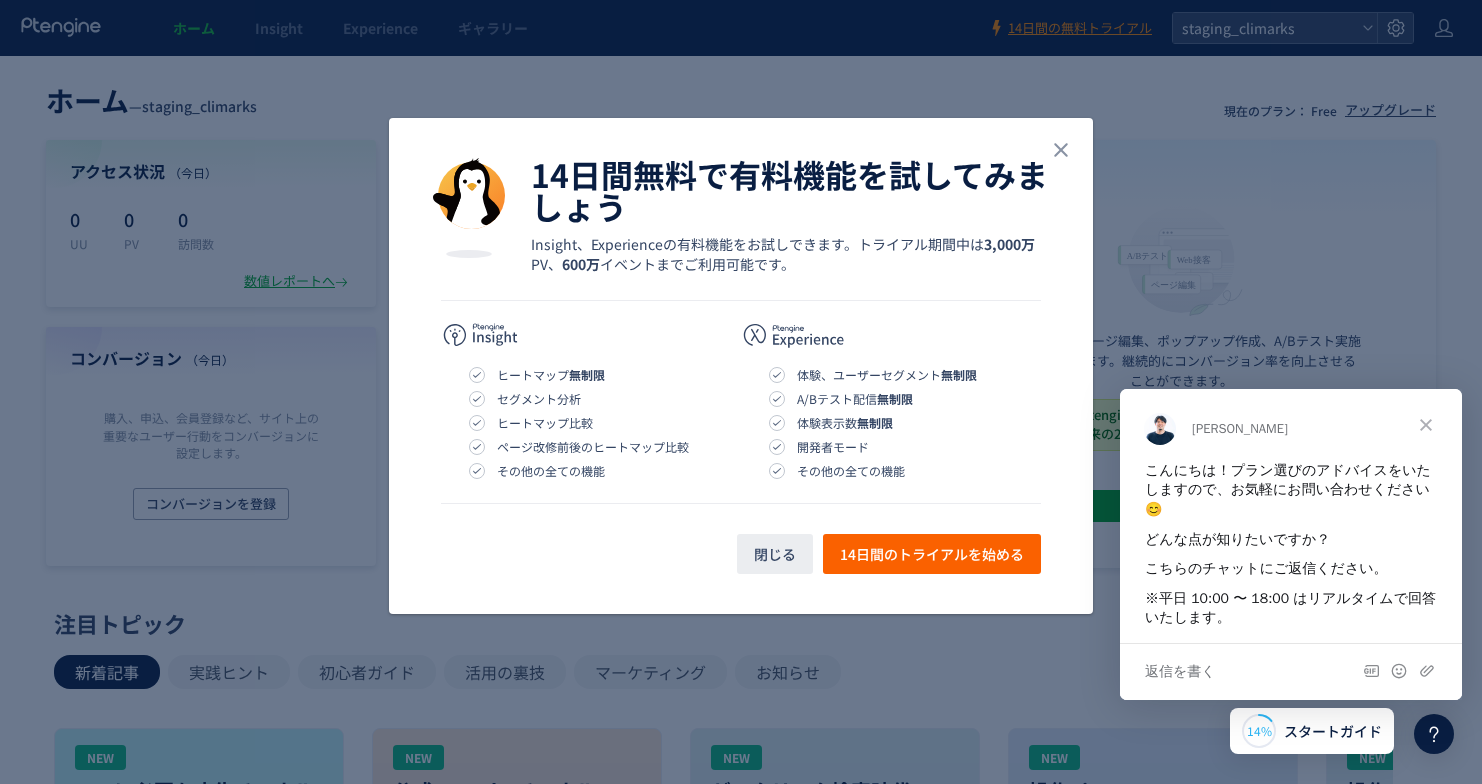 click 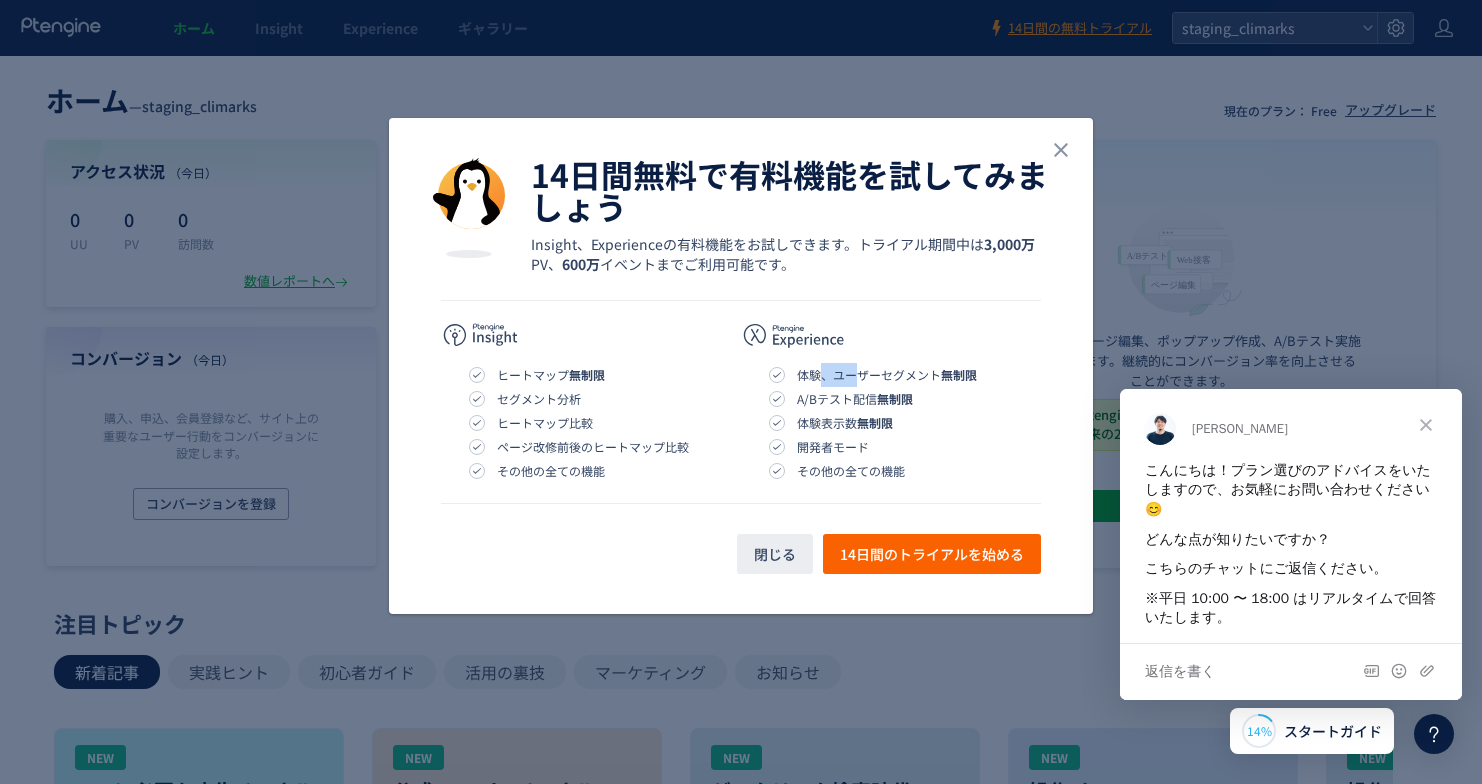 drag, startPoint x: 819, startPoint y: 371, endPoint x: 854, endPoint y: 364, distance: 35.69314 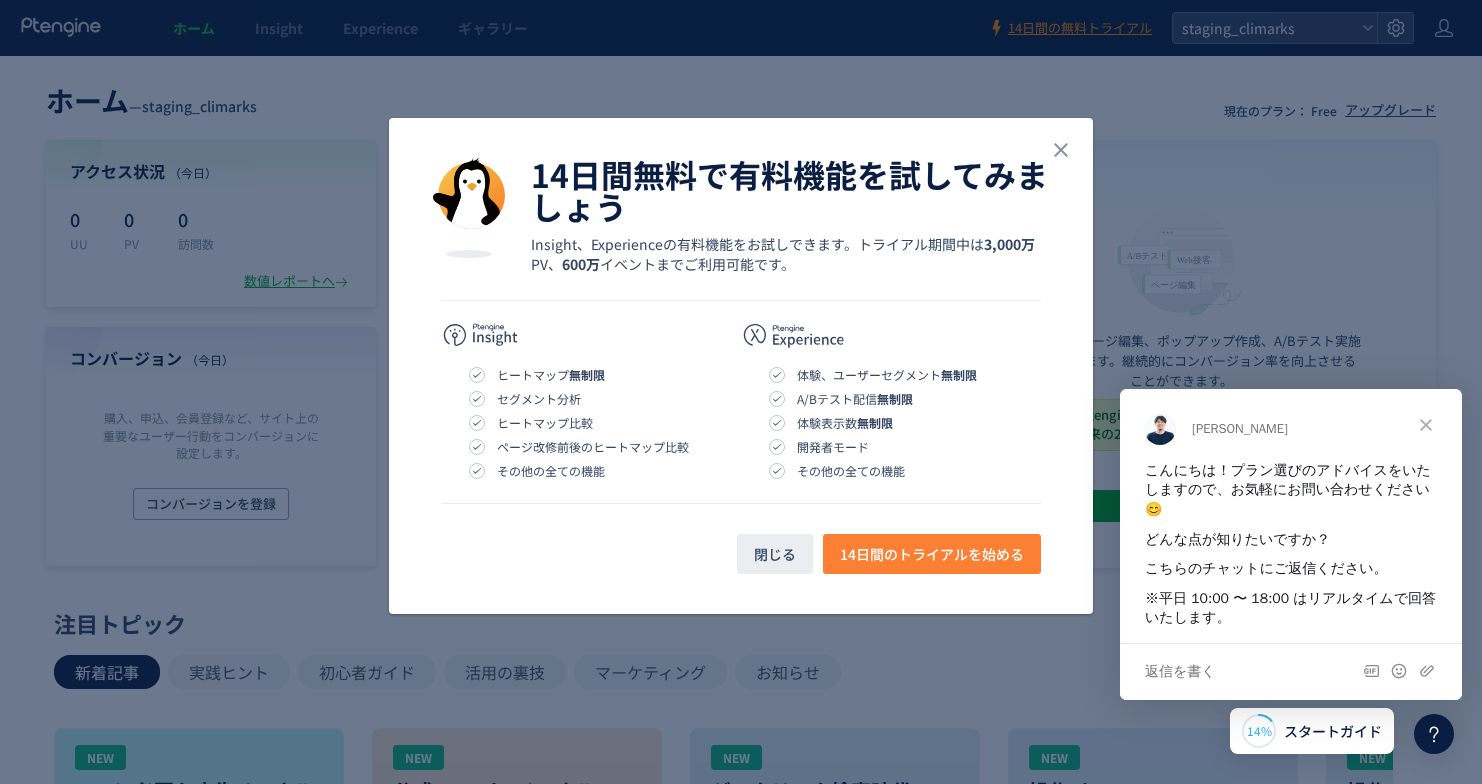 click on "14日間のトライアルを始める" at bounding box center (932, 554) 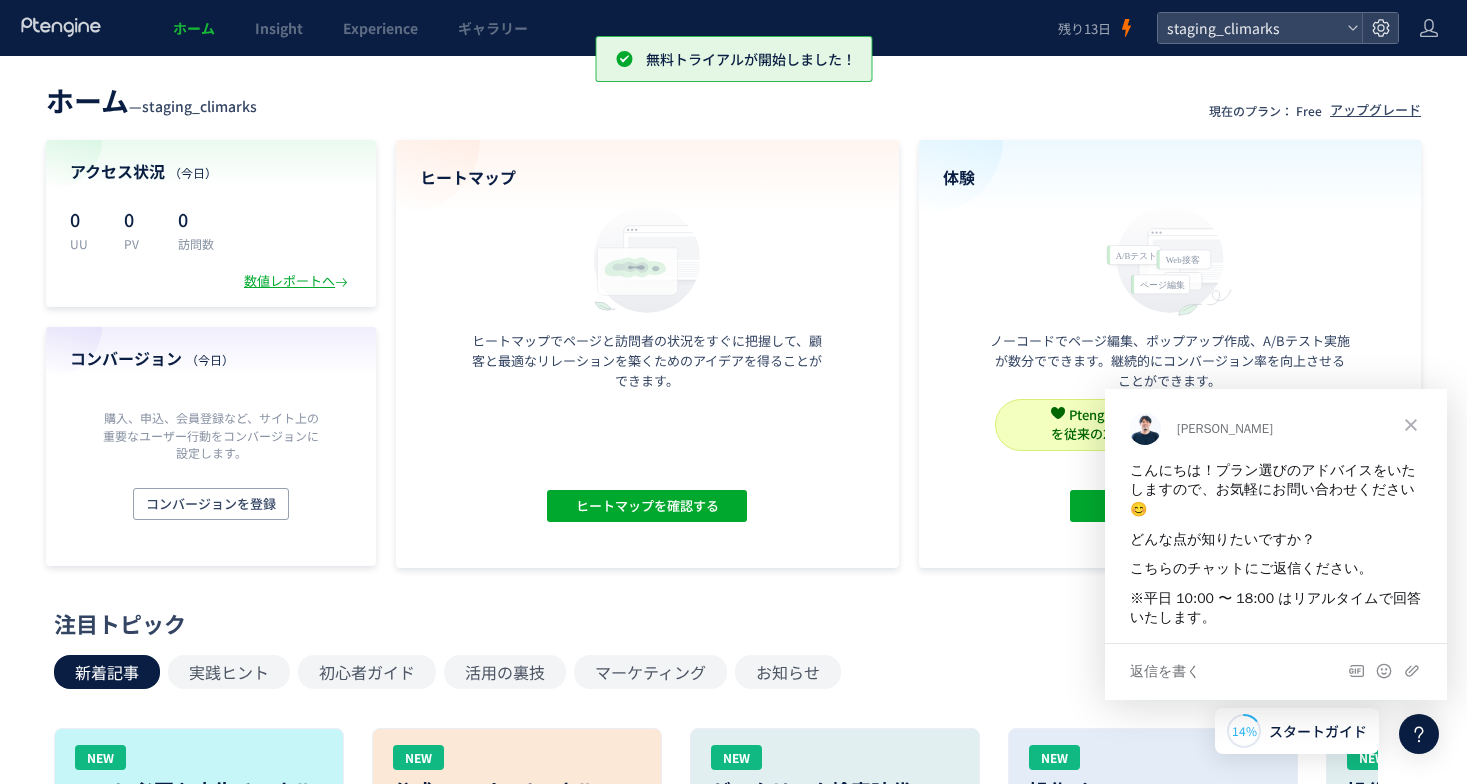 click at bounding box center (1411, 424) 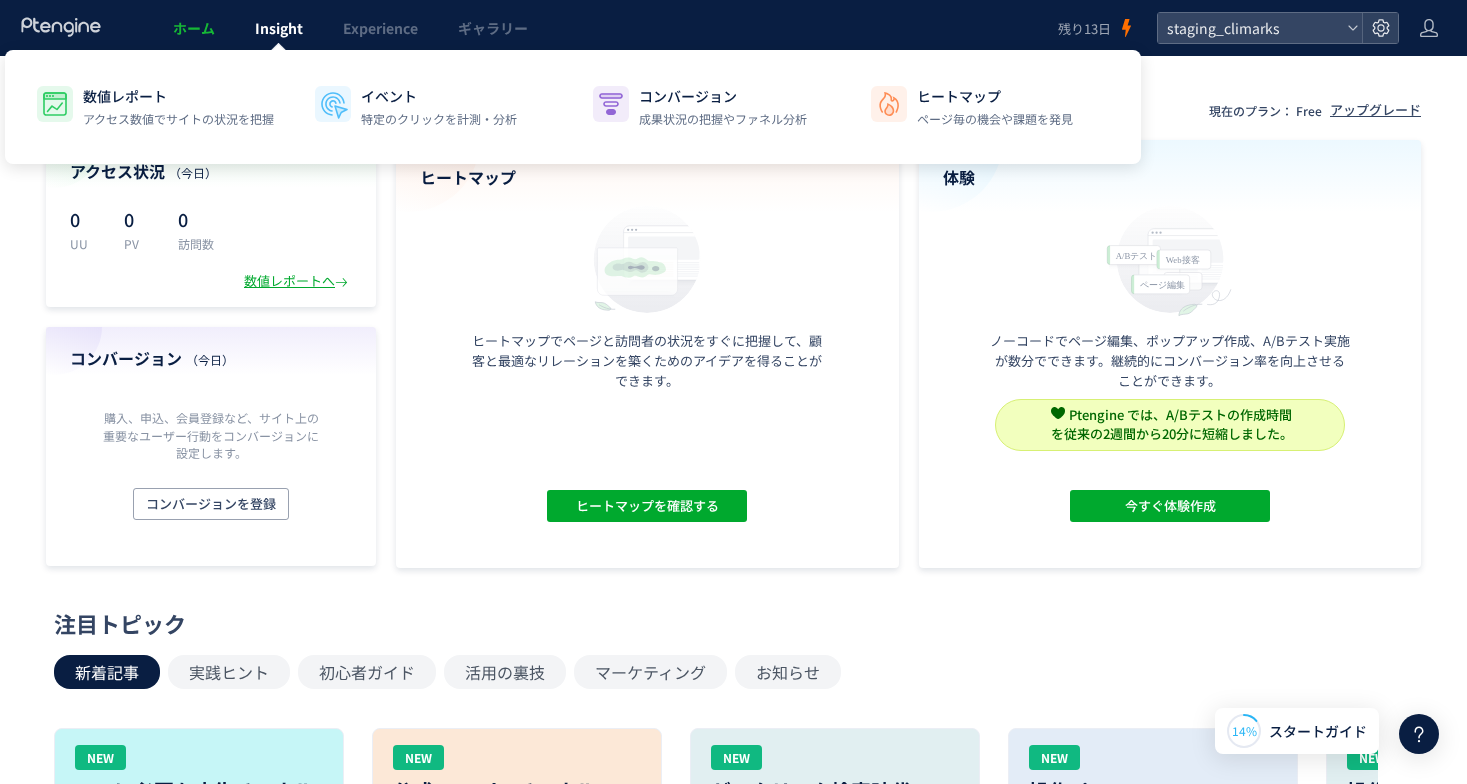 click on "Insight" at bounding box center (279, 28) 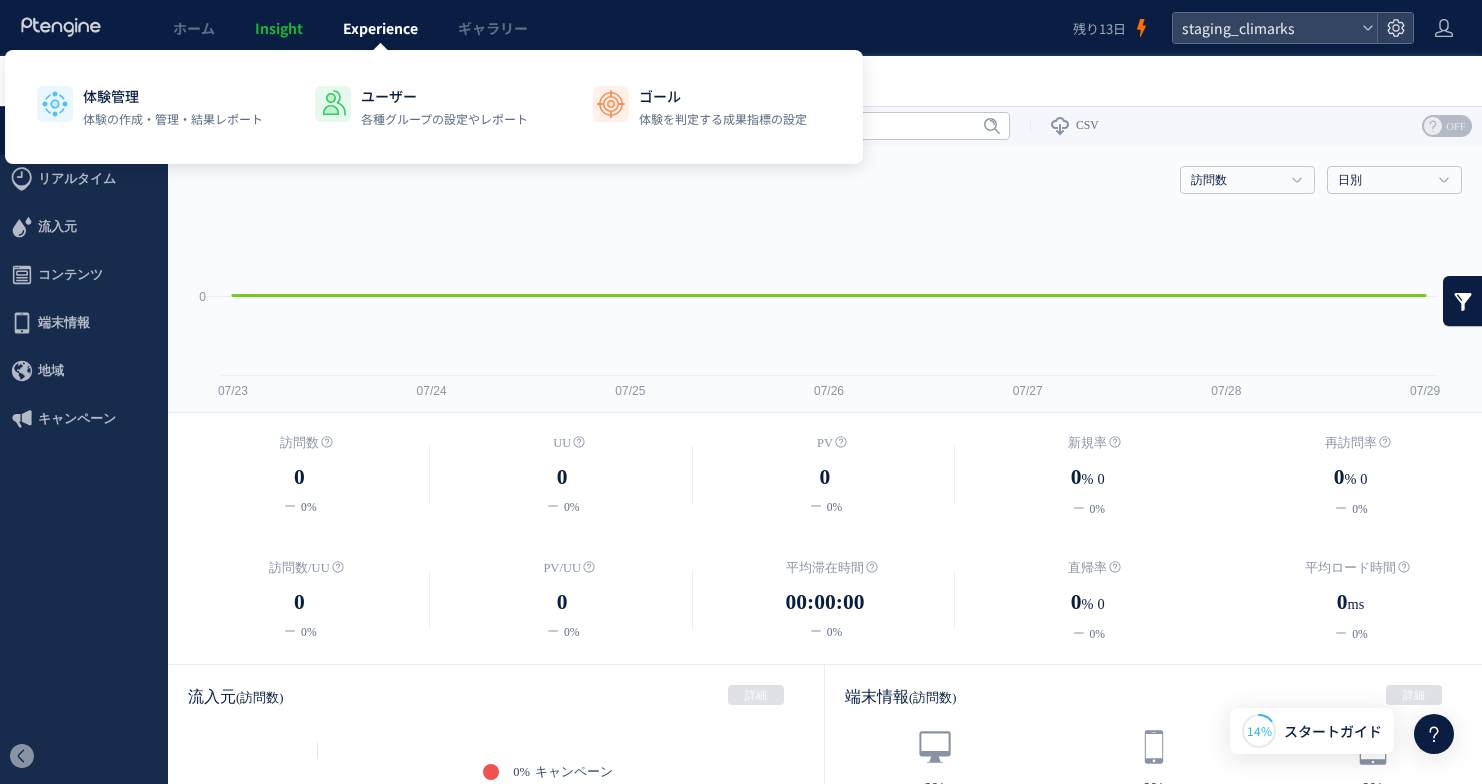 click on "Experience" at bounding box center [380, 28] 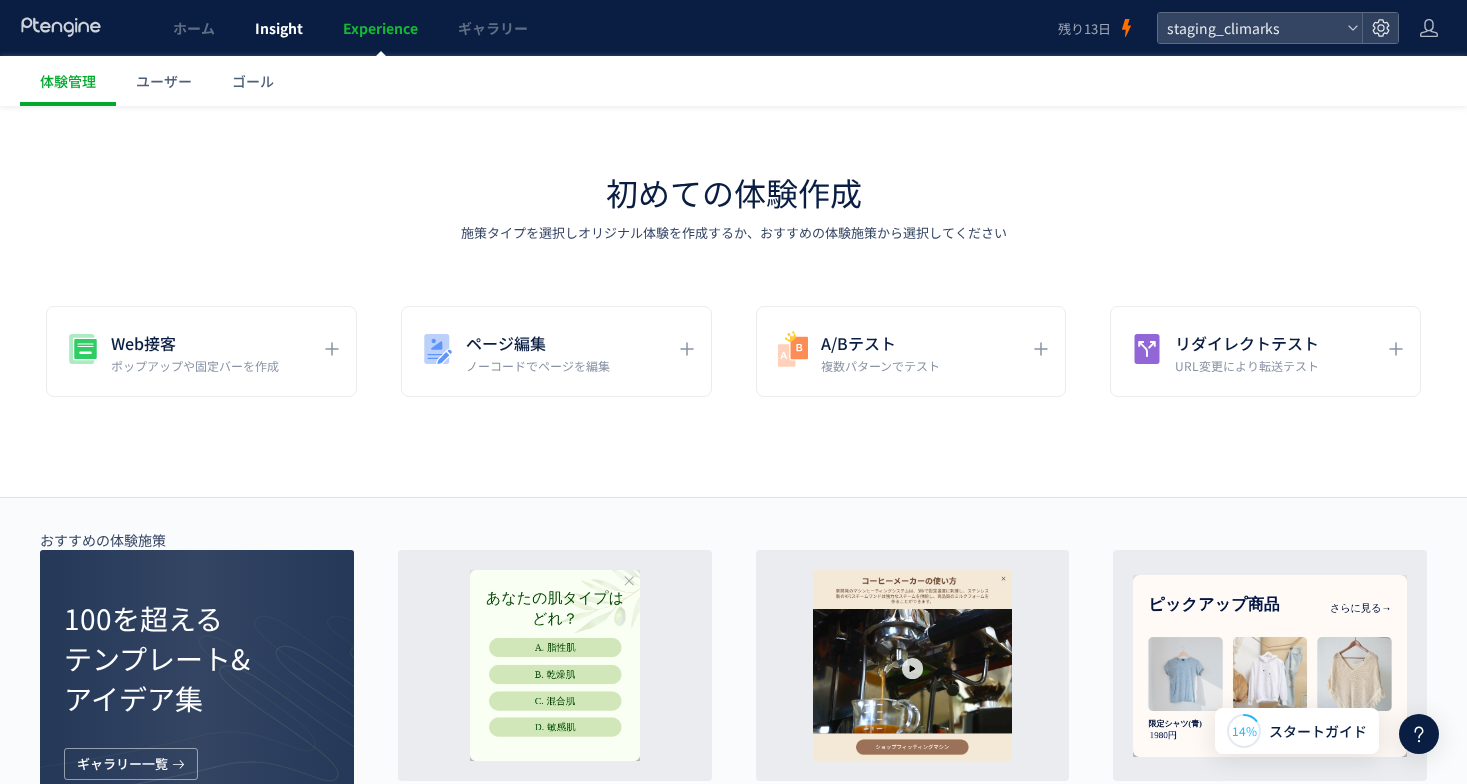 click on "Insight" 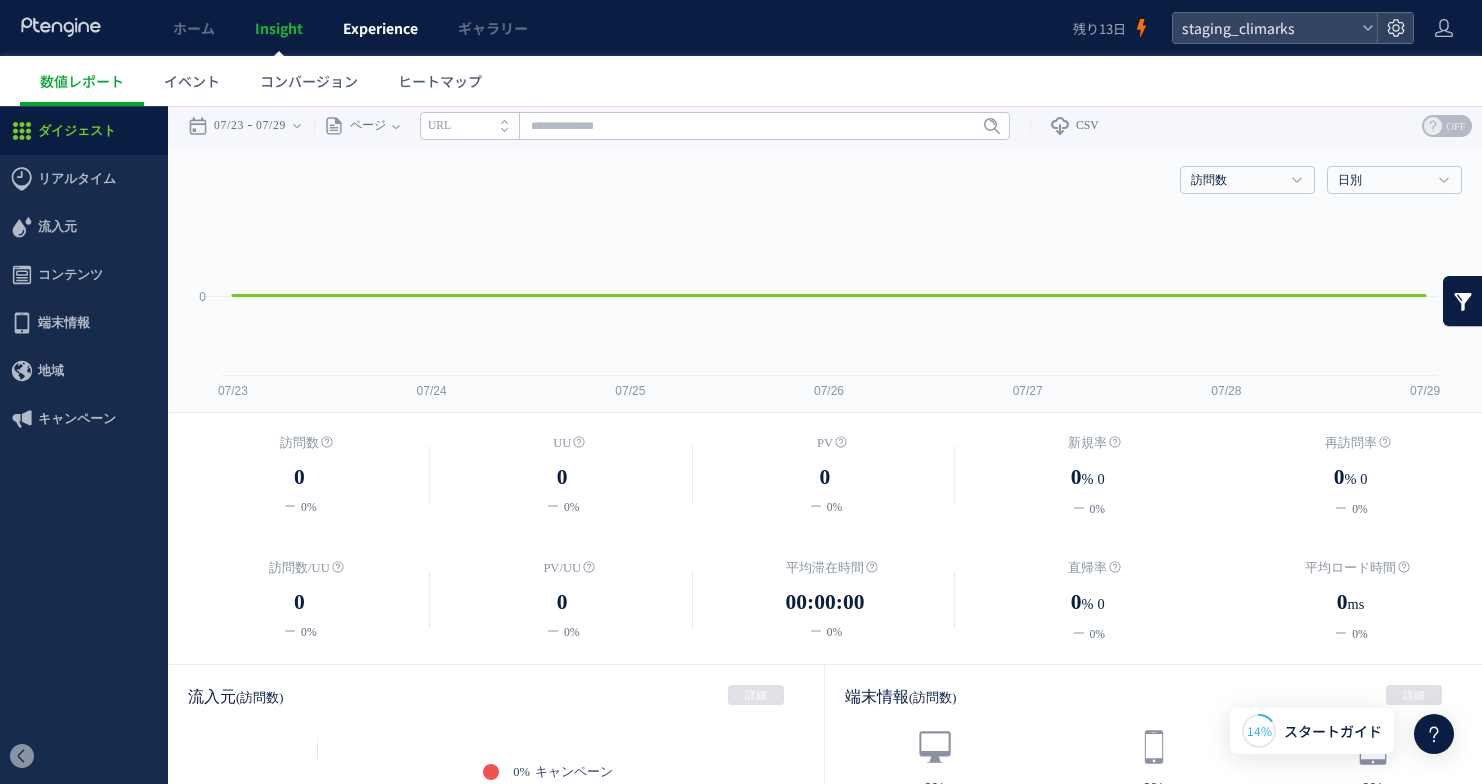 click on "Experience" at bounding box center [380, 28] 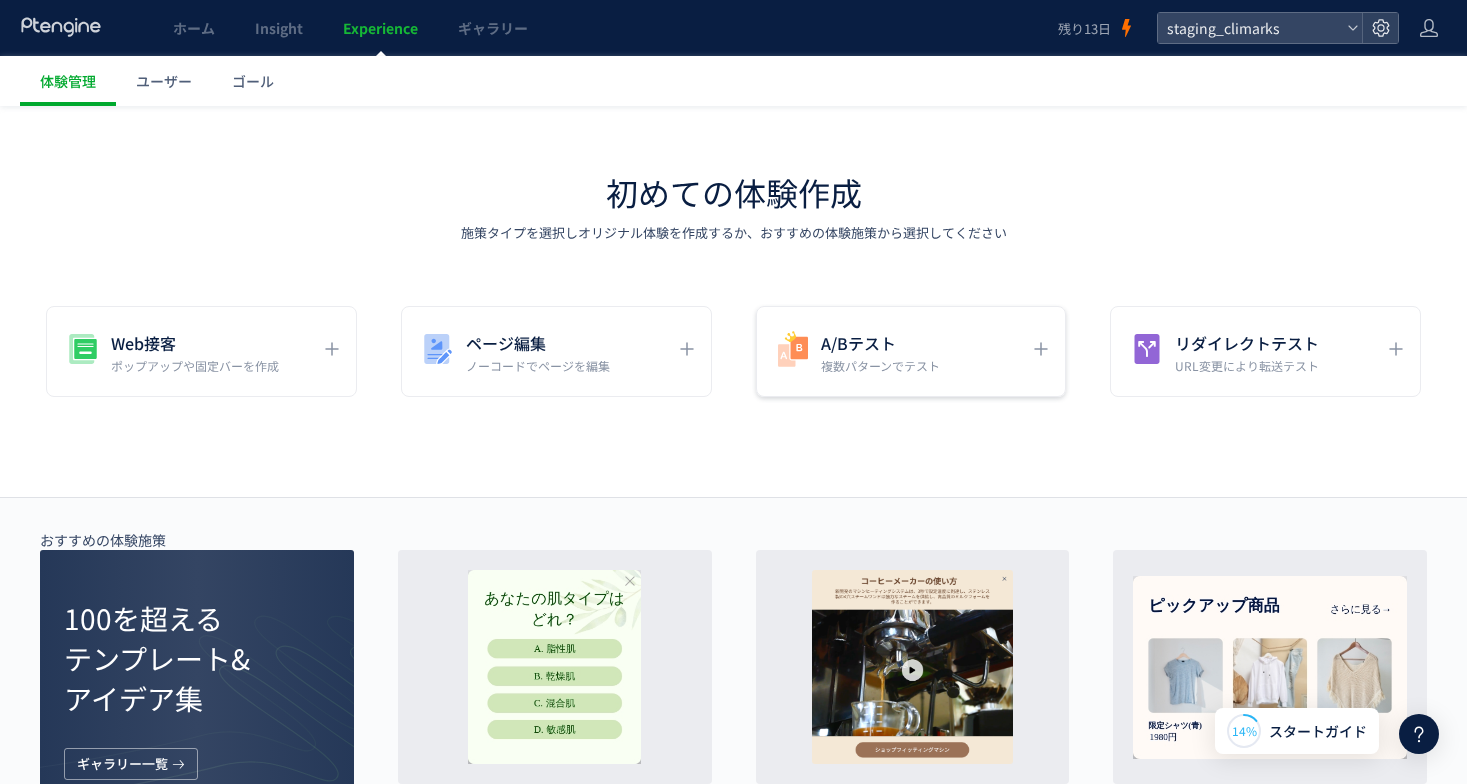 click on "A/Bテスト" at bounding box center (880, 343) 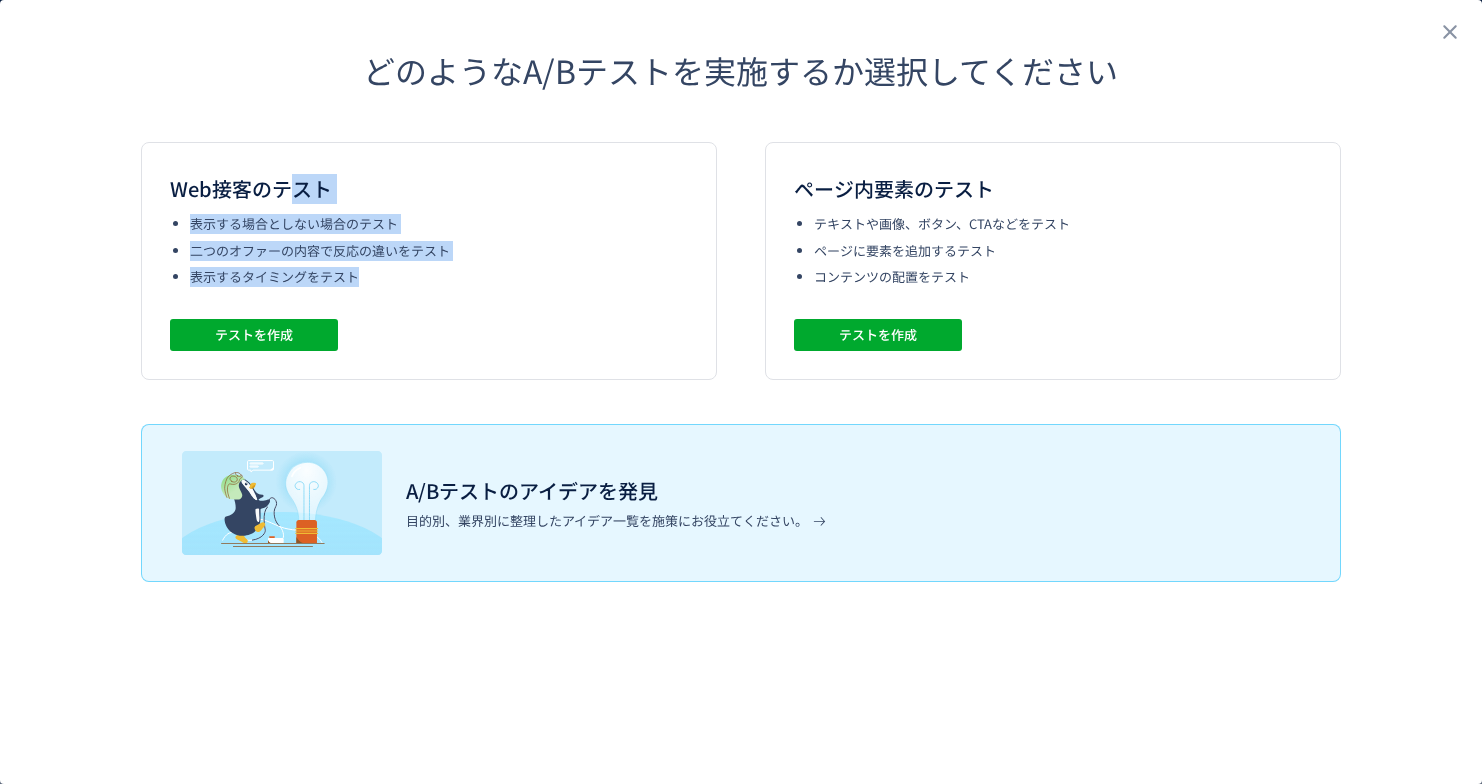 drag, startPoint x: 291, startPoint y: 192, endPoint x: 429, endPoint y: 273, distance: 160.01562 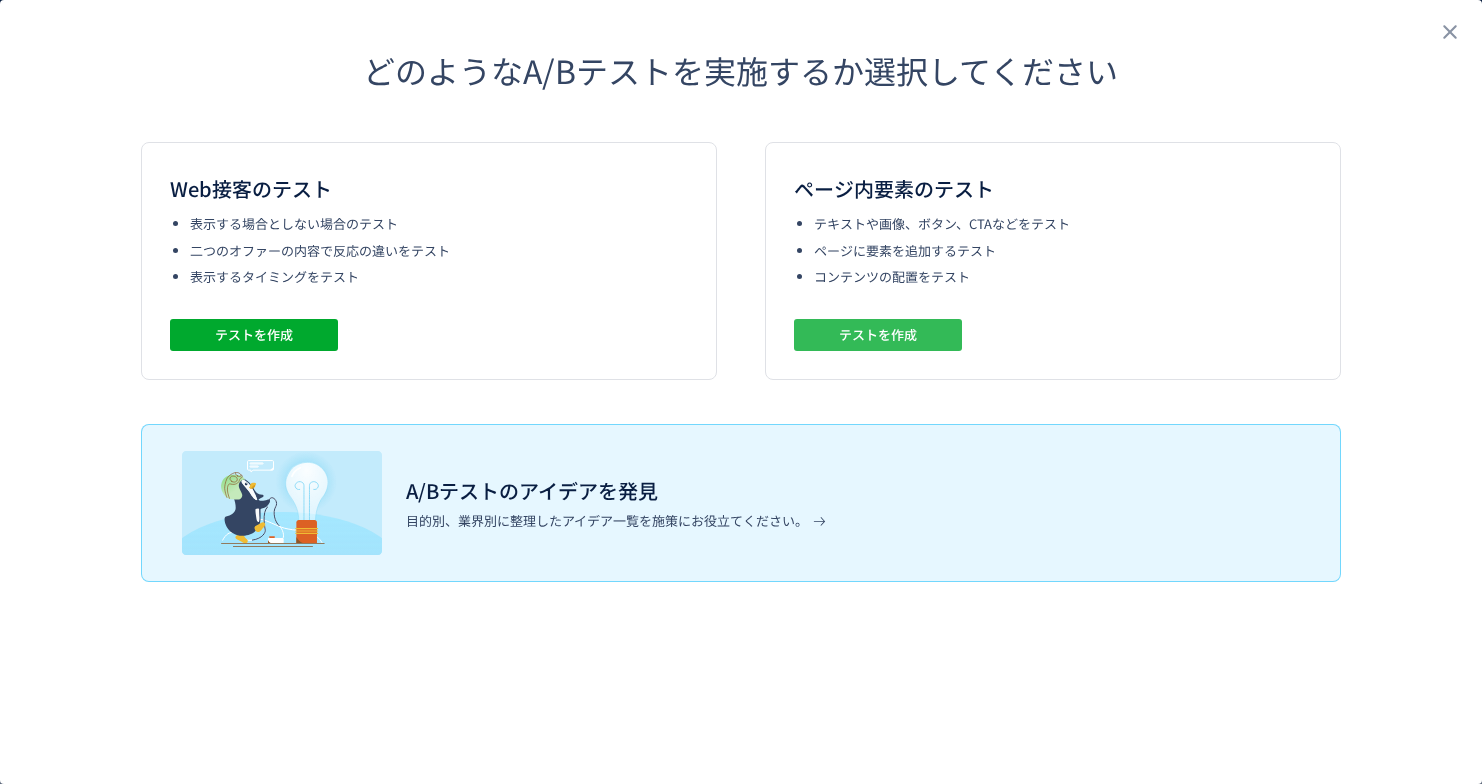 click on "テストを作成" at bounding box center [878, 335] 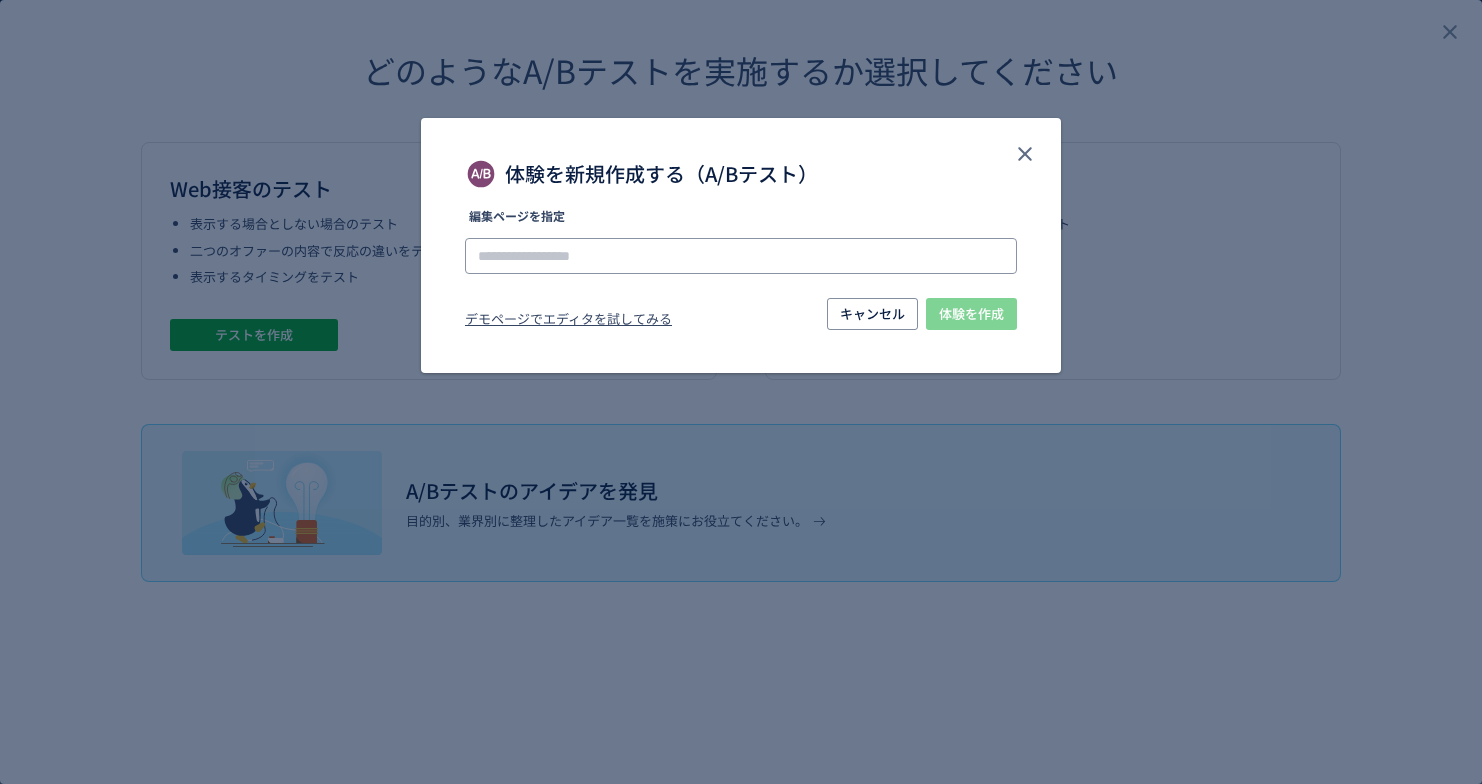 click 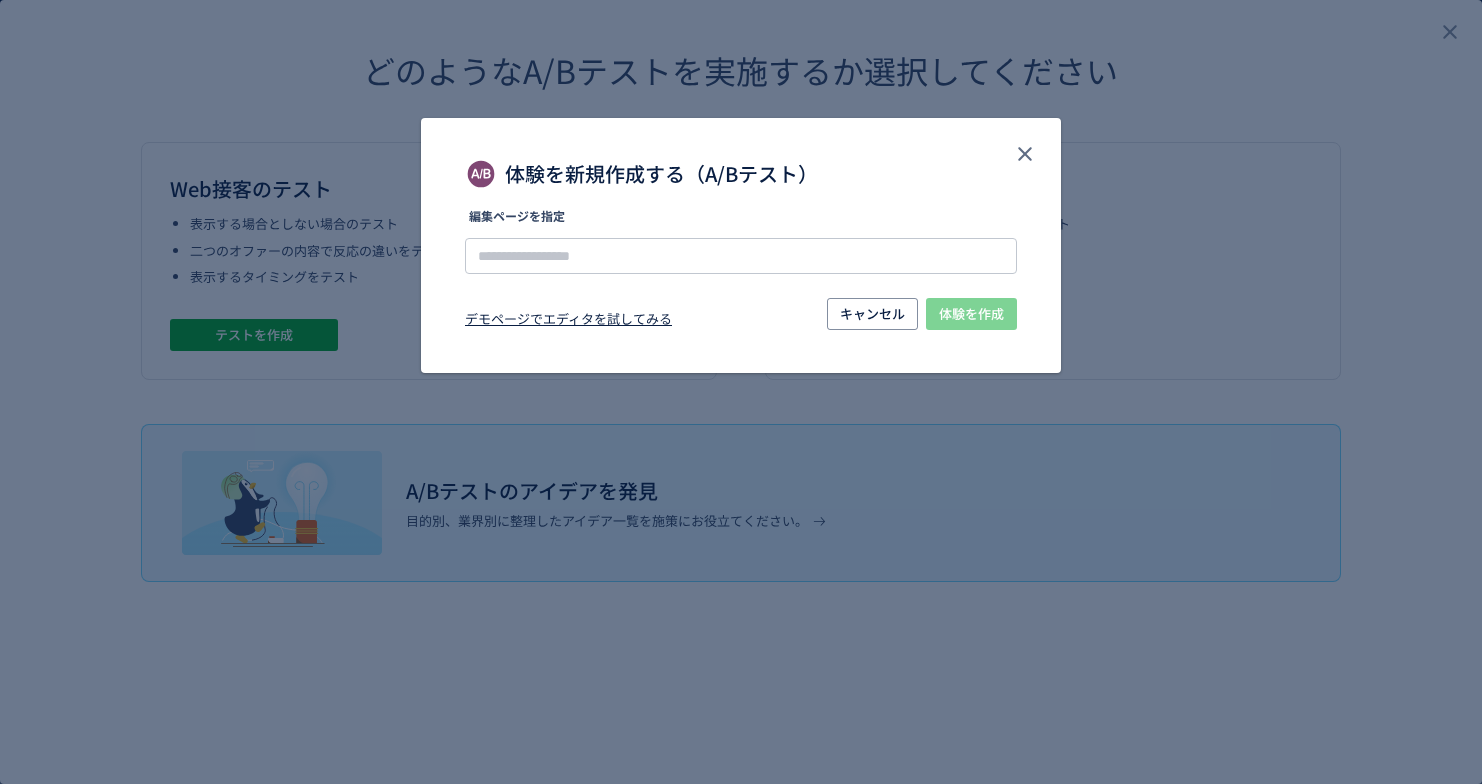 click on "デモページでエディタを試してみる" at bounding box center (568, 322) 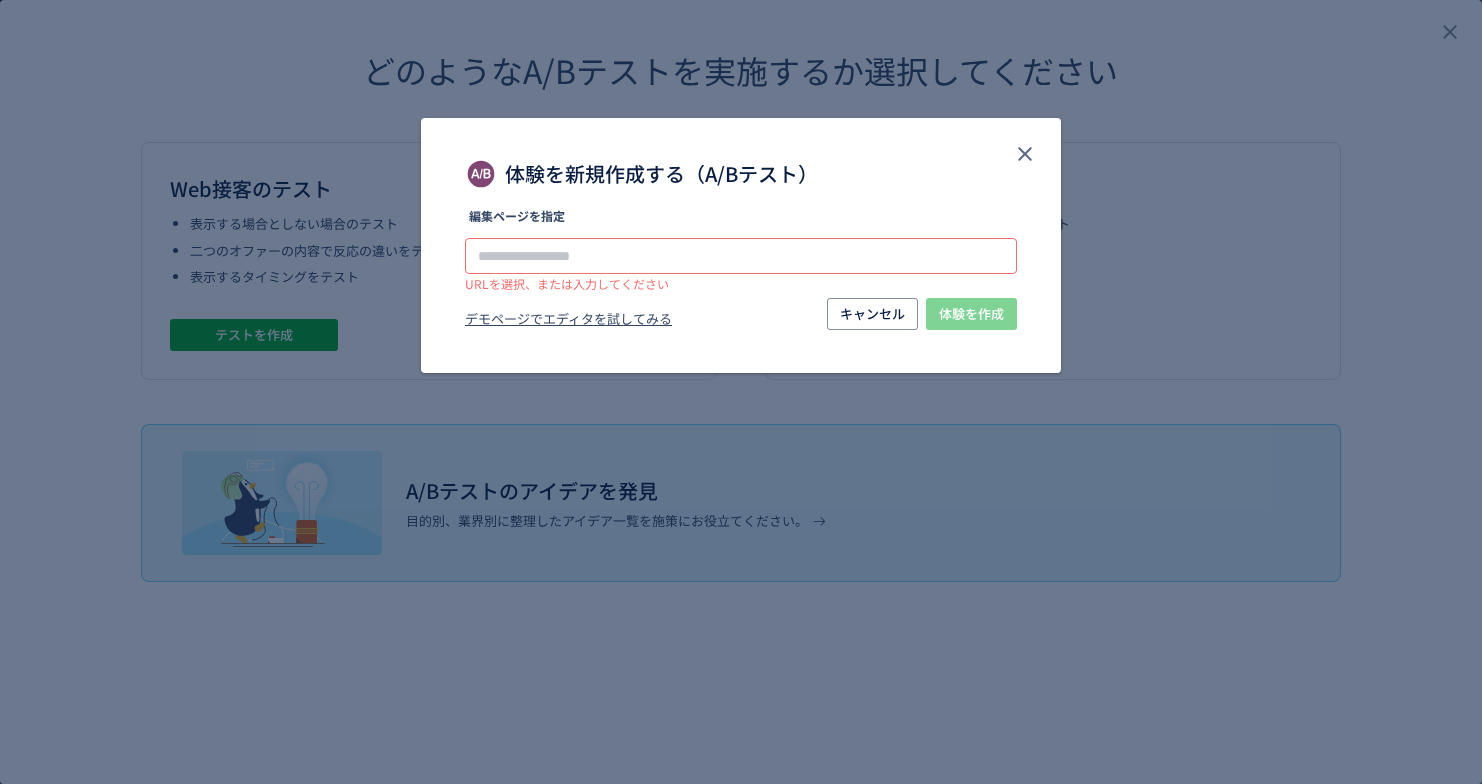 click 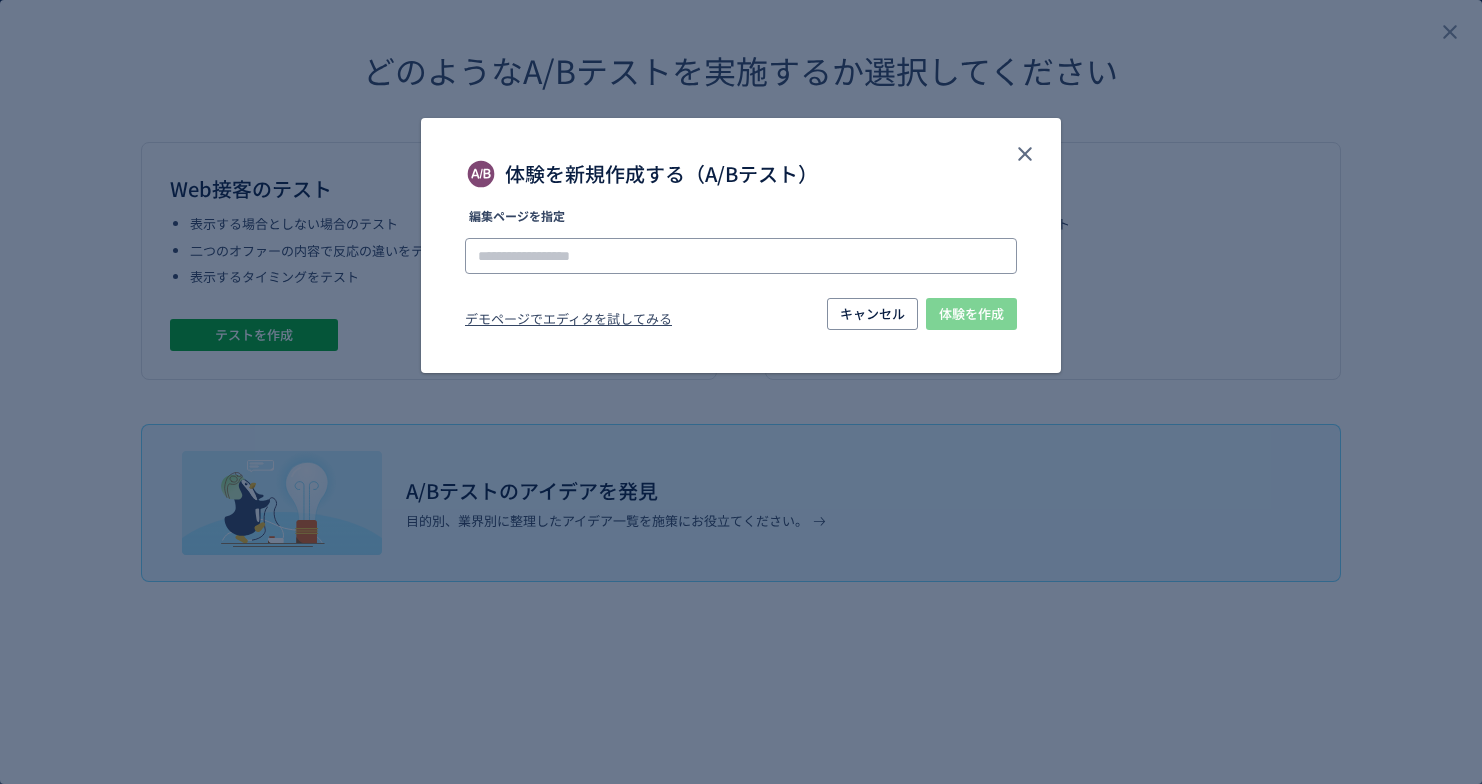 paste on "**********" 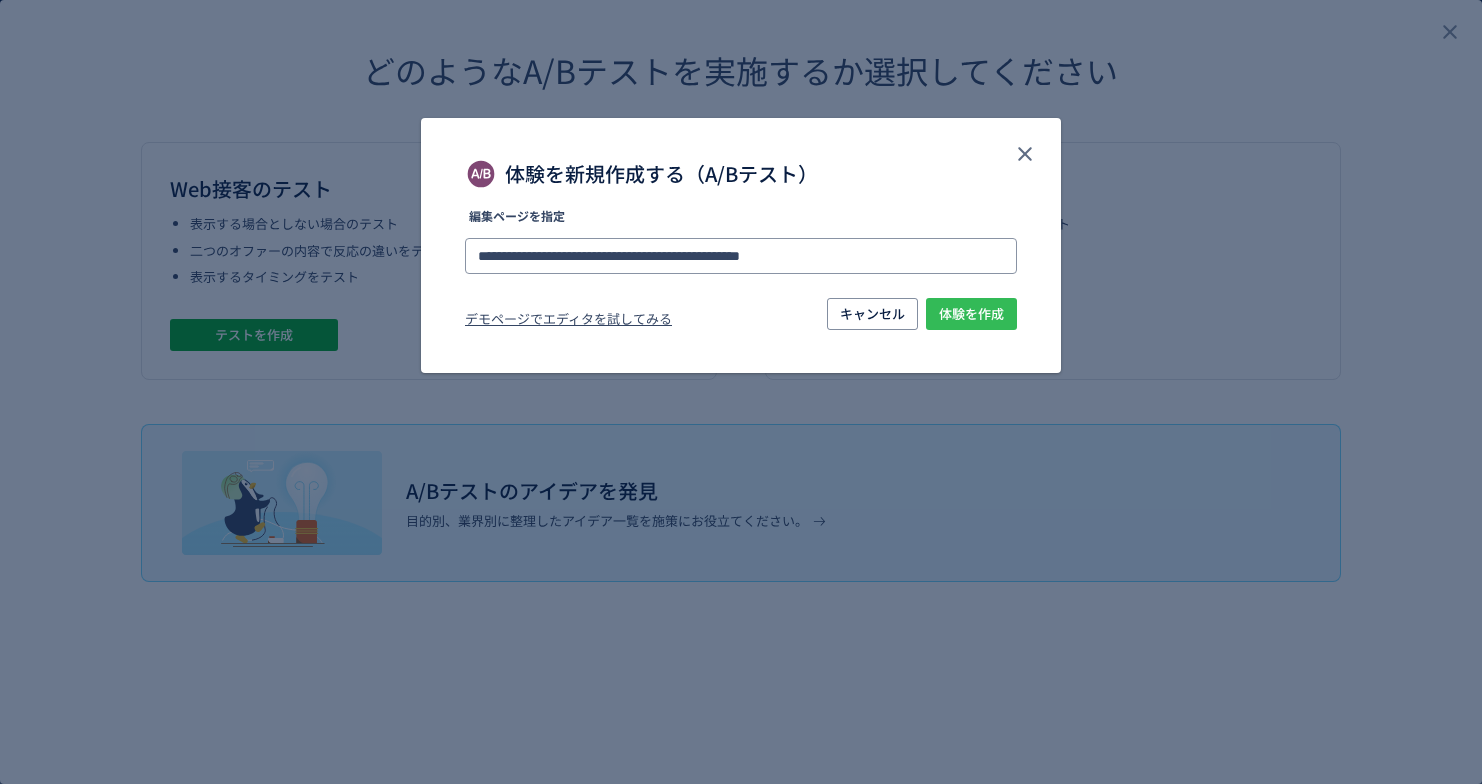type on "**********" 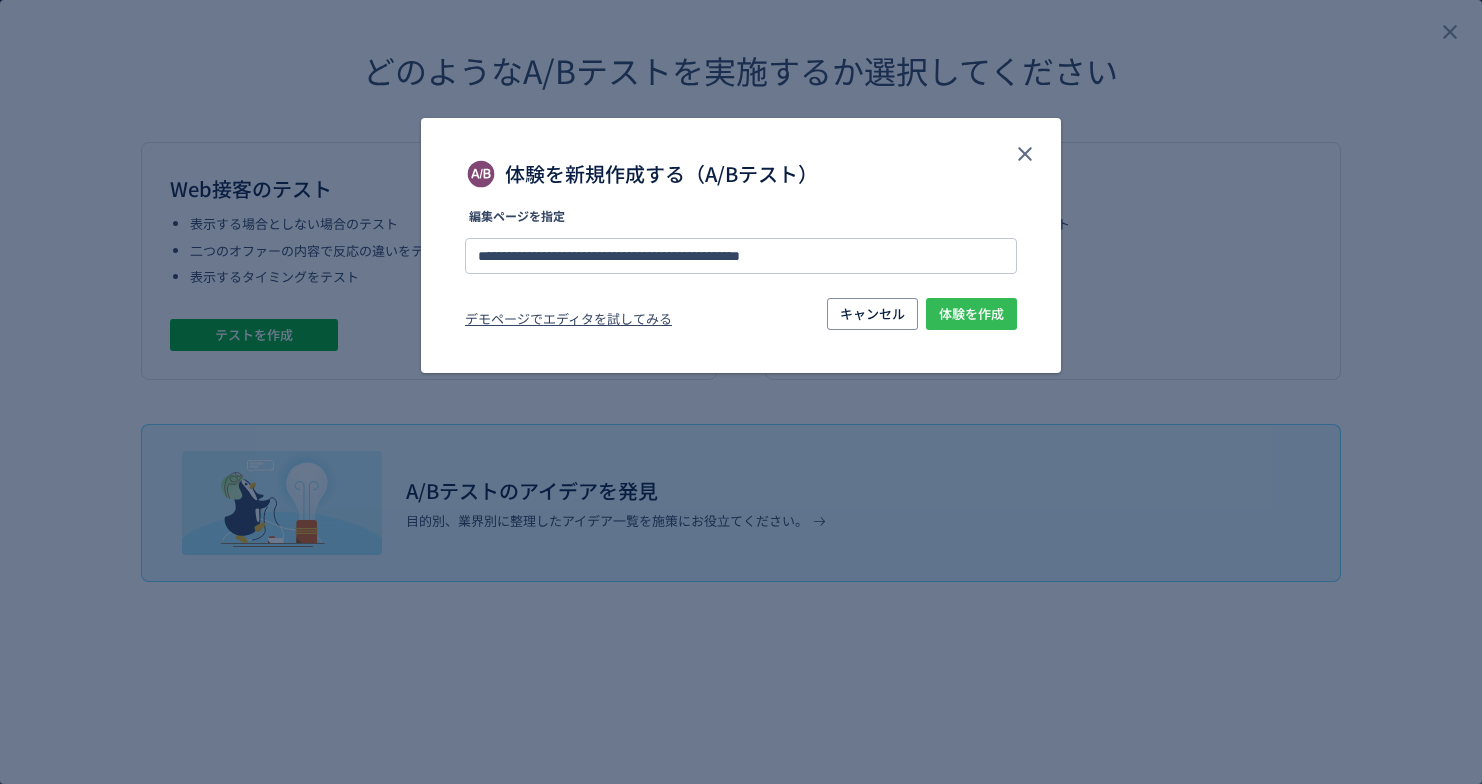 click on "体験を作成" at bounding box center (971, 314) 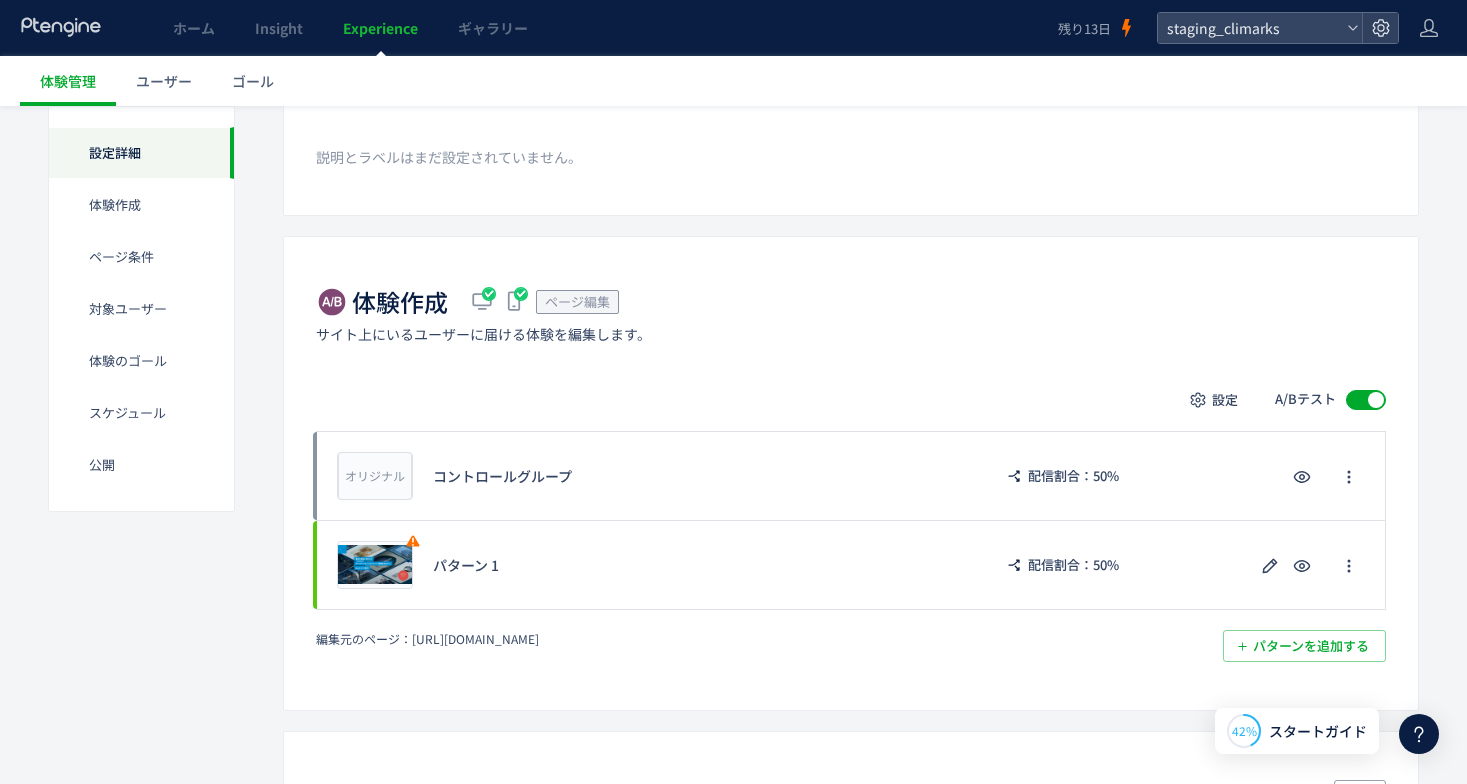 scroll, scrollTop: 443, scrollLeft: 0, axis: vertical 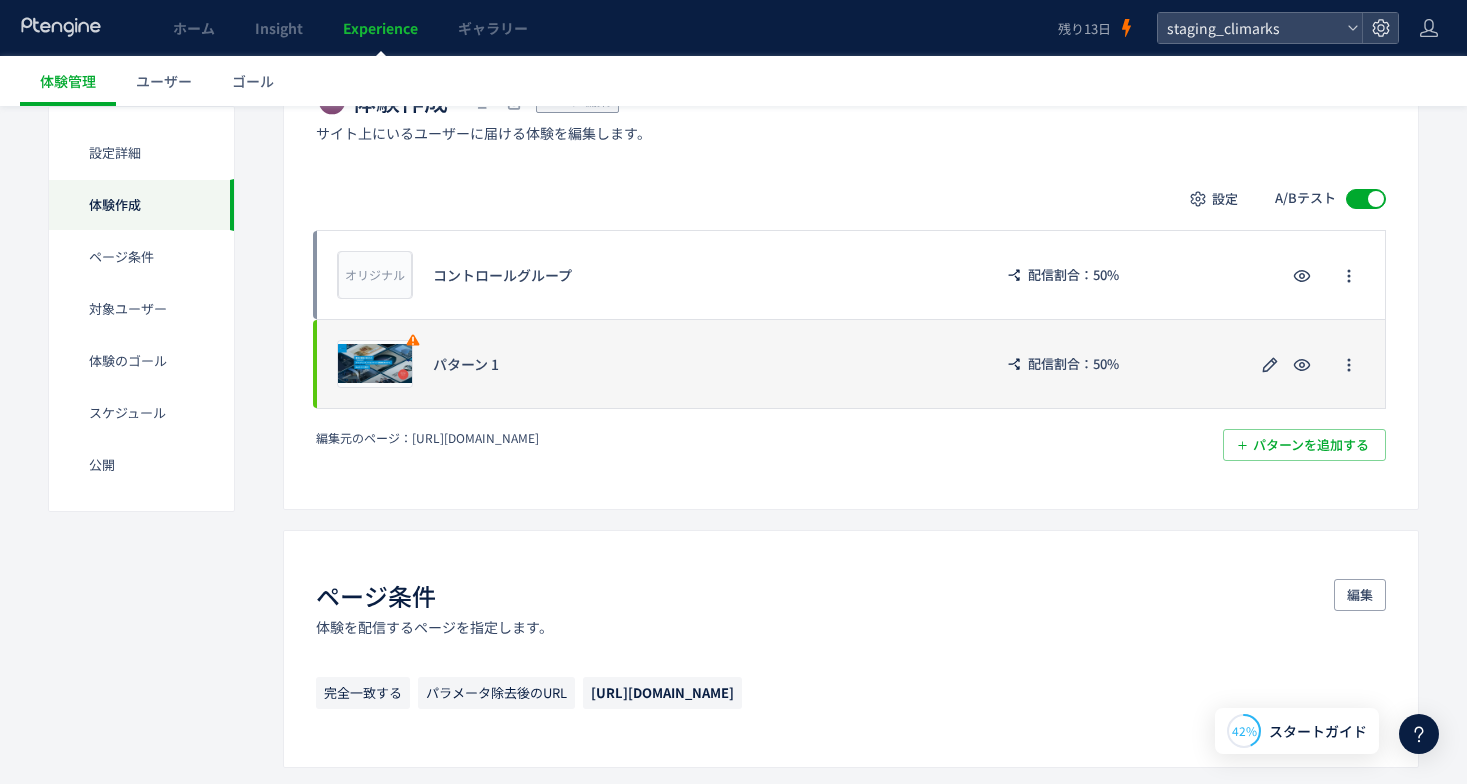 click on "プレビュー パターン 1 配信割合：50%" 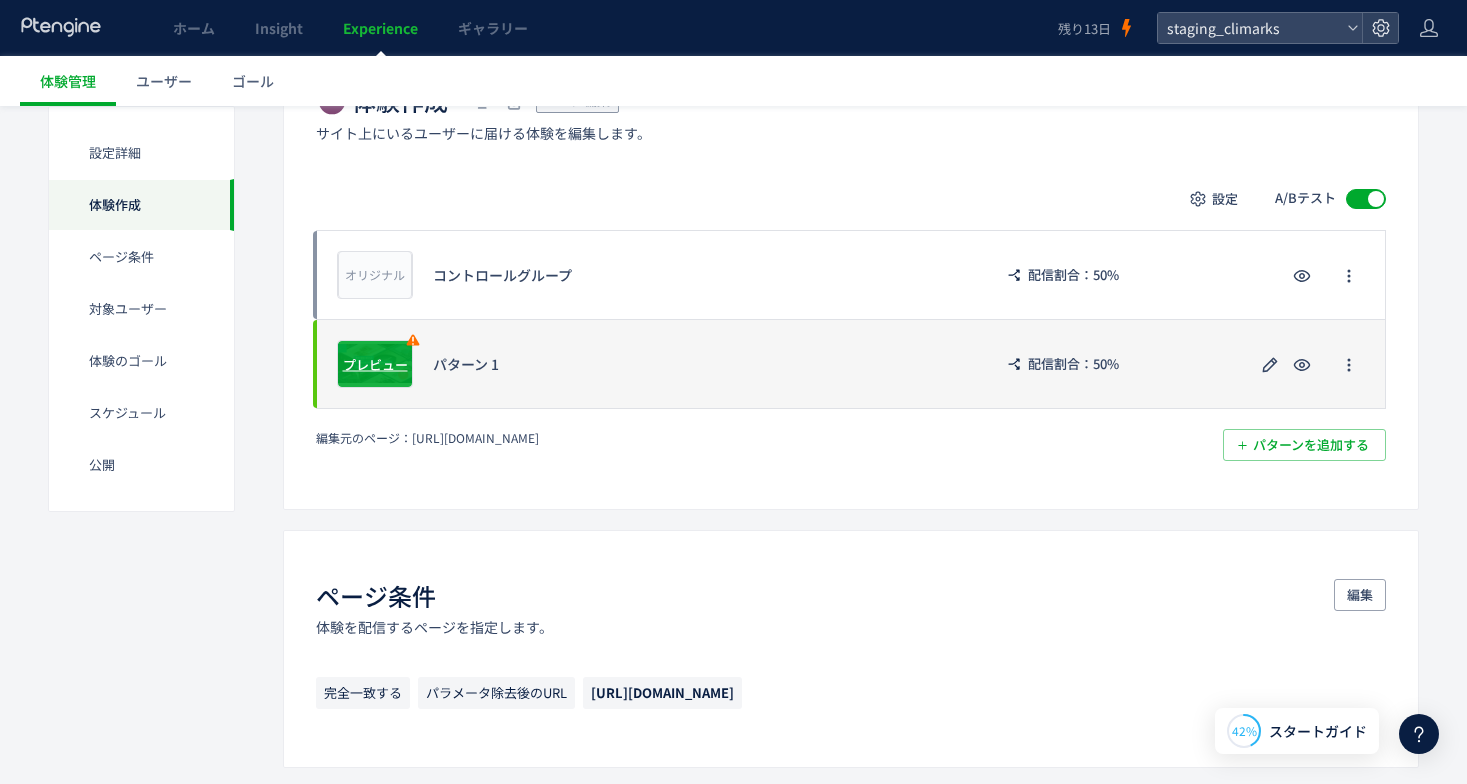 click on "プレビュー" at bounding box center [375, 364] 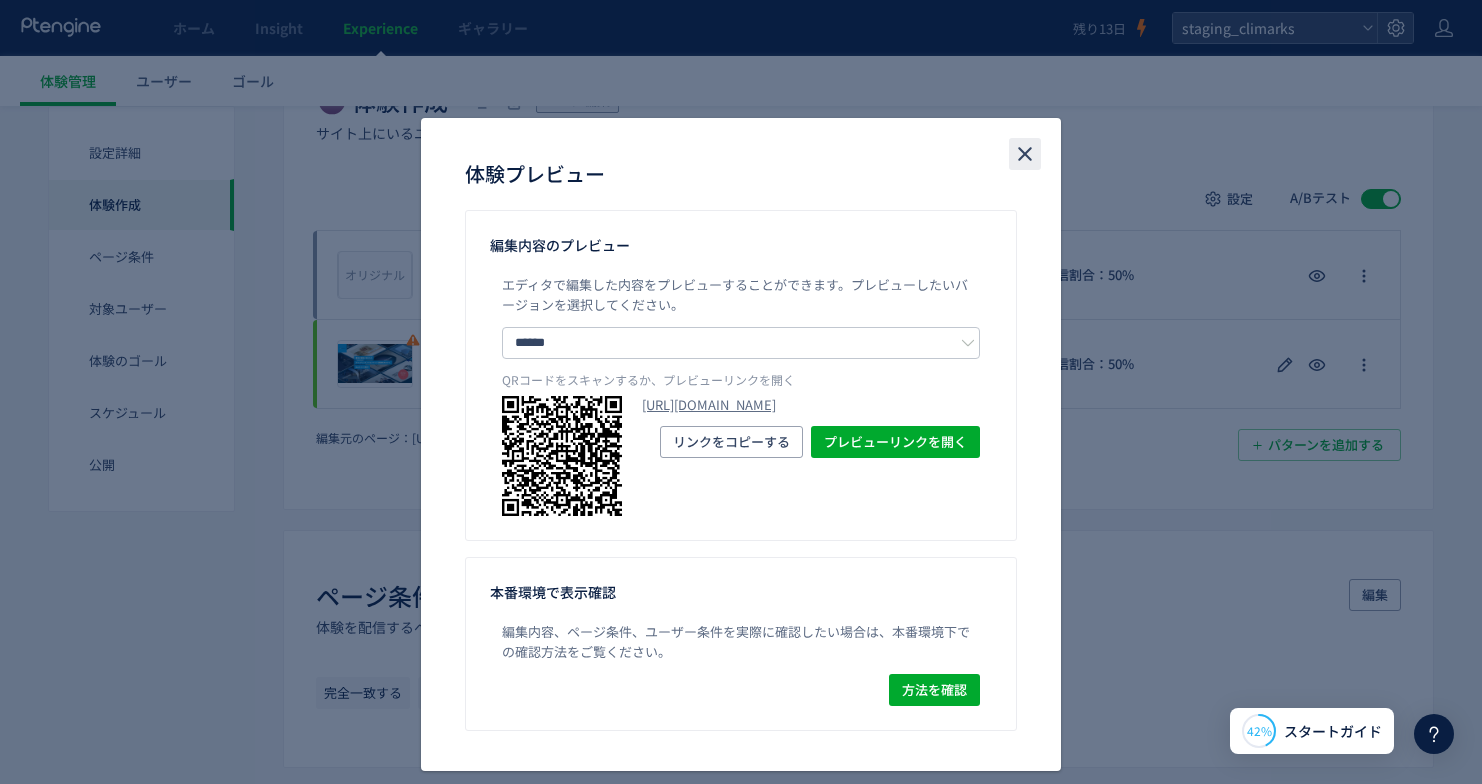 click 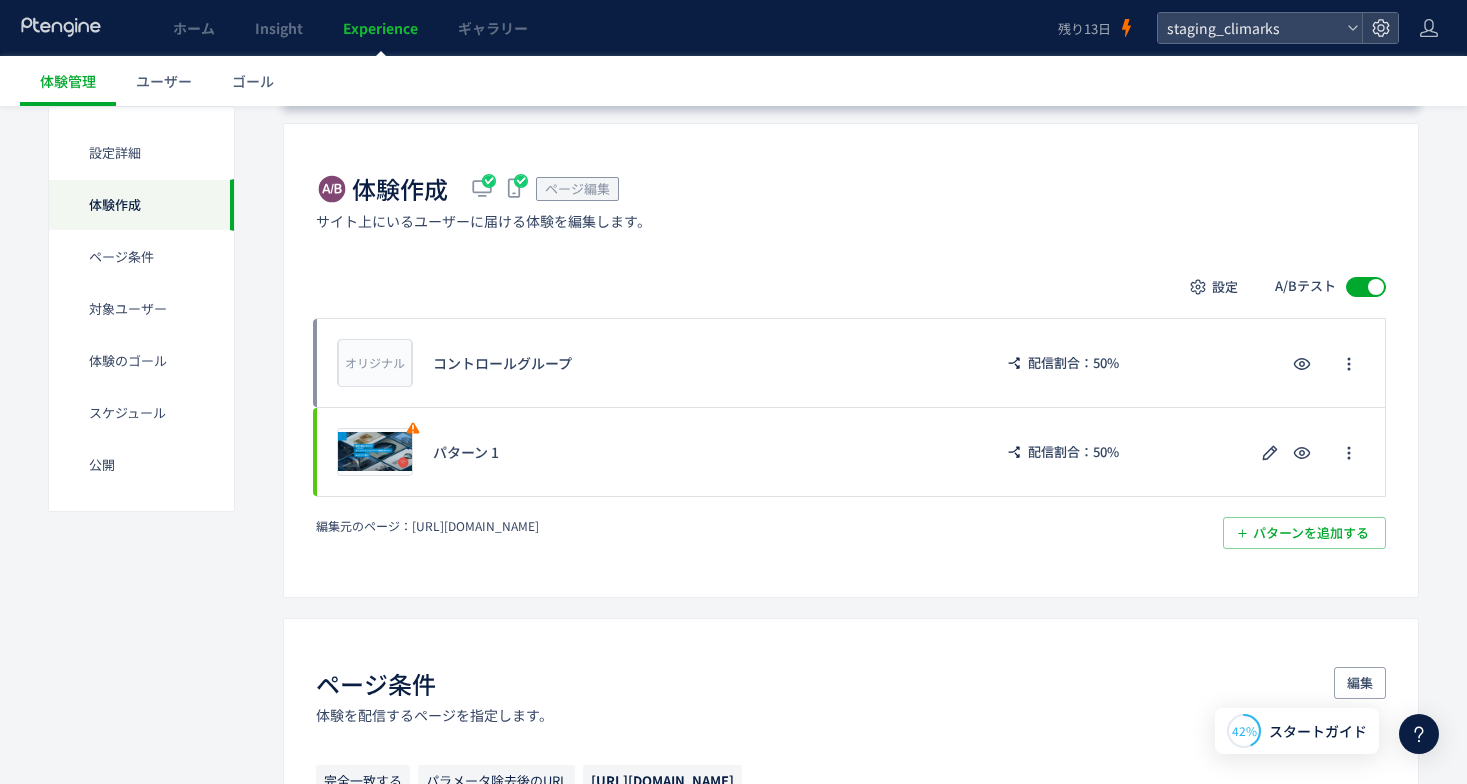 scroll, scrollTop: 42, scrollLeft: 0, axis: vertical 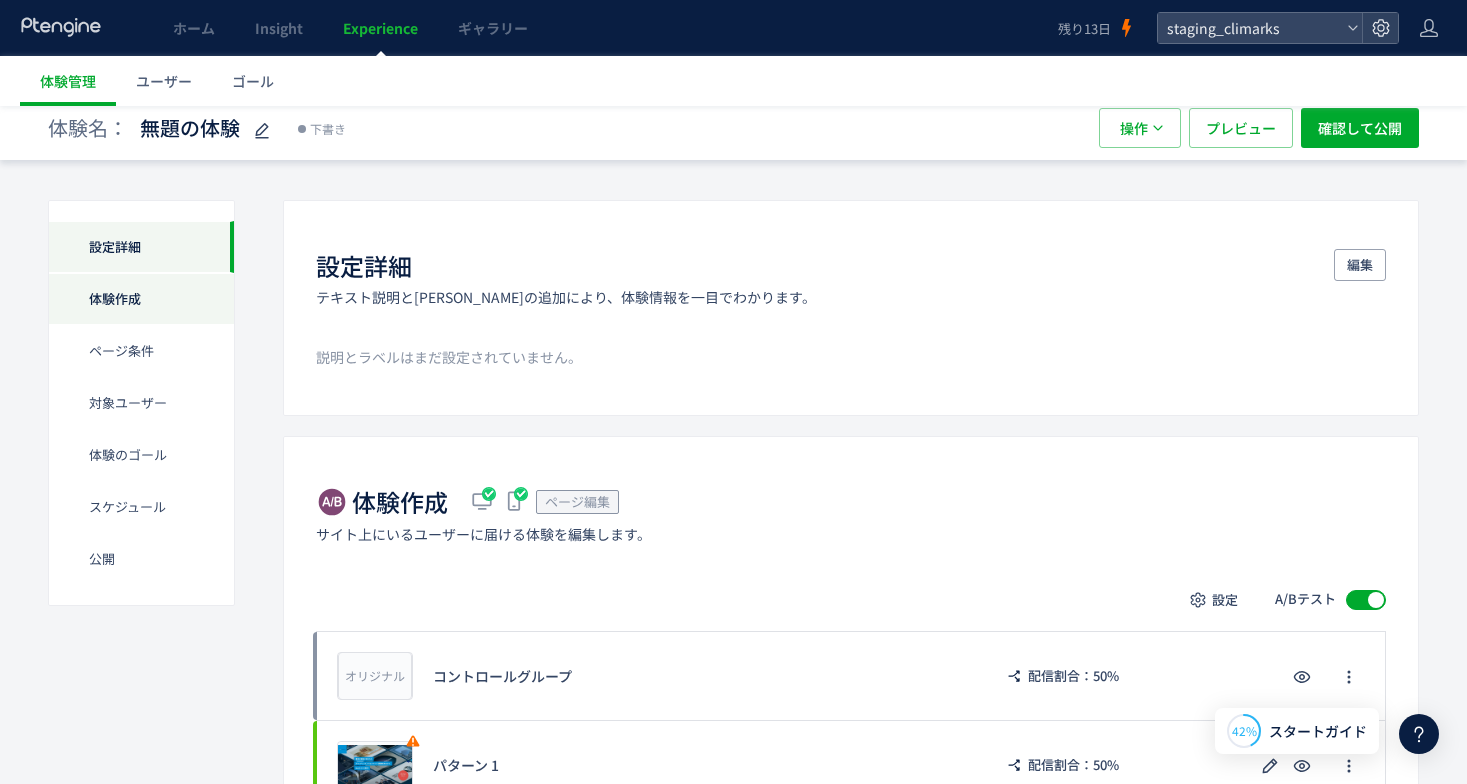 click on "体験作成" 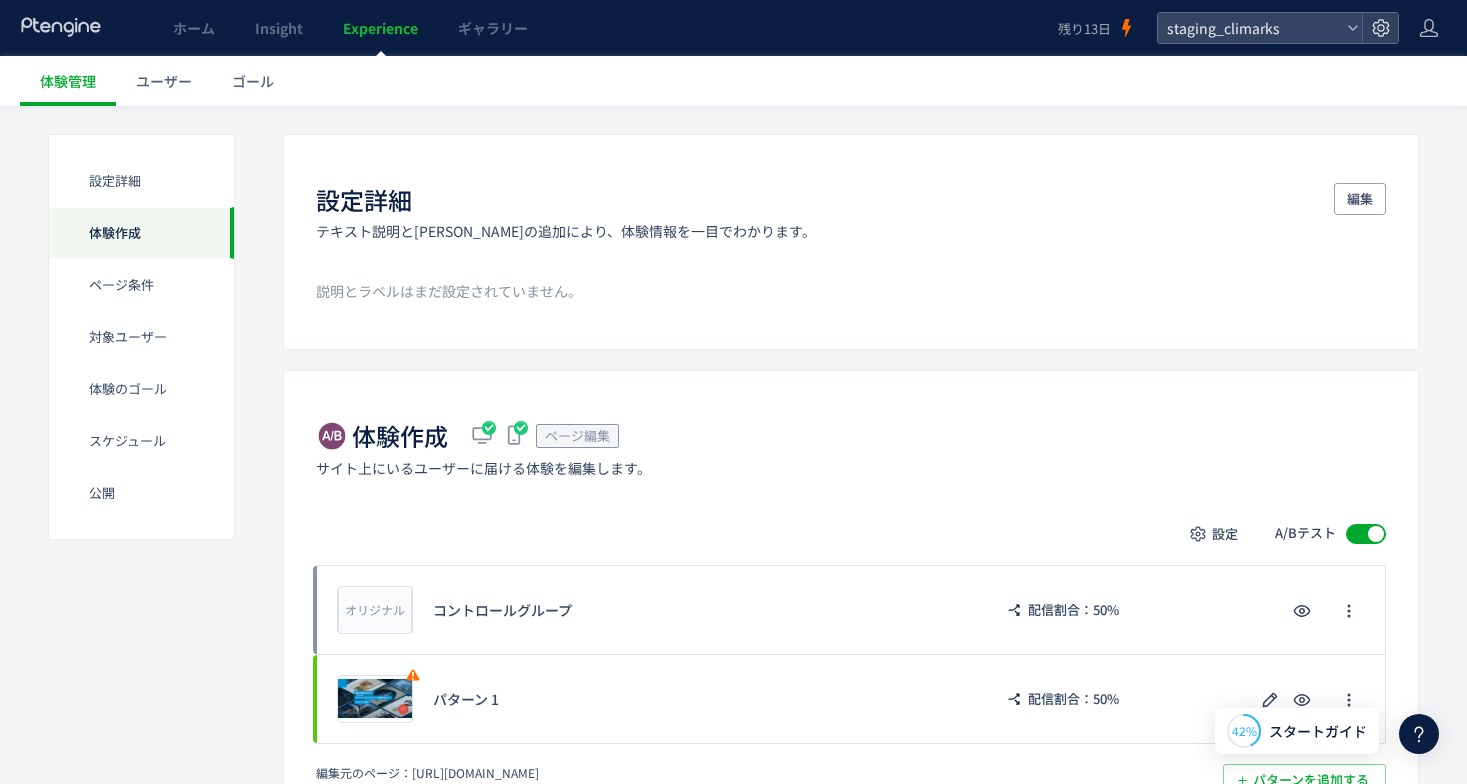 scroll, scrollTop: 202, scrollLeft: 0, axis: vertical 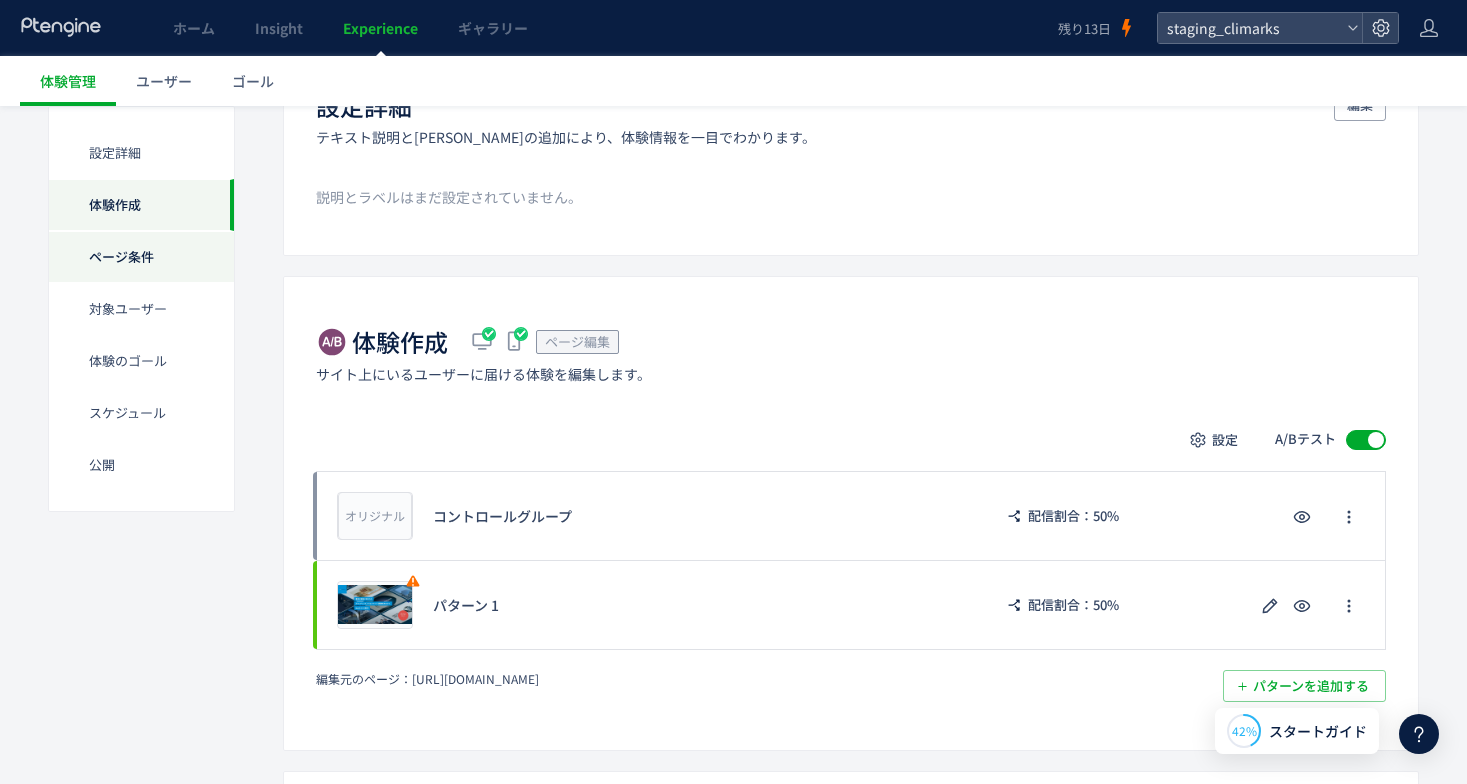 click on "ページ条件" 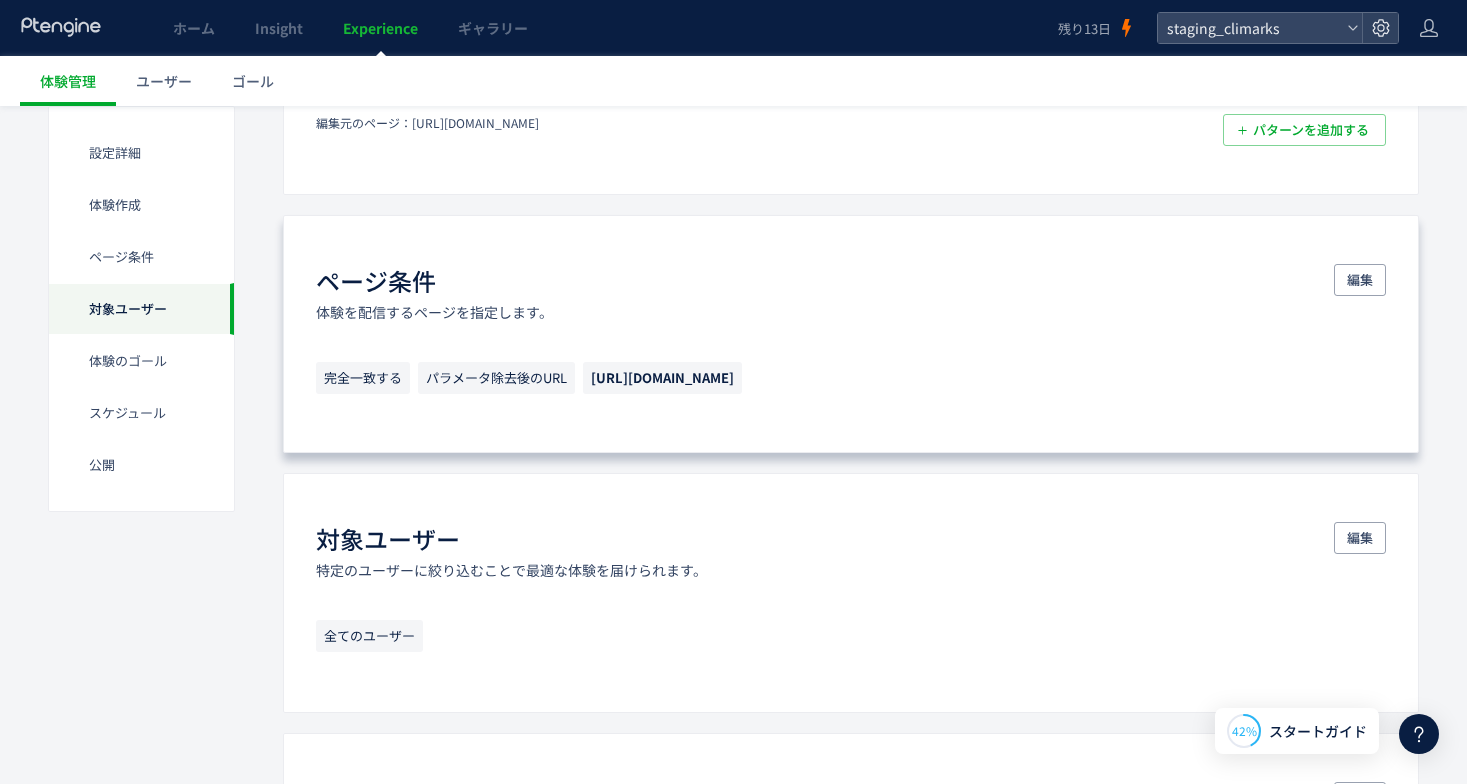 scroll, scrollTop: 669, scrollLeft: 0, axis: vertical 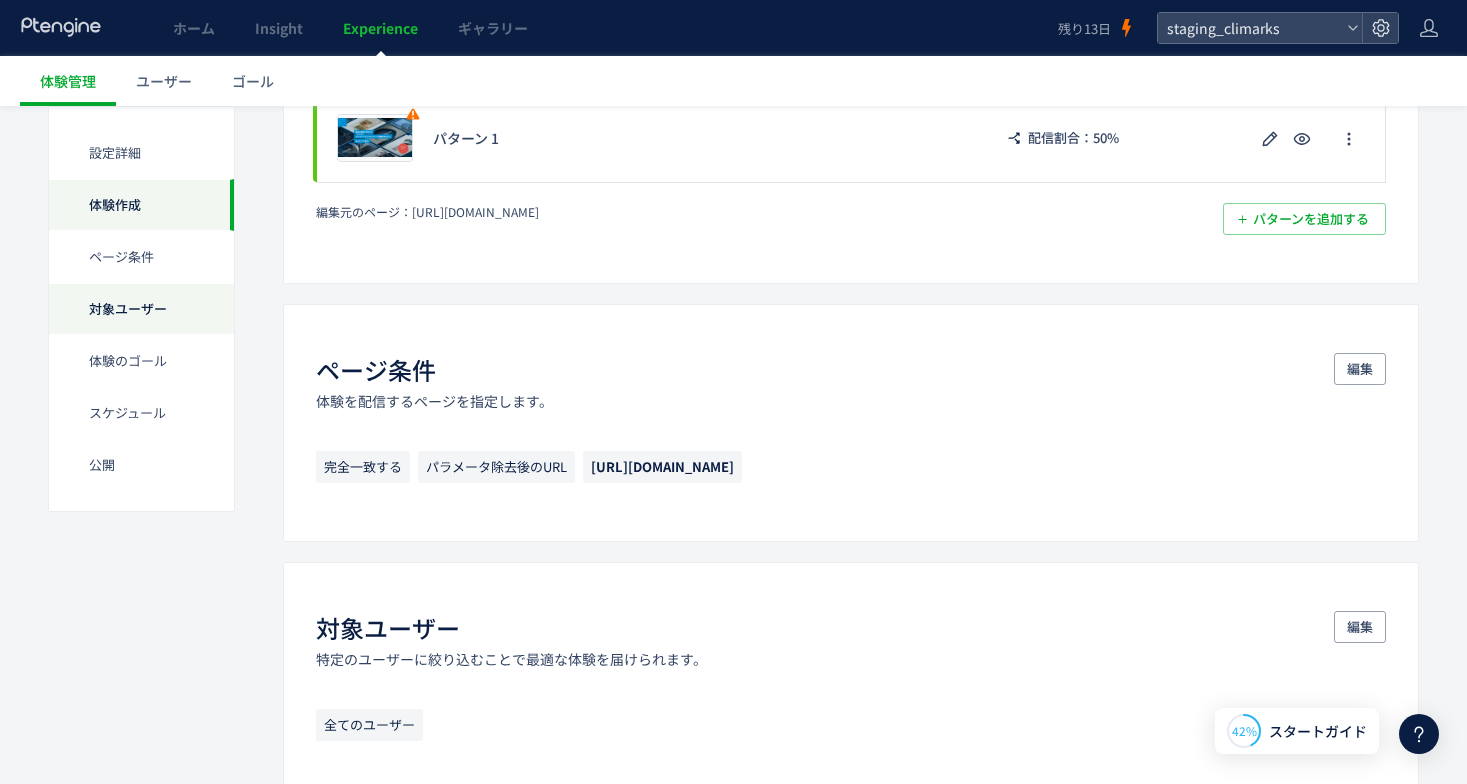 click on "対象ユーザー" 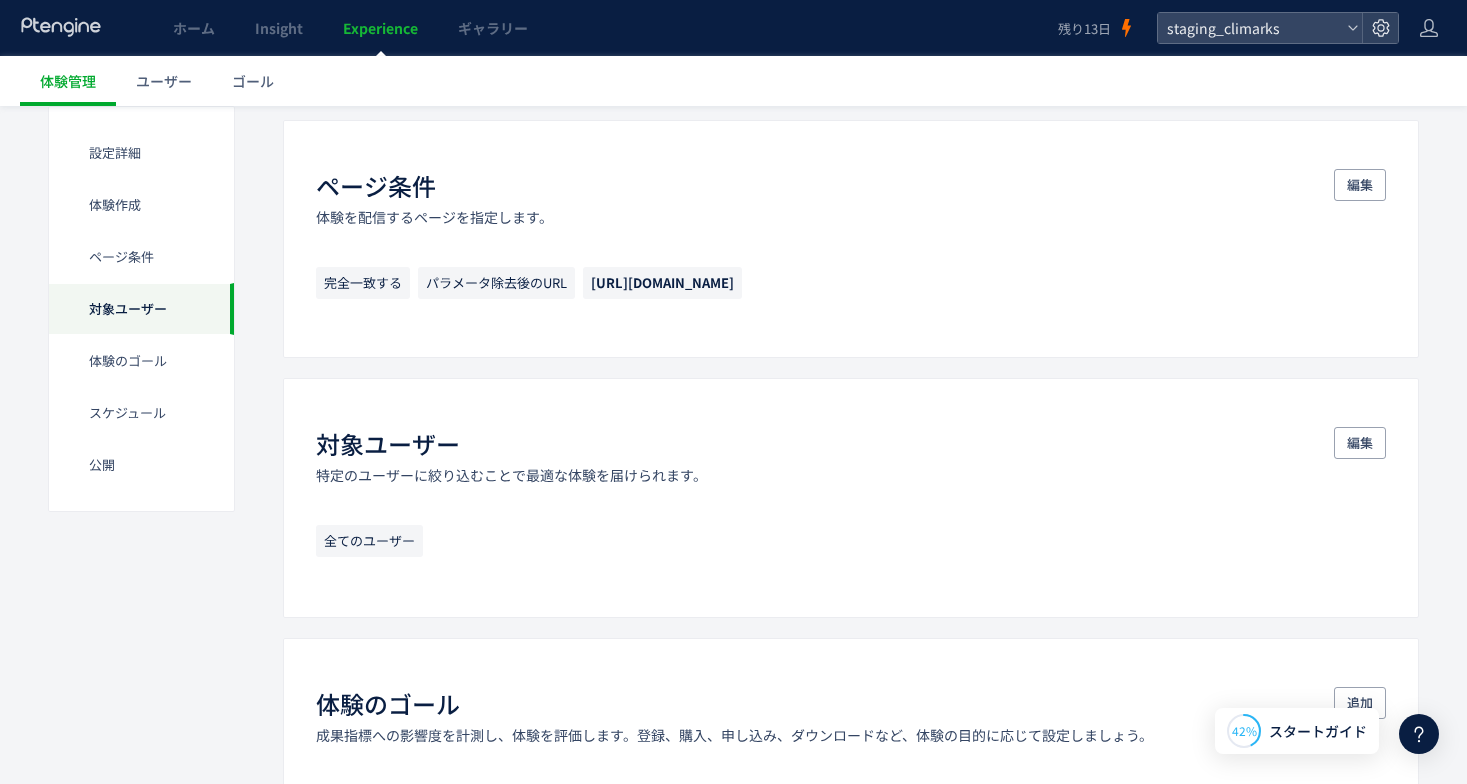 scroll, scrollTop: 955, scrollLeft: 0, axis: vertical 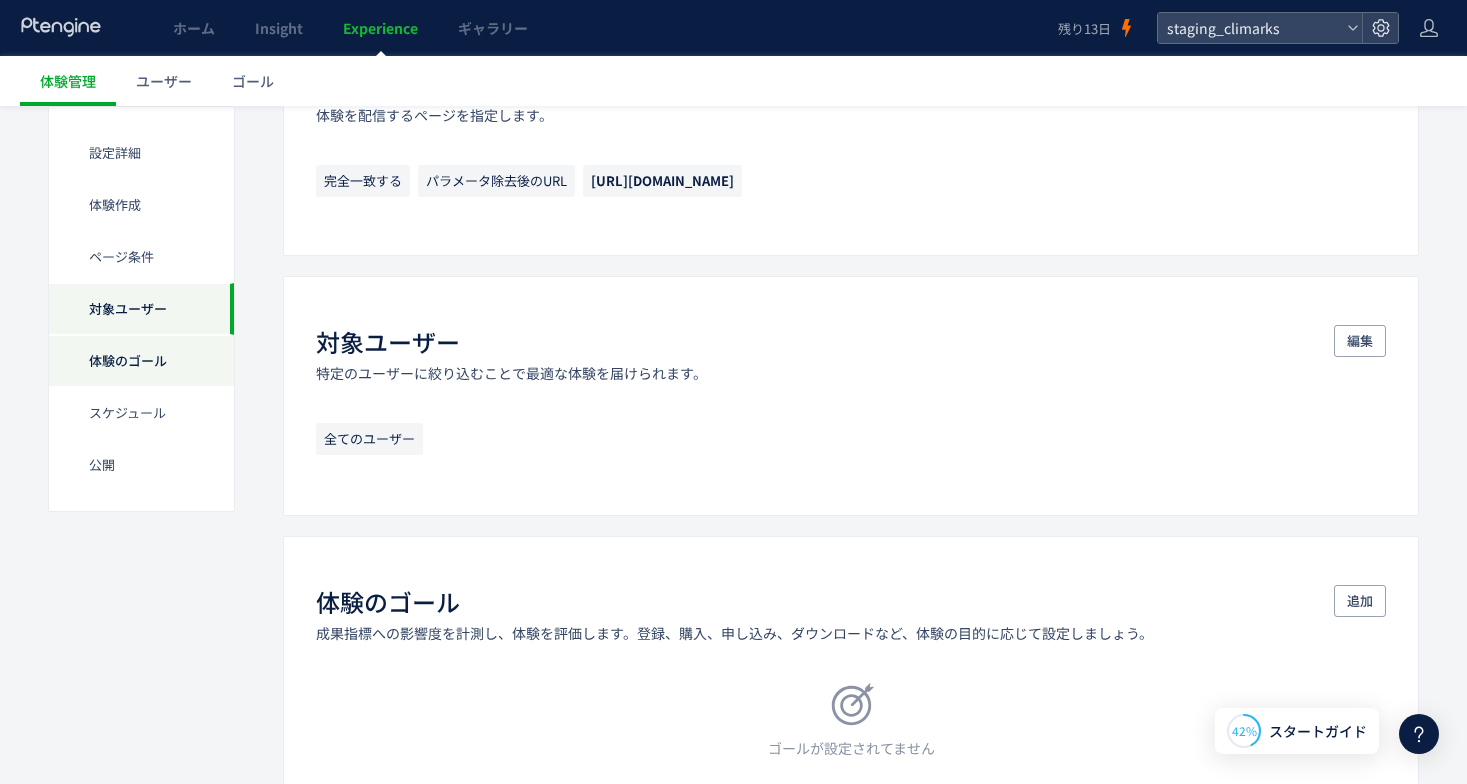 click on "体験のゴール" 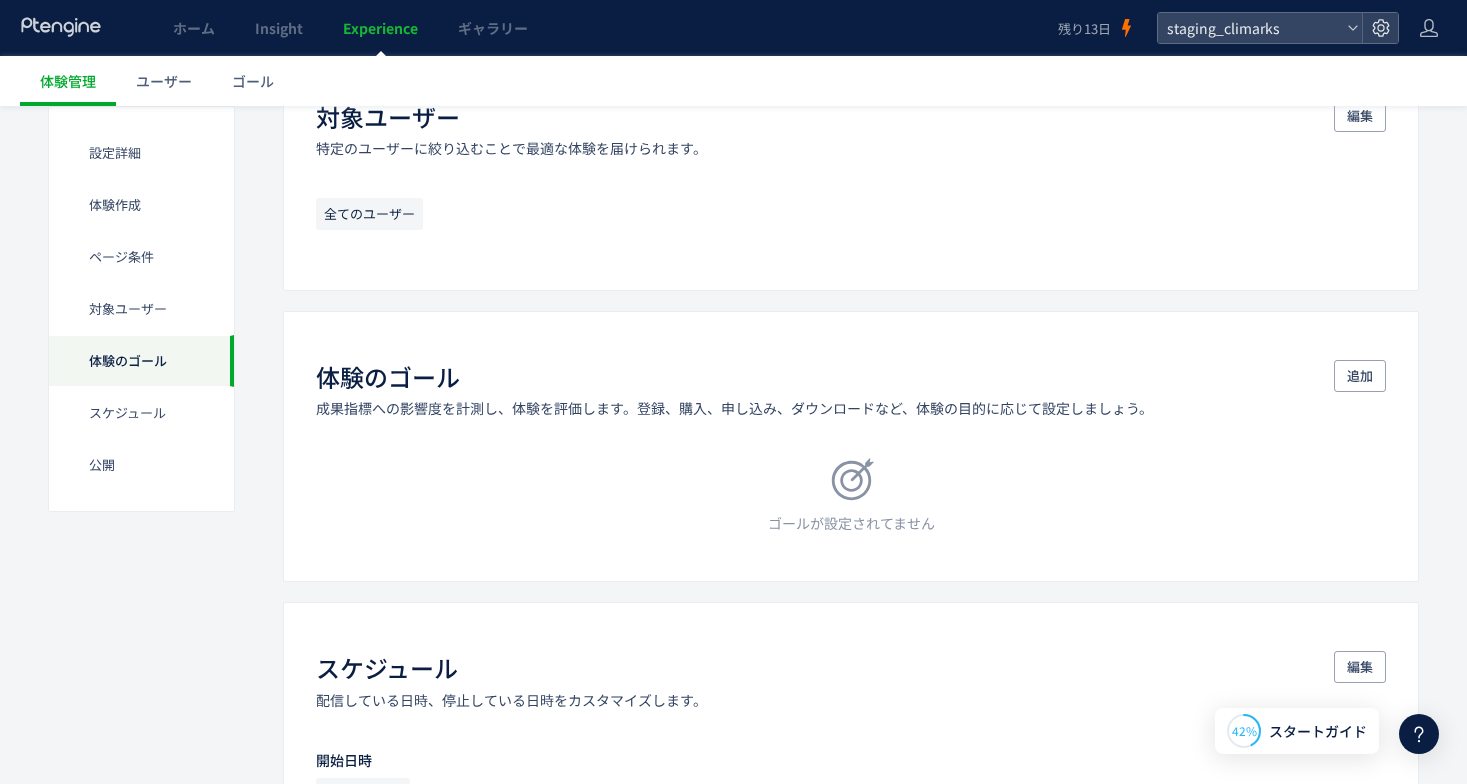 scroll, scrollTop: 1215, scrollLeft: 0, axis: vertical 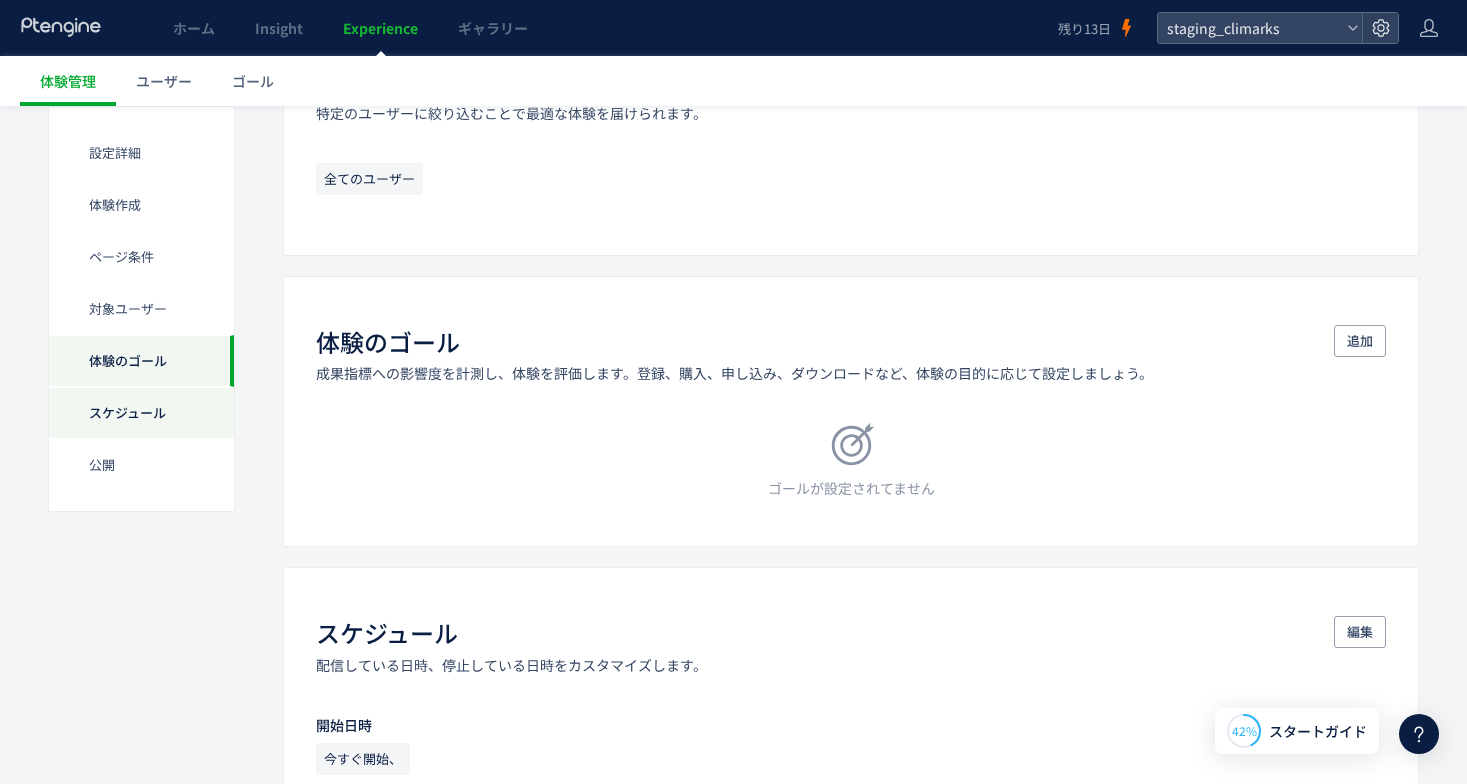 click on "スケジュール​" 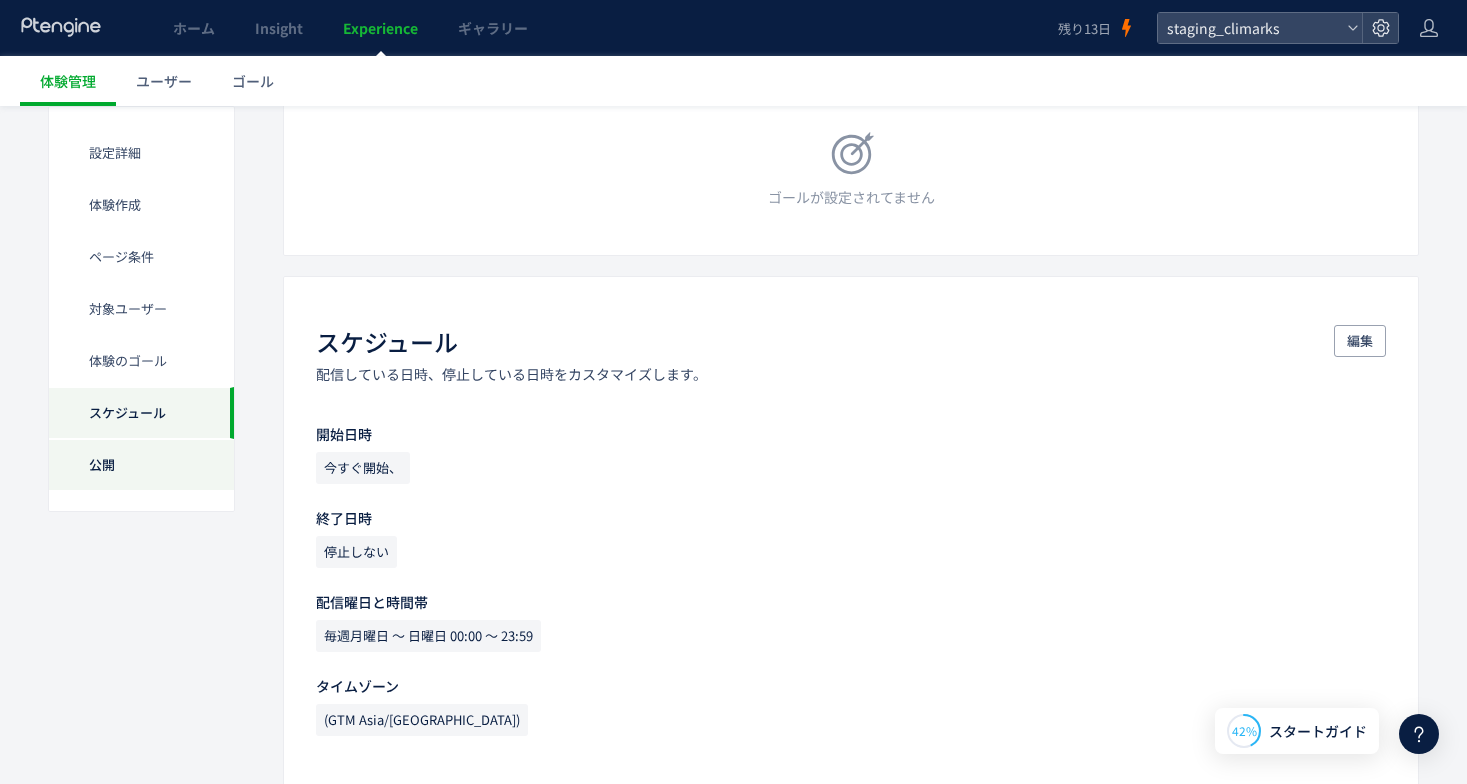 click on "公開" 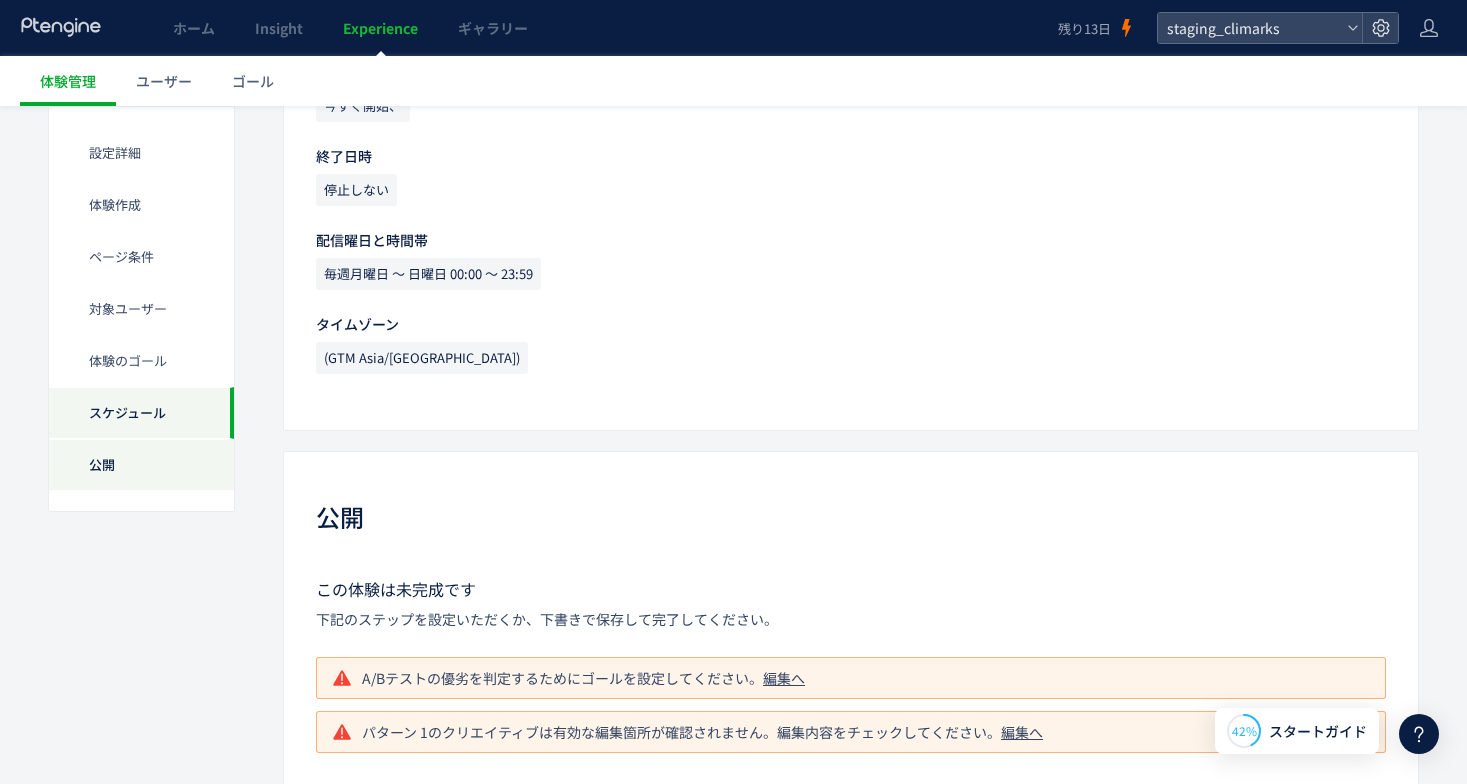 scroll, scrollTop: 1796, scrollLeft: 0, axis: vertical 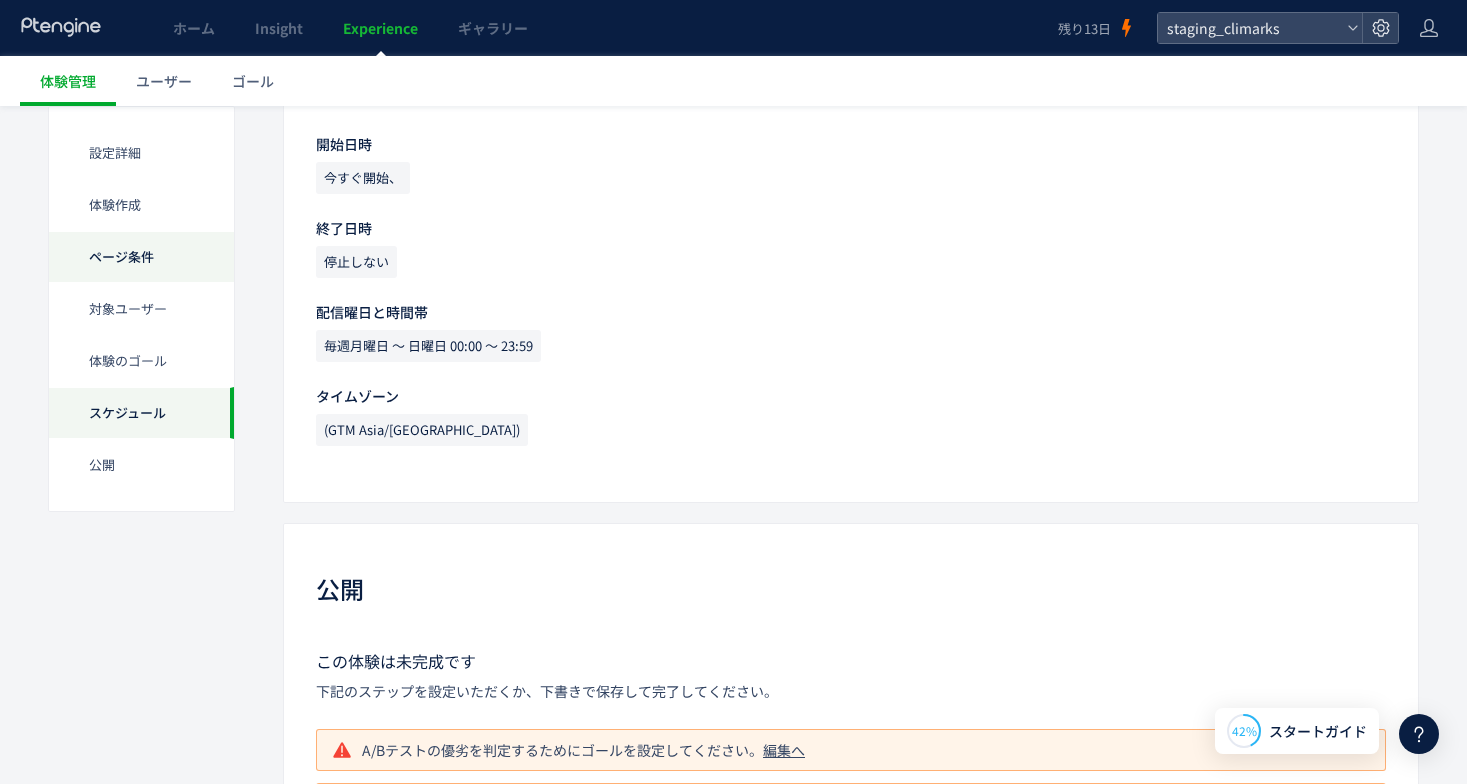 click on "ページ条件" 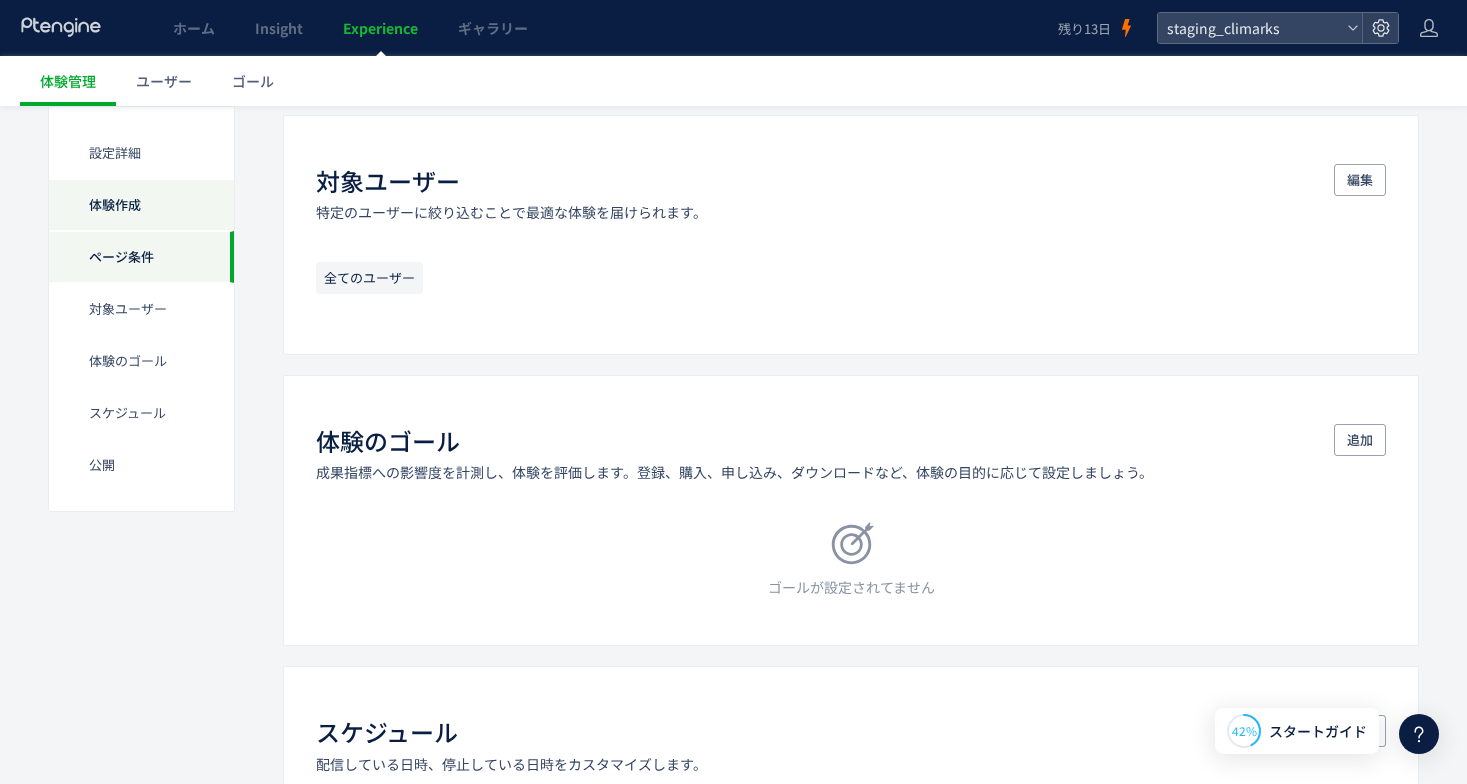 click on "体験作成" 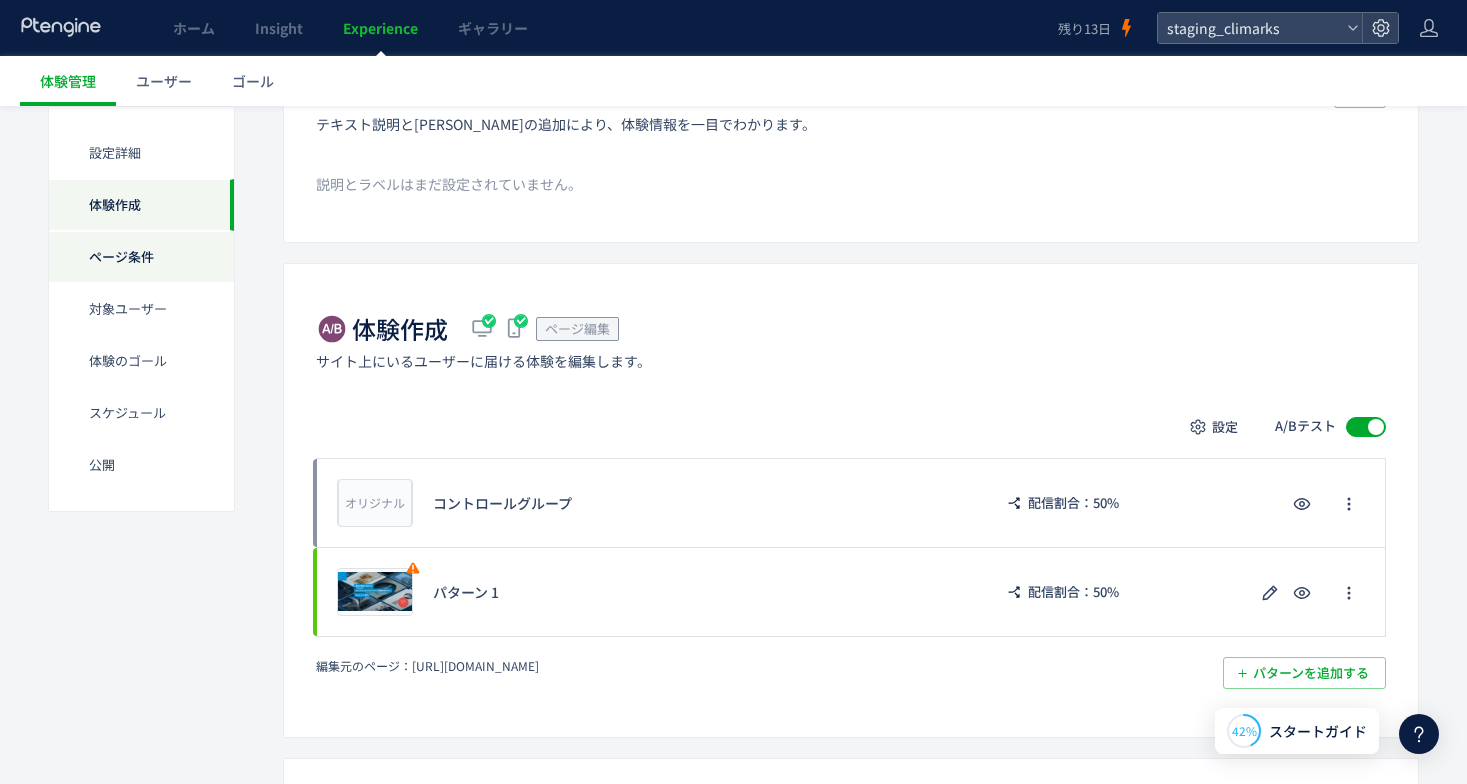 scroll, scrollTop: 202, scrollLeft: 0, axis: vertical 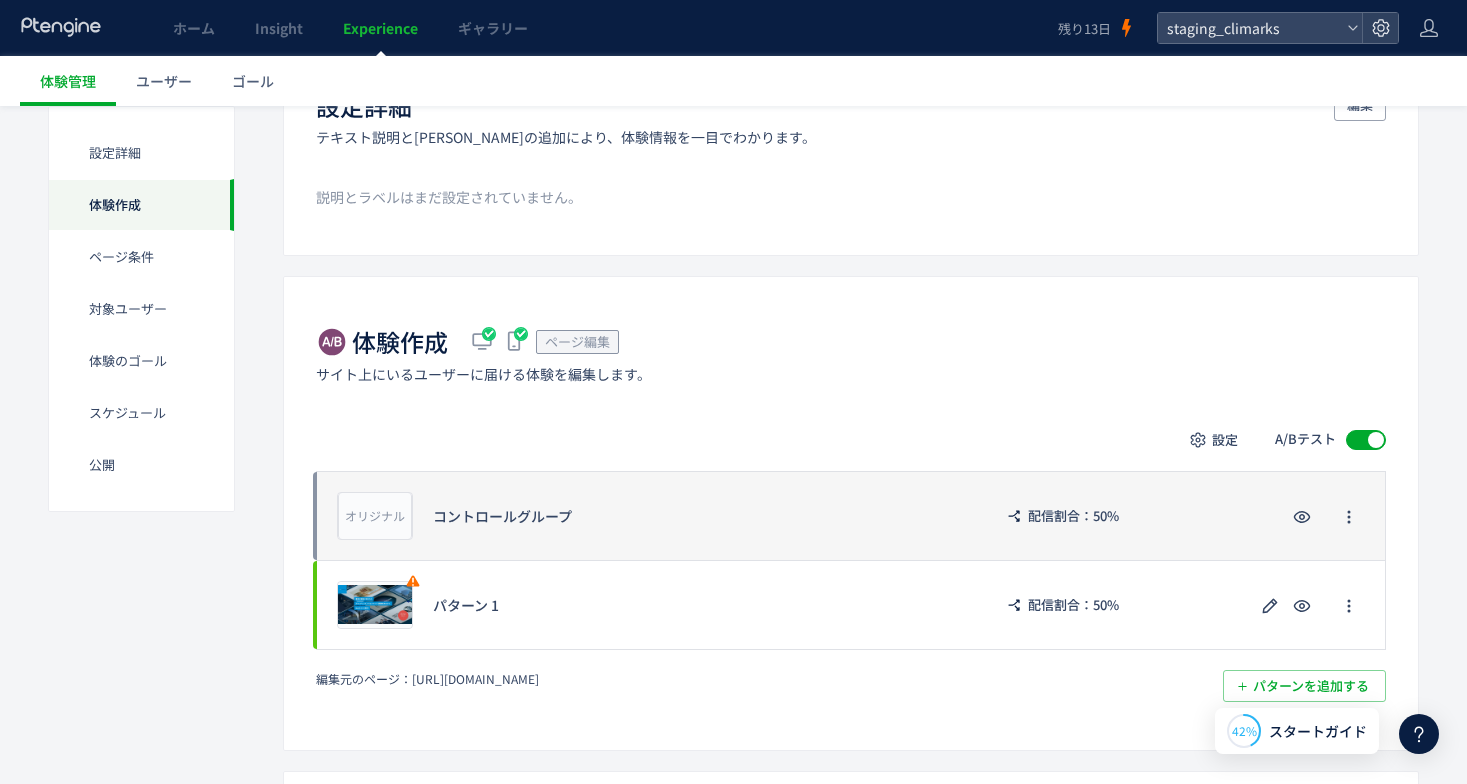 click on "オリジナル プレビュー コントロールグループ 配信割合：50%" 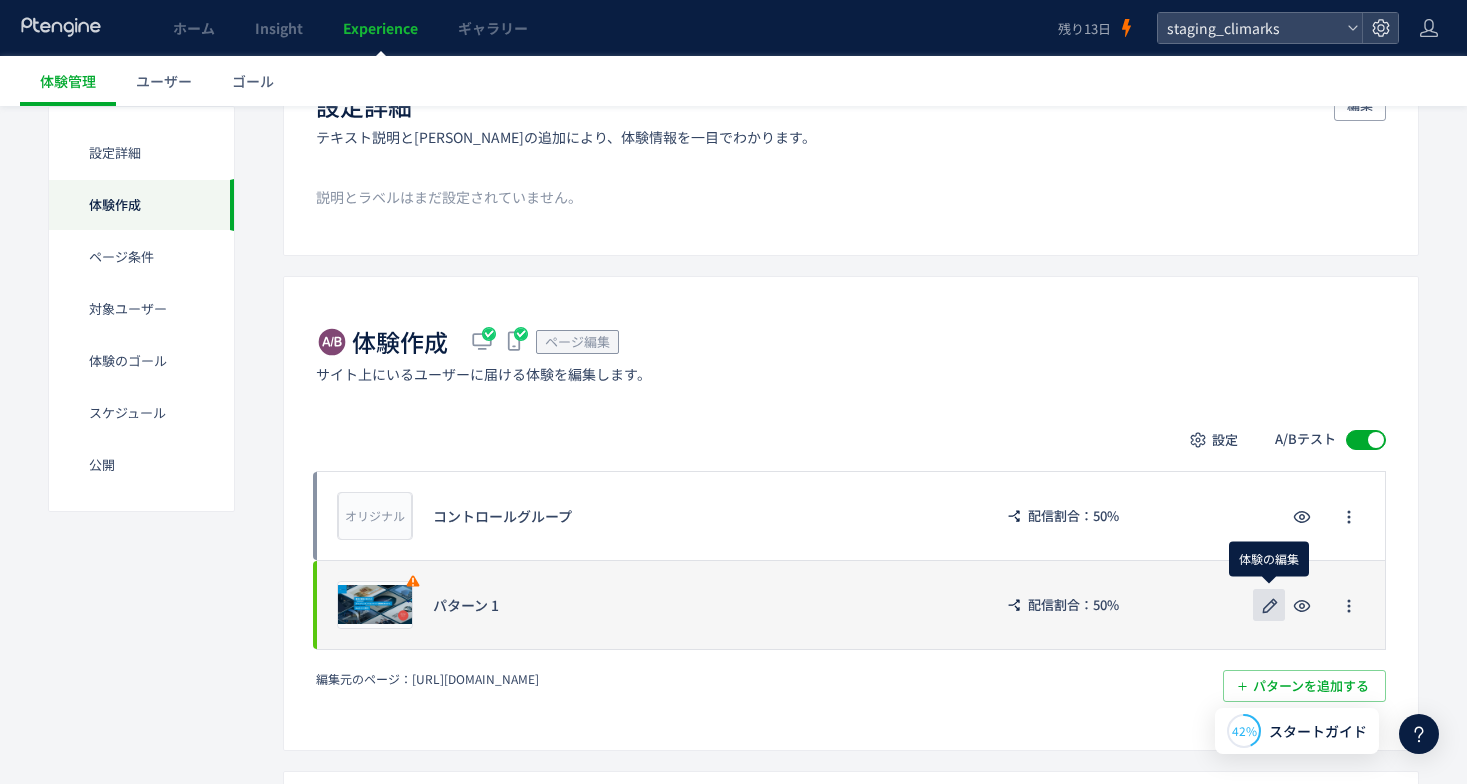 click 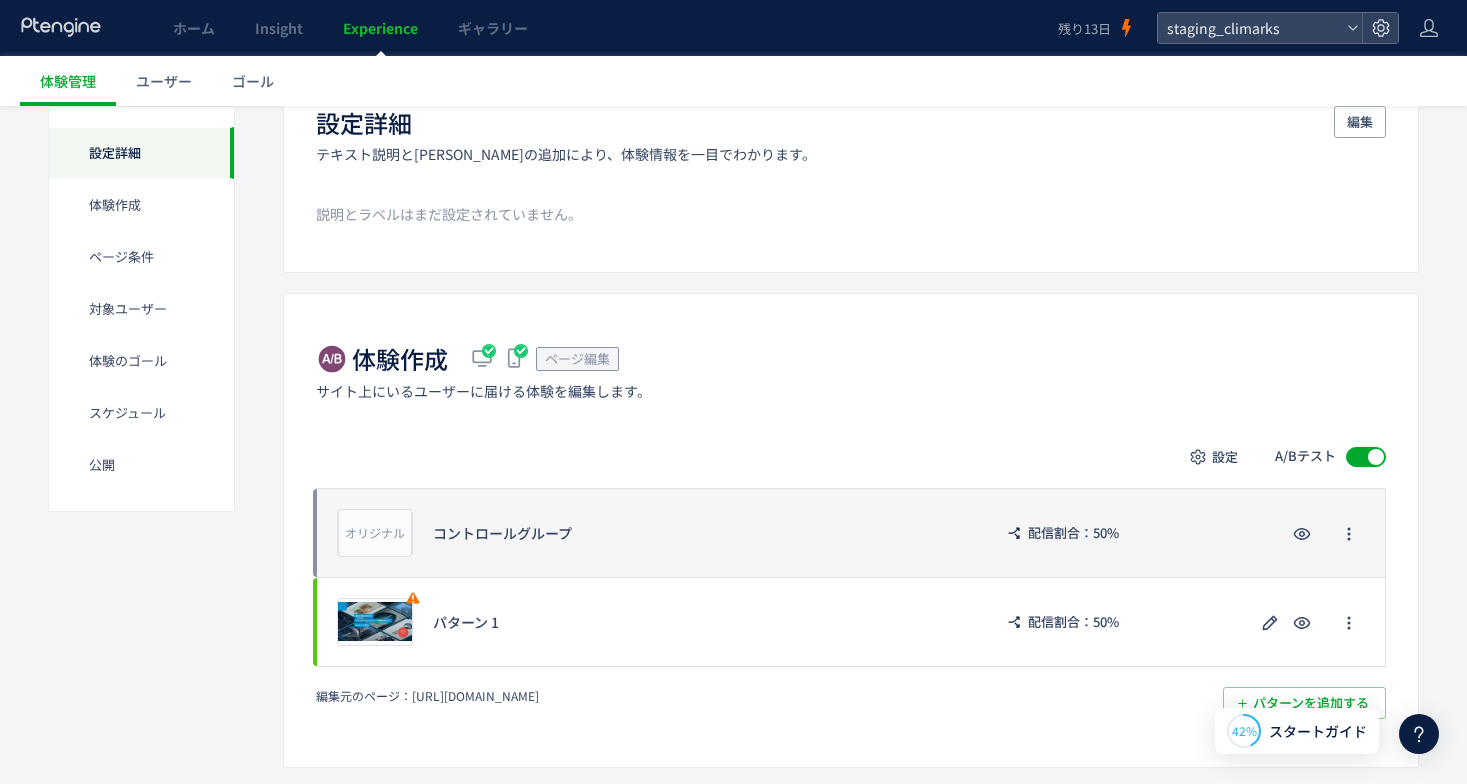 scroll, scrollTop: 315, scrollLeft: 0, axis: vertical 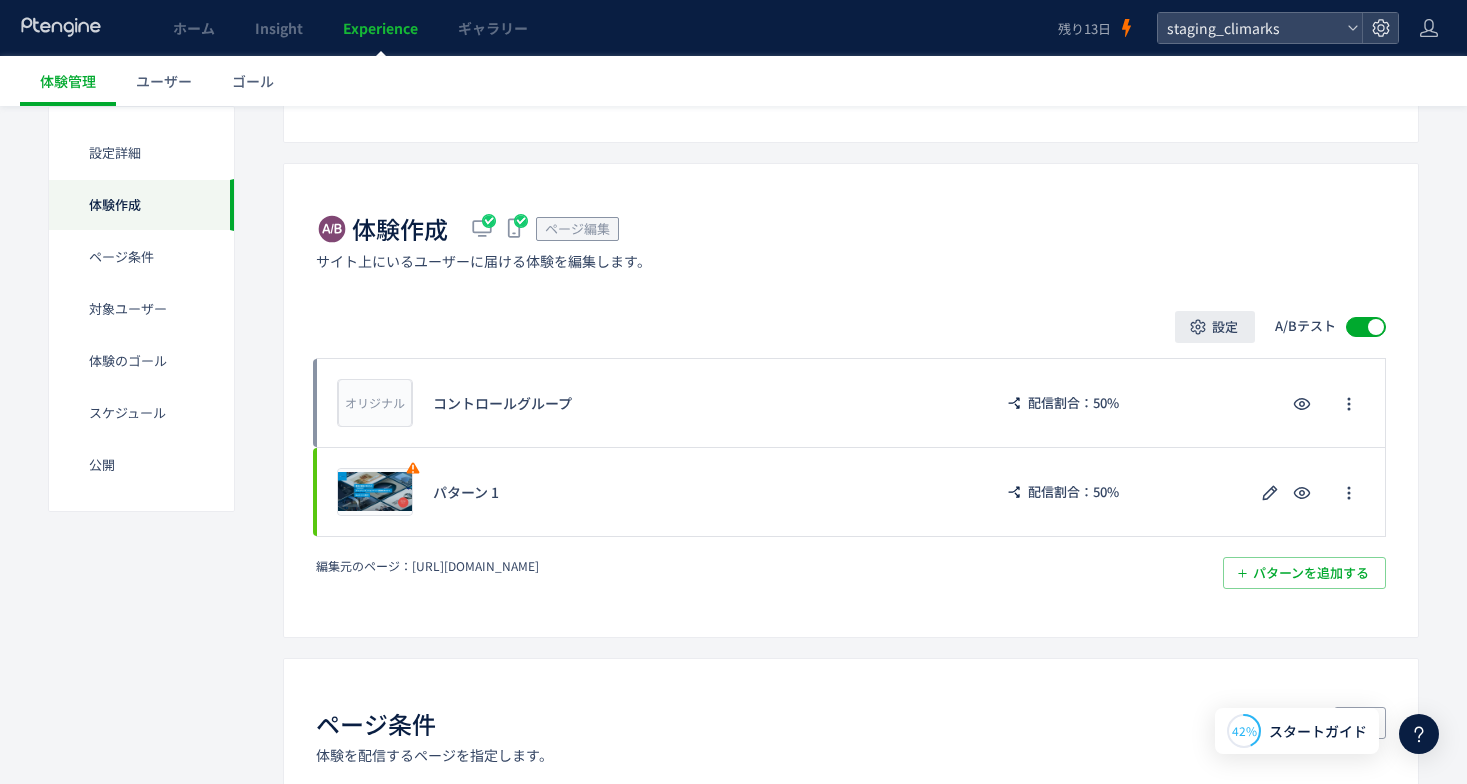 click on "設定" 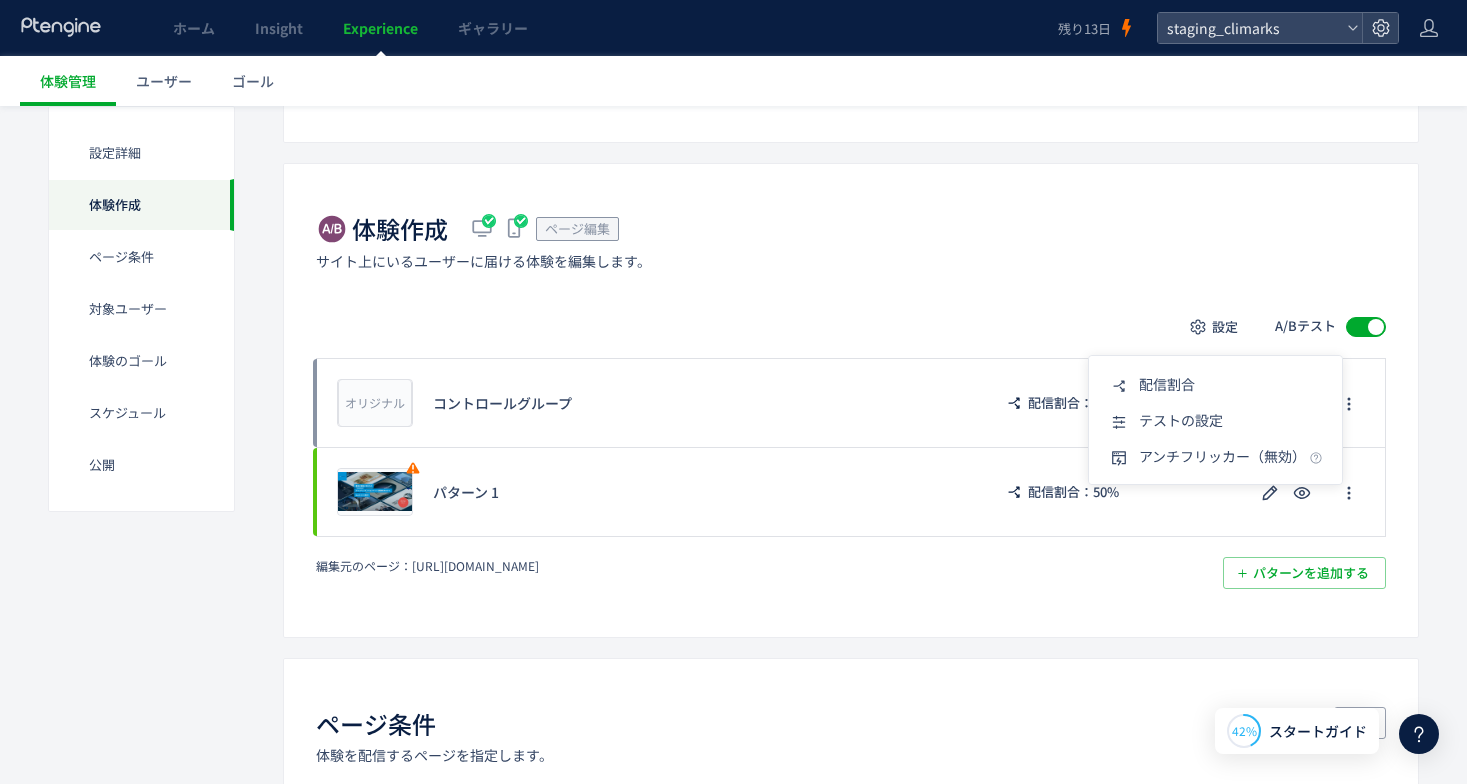 click on "設定 A/Bテスト" at bounding box center [851, 327] 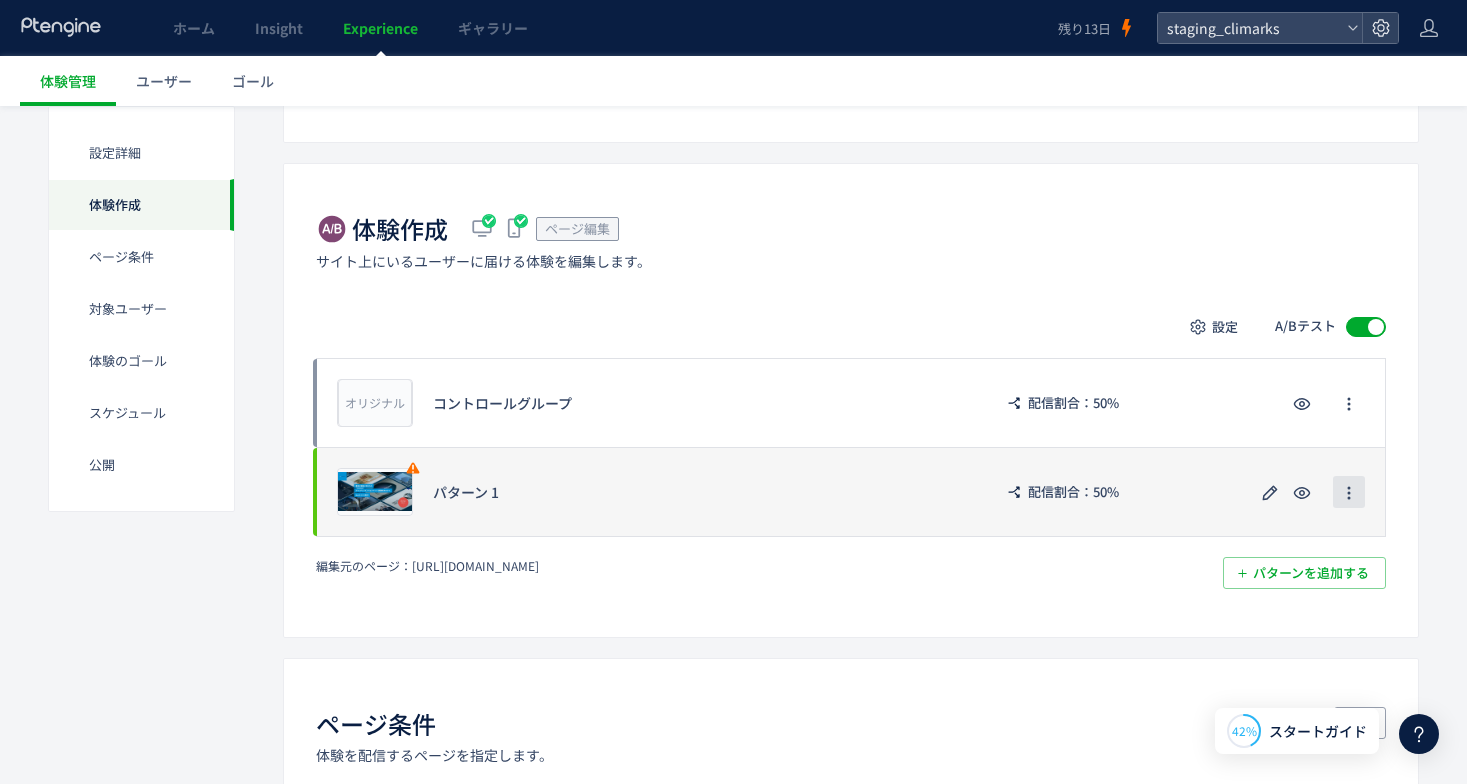 click at bounding box center [1349, 492] 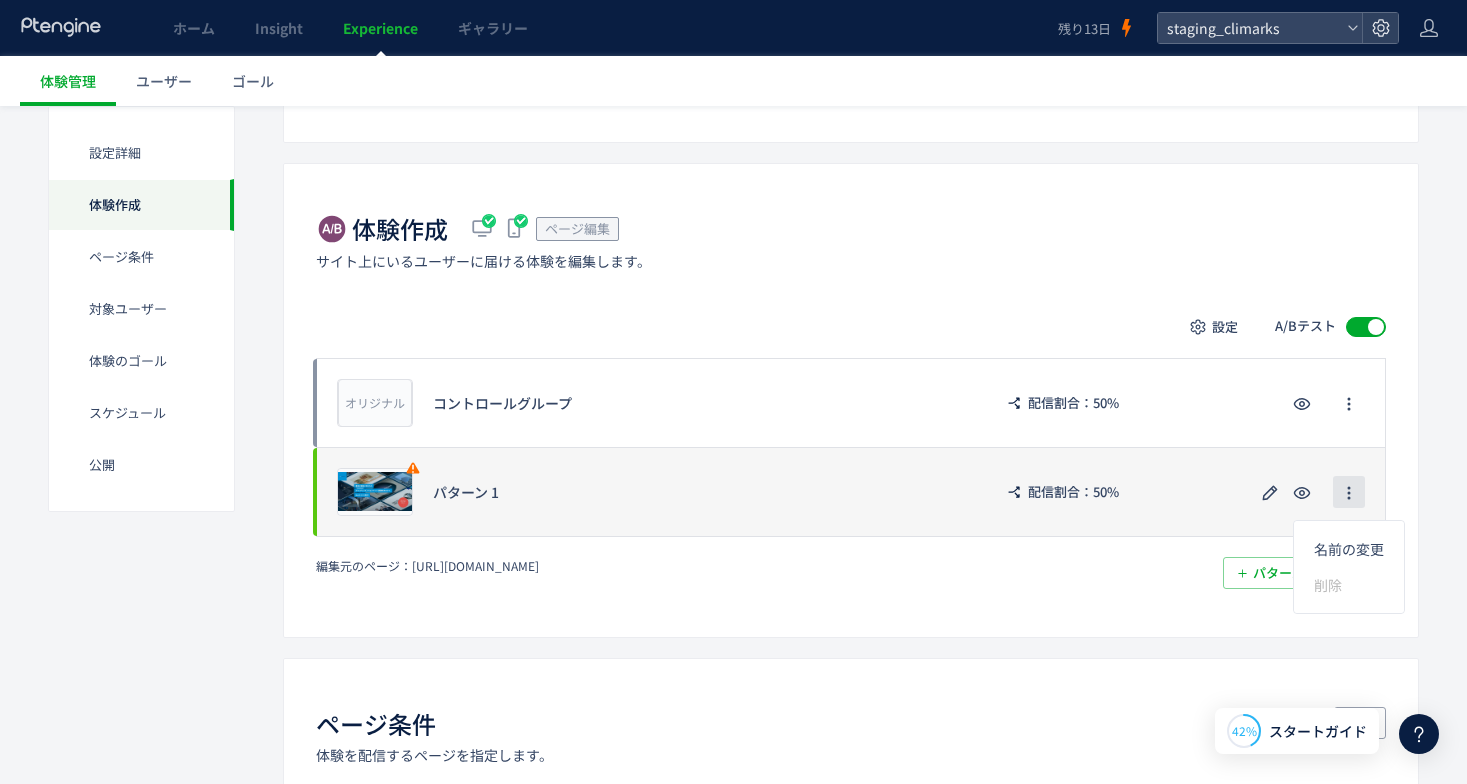 click at bounding box center [1349, 492] 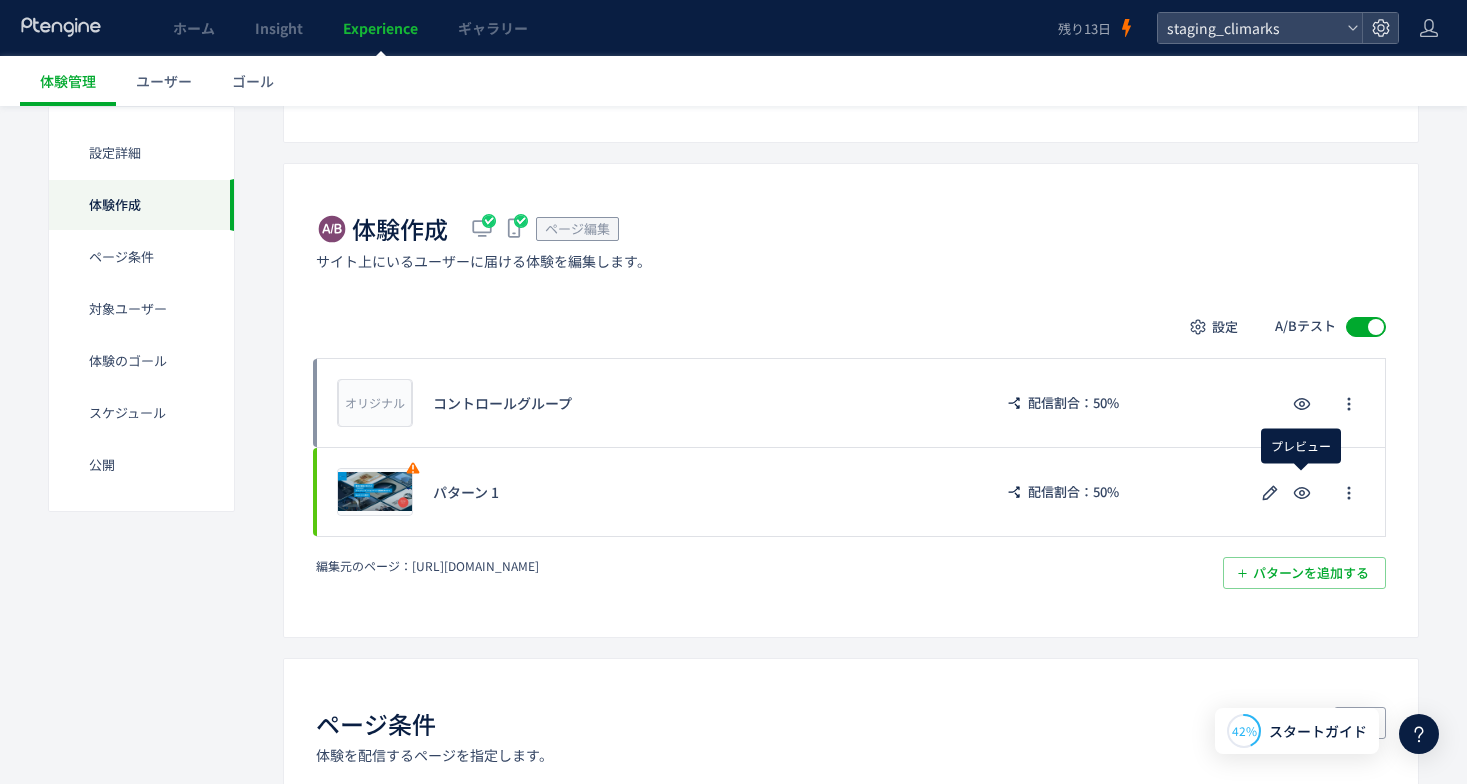 scroll, scrollTop: 0, scrollLeft: 0, axis: both 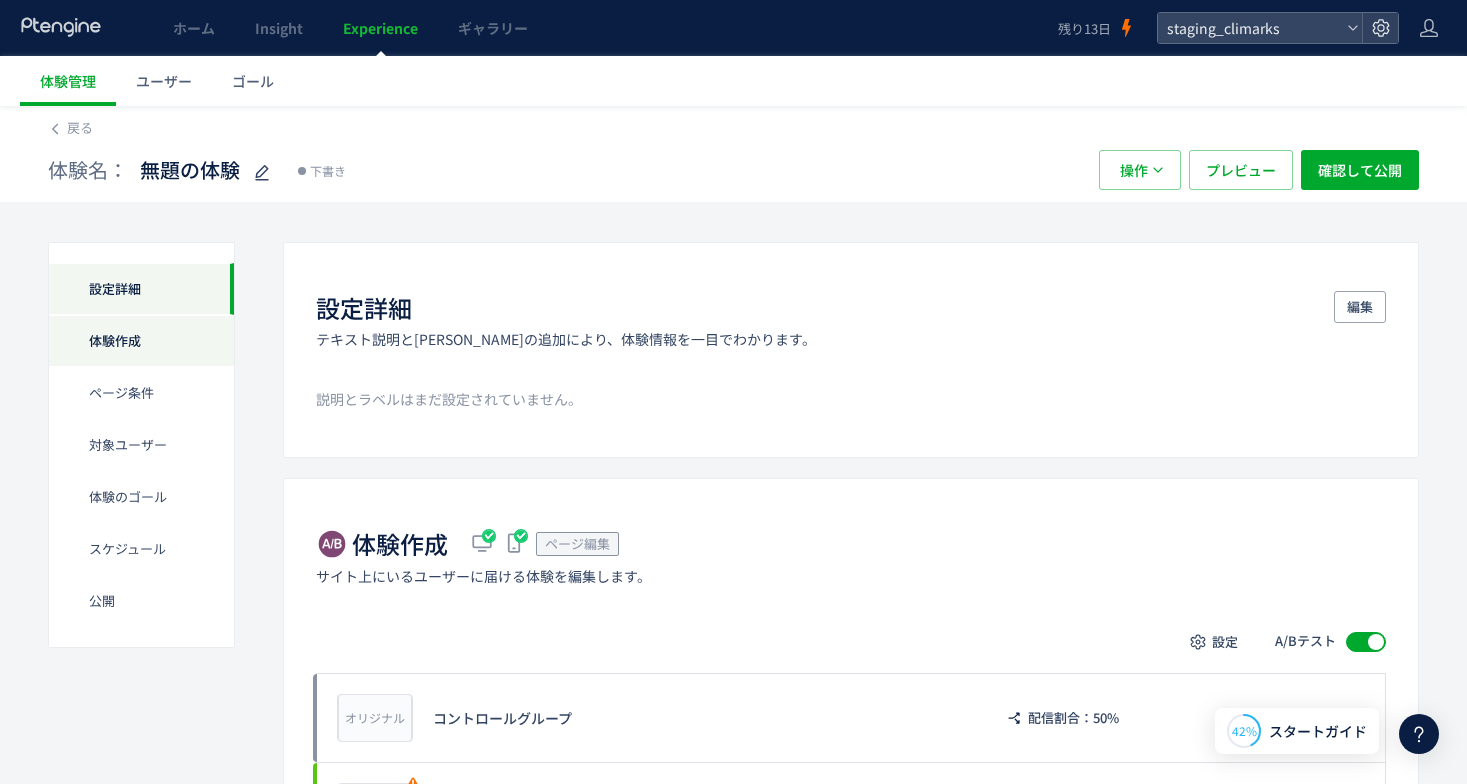 click on "体験作成" 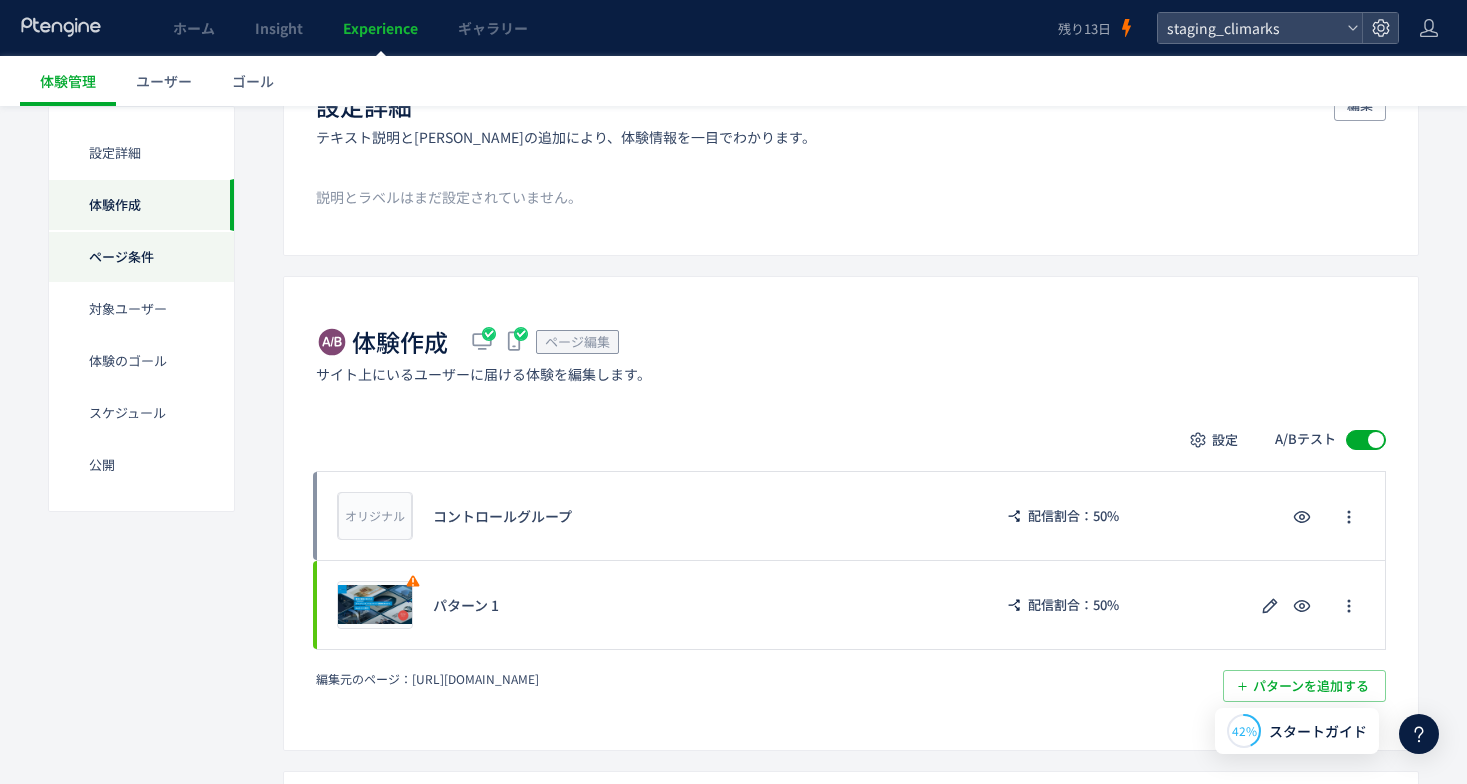 click on "ページ条件" 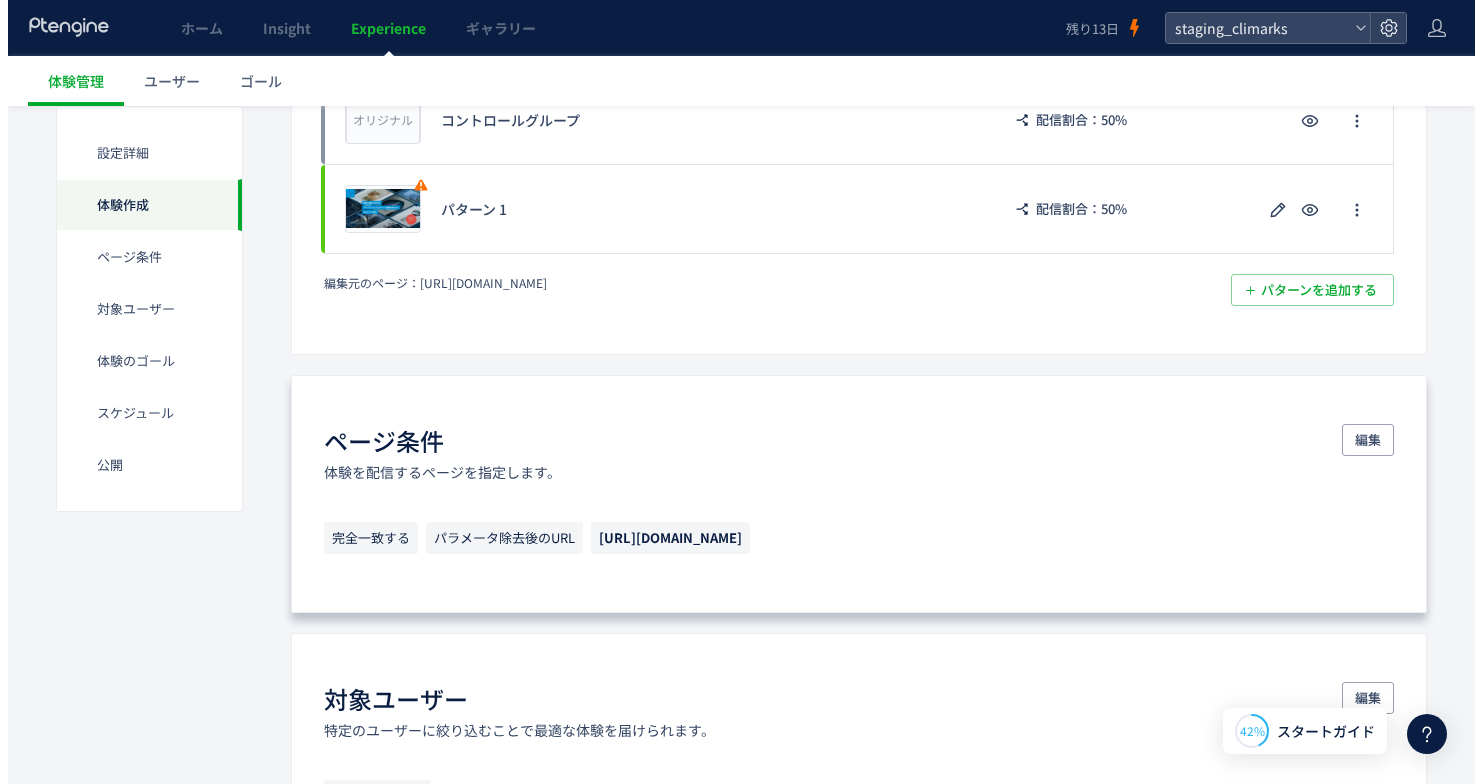 scroll, scrollTop: 520, scrollLeft: 0, axis: vertical 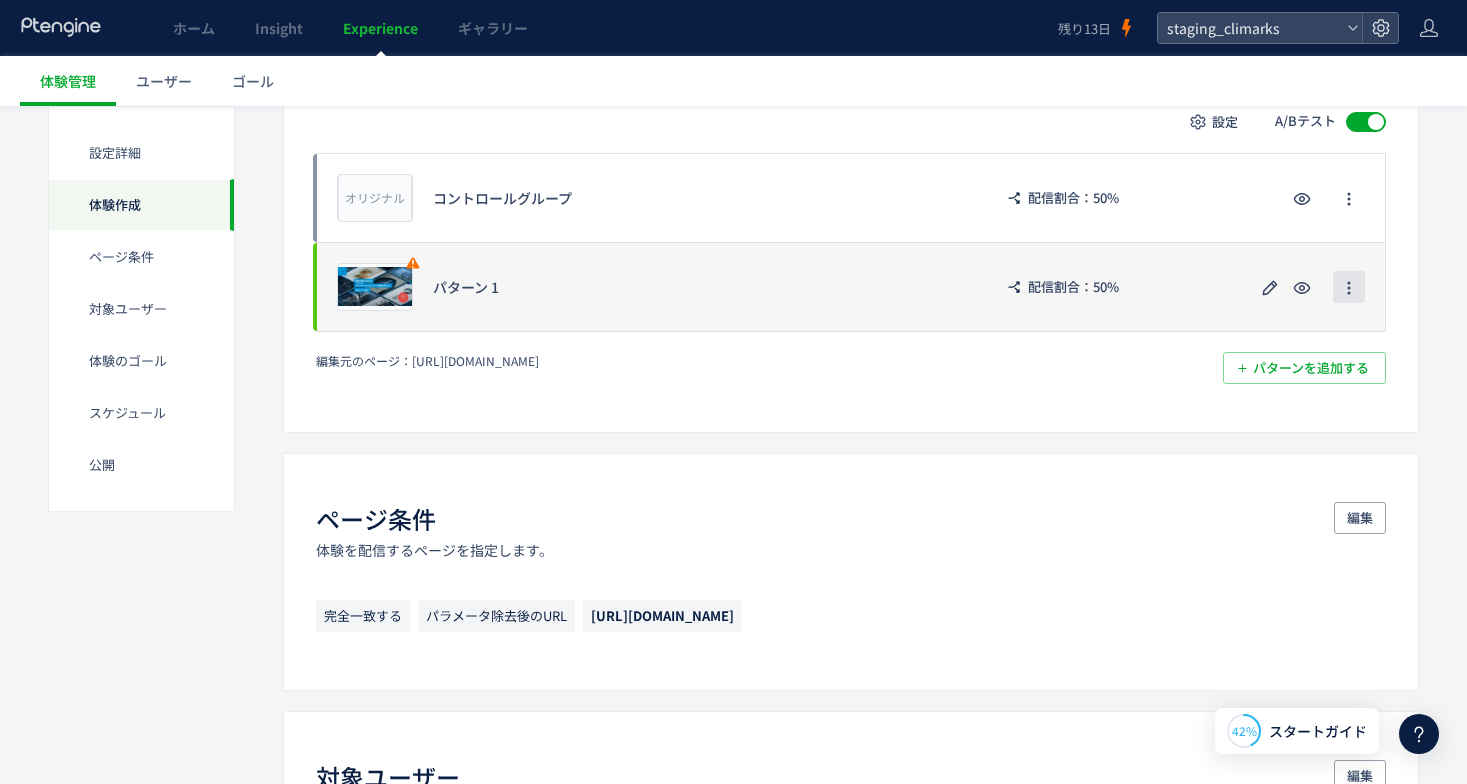 click 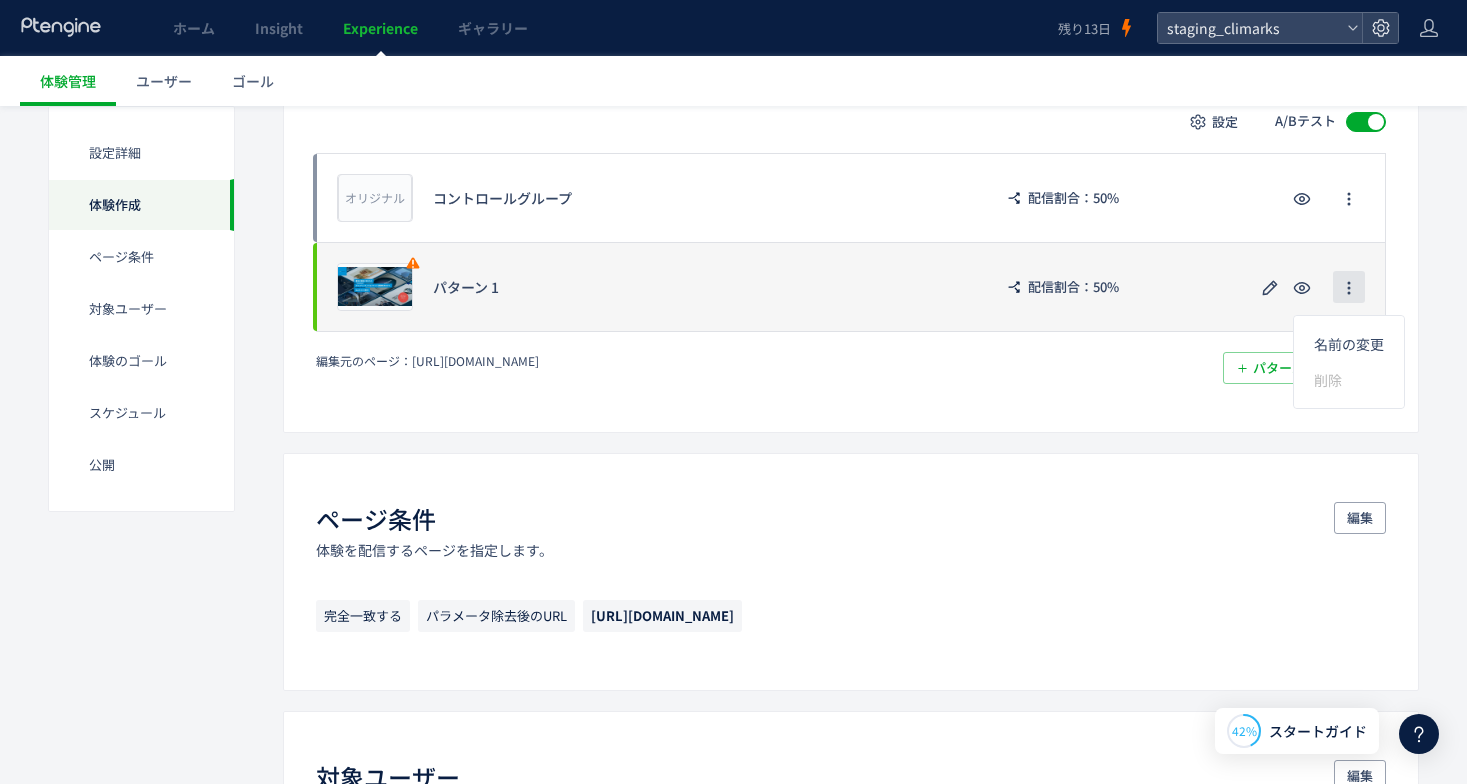 click 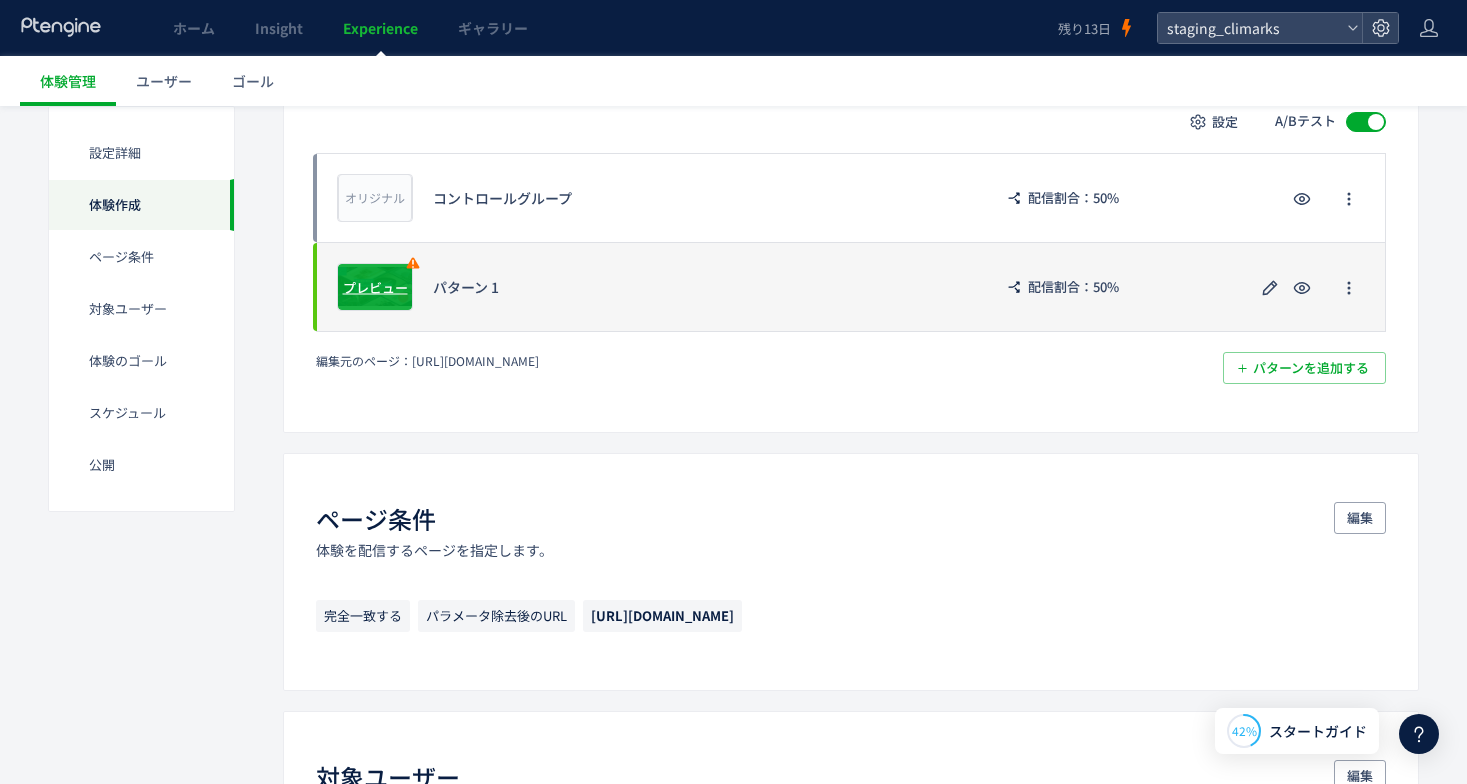click on "プレビュー" at bounding box center [375, 286] 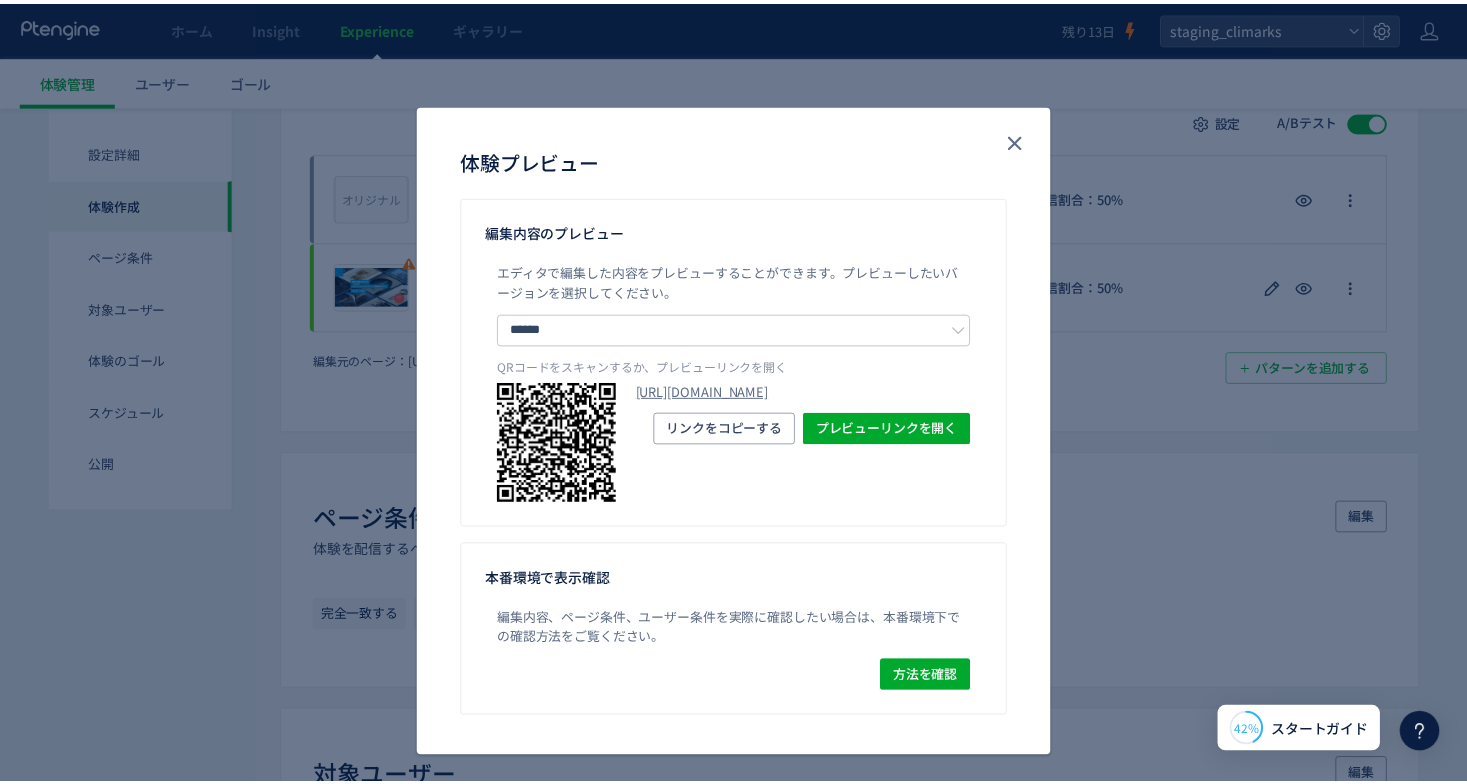scroll, scrollTop: 0, scrollLeft: 0, axis: both 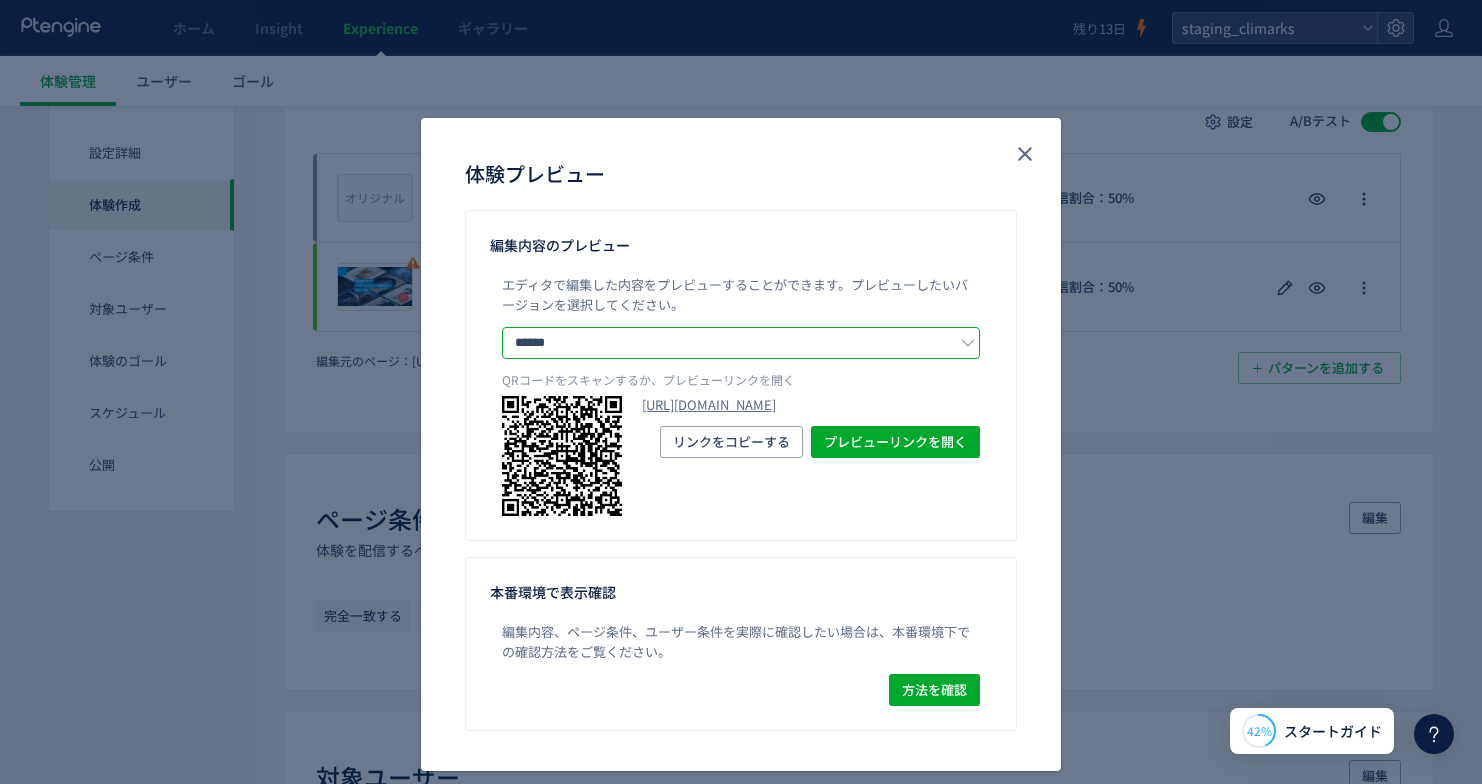 click on "******" 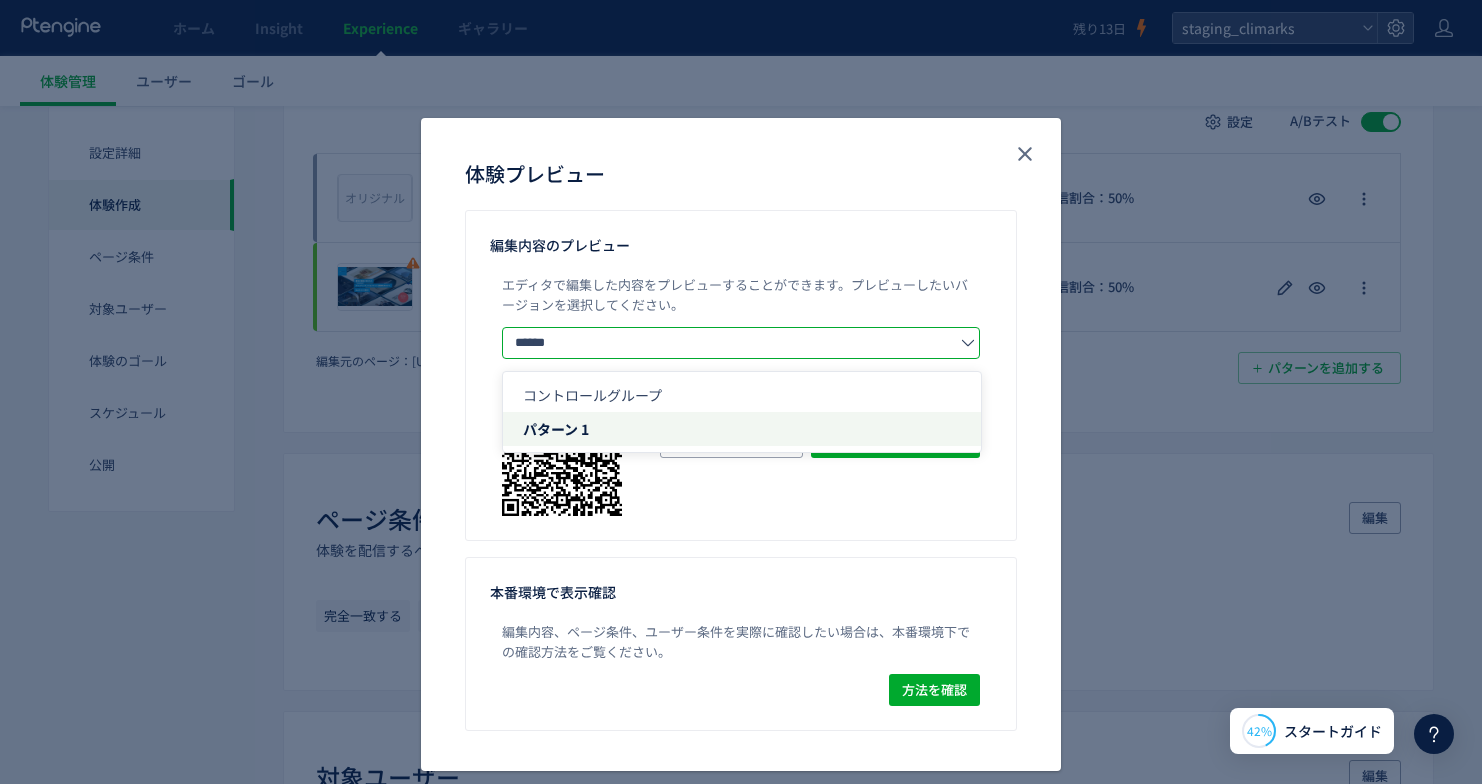 click on "プレビューしたいバージョンを選択してください。" at bounding box center [735, 294] 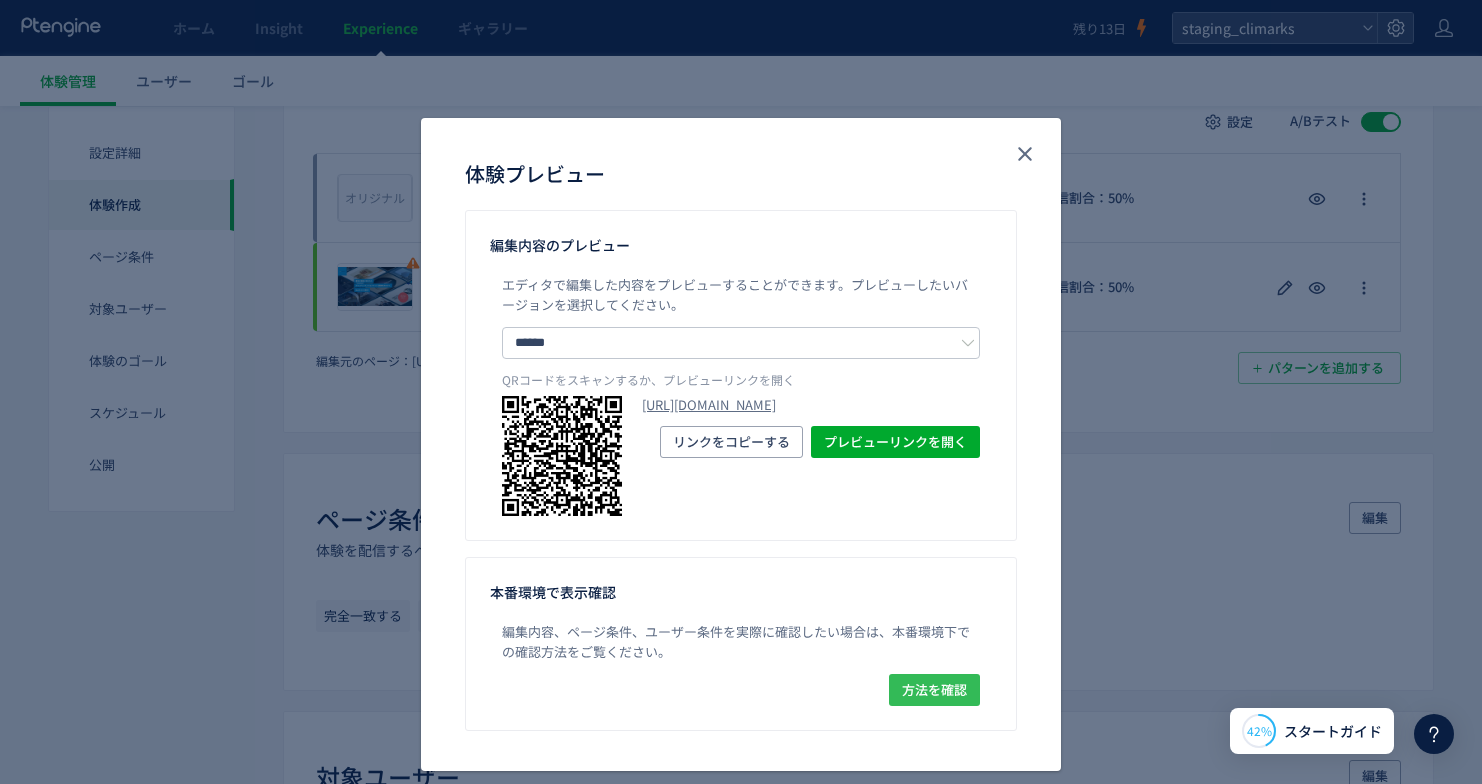 click on "方法を確認" at bounding box center (934, 690) 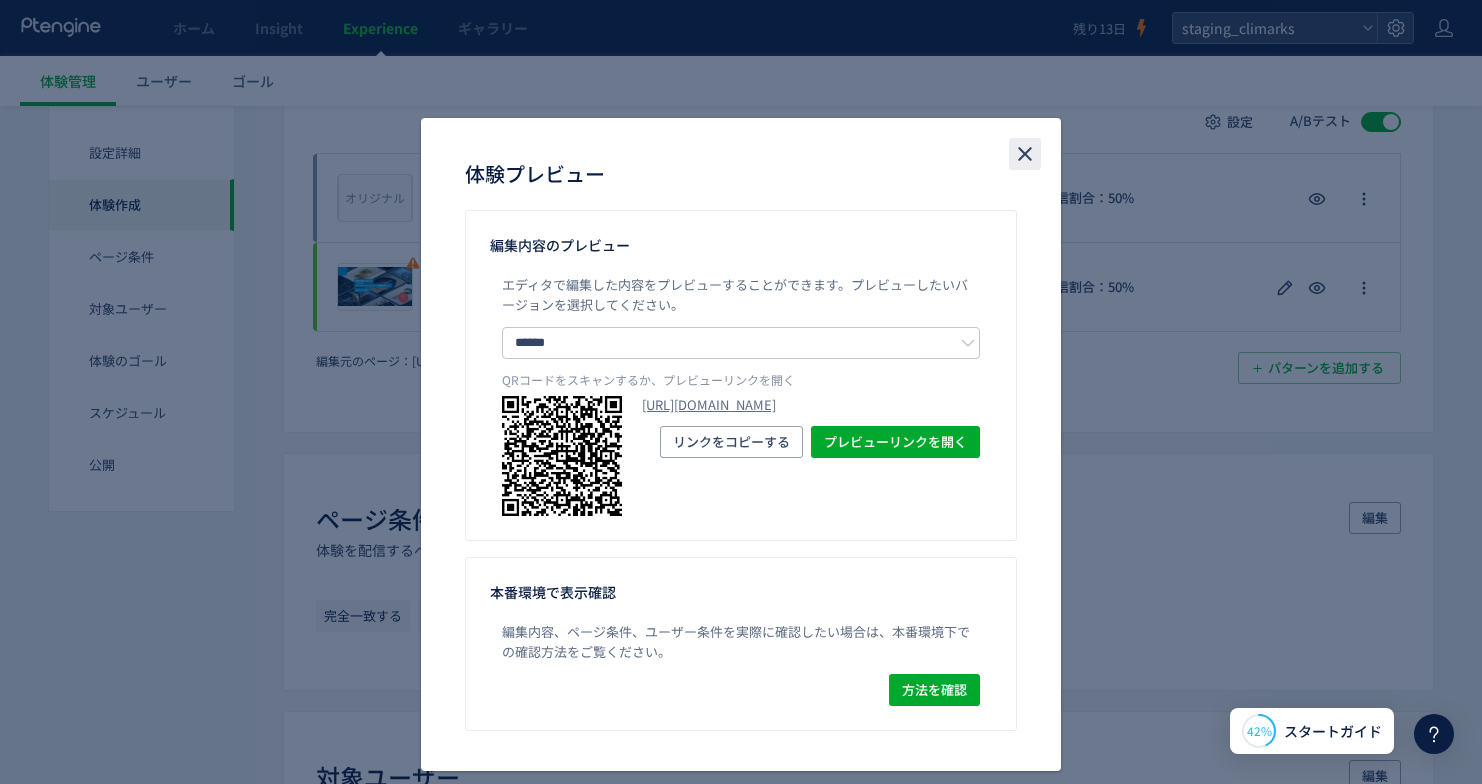 click 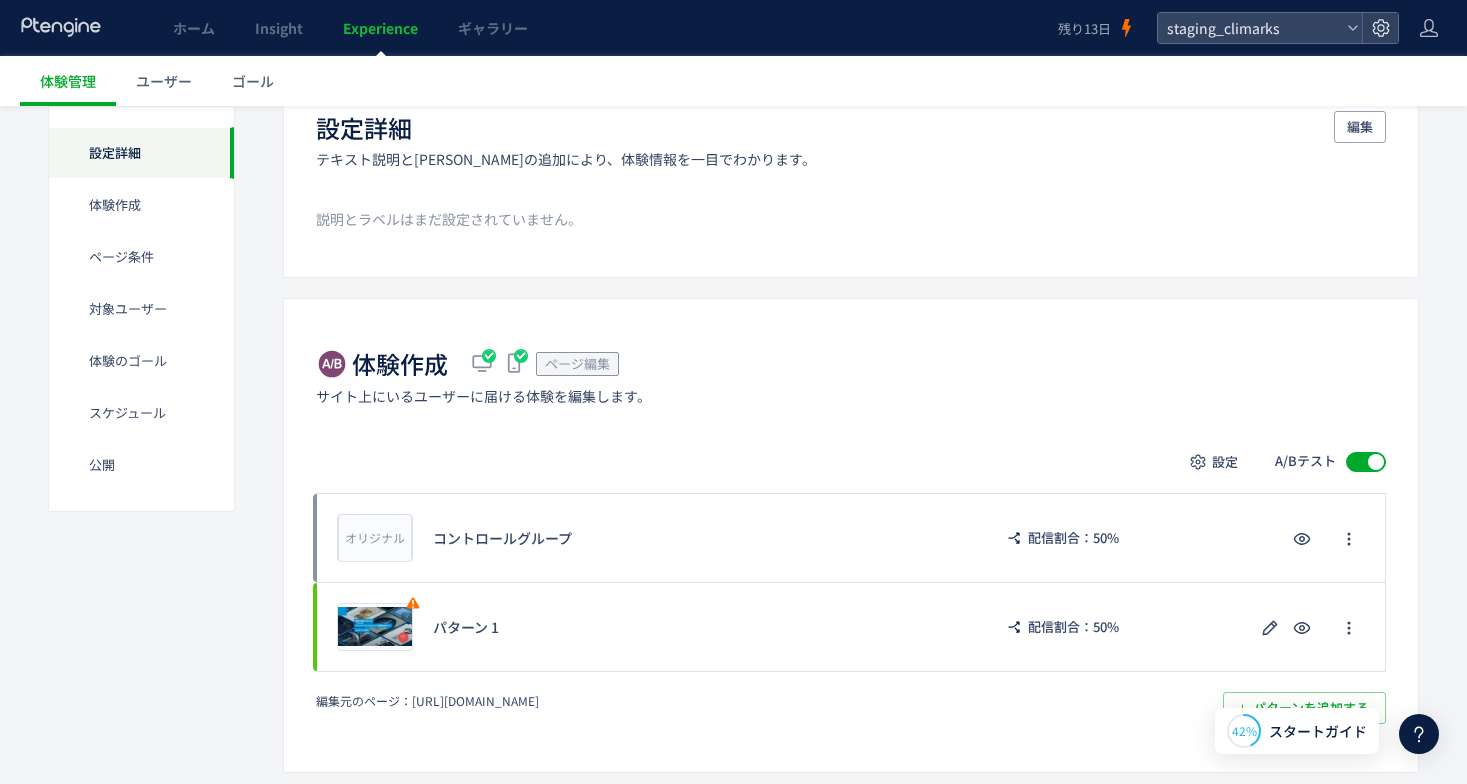 scroll, scrollTop: 295, scrollLeft: 0, axis: vertical 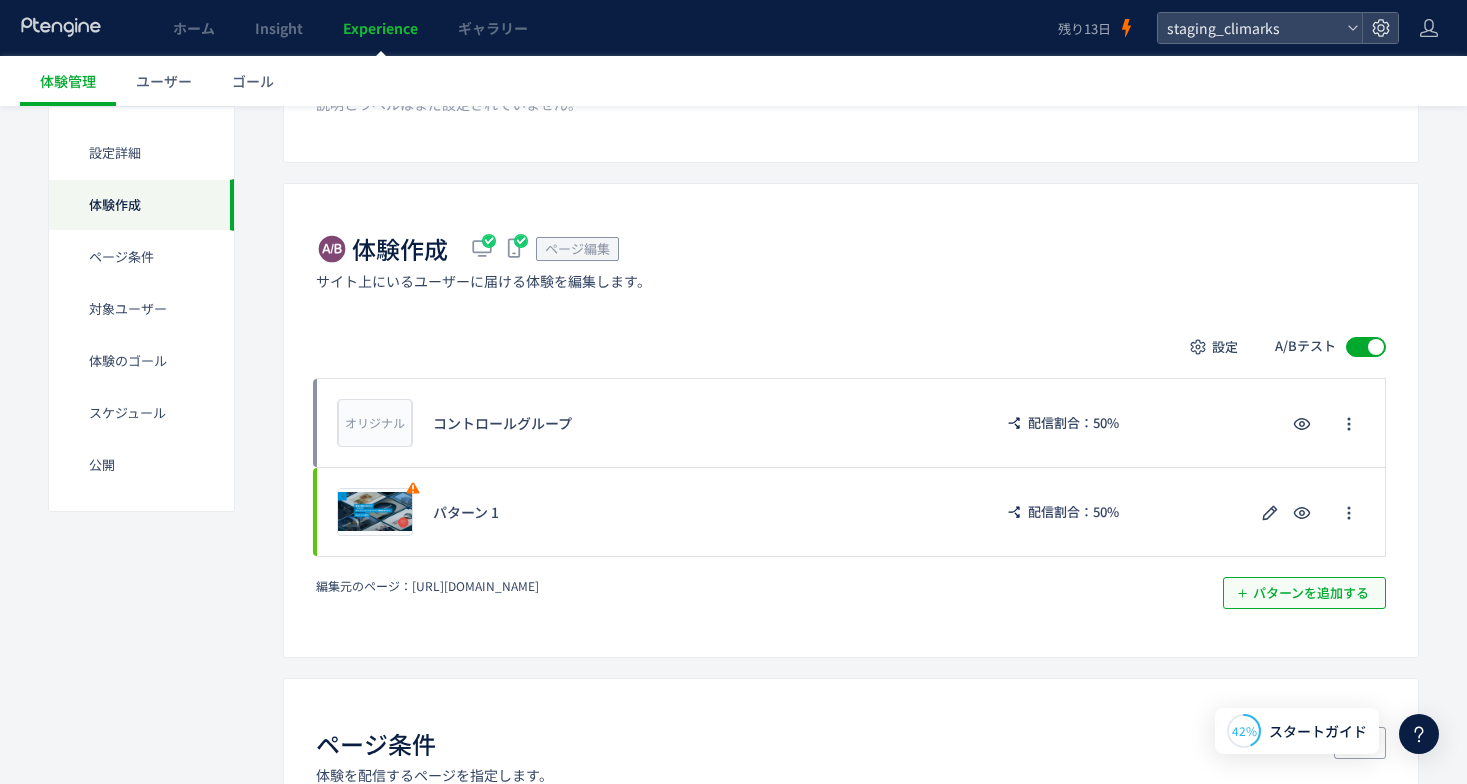 click on "パターンを追加する​" at bounding box center [1311, 593] 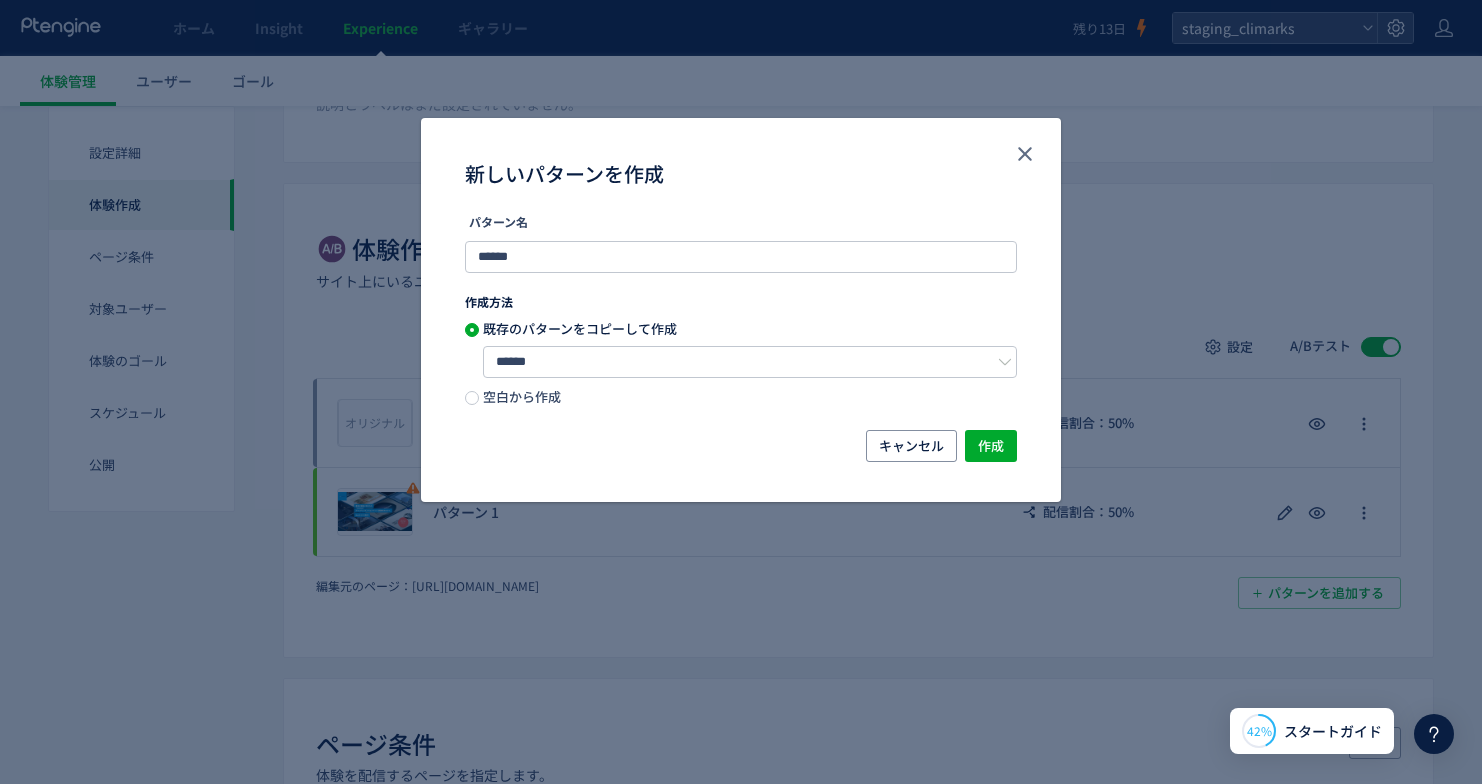 click on "空白から作成" at bounding box center (741, 398) 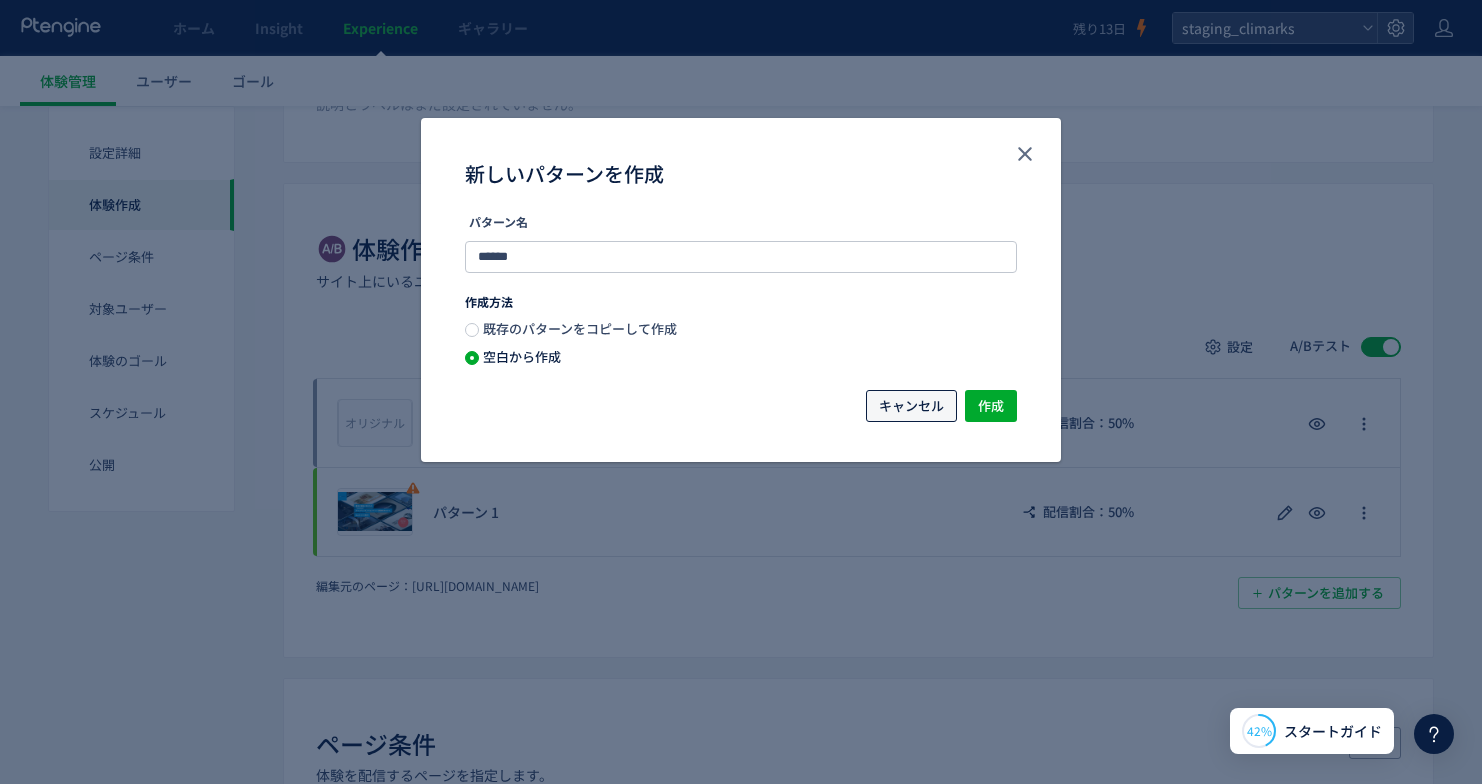 click on "キャンセル" at bounding box center [911, 406] 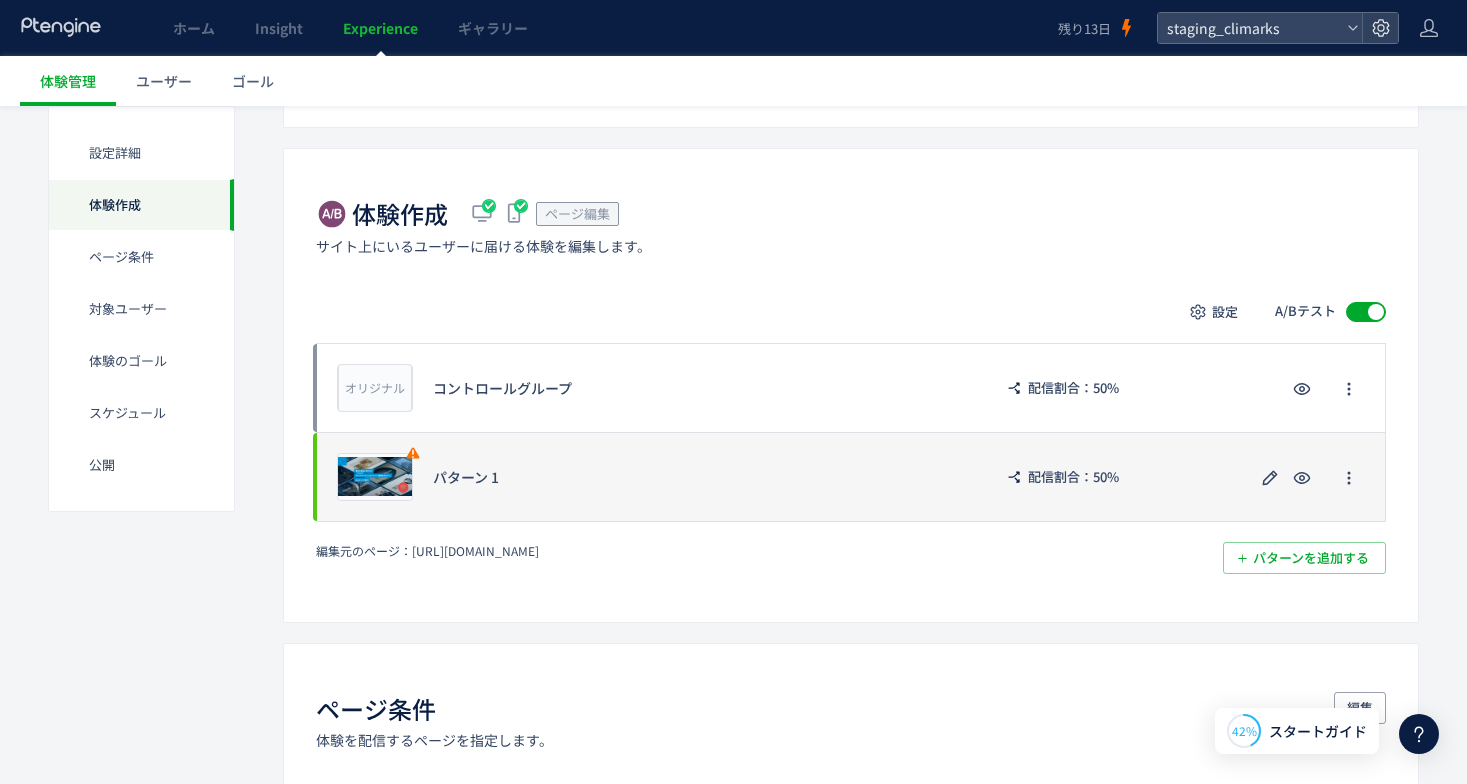 scroll, scrollTop: 330, scrollLeft: 0, axis: vertical 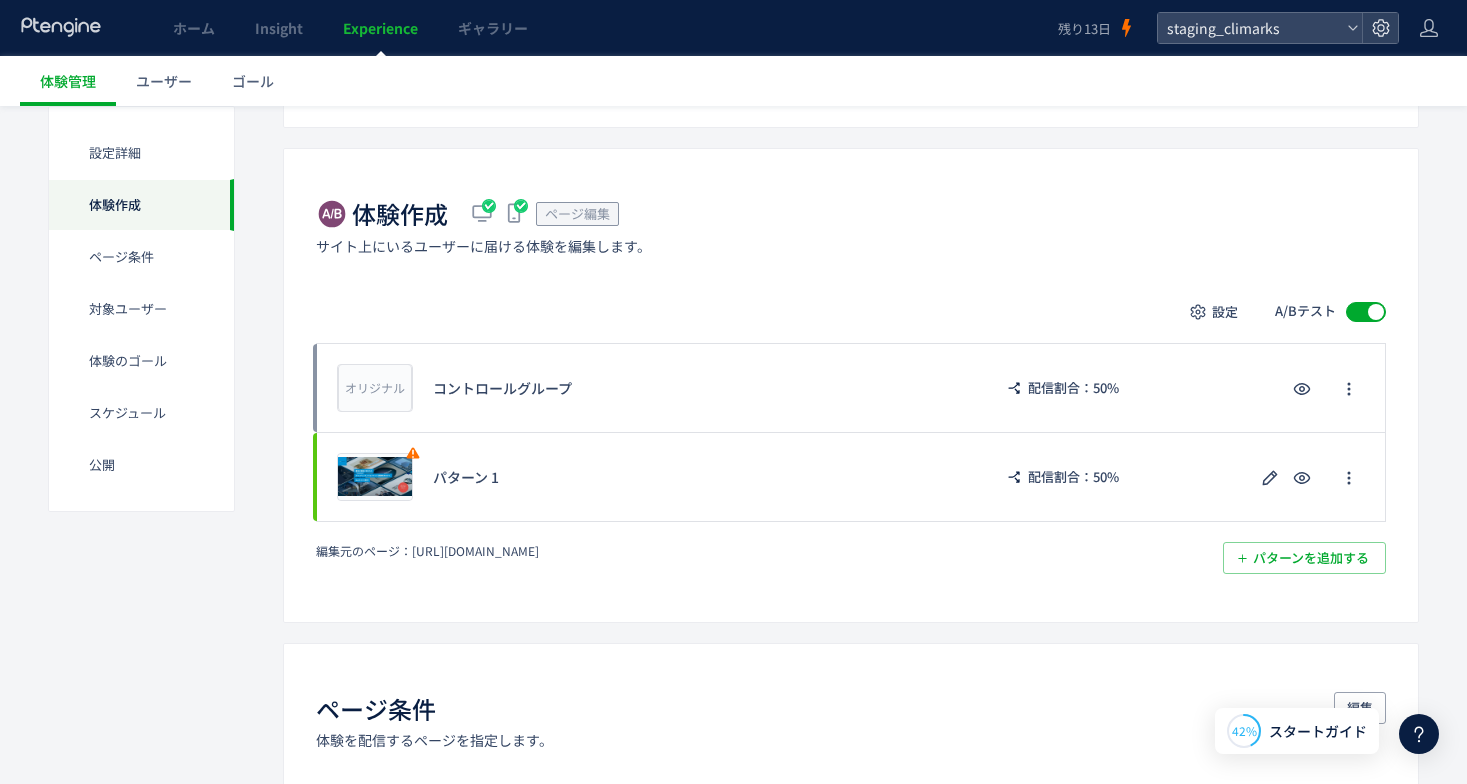click on "ページ編集" at bounding box center [577, 213] 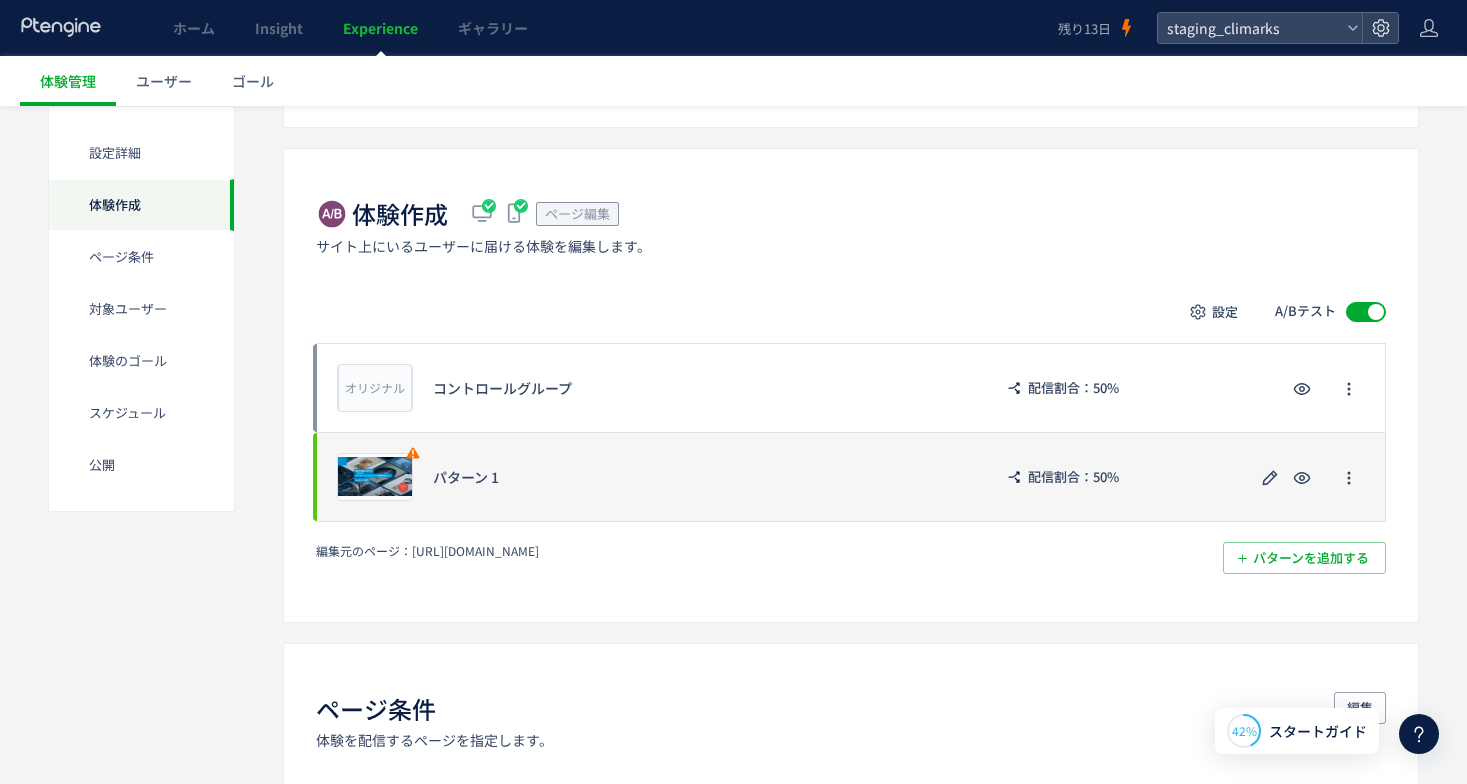 click on "パターン 1" at bounding box center [702, 477] 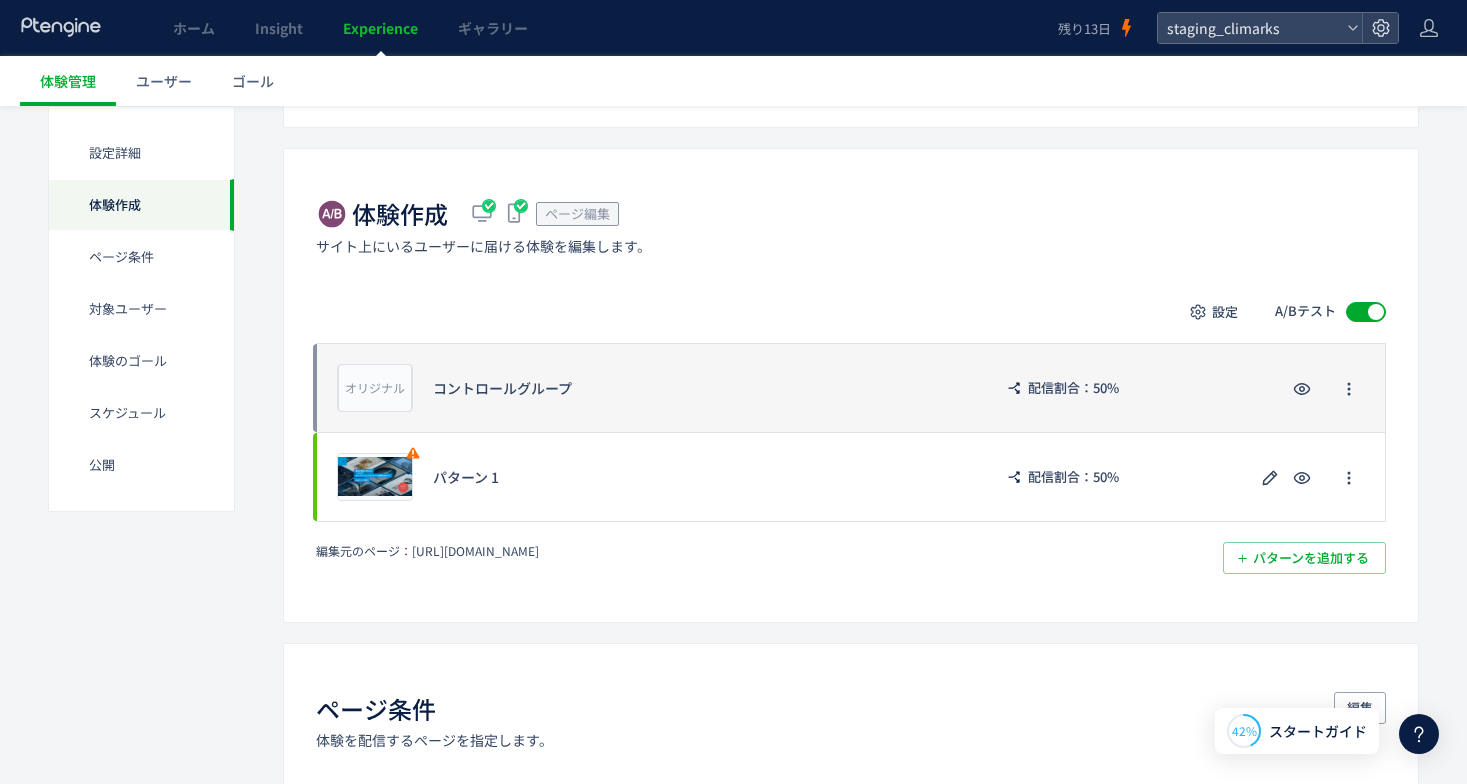 click on "オリジナル プレビュー コントロールグループ 配信割合：50%" 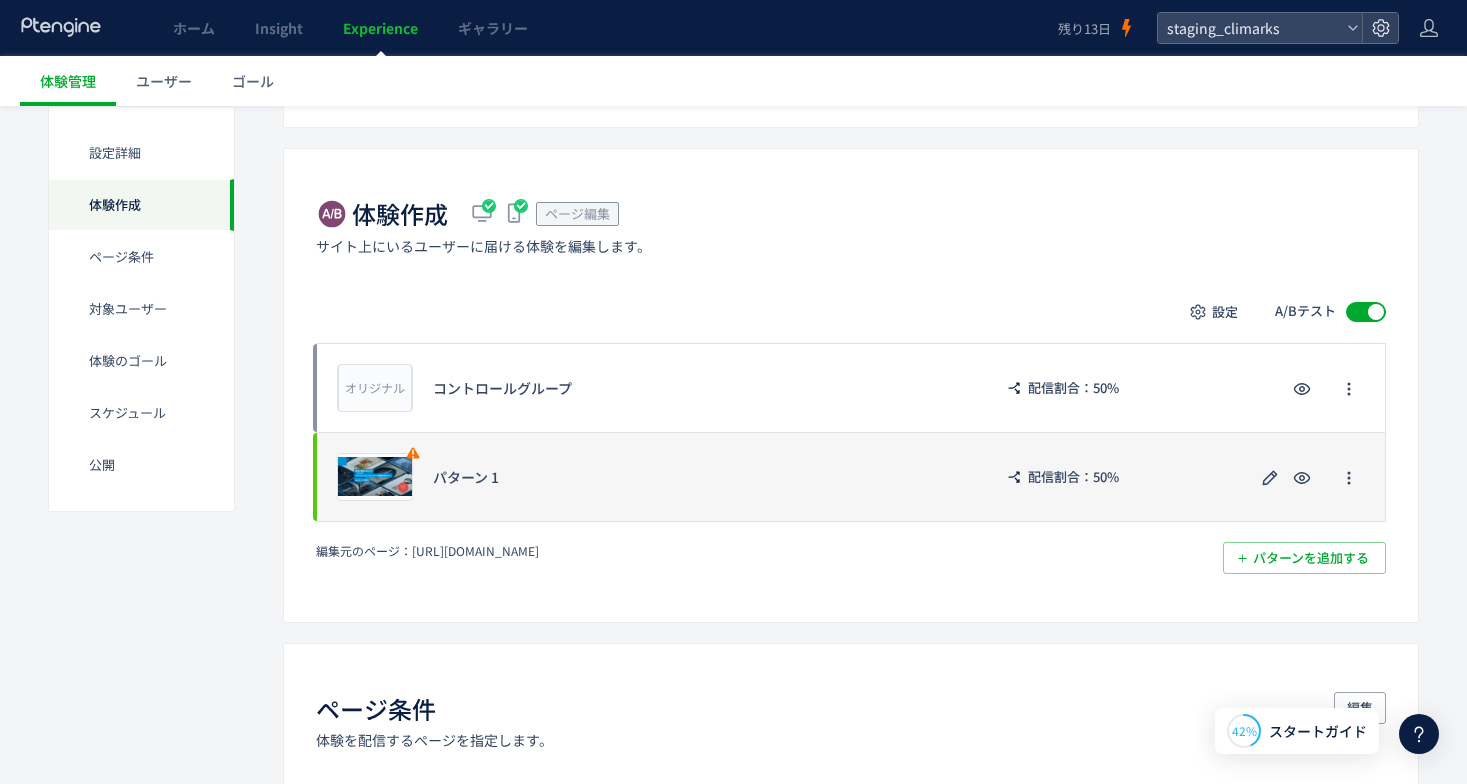 click on "パターン 1" at bounding box center (702, 477) 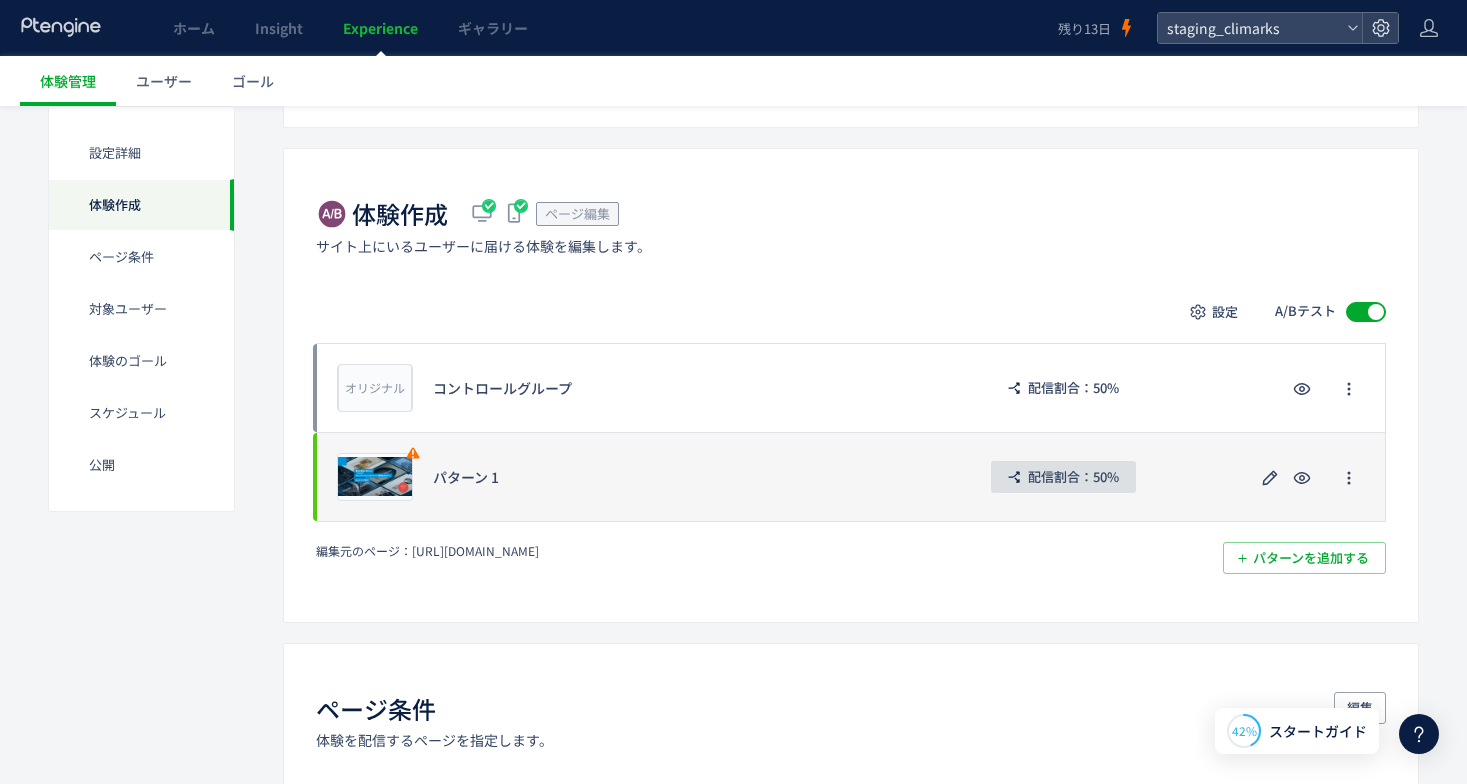 click on "配信割合：50%" at bounding box center (1073, 477) 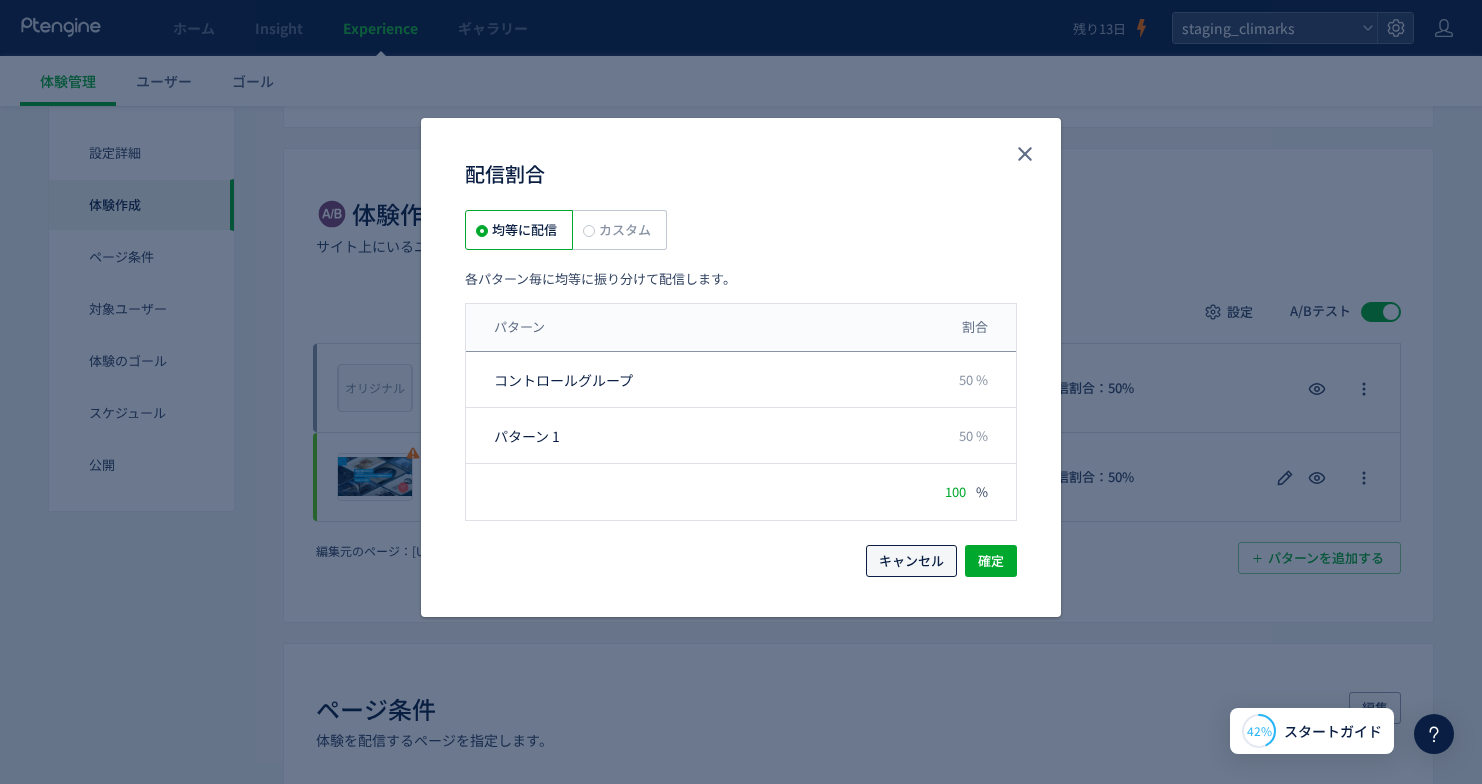 click on "キャンセル" at bounding box center [911, 561] 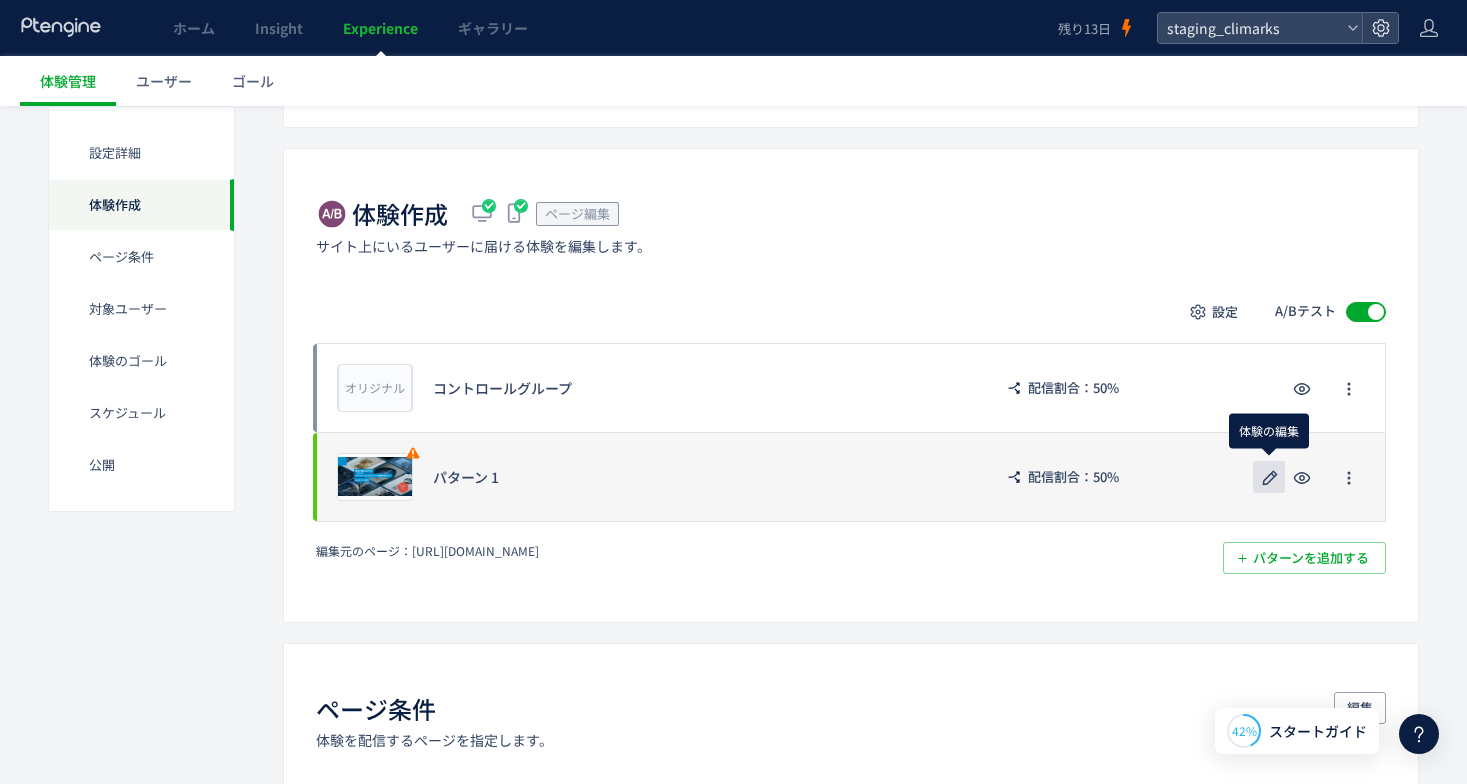 click 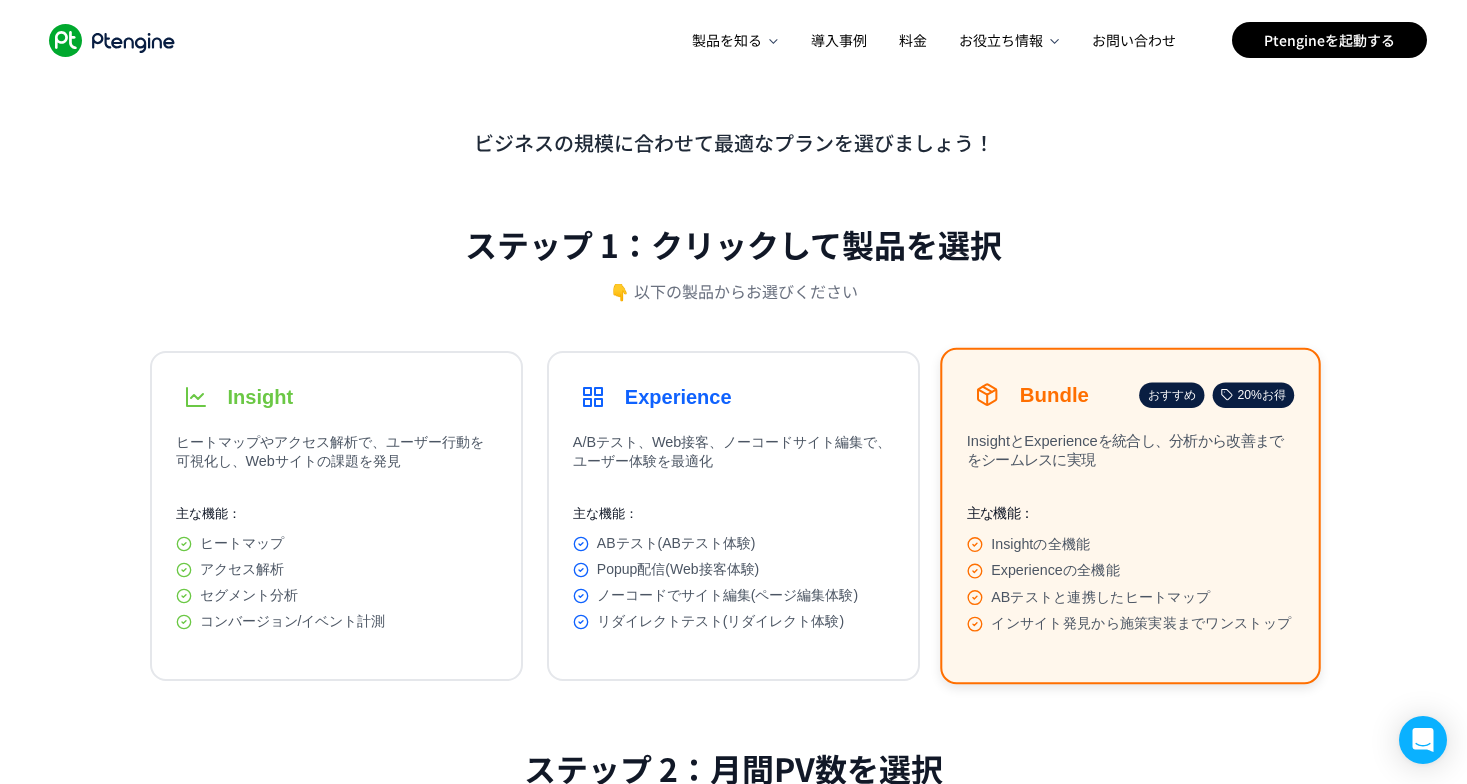 scroll, scrollTop: 0, scrollLeft: 0, axis: both 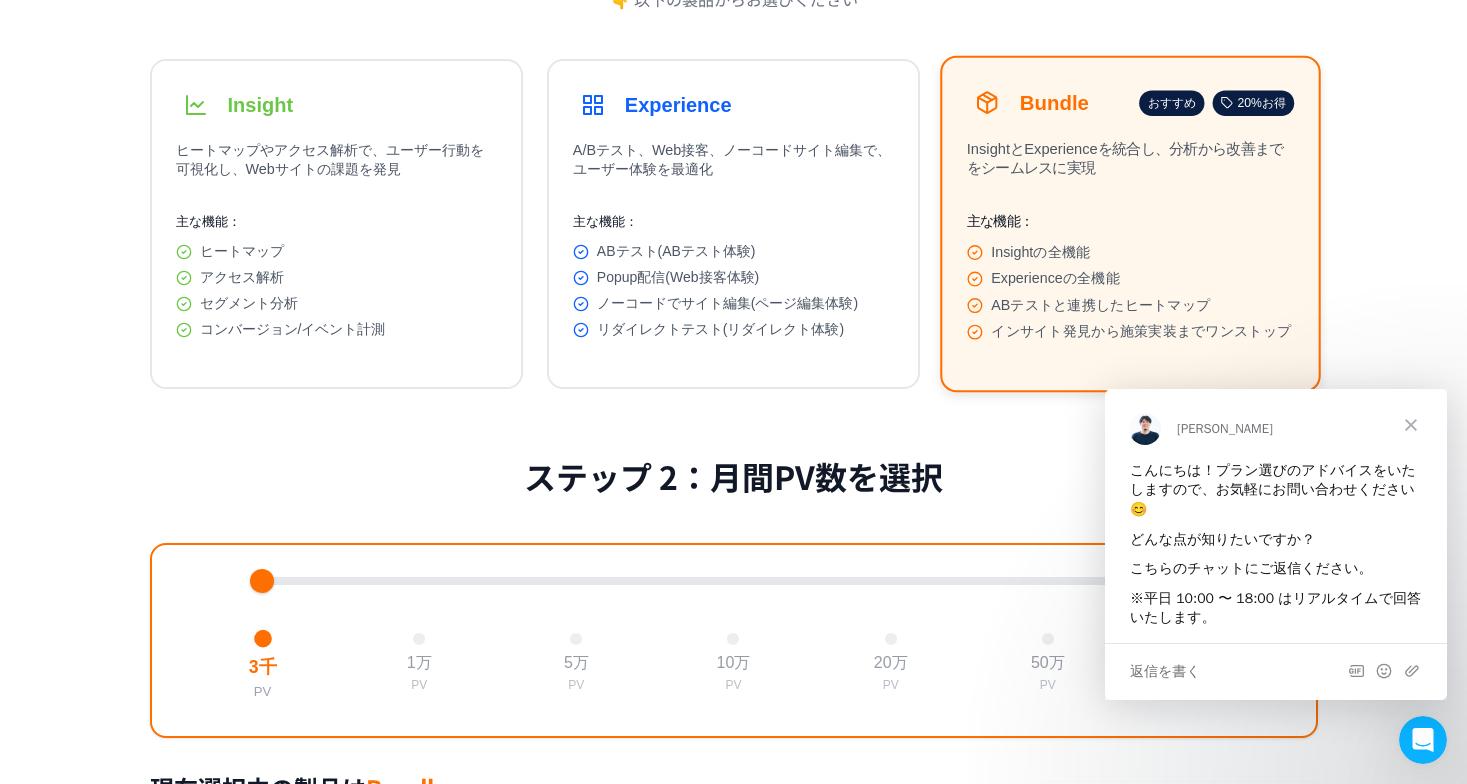 click on "ビジネスの規模に合わせて最適なプランを選びましょう！ ステップ 1：クリックして製品を選択 👇 以下の製品からお選びください Insight ヒートマップやアクセス解析で、ユーザー行動を可視化し、Webサイトの課題を発見 主な機能： ヒートマップ アクセス解析 セグメント分析 コンバージョン/イベント計測 Click to Select → Experience A/Bテスト、Web接客、ノーコードサイト編集で、ユーザー体験を最適化 主な機能： ABテスト(ABテスト体験) Popup配信(Web接客体験) ノーコードでサイト編集(ページ編集体験) リダイレクトテスト(リダイレクト体験) Click to Select → Bundle おすすめ 20%お得 InsightとExperienceを統合し、分析から改善までをシームレスに実現 主な機能： Insightの全機能 Experienceの全機能 ABテストと連携したヒートマップ Click to Select → 3千 PV 1万 PV 5万 PV 10万 PV PV" at bounding box center (734, 644) 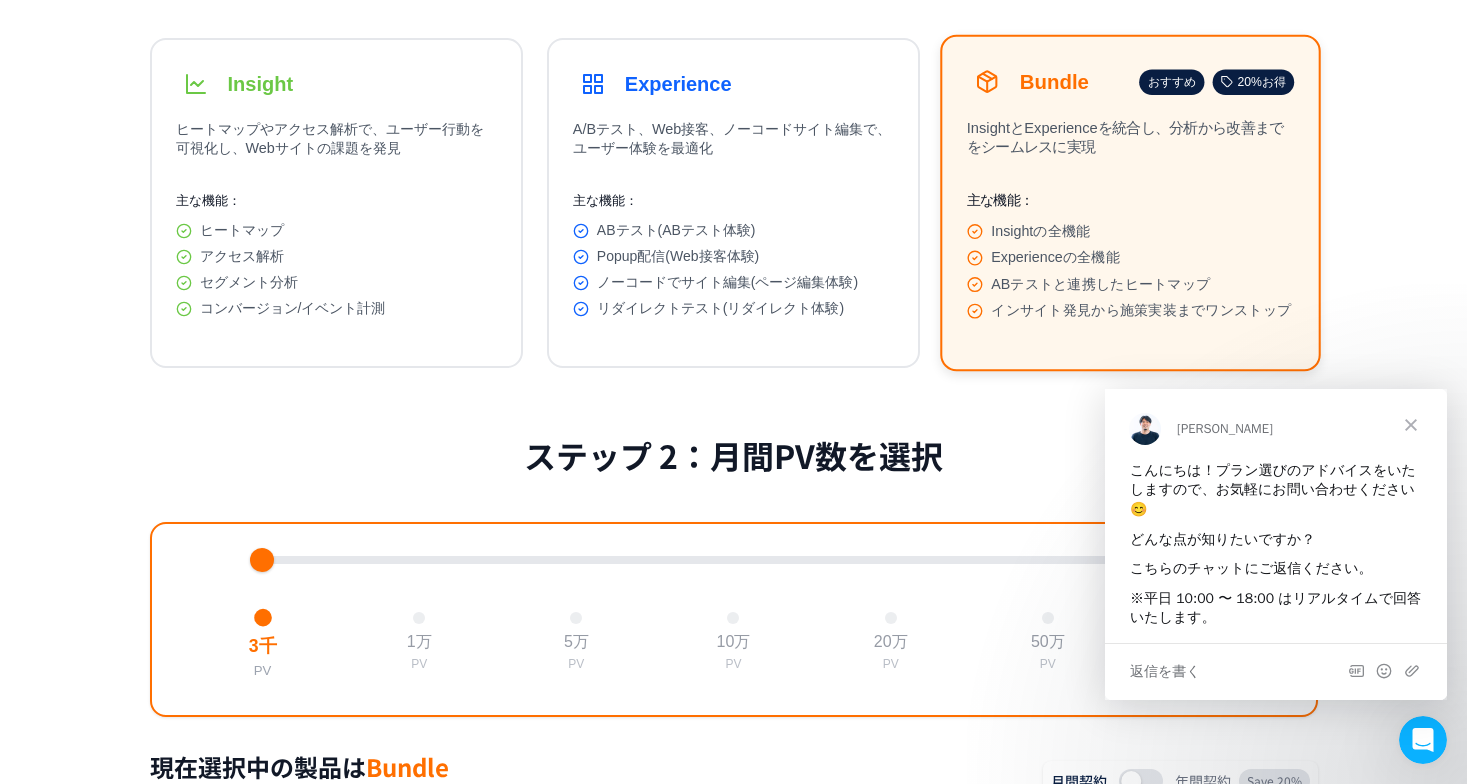 scroll, scrollTop: 331, scrollLeft: 0, axis: vertical 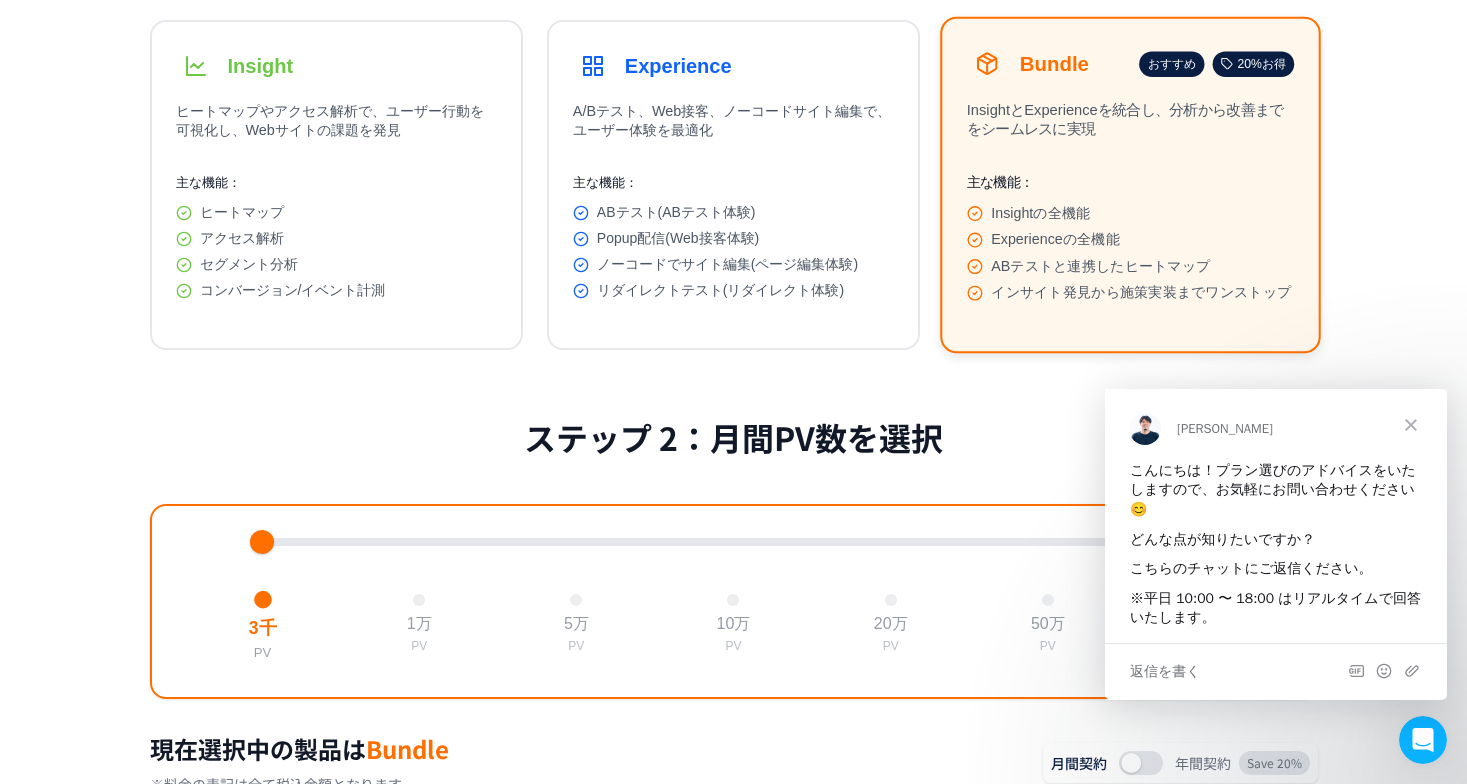 click at bounding box center [1411, 424] 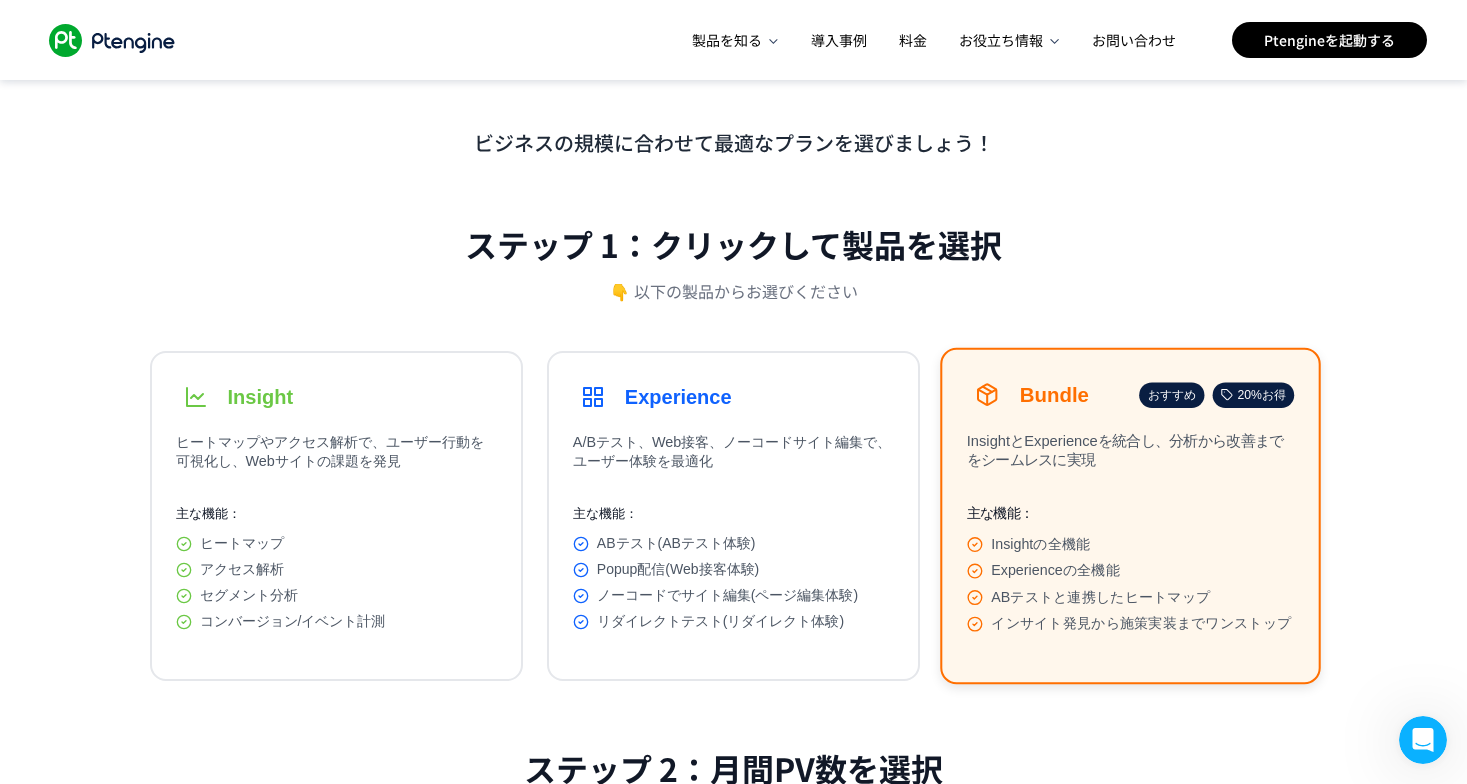scroll, scrollTop: 0, scrollLeft: 0, axis: both 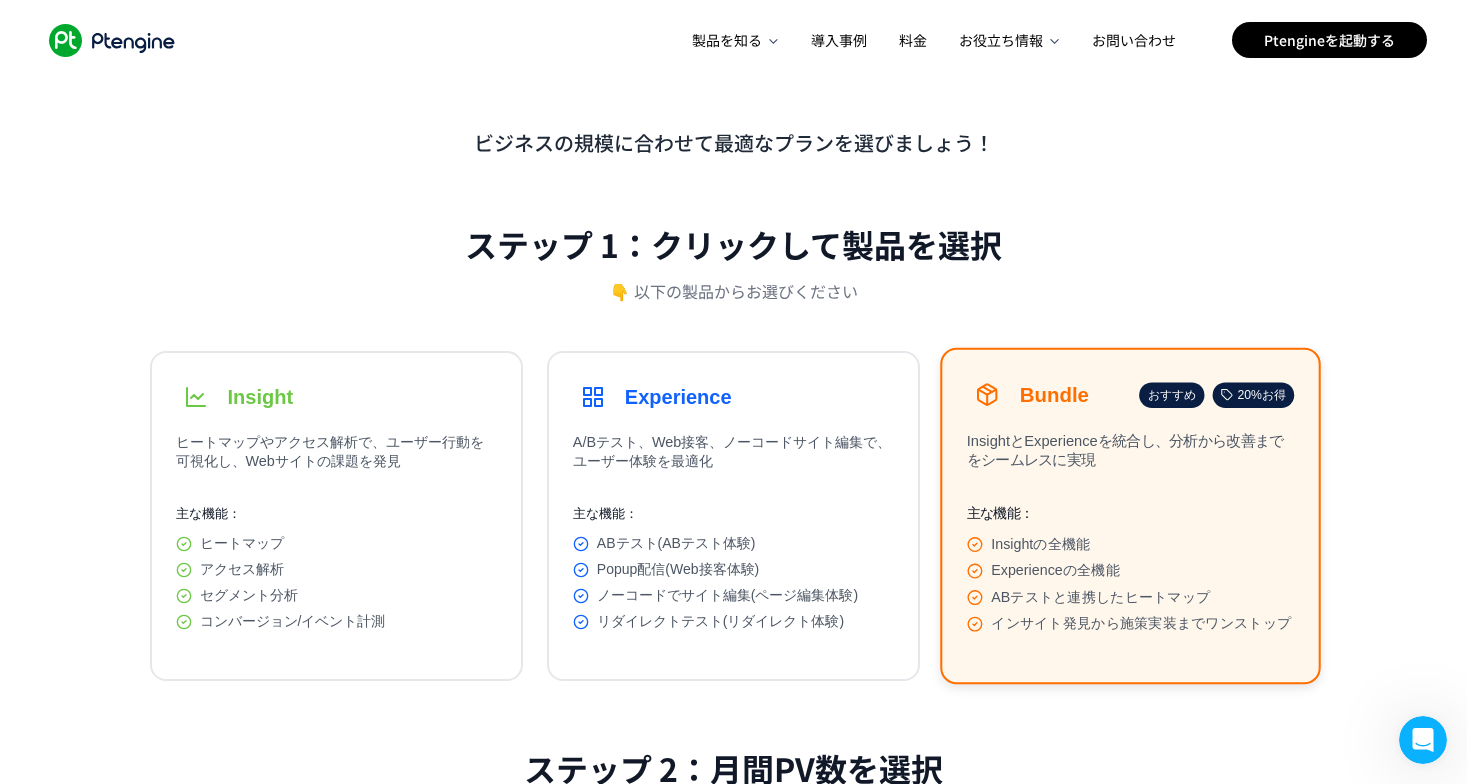 click 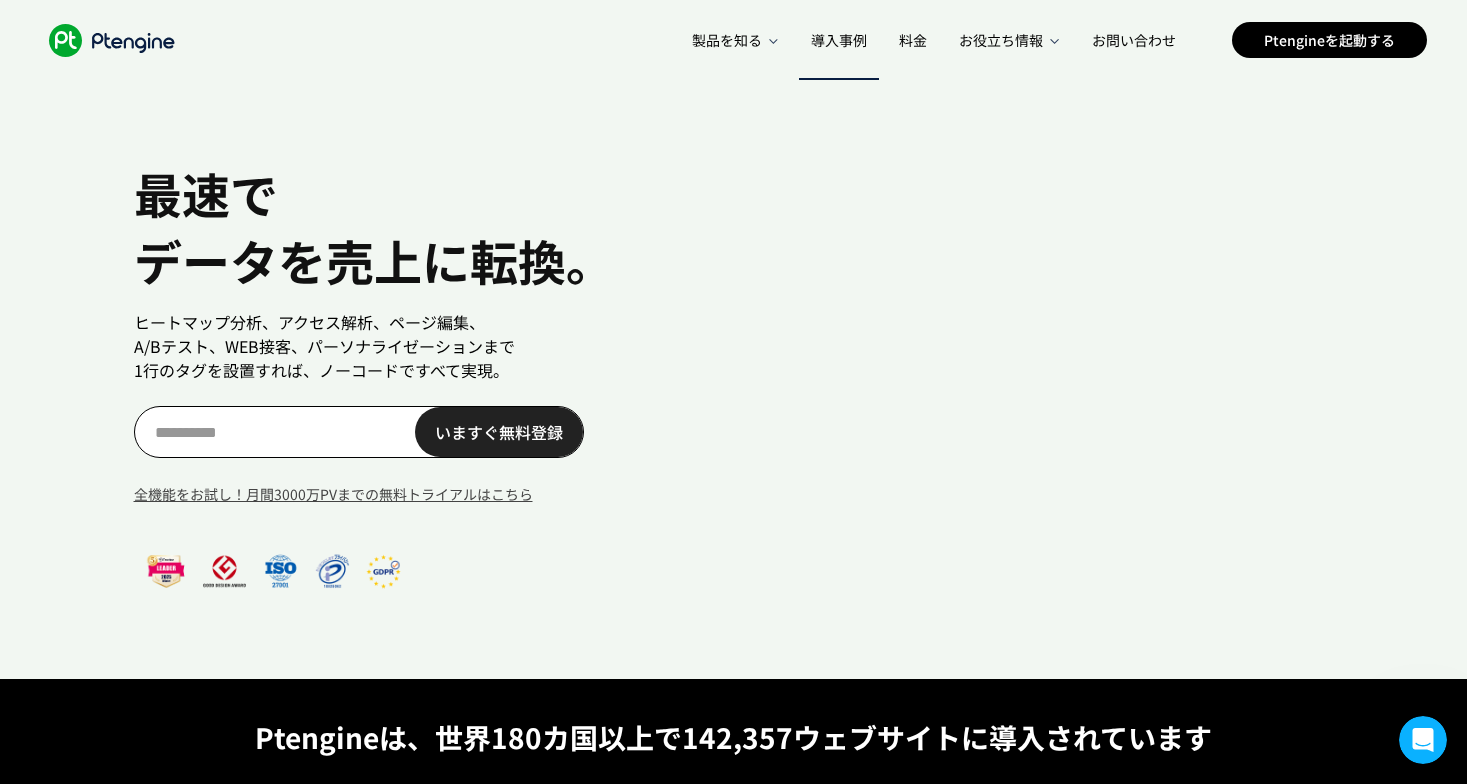 scroll, scrollTop: 0, scrollLeft: 29, axis: horizontal 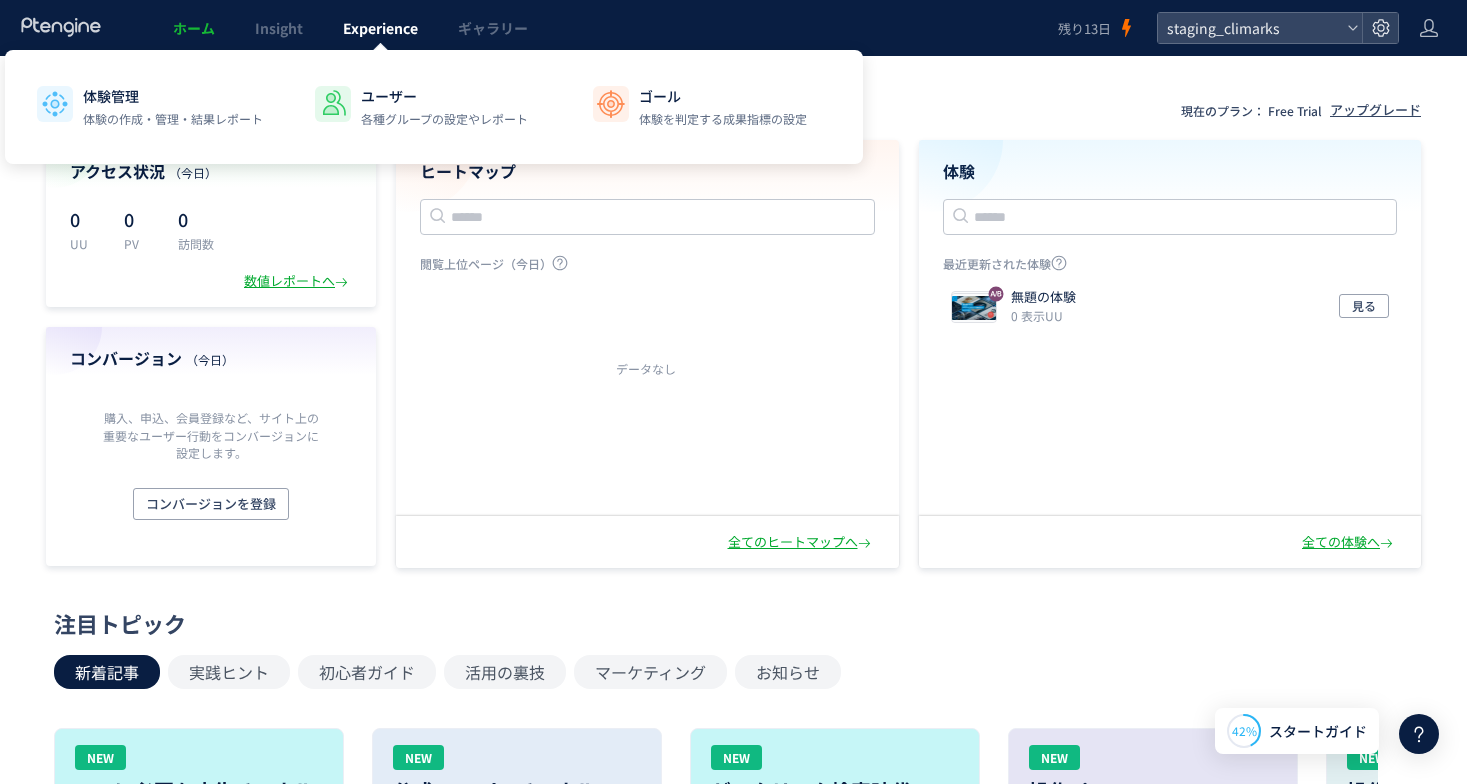 click on "Experience" at bounding box center (380, 28) 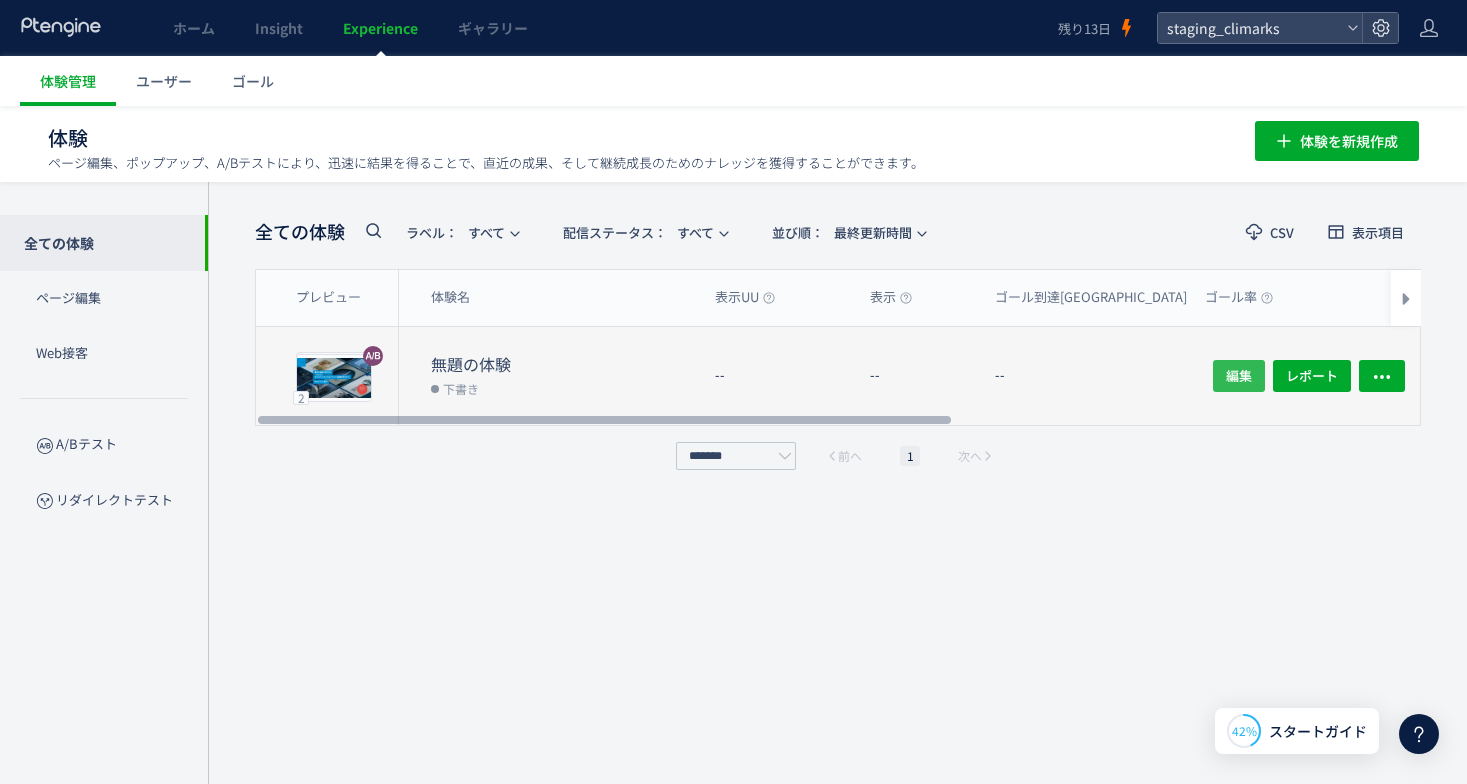 click on "編集" at bounding box center [1239, 376] 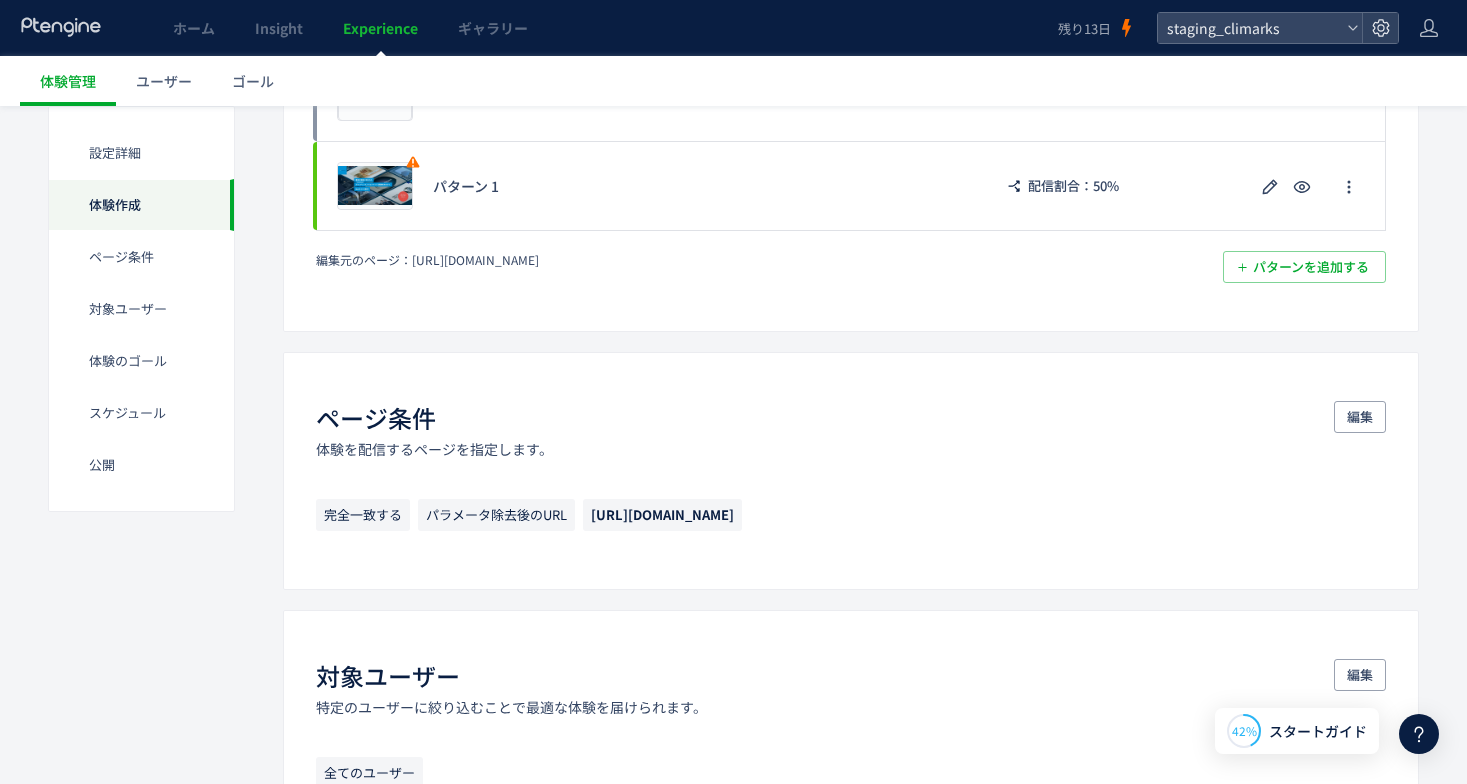 scroll, scrollTop: 484, scrollLeft: 0, axis: vertical 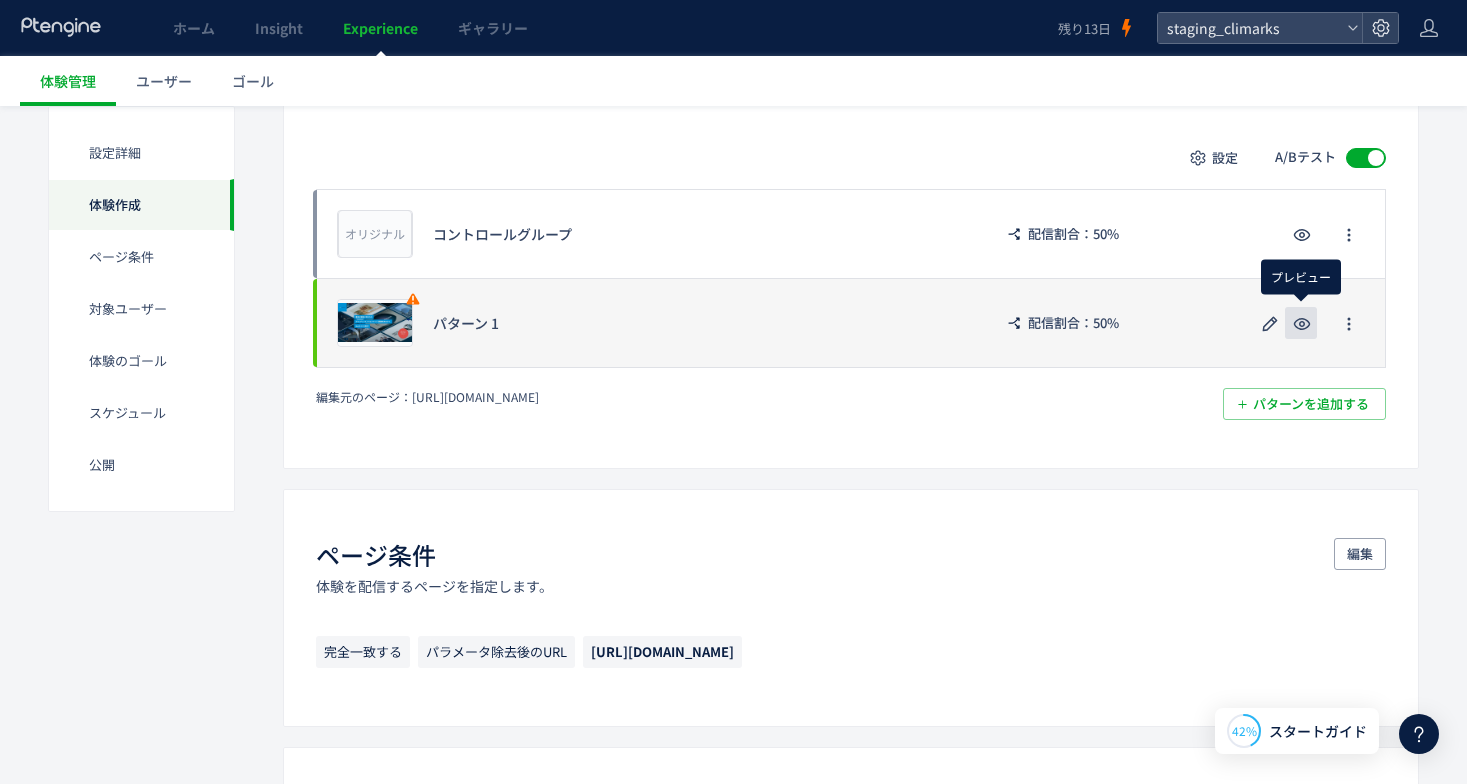 click 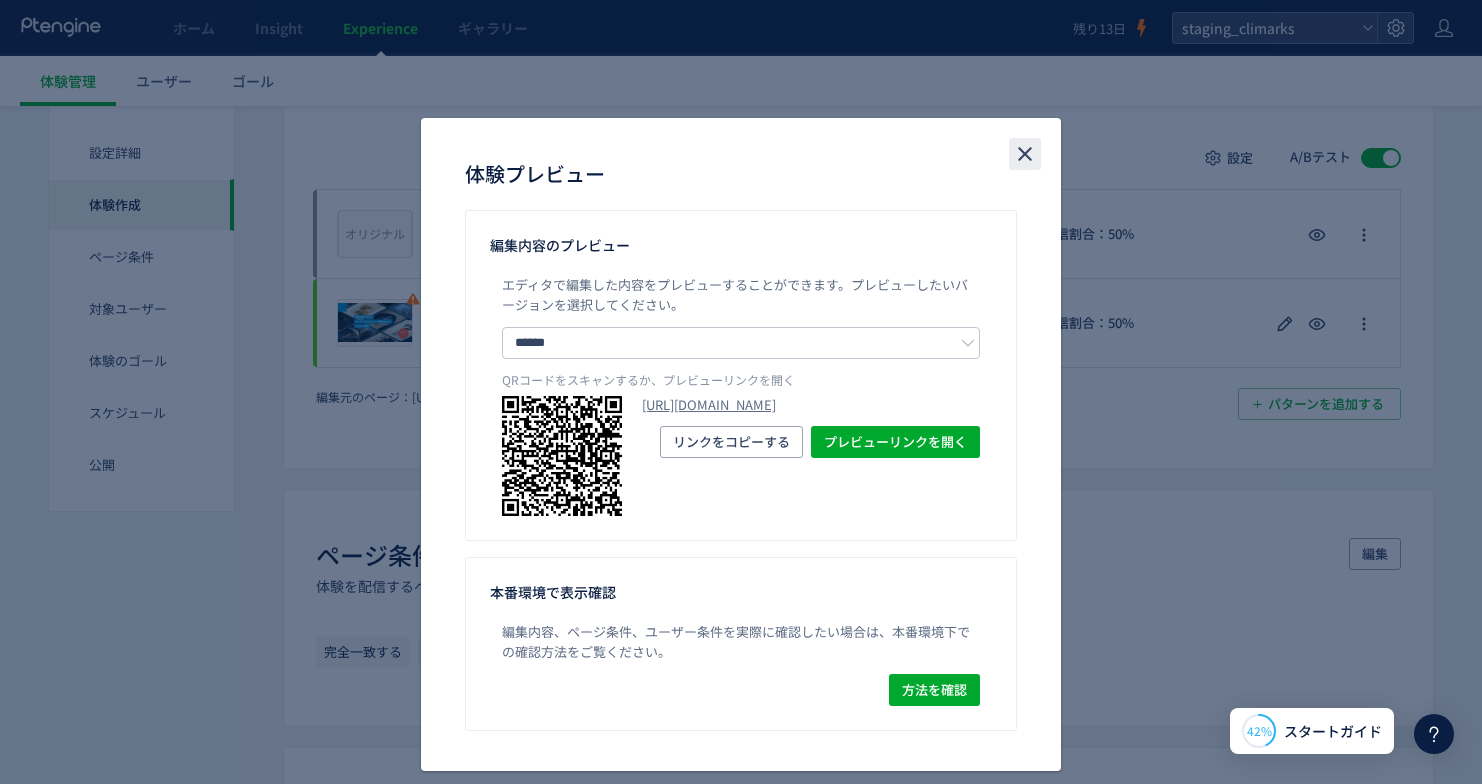 click 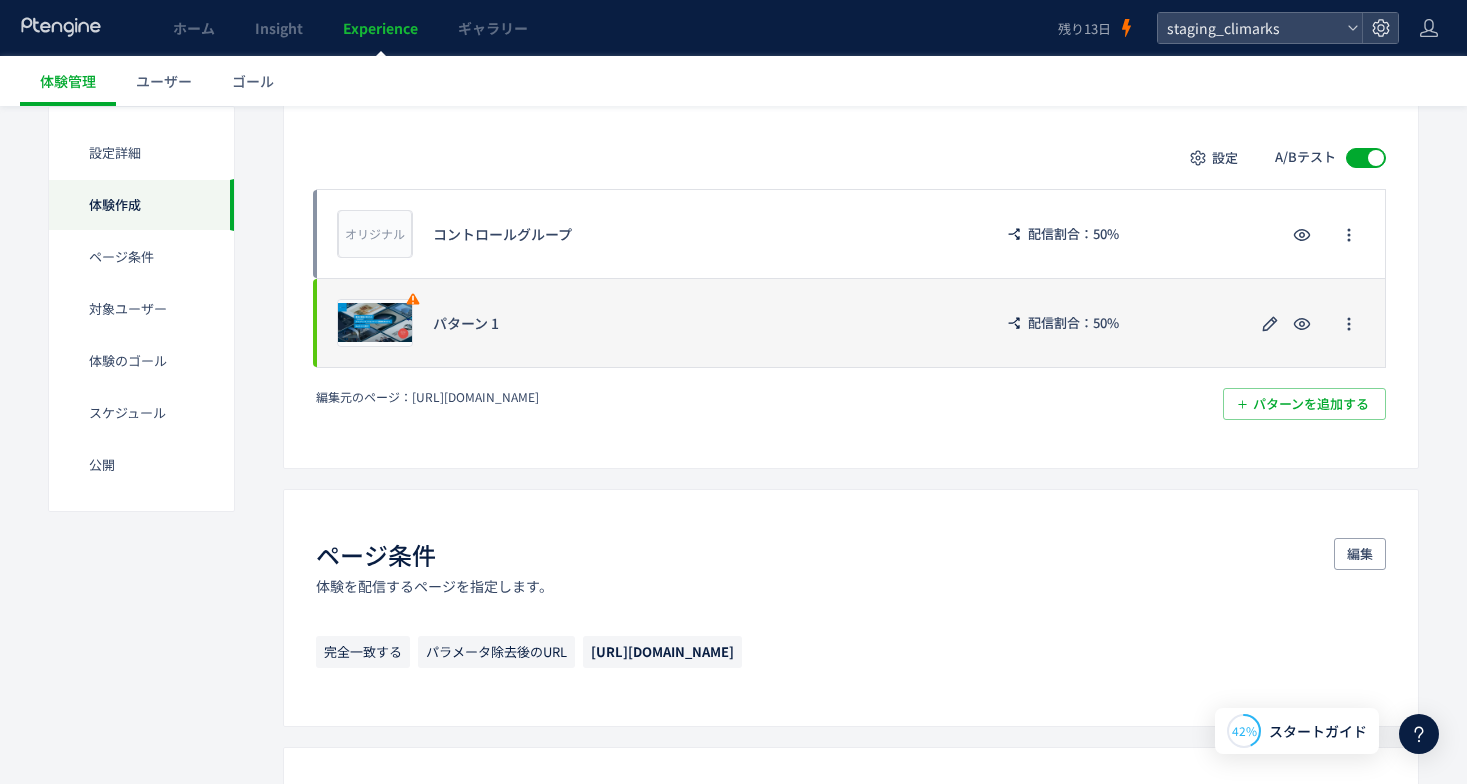click on "プレビュー パターン 1 配信割合：50%" 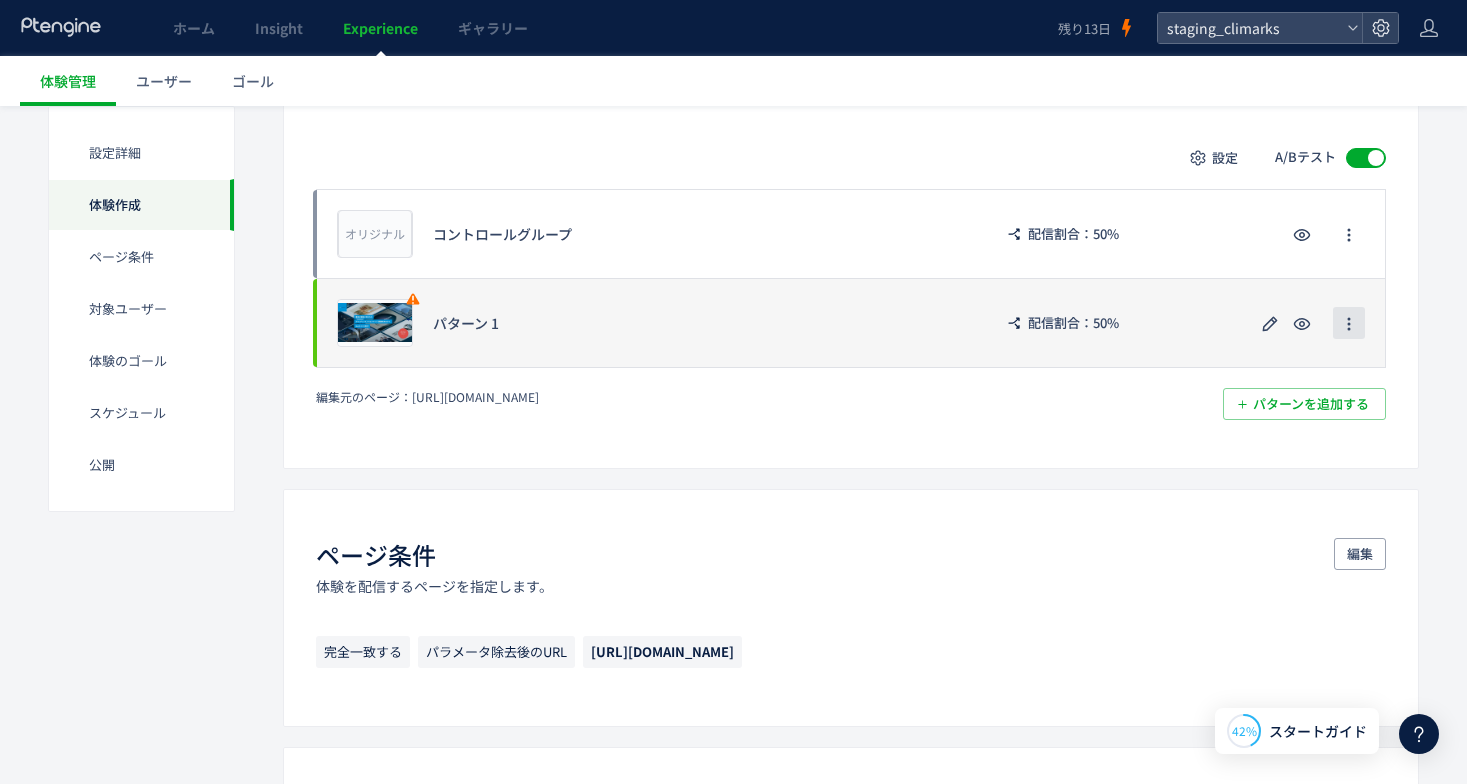 click 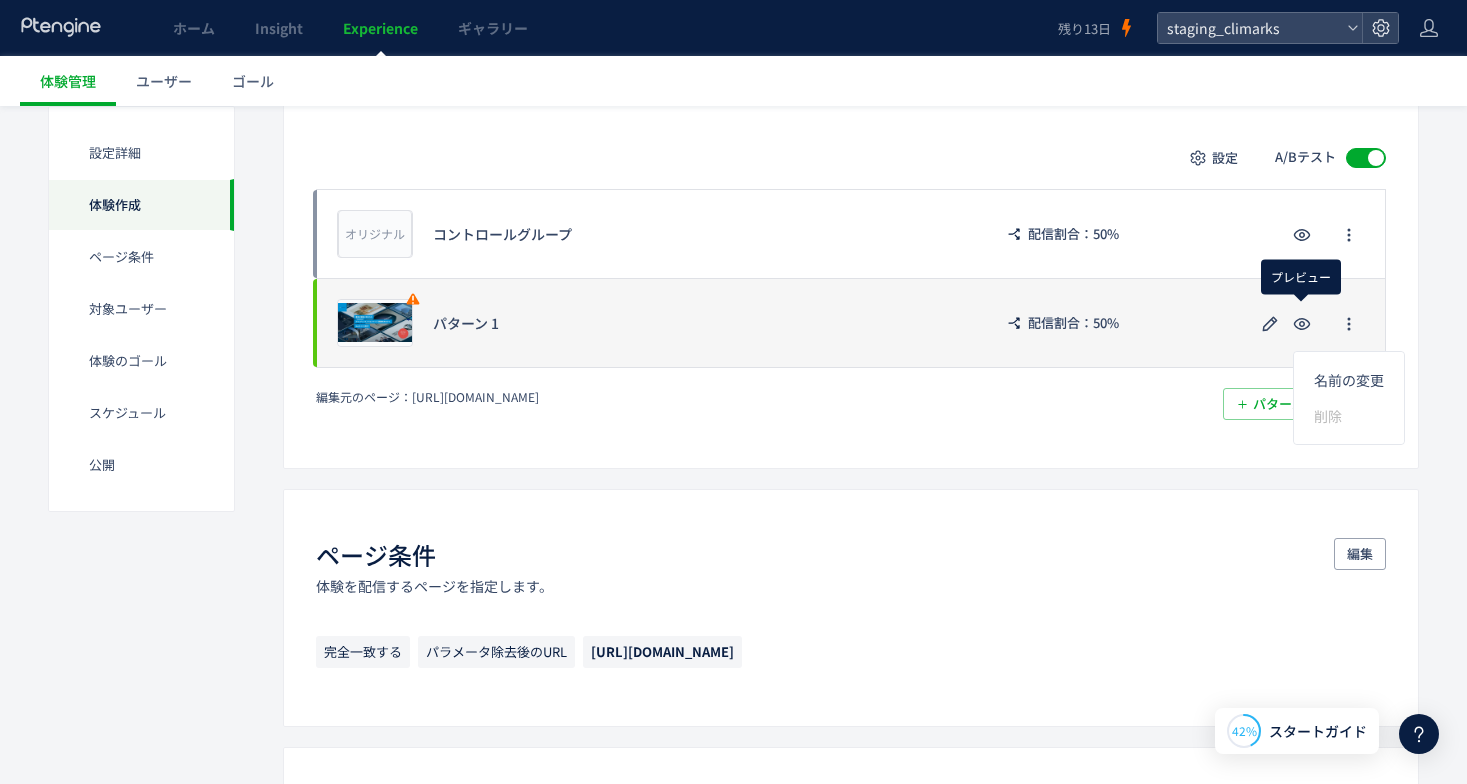 click on "プレビュー パターン 1 配信割合：50%" 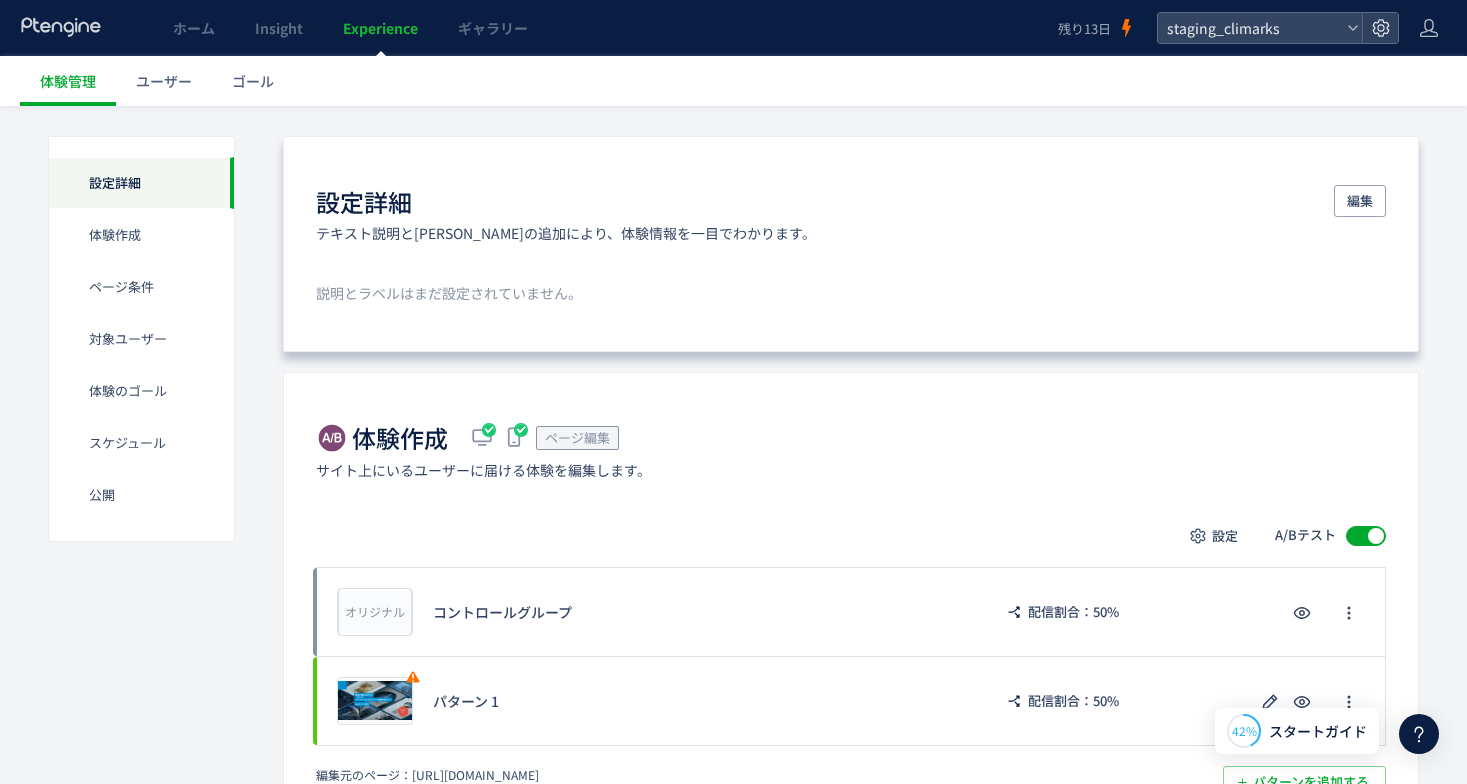 scroll, scrollTop: 0, scrollLeft: 0, axis: both 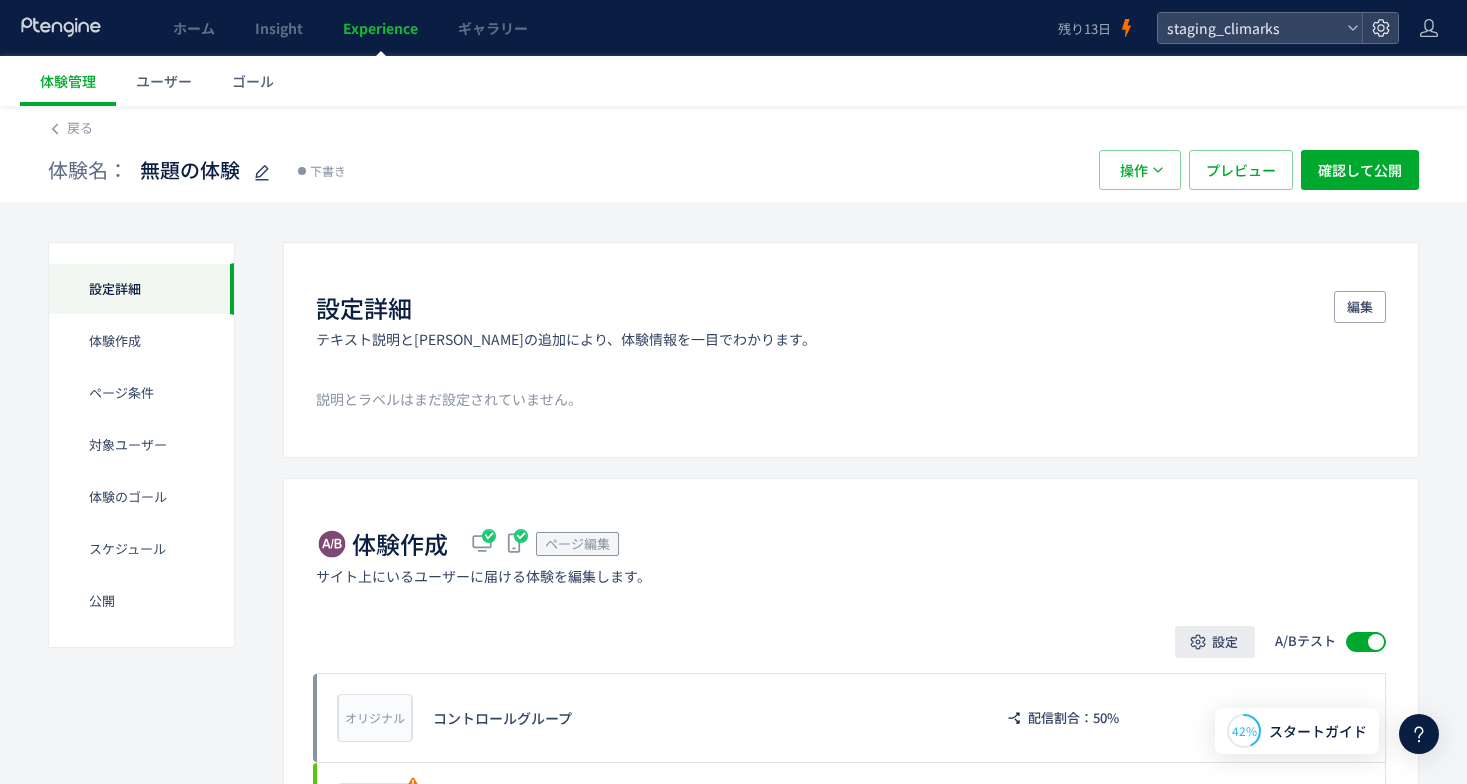 click on "設定" at bounding box center (1225, 642) 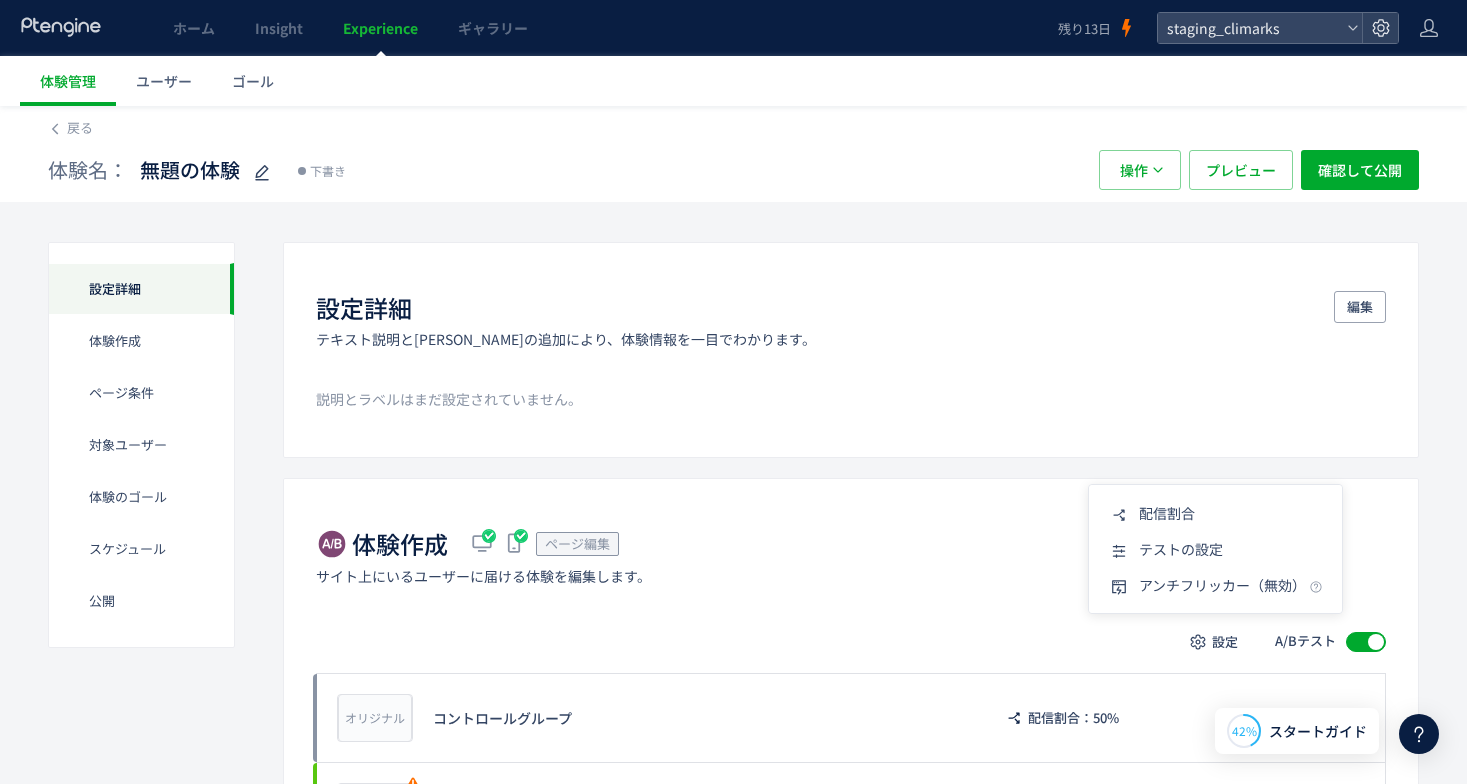 click on "体験作成  ページ編集 サイト上にいるユーザーに届ける体験を編集します。" at bounding box center (851, 556) 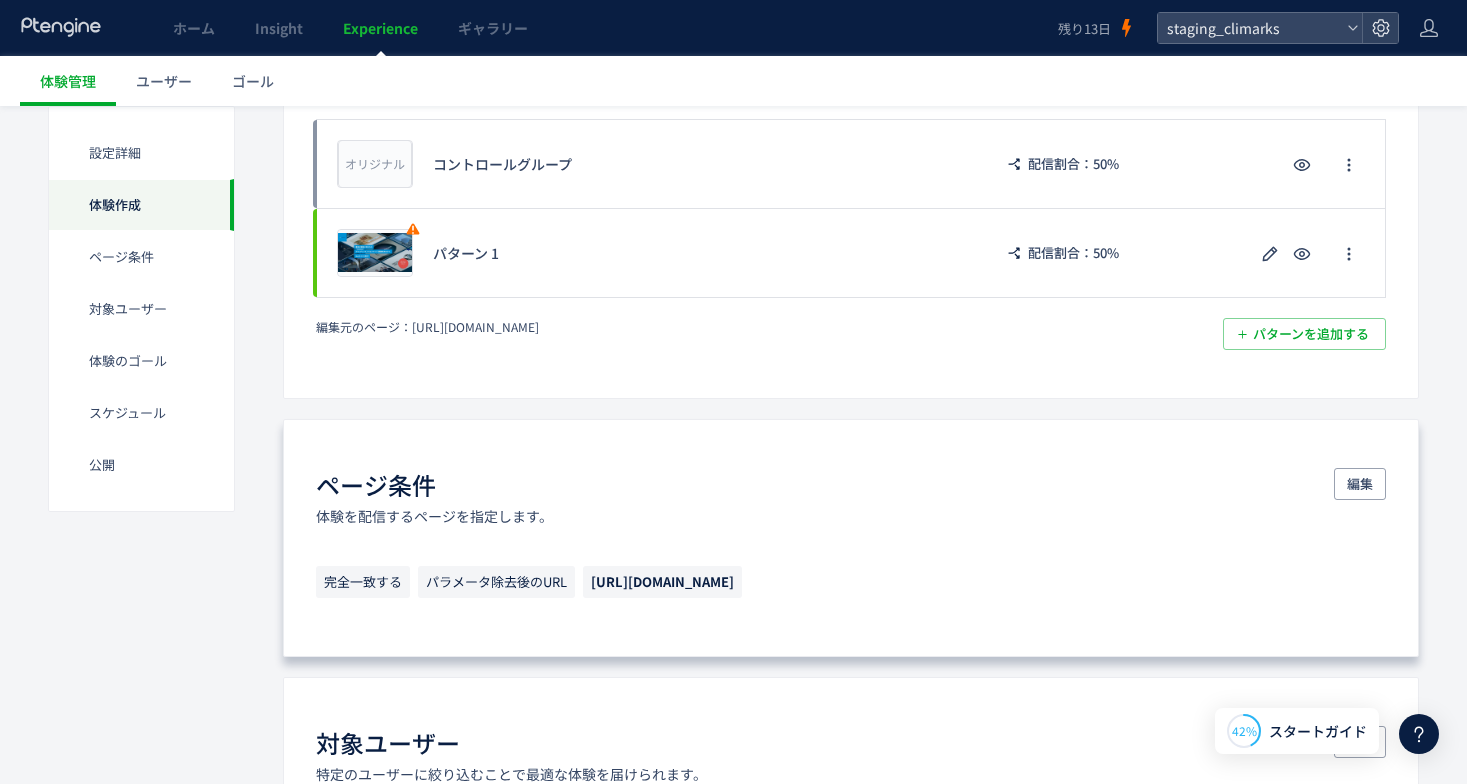 scroll, scrollTop: 480, scrollLeft: 0, axis: vertical 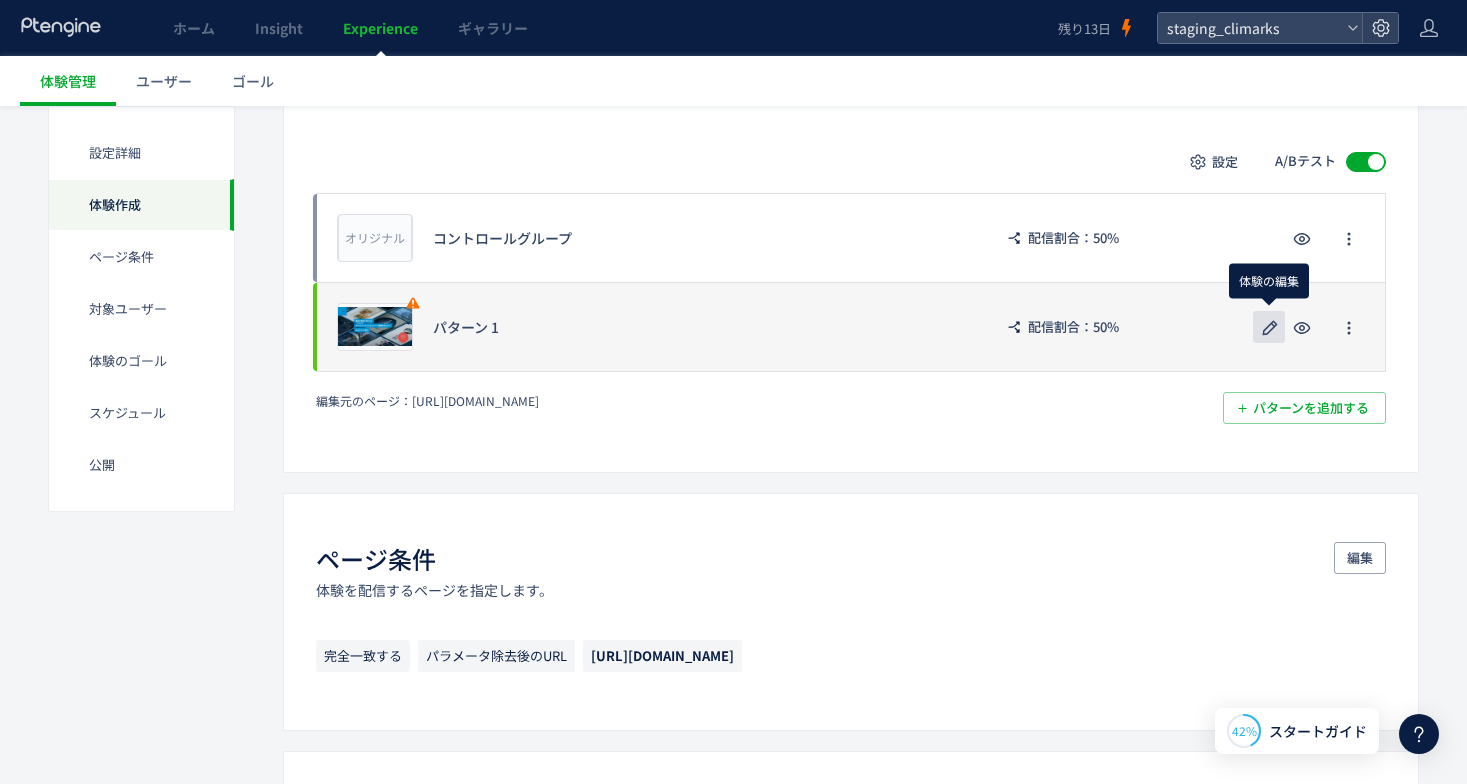 click 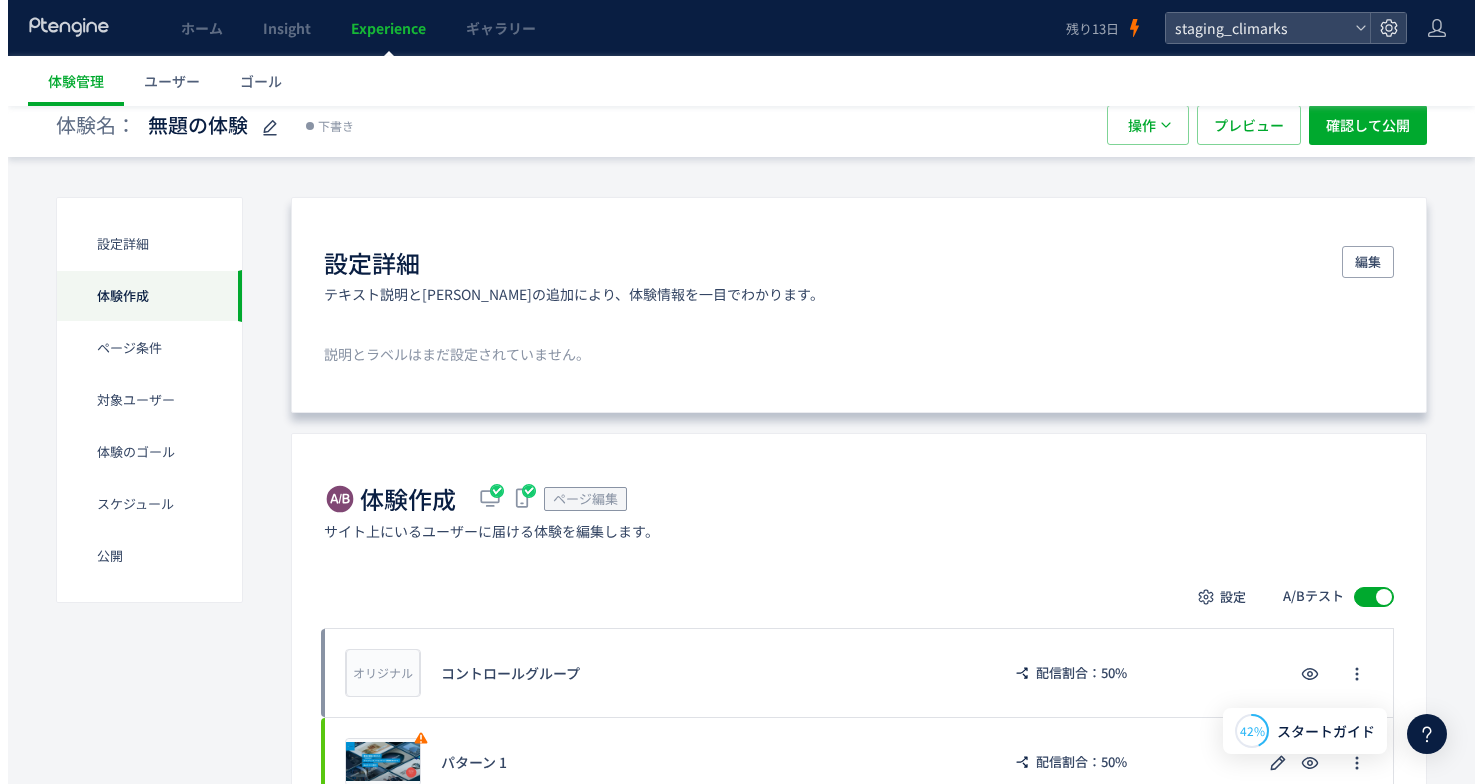 scroll, scrollTop: 0, scrollLeft: 0, axis: both 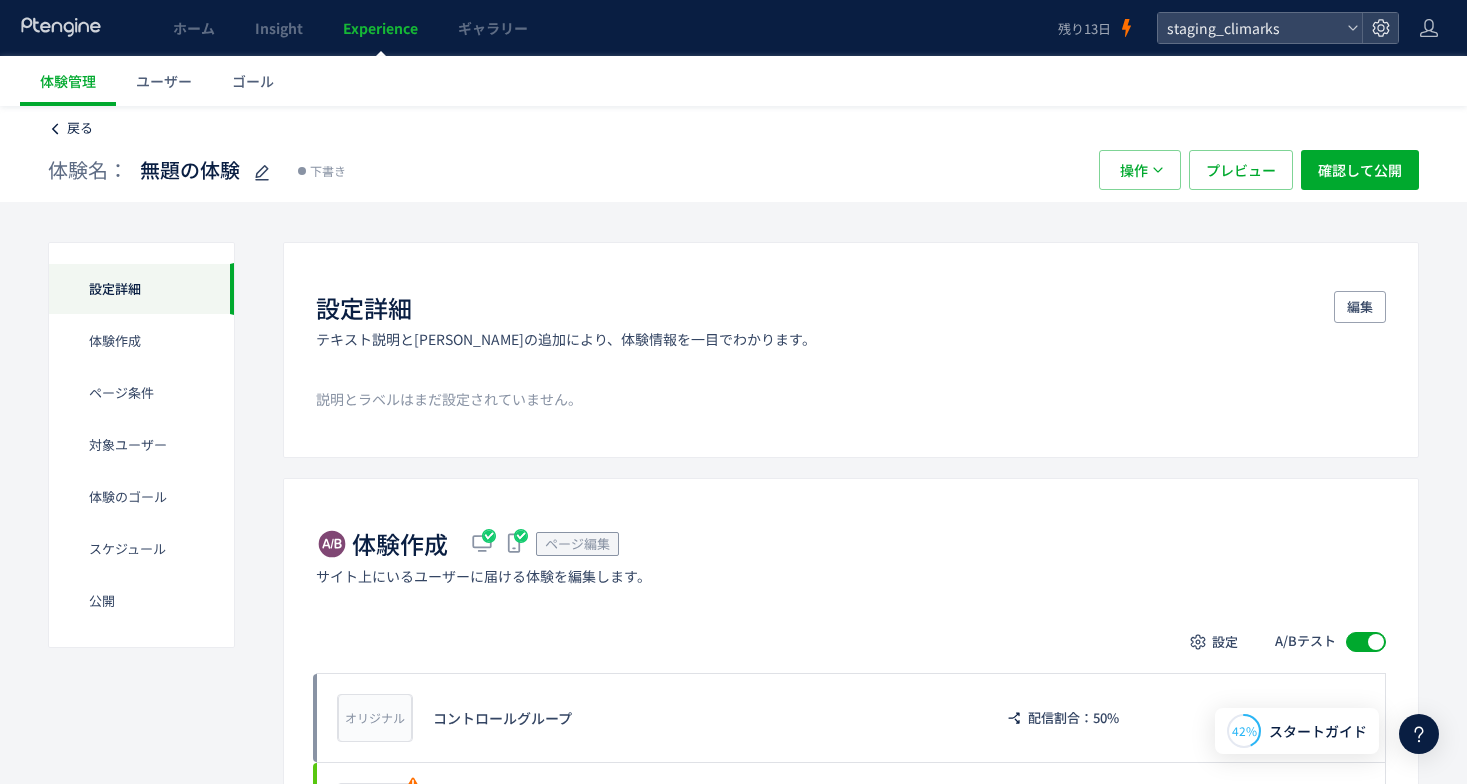 click 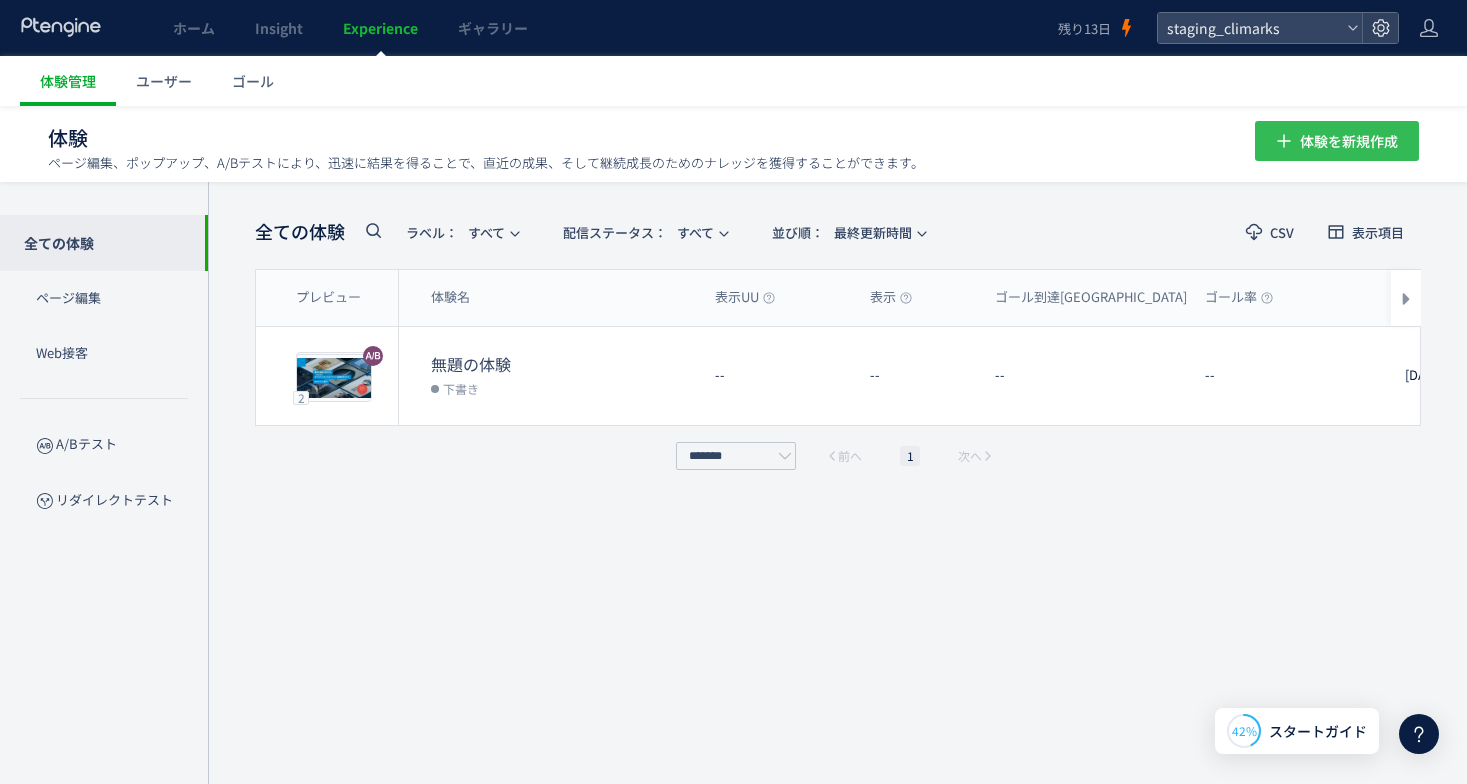 click on "体験を新規作成" at bounding box center [1349, 141] 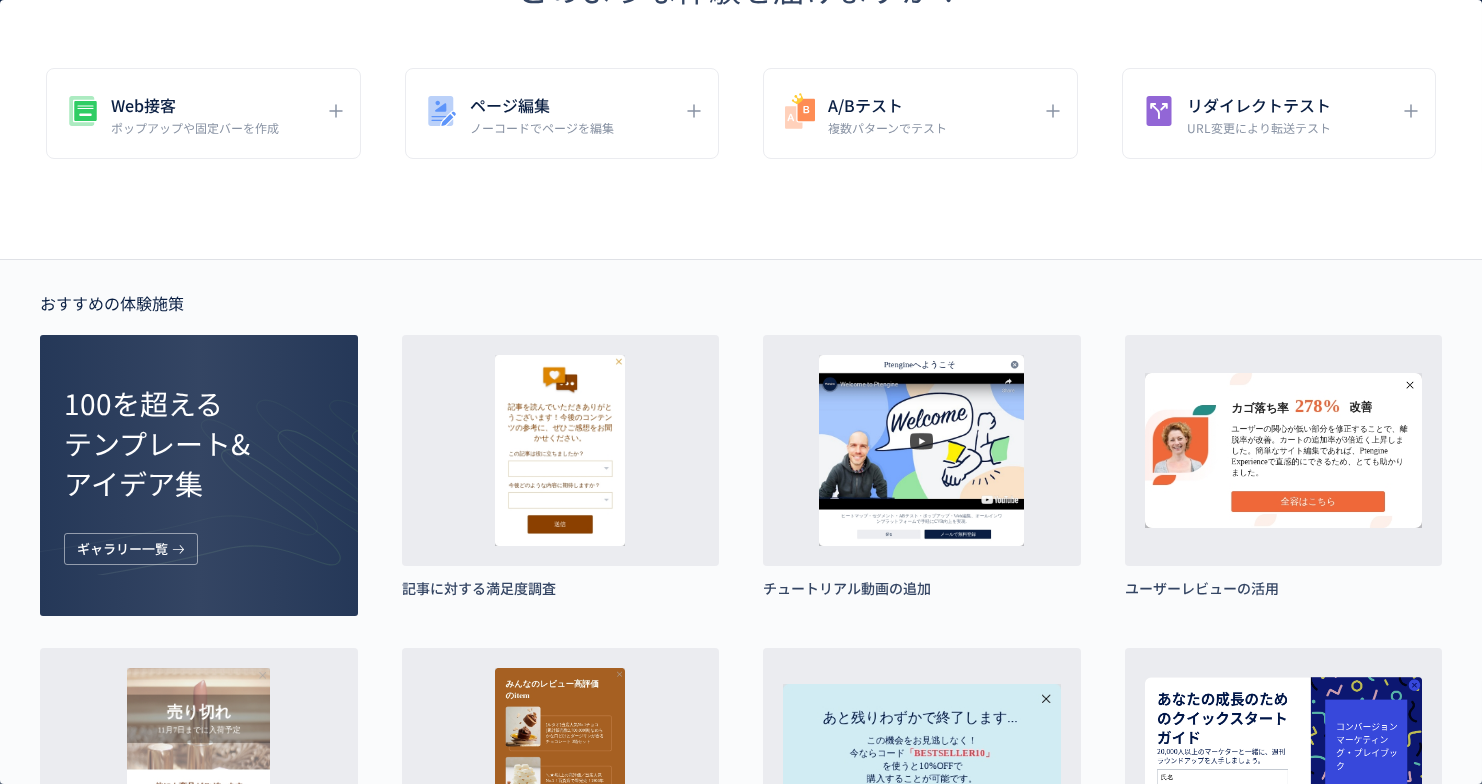 scroll, scrollTop: 0, scrollLeft: 0, axis: both 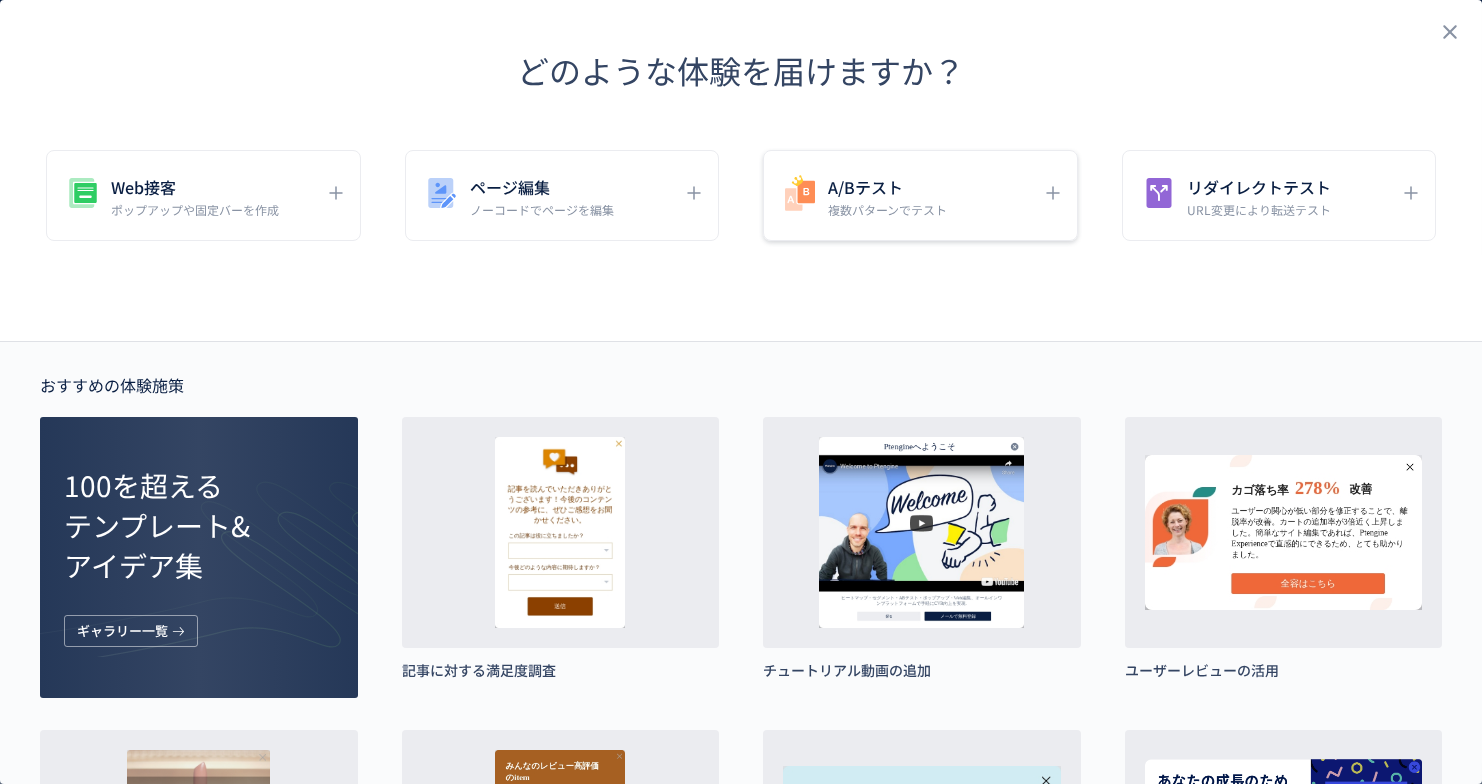 click on "複数パターンでテスト" at bounding box center (887, 209) 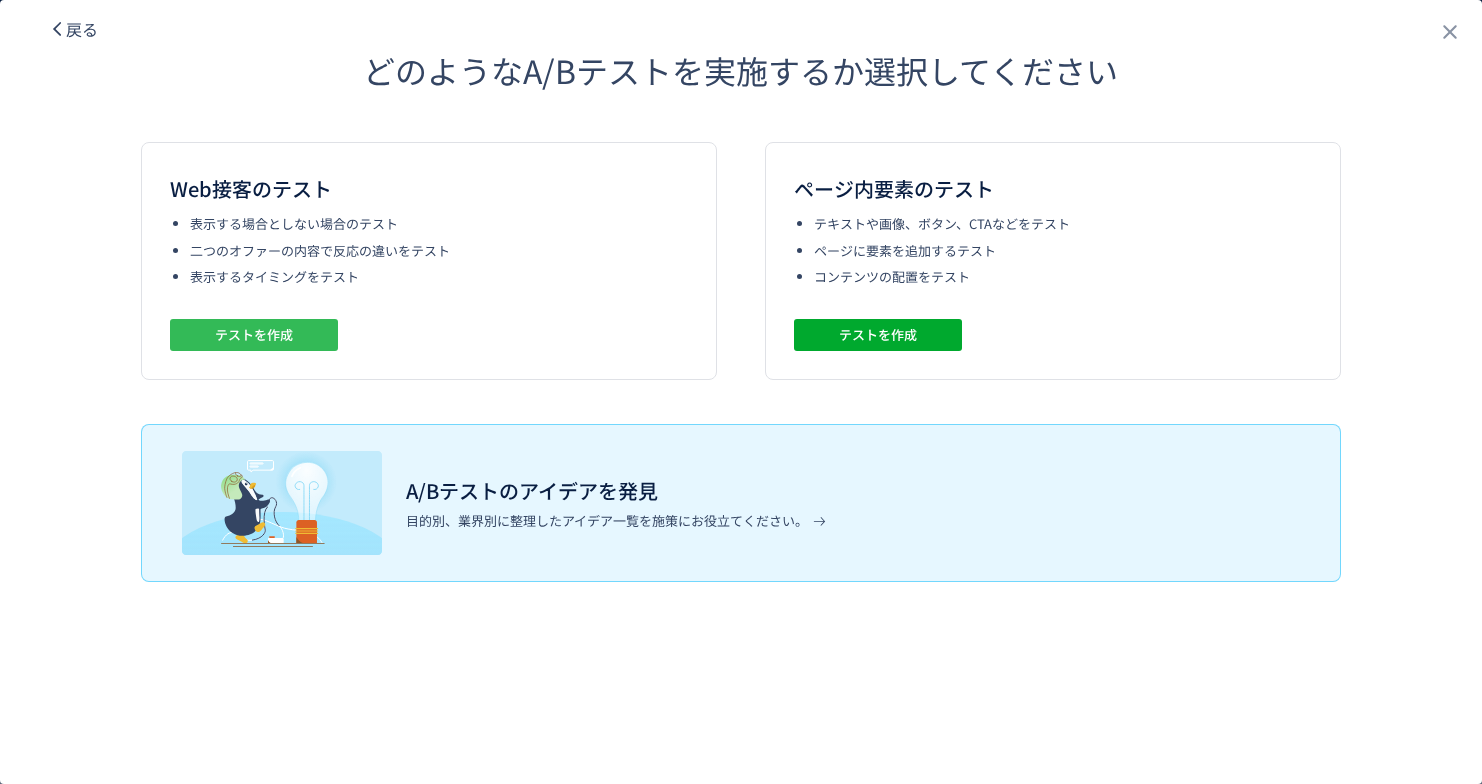 click on "テストを作成" at bounding box center [254, 335] 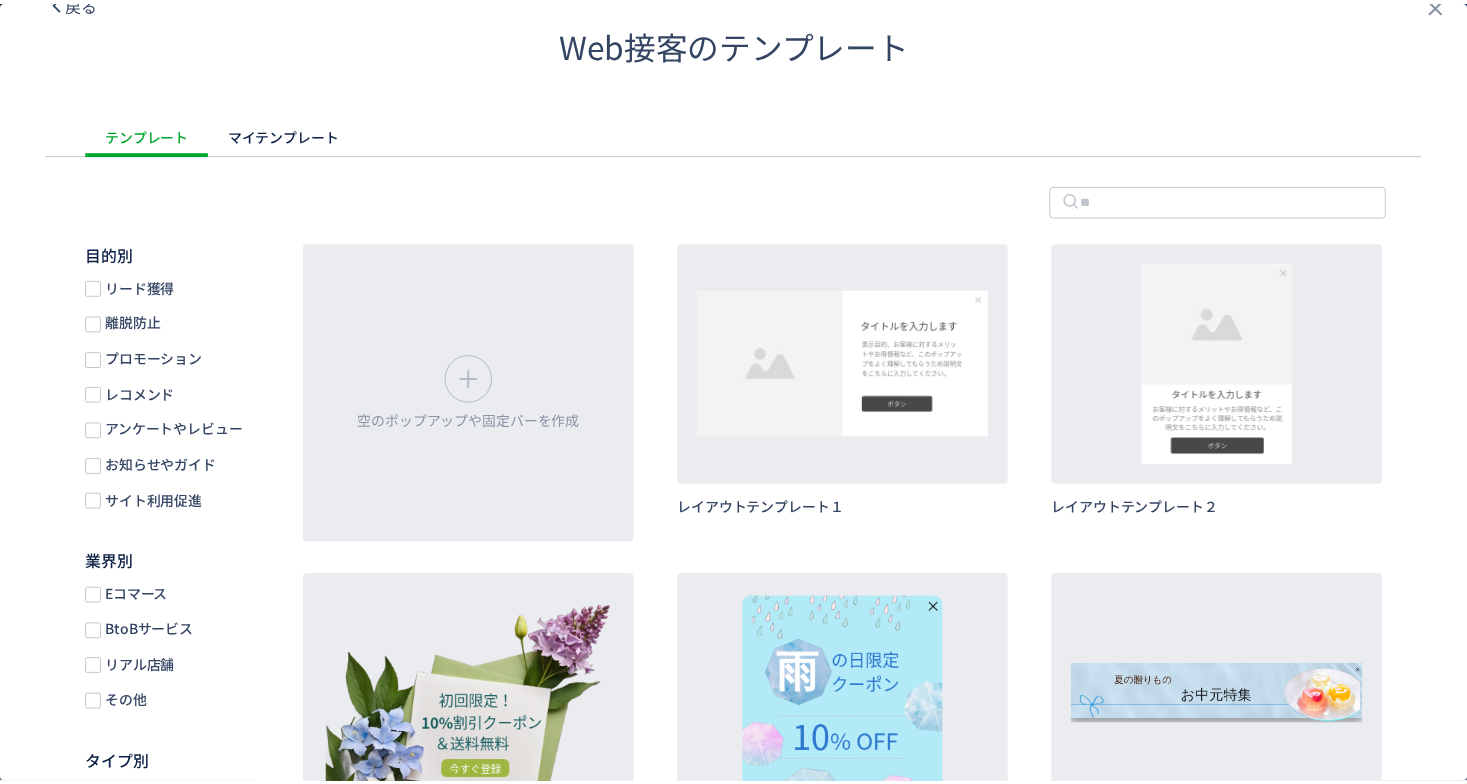 scroll, scrollTop: 0, scrollLeft: 0, axis: both 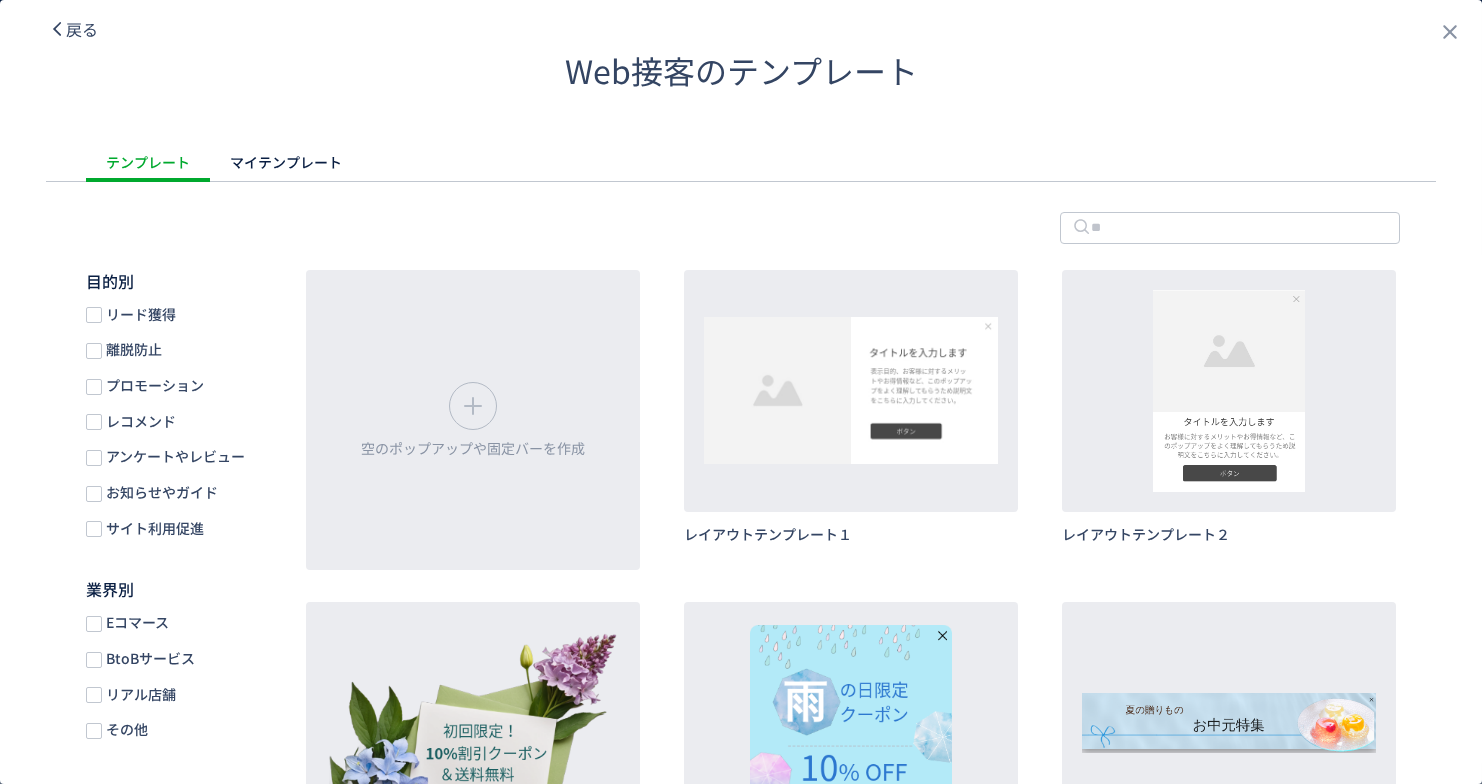 click 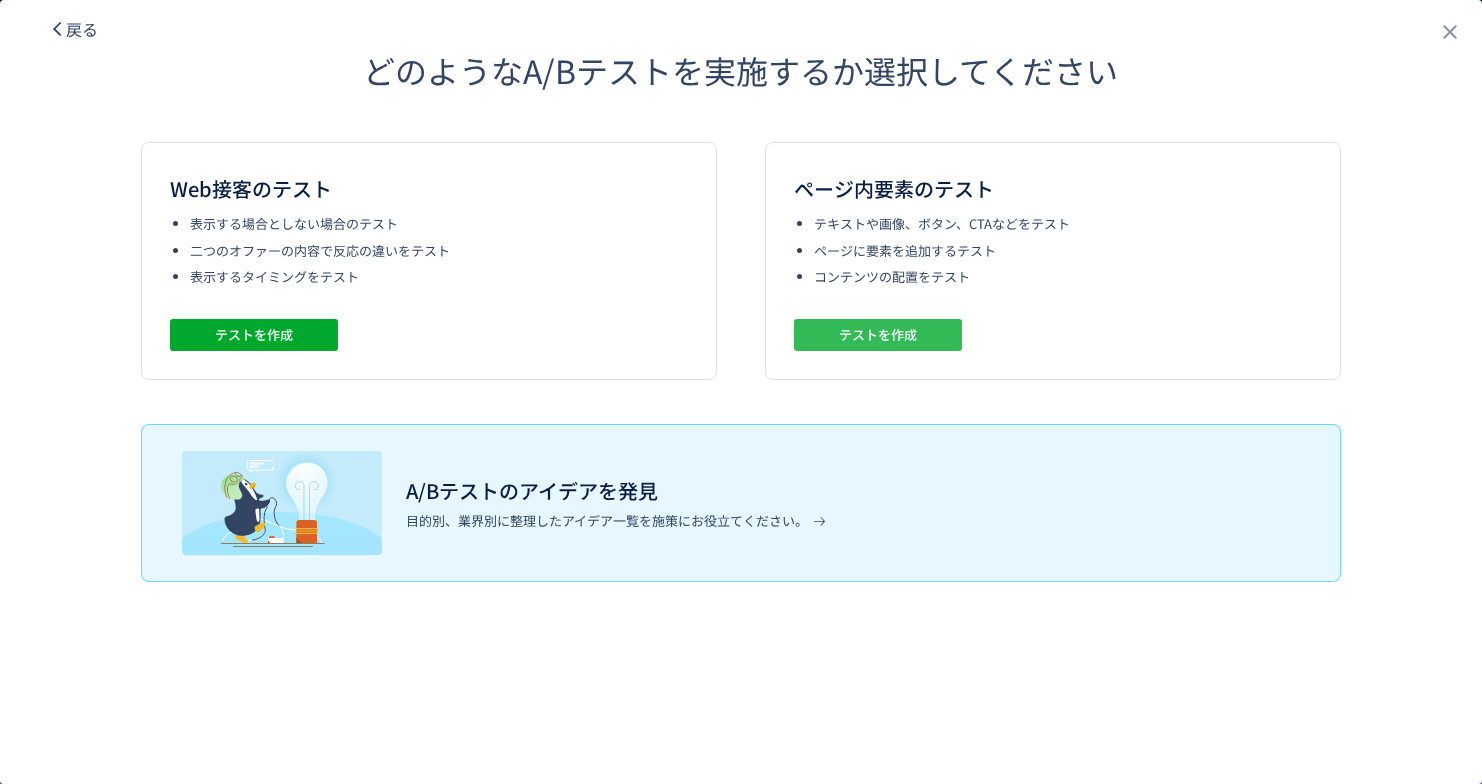 click on "テストを作成" at bounding box center (878, 335) 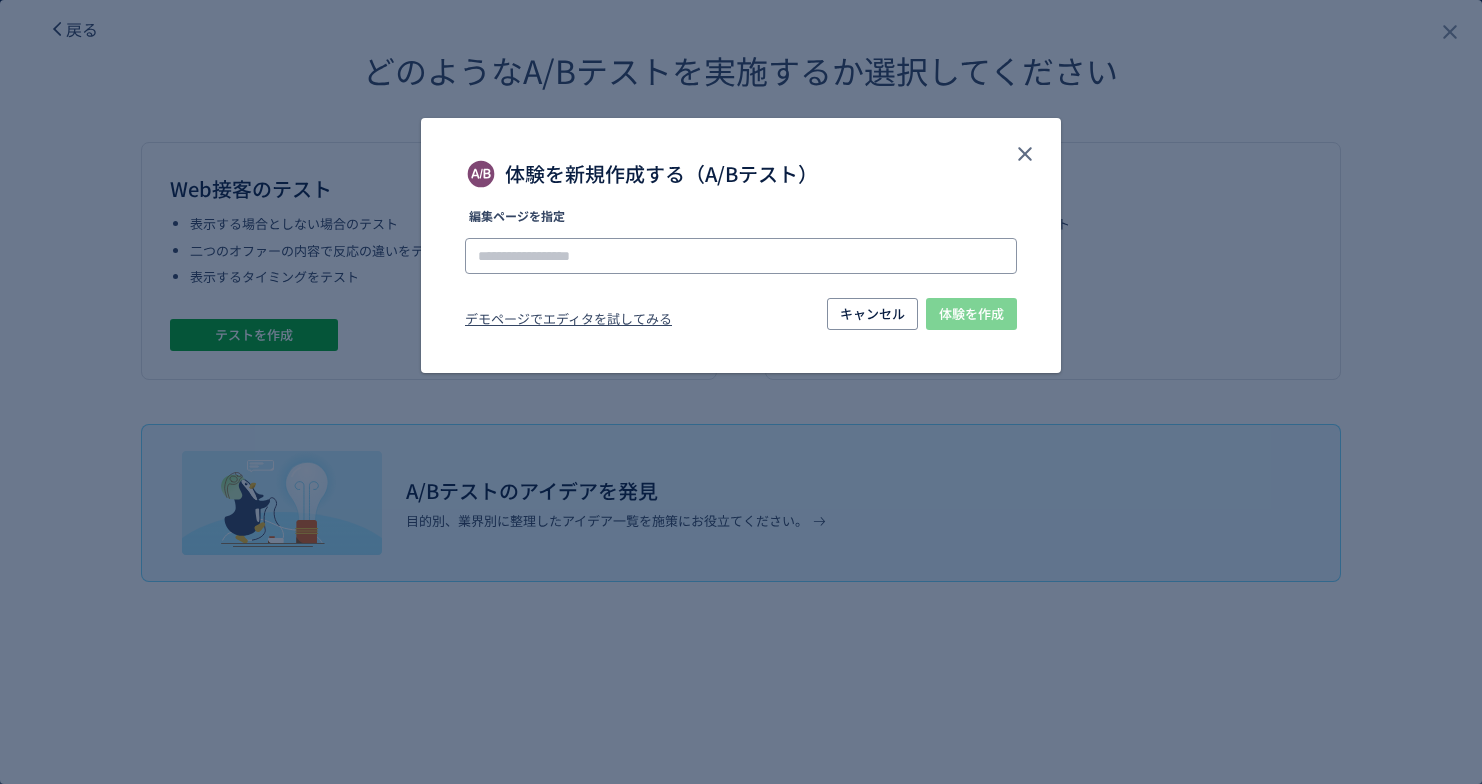 click 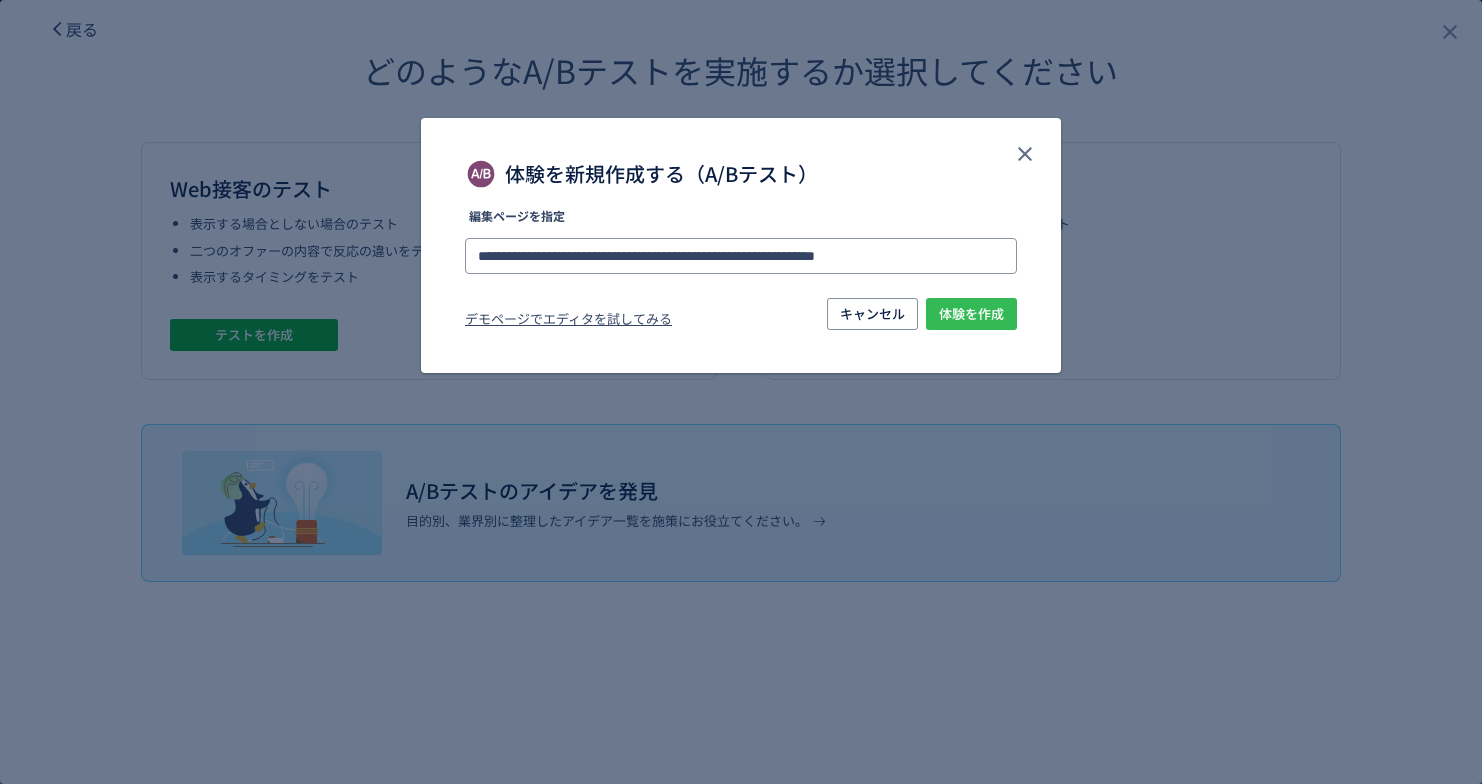 type on "**********" 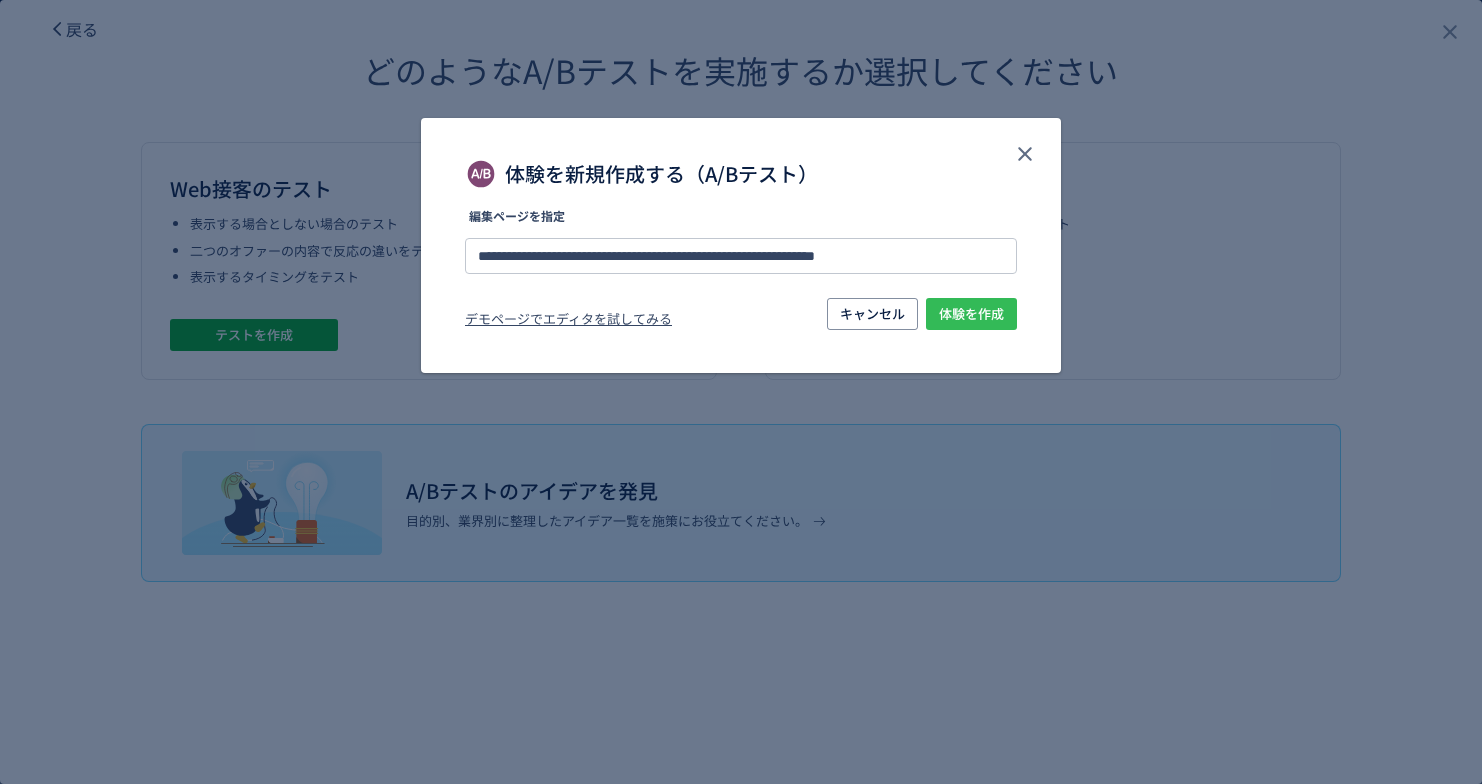 click on "体験を作成" at bounding box center (971, 314) 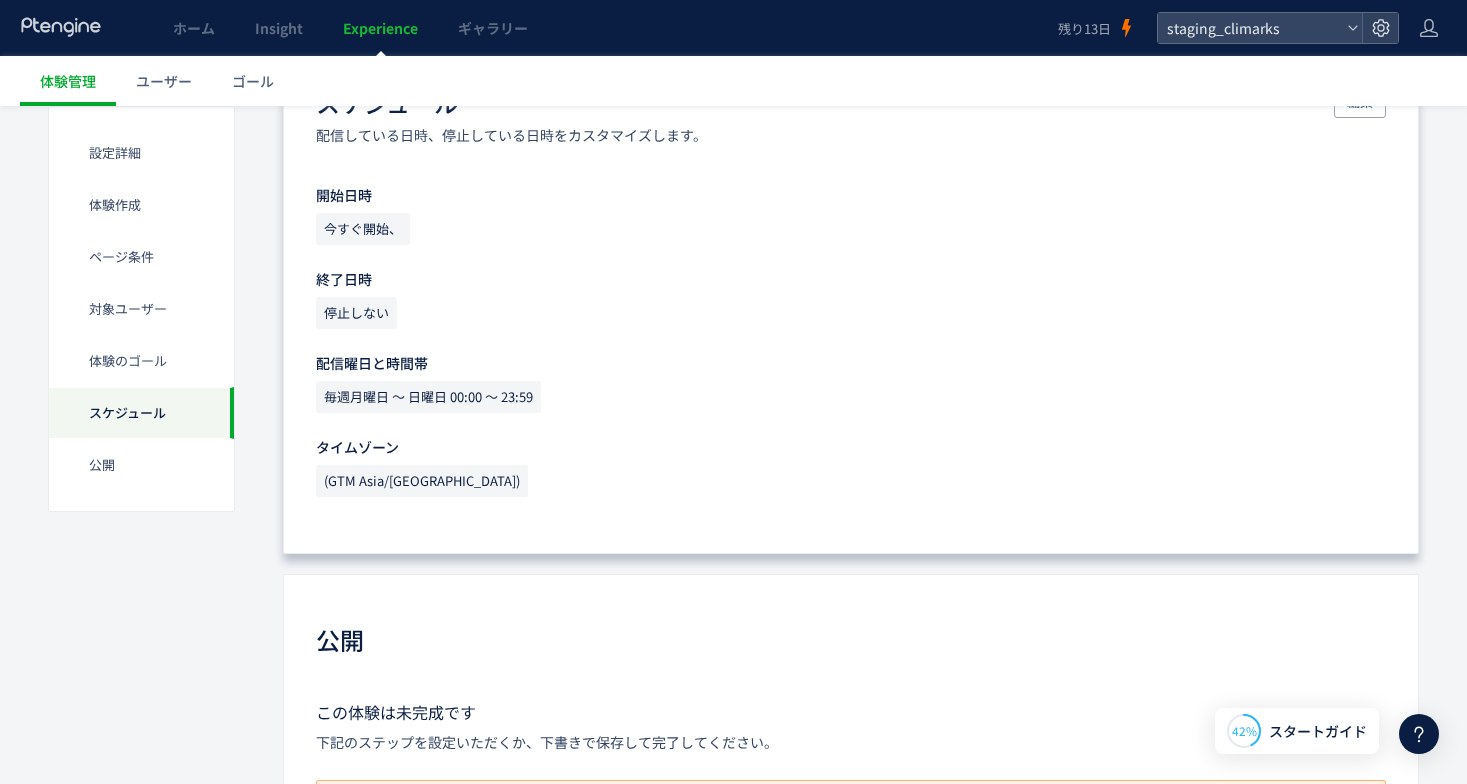 scroll, scrollTop: 1947, scrollLeft: 0, axis: vertical 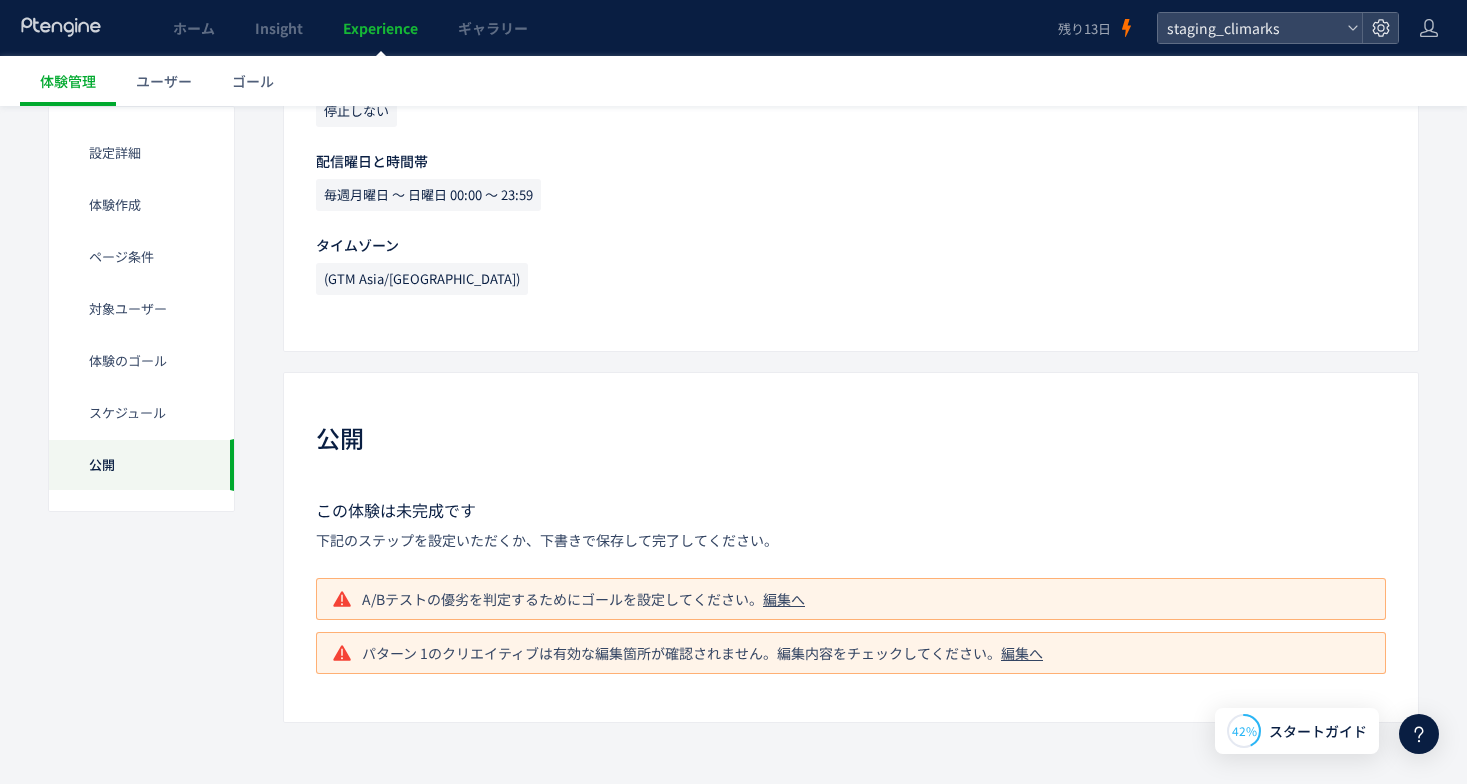 click at bounding box center (1419, 734) 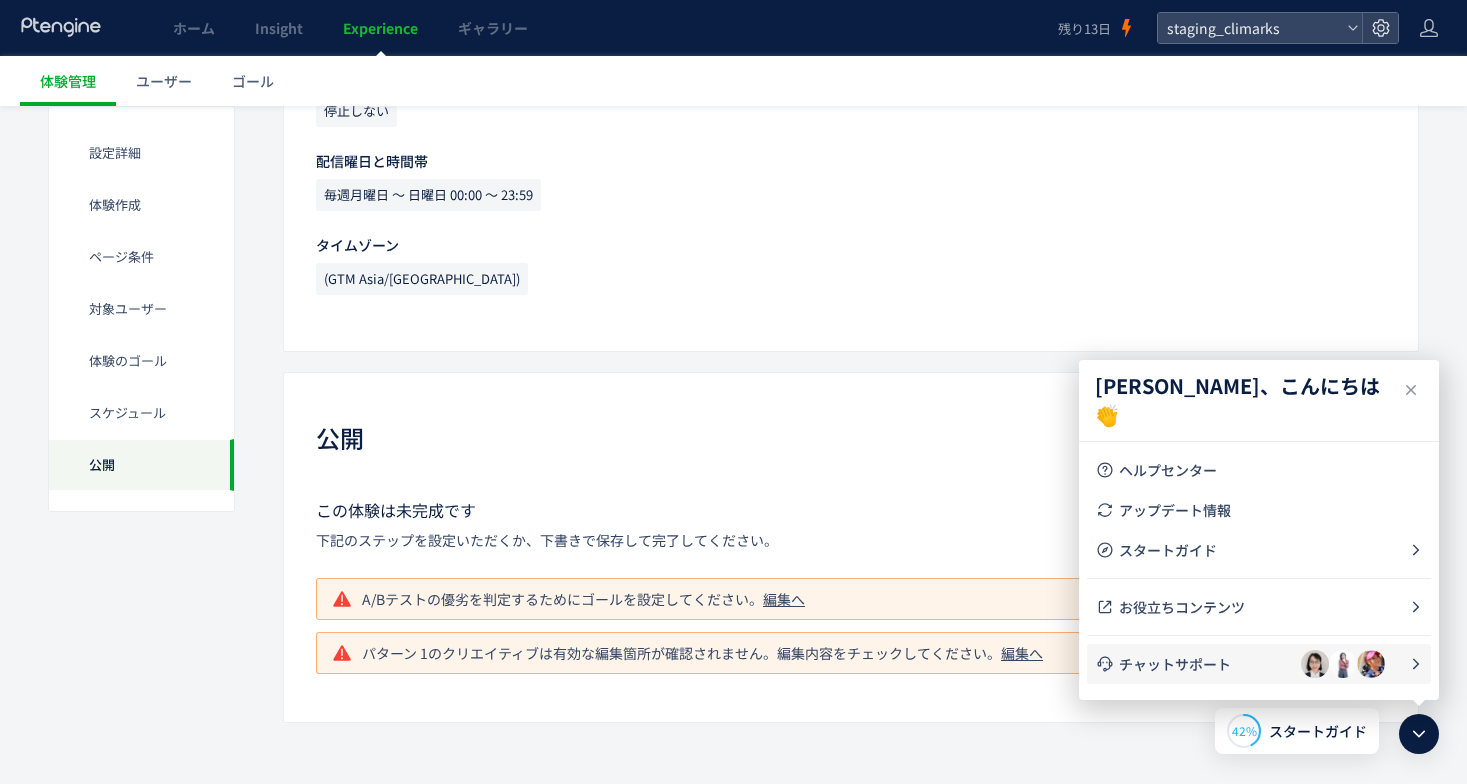 click on "チャットサポート" at bounding box center [1210, 664] 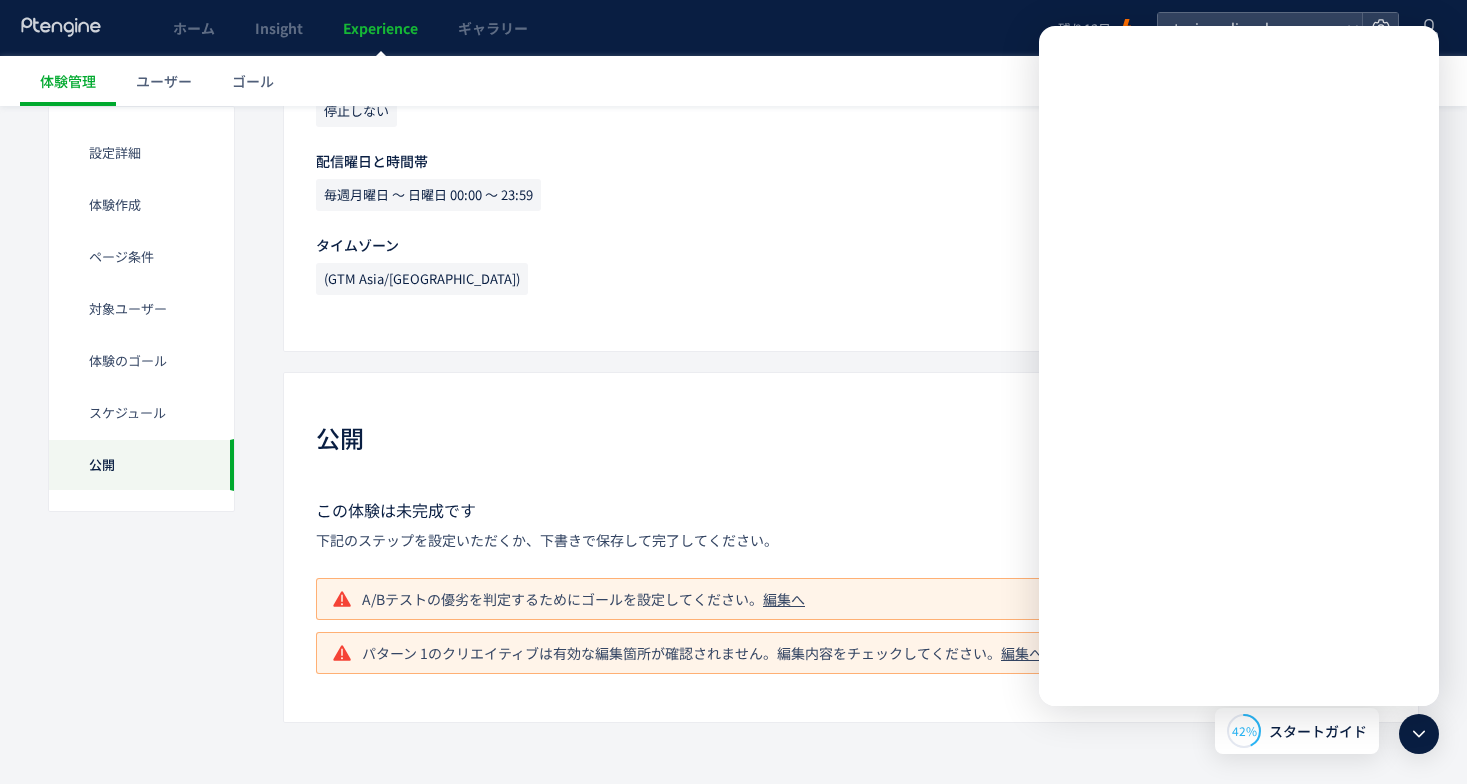 scroll, scrollTop: 0, scrollLeft: 0, axis: both 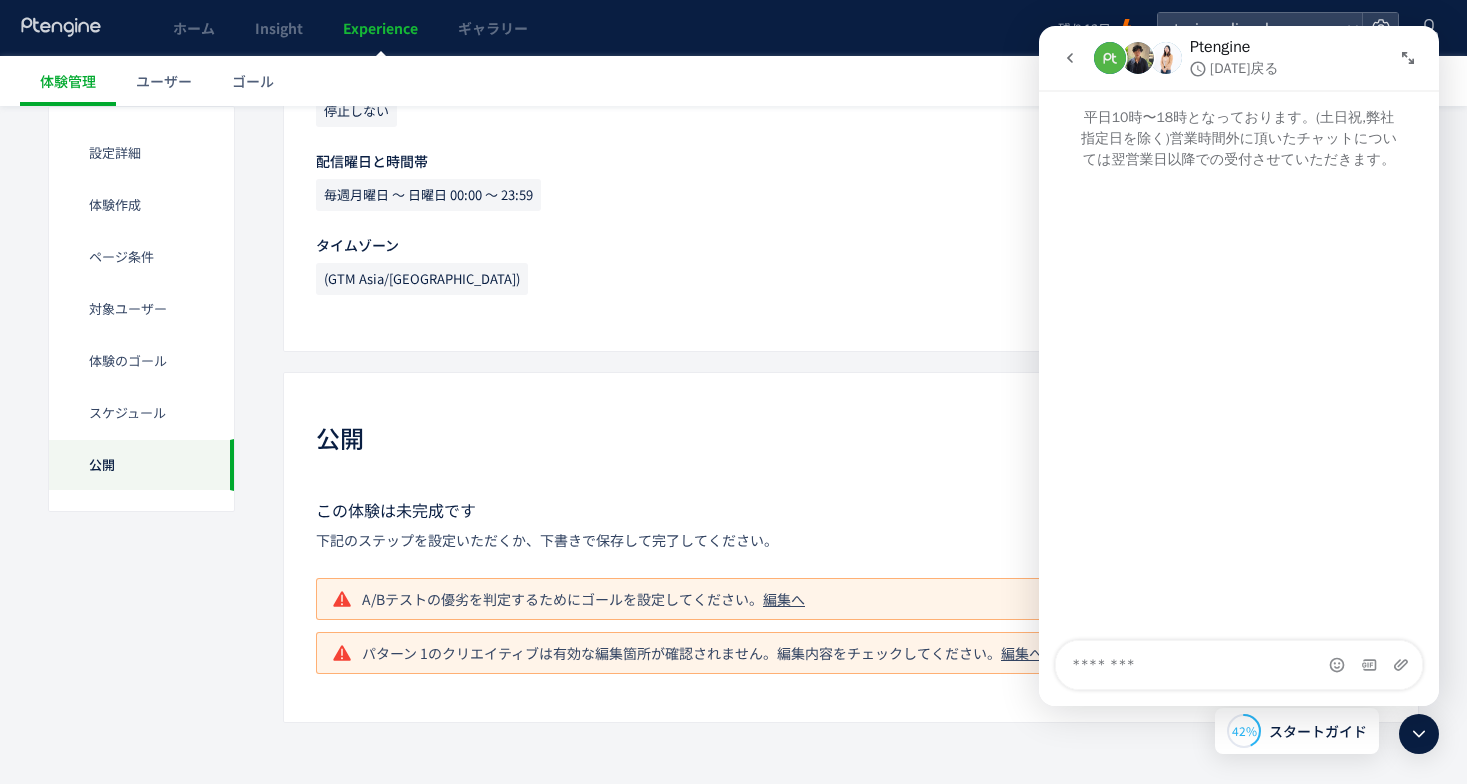 click on "公開  この体験は未完成です 下記のステップを設定いただくか、下書きで保存して完了してください。 A/Bテストの優劣を判定するためにゴールを設定してください。  編集へ パターン 1のクリエイティブは有効な編集箇所が確認されません。編集内容をチェックしてください。  編集へ" at bounding box center [851, 547] 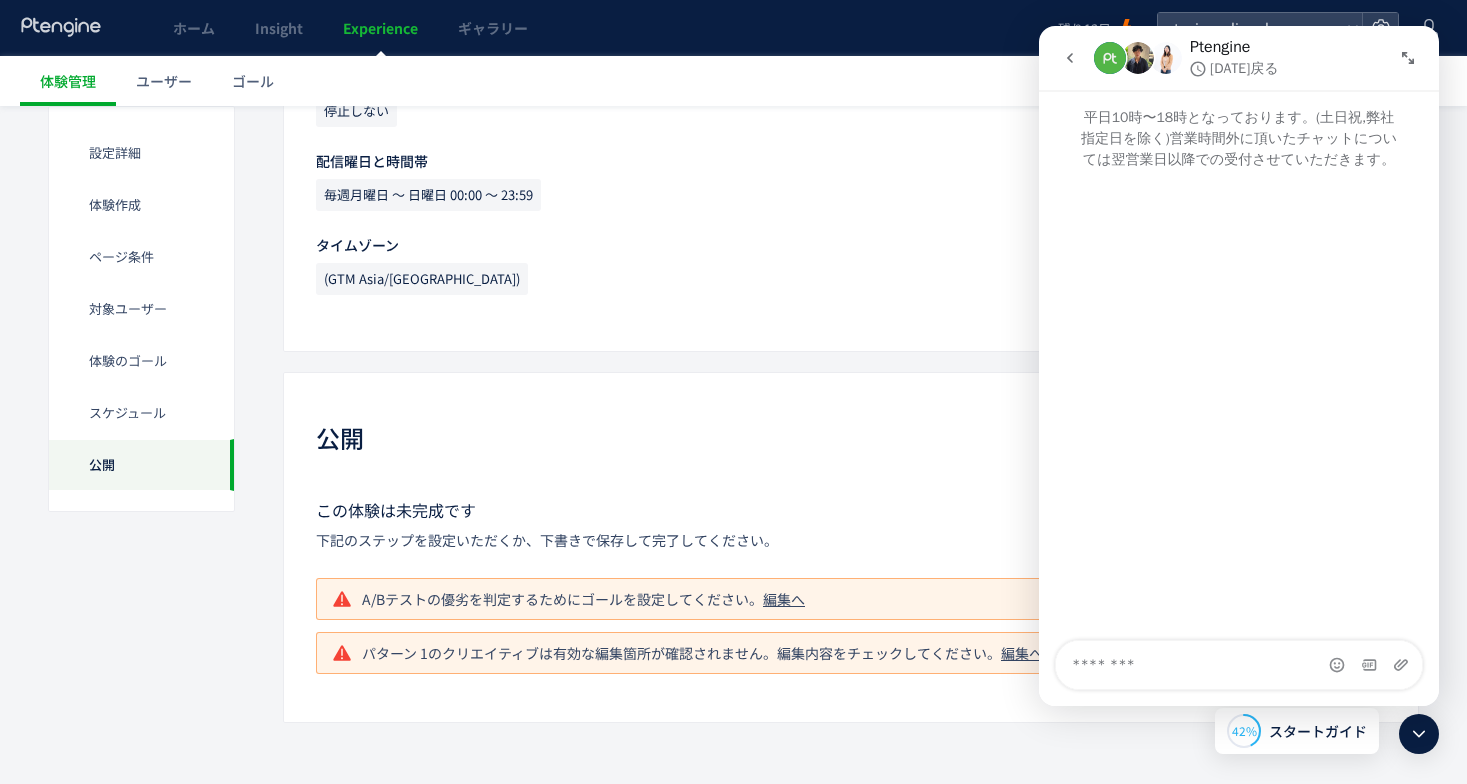 drag, startPoint x: 1408, startPoint y: 40, endPoint x: 1523, endPoint y: 39, distance: 115.00435 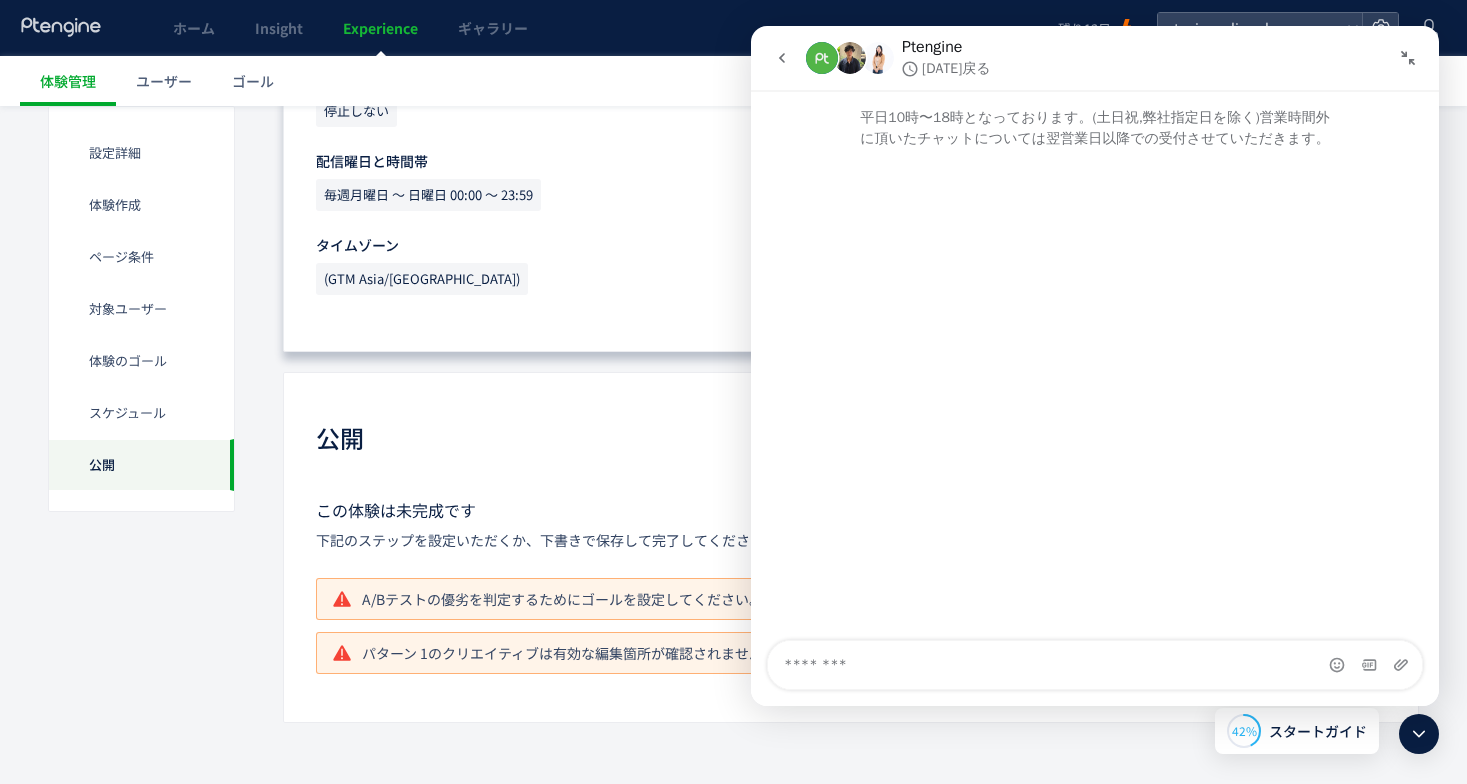 click on "毎週月曜日 〜 日曜日 00:00 〜 23:59" 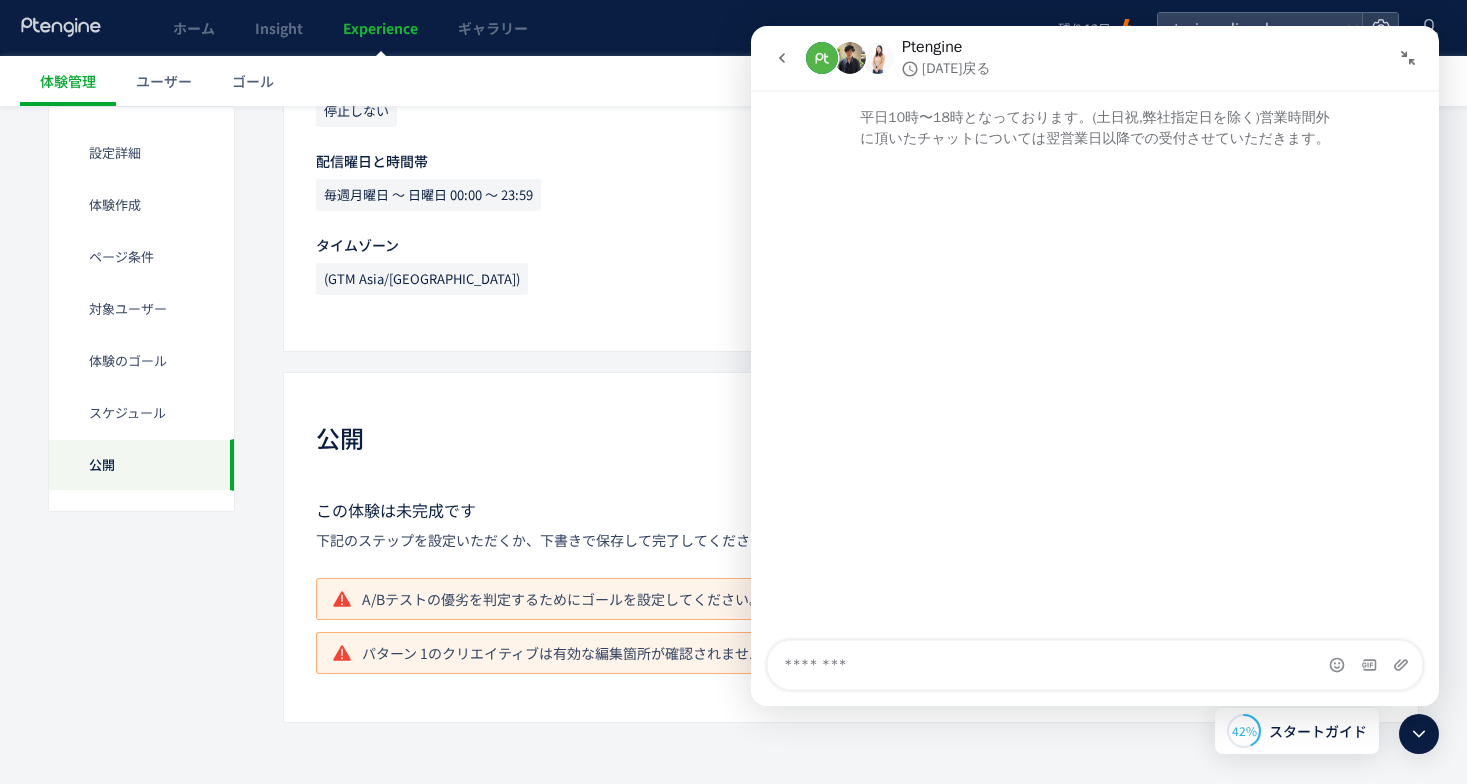 click at bounding box center [782, 58] 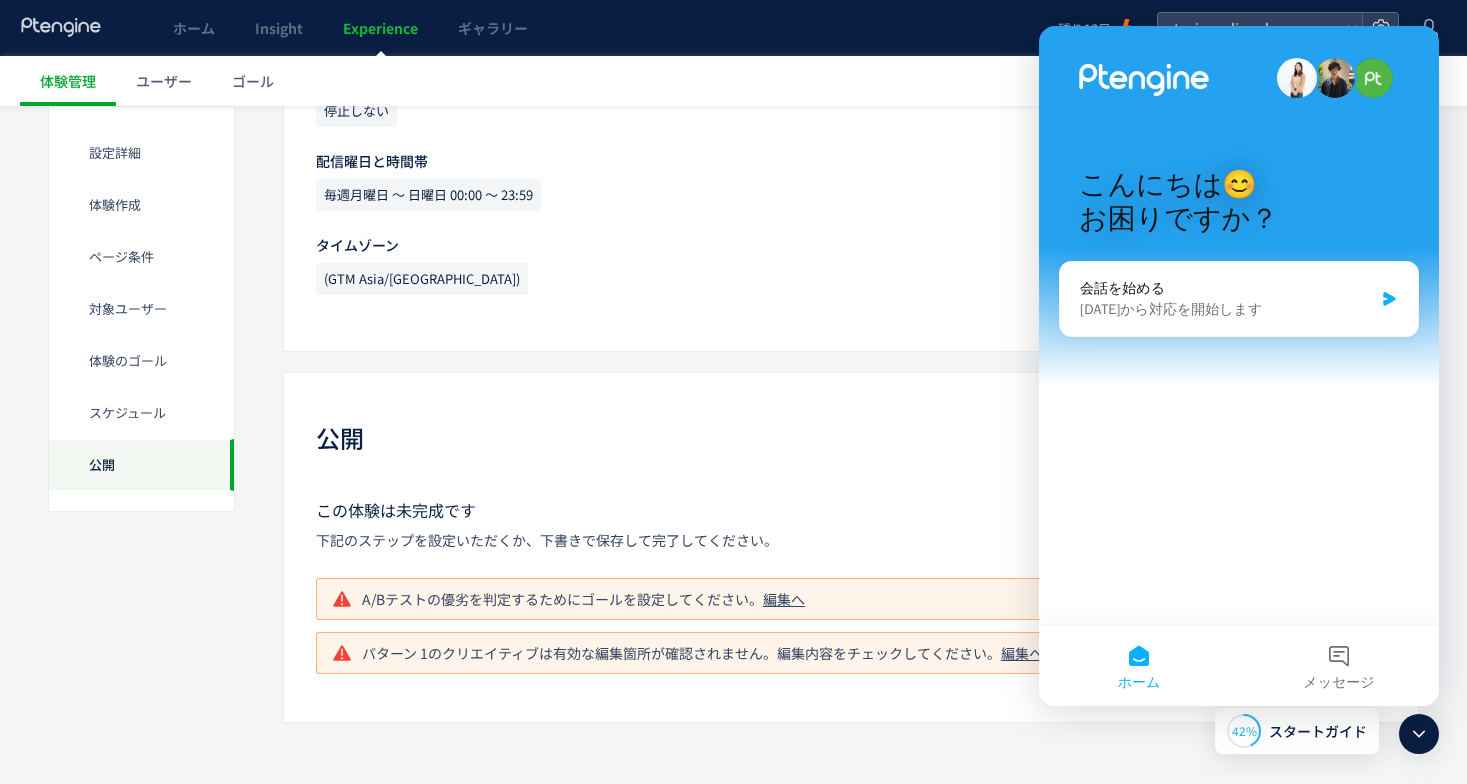 click on "体験管理 ユーザー ゴール" at bounding box center [743, 81] 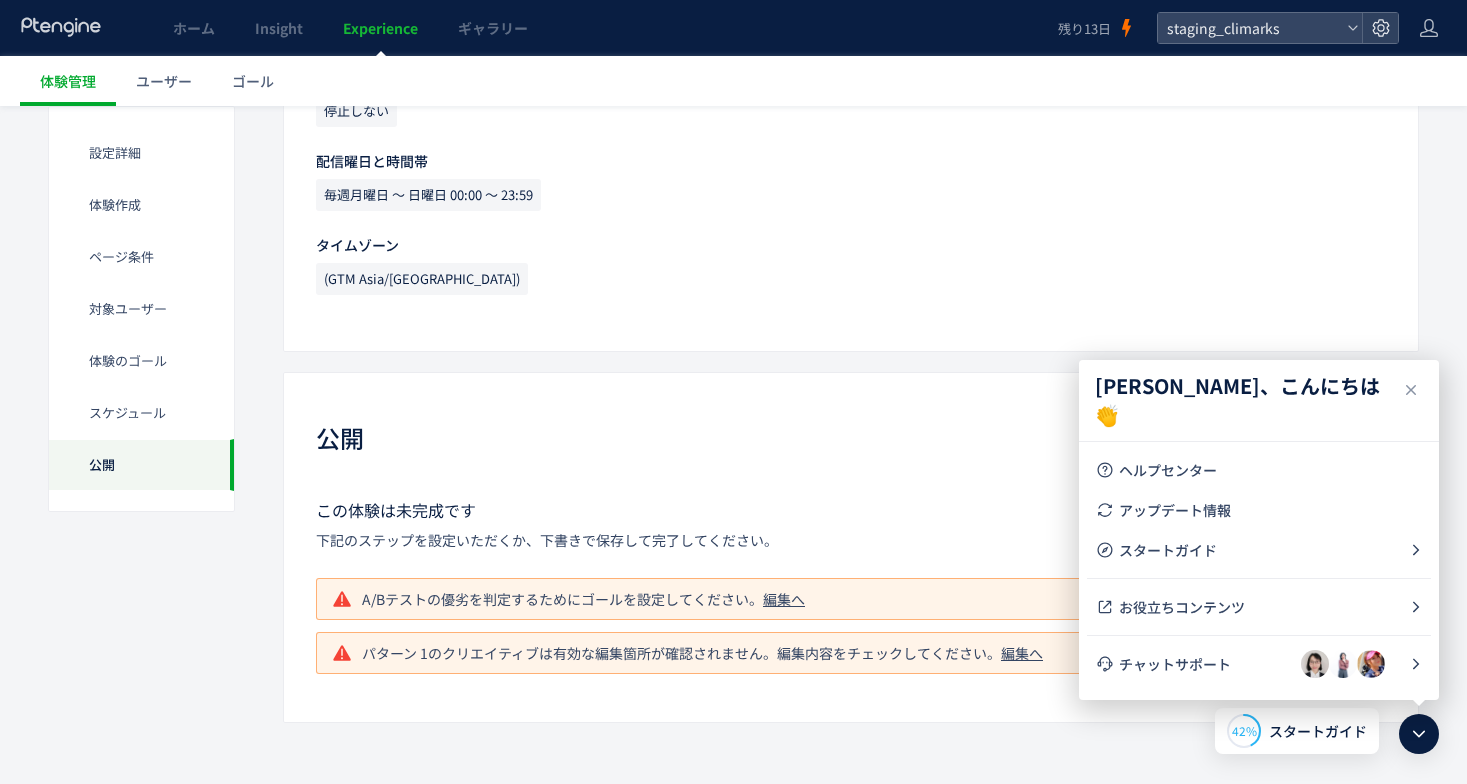 scroll, scrollTop: 0, scrollLeft: 0, axis: both 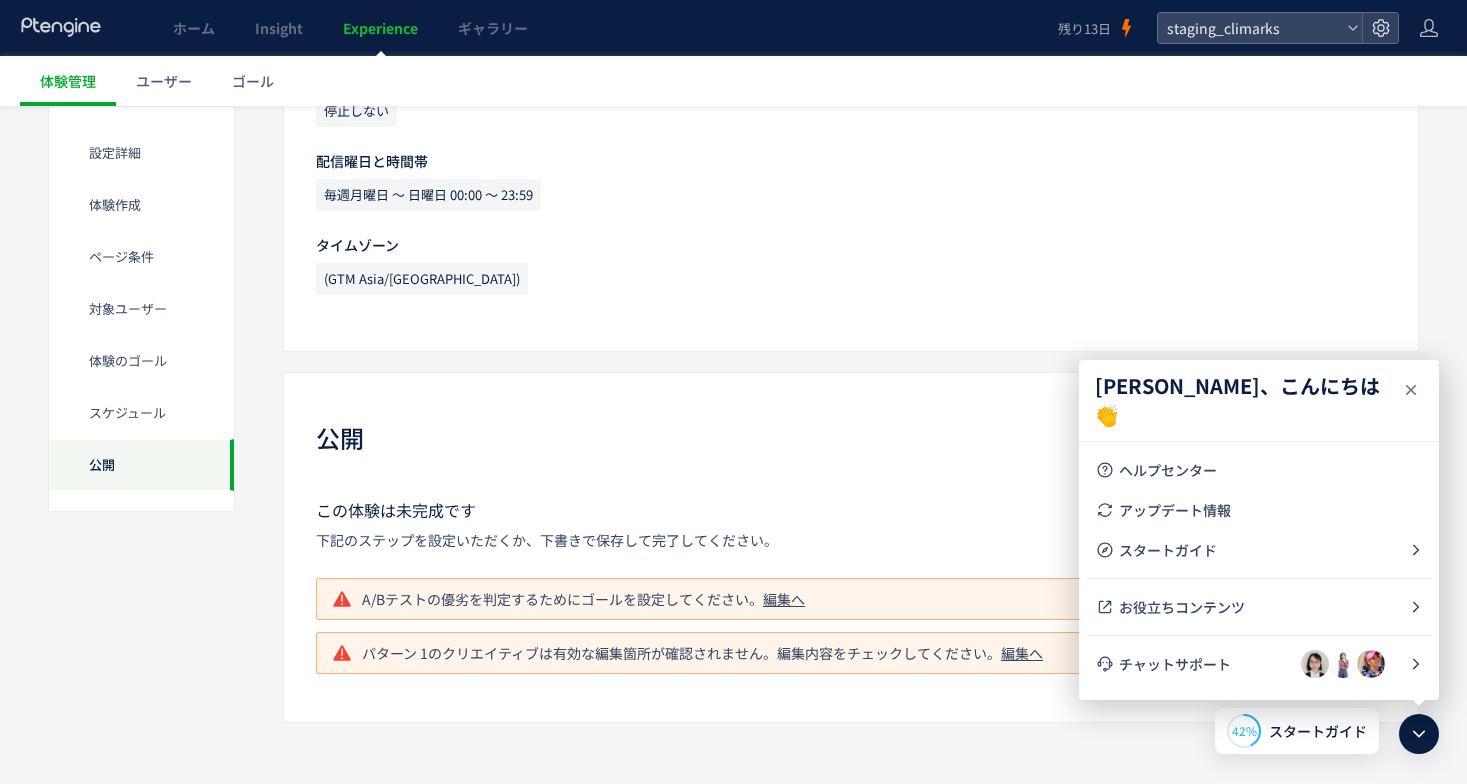click 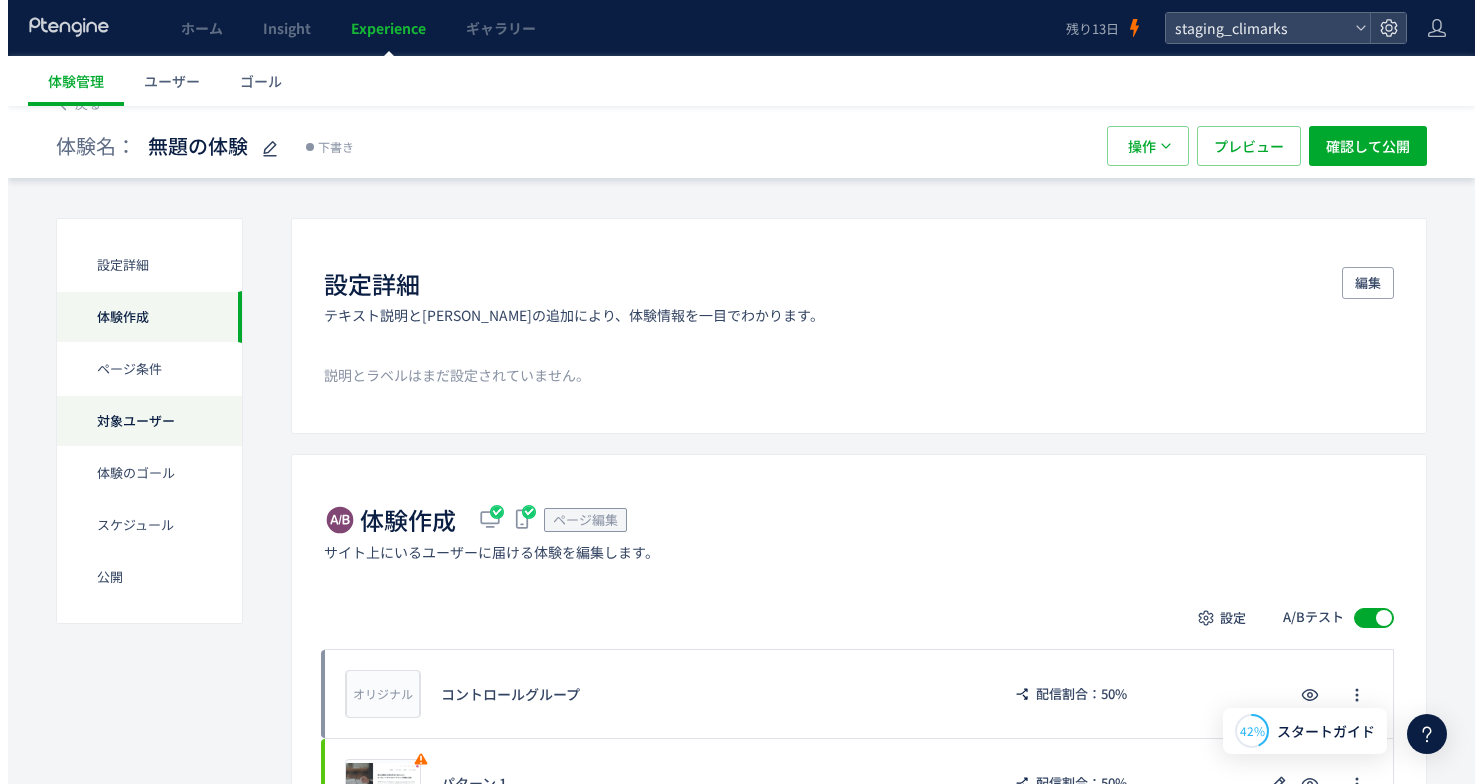 scroll, scrollTop: 0, scrollLeft: 0, axis: both 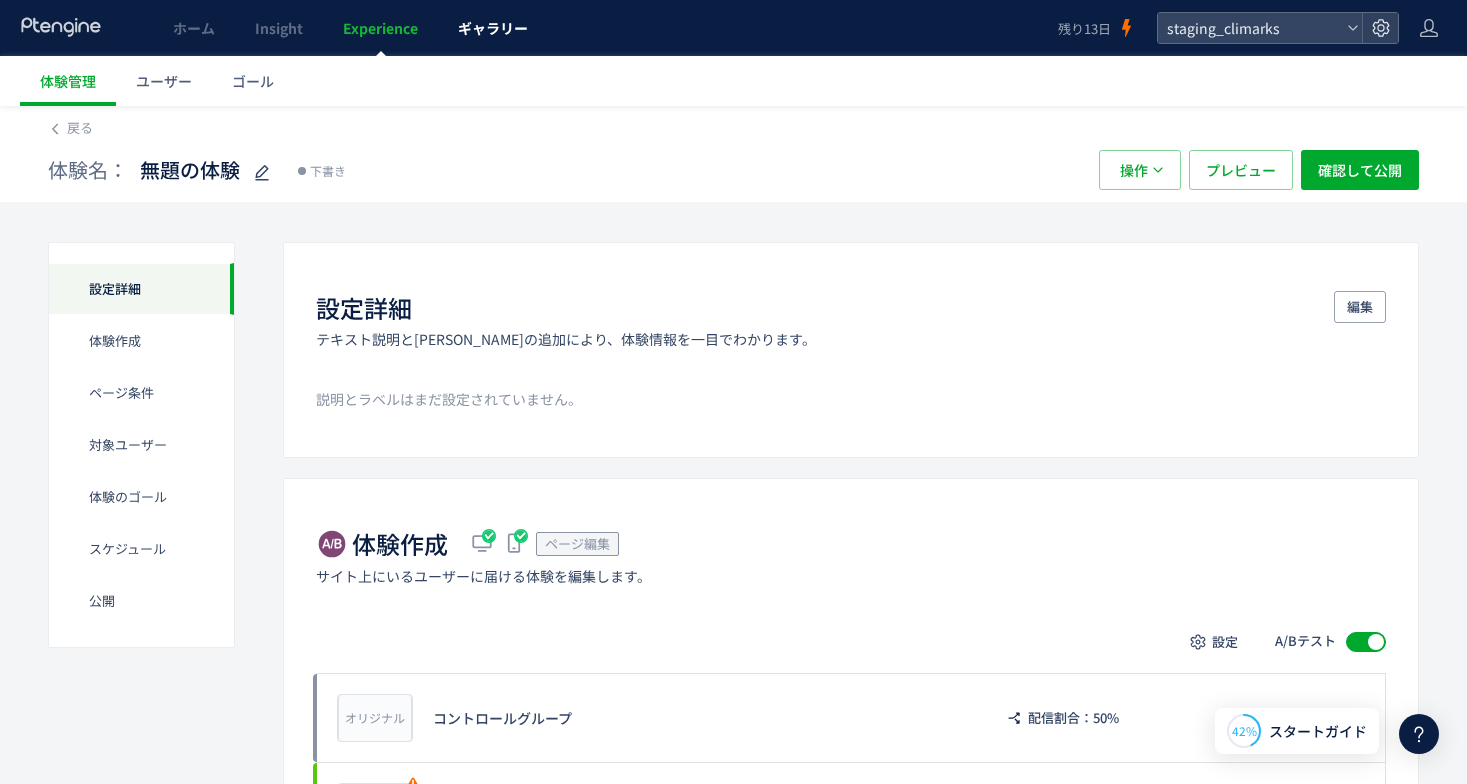 click on "ギャラリー" at bounding box center [493, 28] 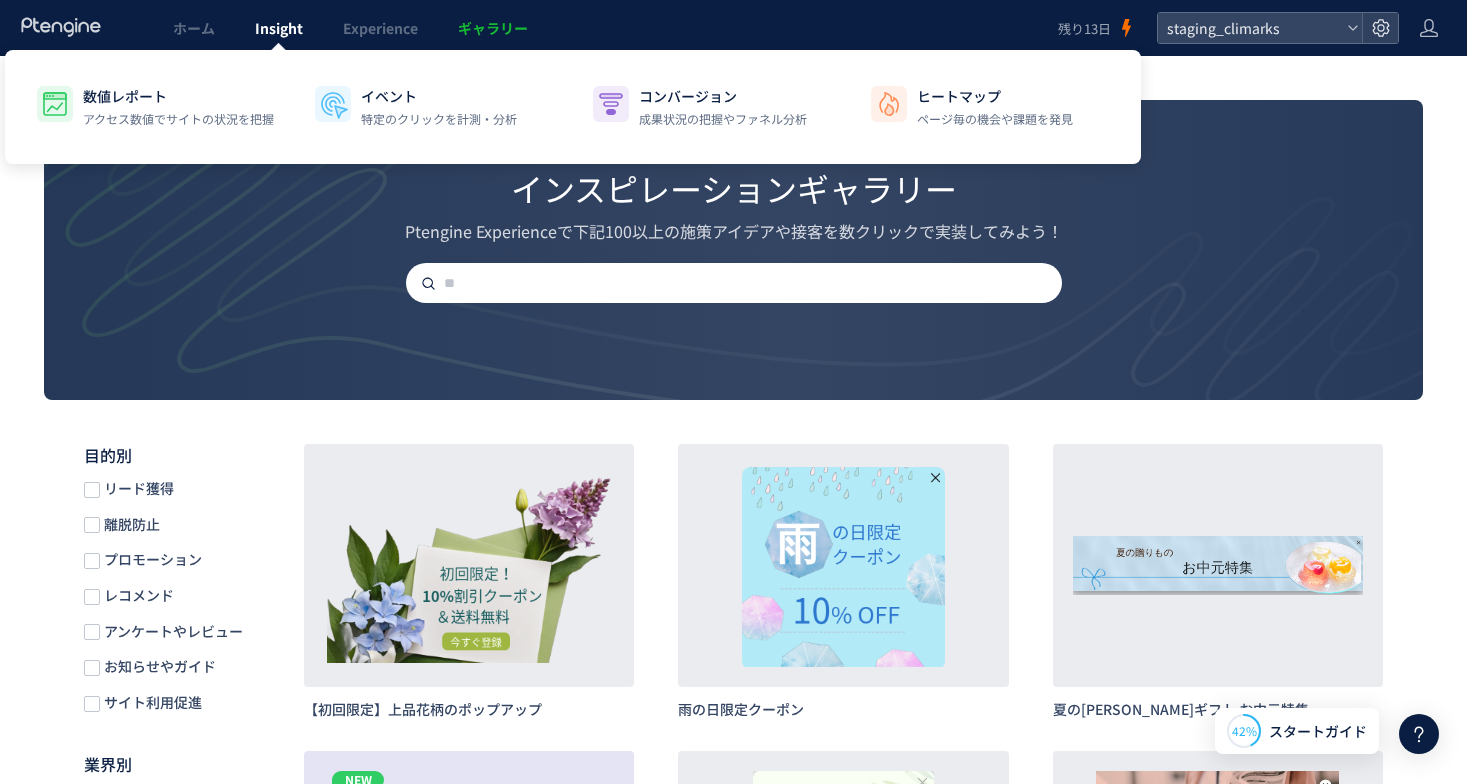 click on "Insight" 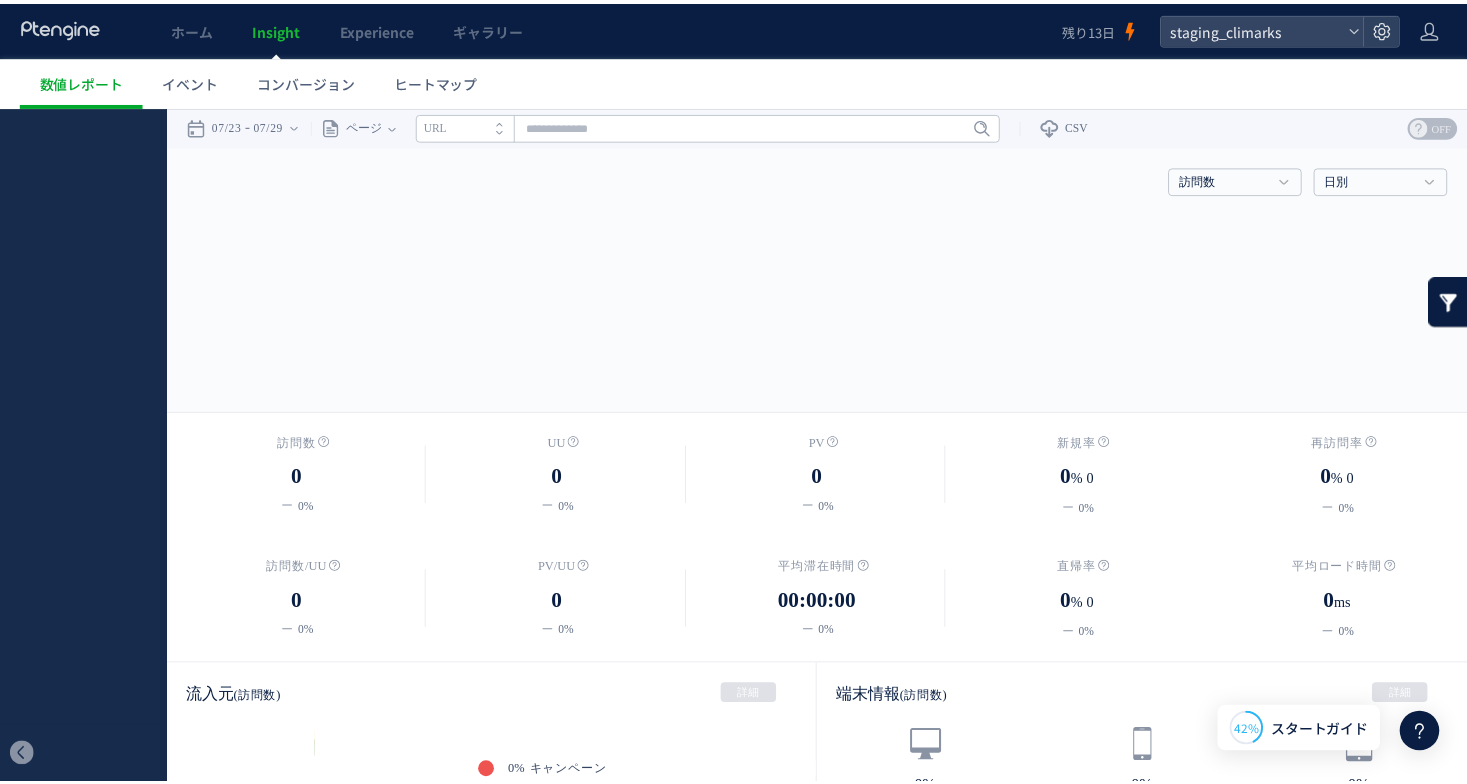 scroll, scrollTop: 0, scrollLeft: 0, axis: both 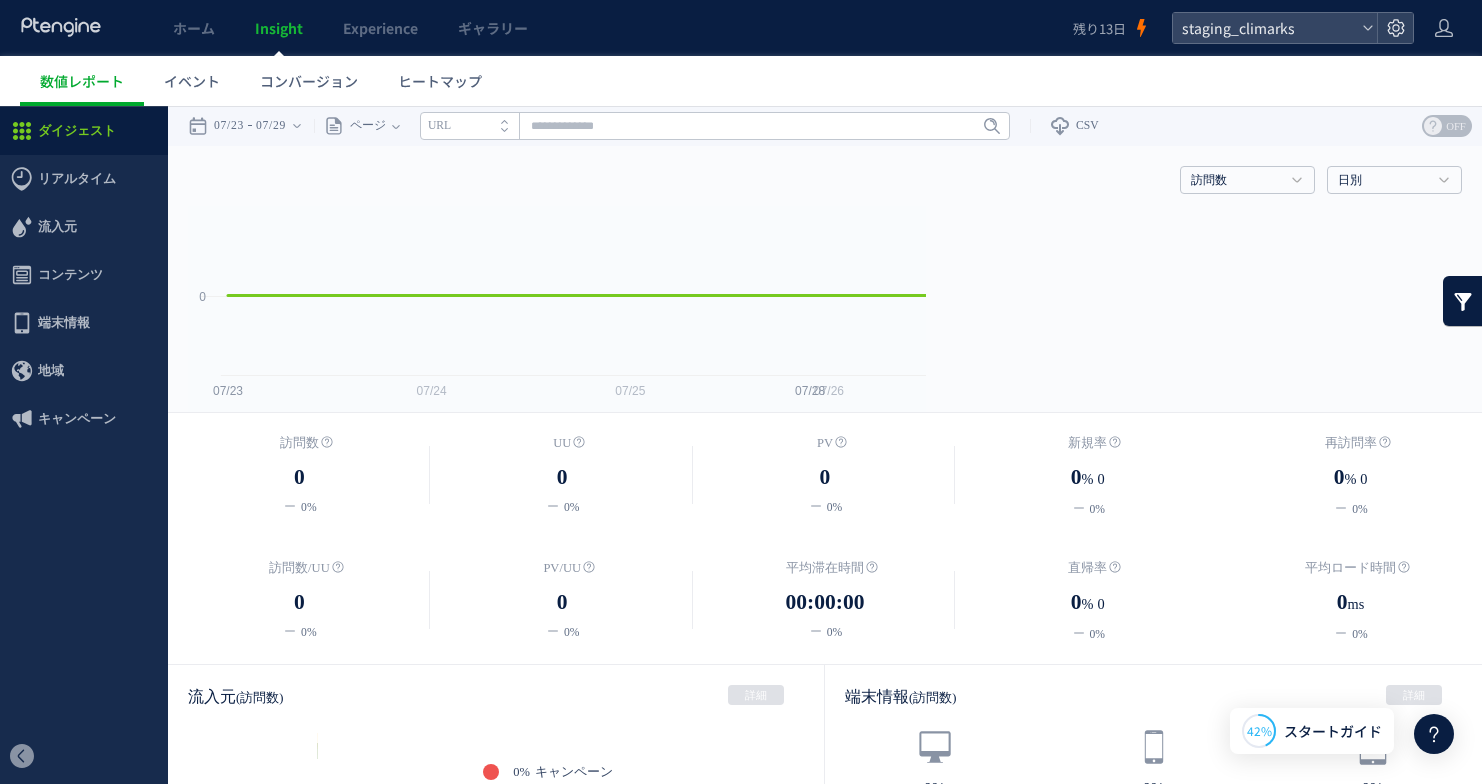 click on "Experience" 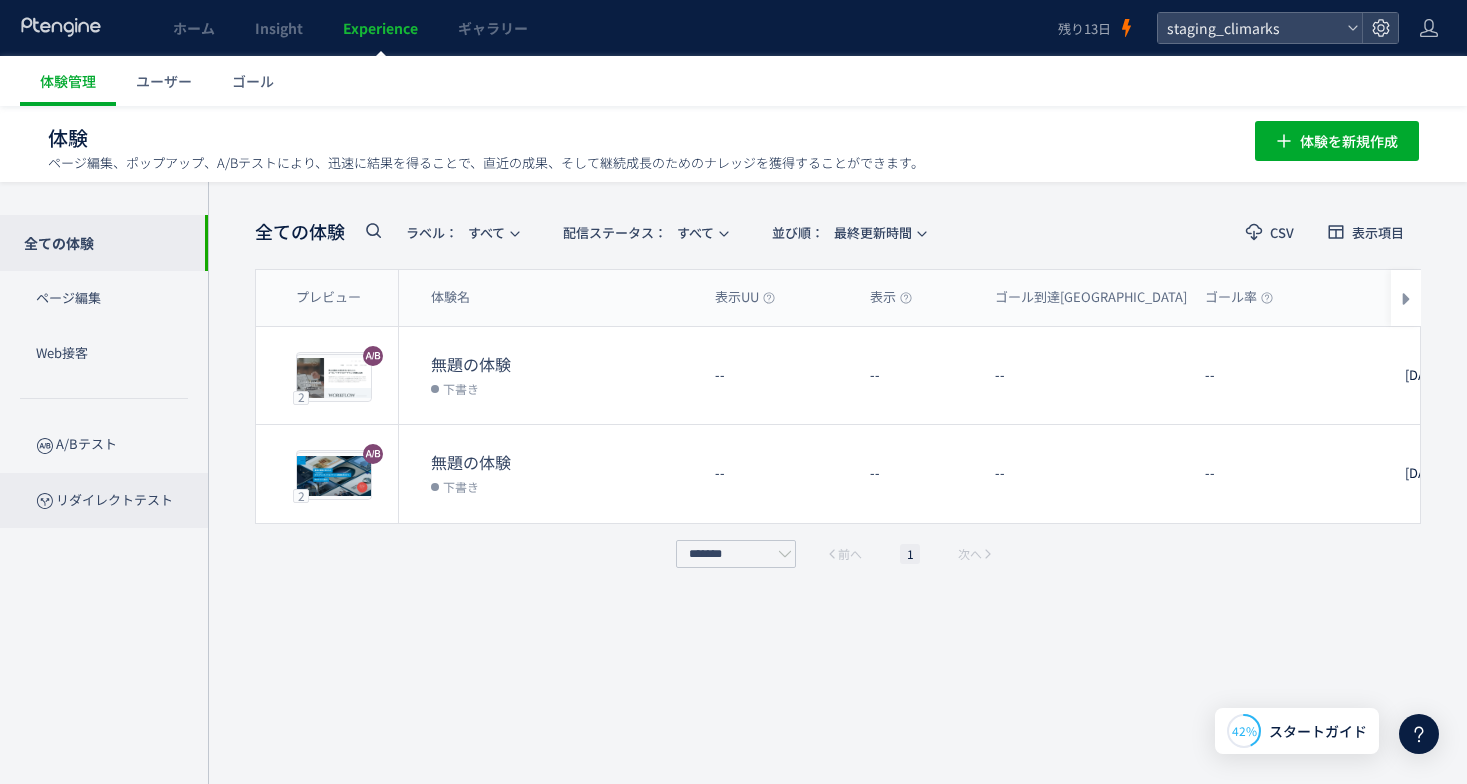 click on "リダイレクトテスト" at bounding box center (104, 500) 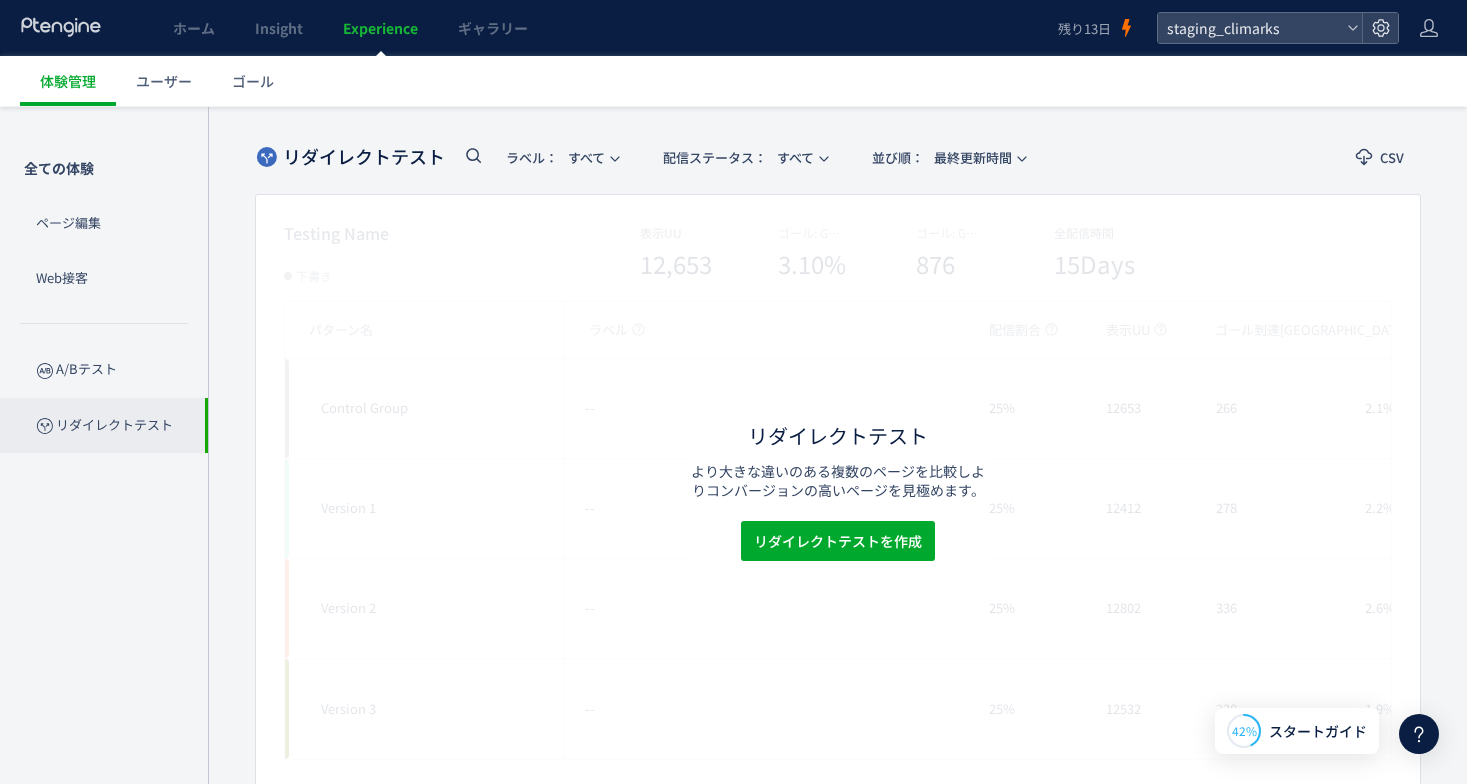 scroll, scrollTop: 129, scrollLeft: 0, axis: vertical 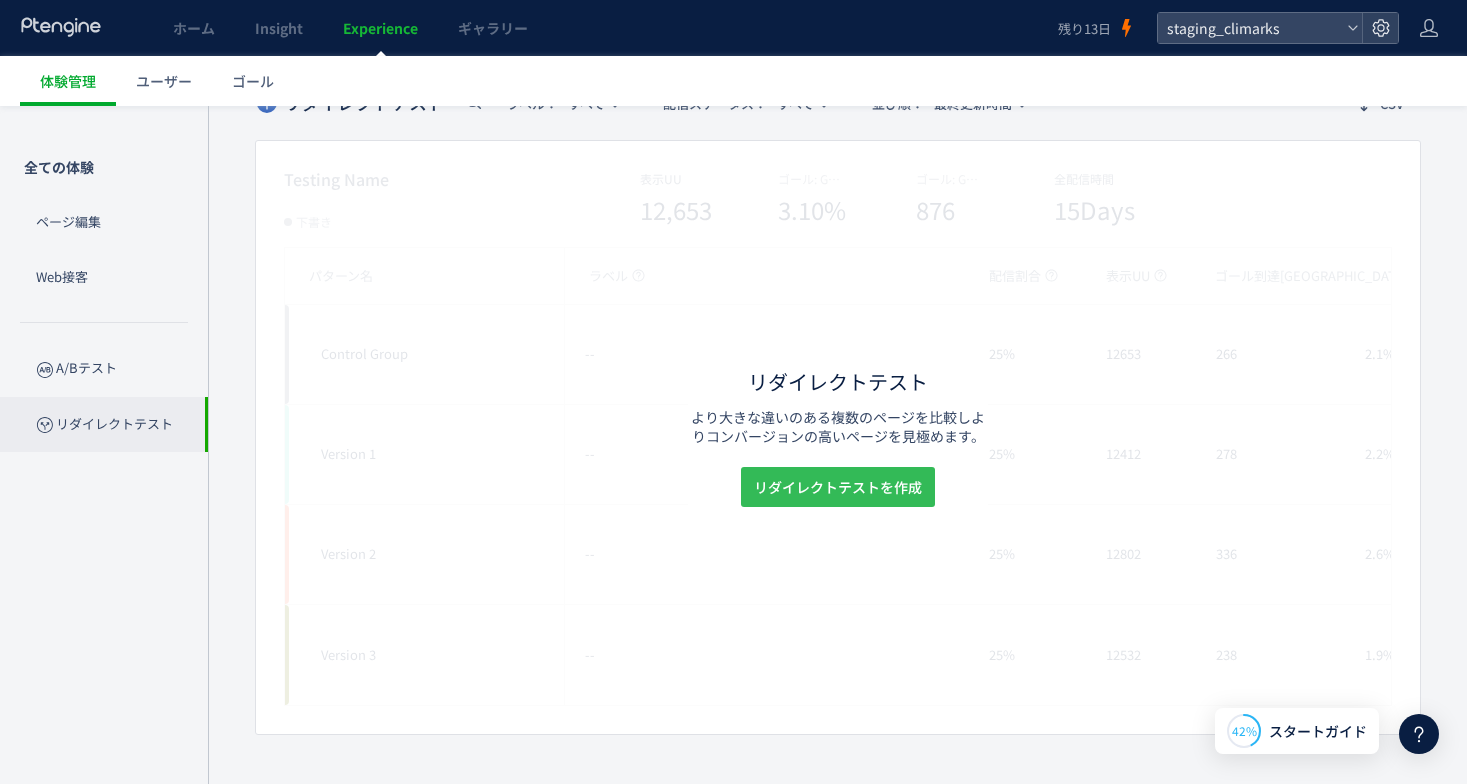 click on "リダイレクトテストを作成" at bounding box center [838, 487] 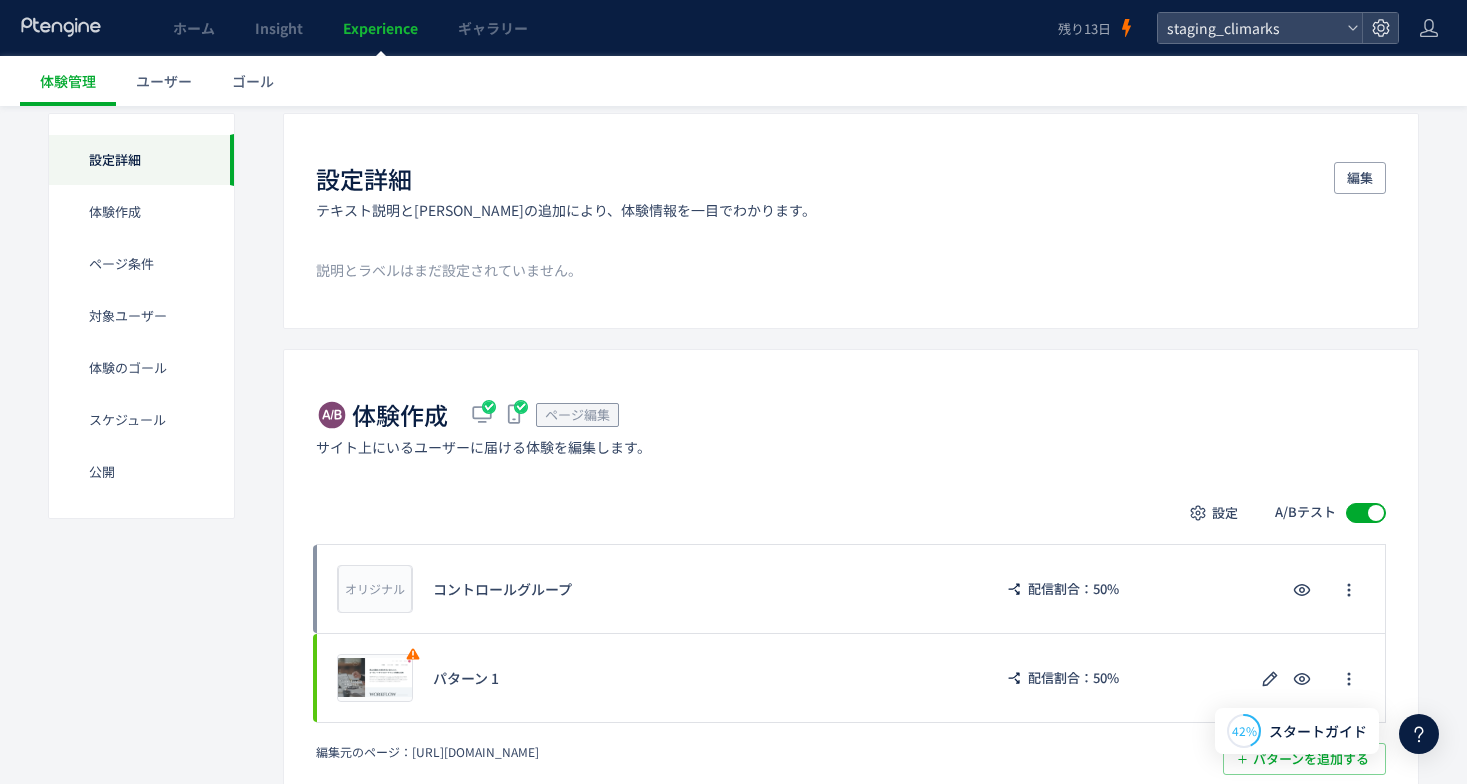 scroll, scrollTop: 0, scrollLeft: 0, axis: both 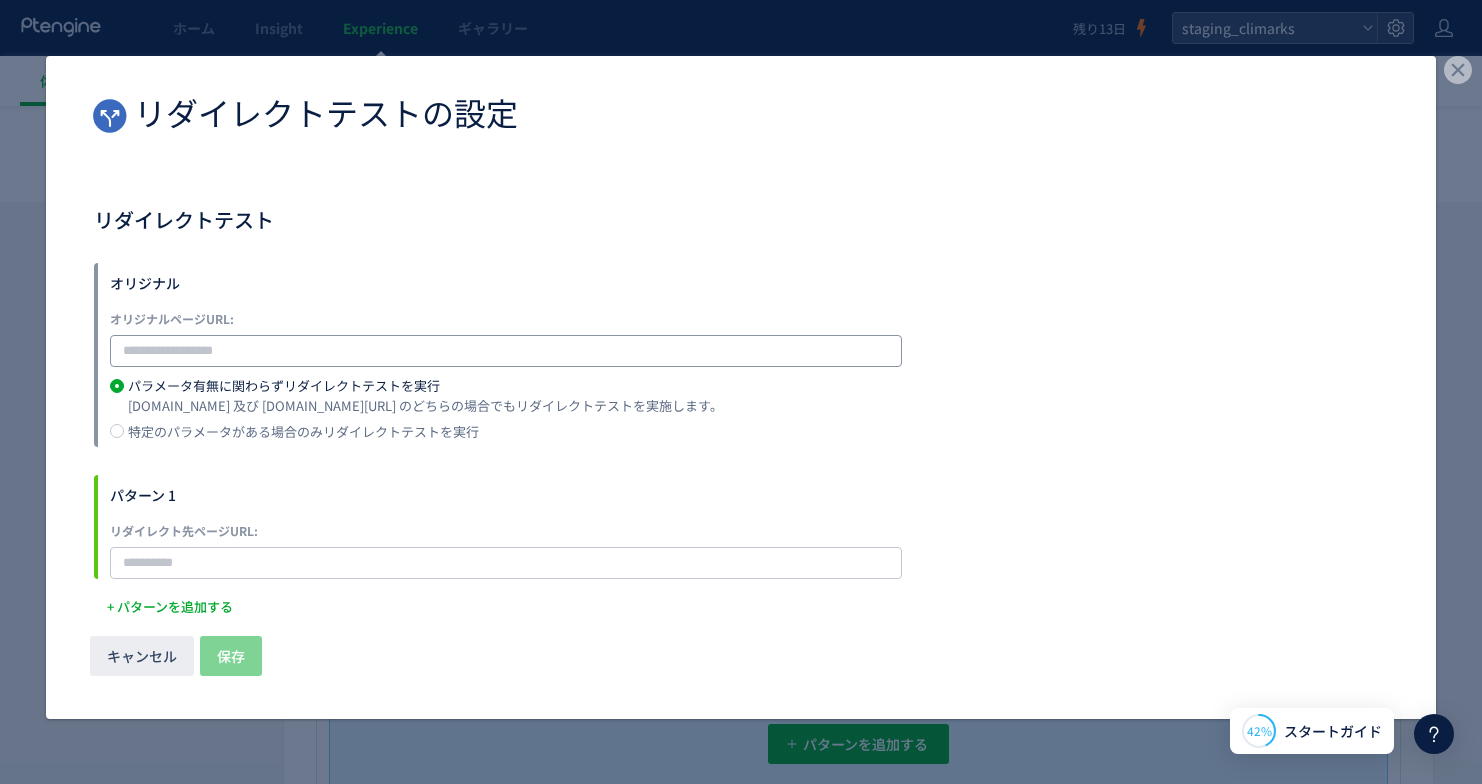 click 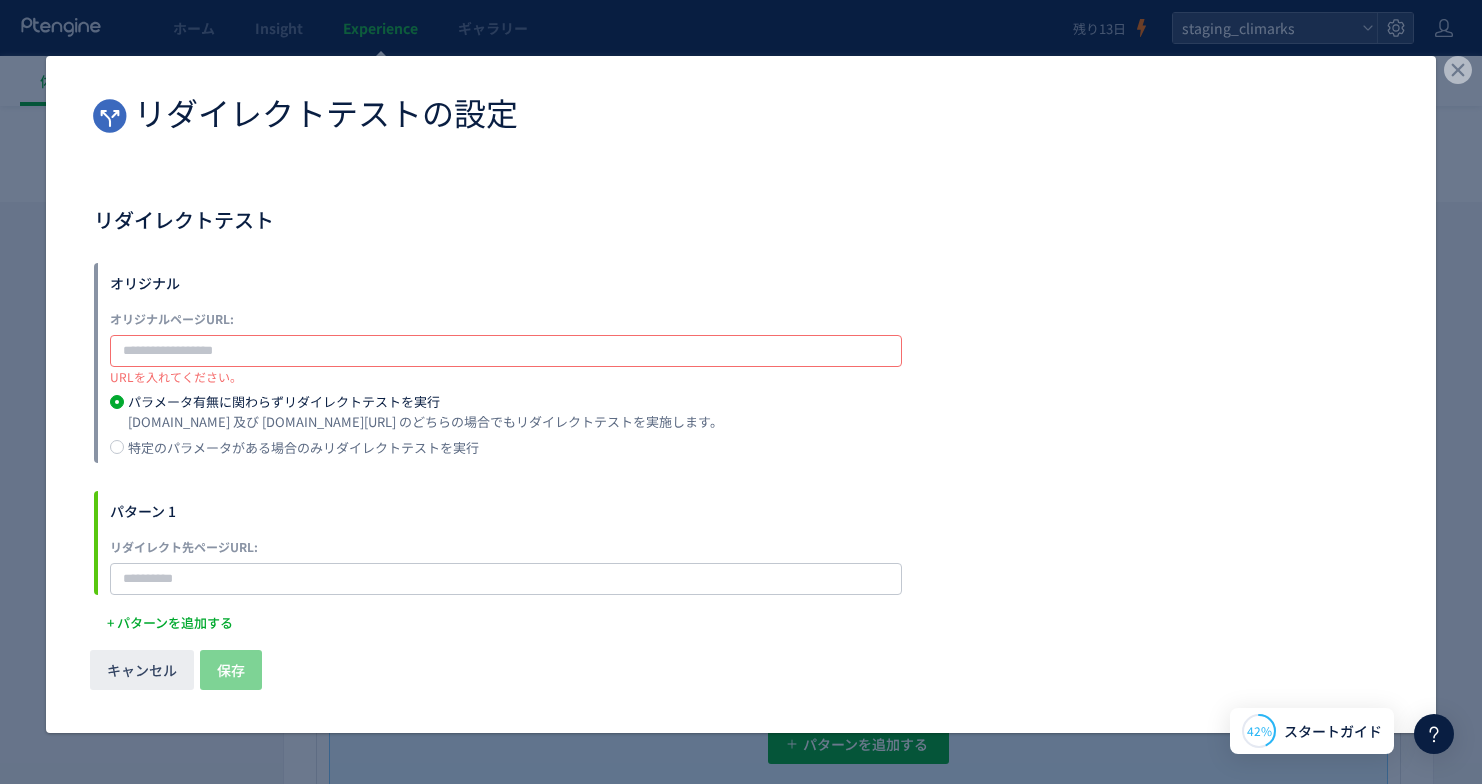 paste on "**********" 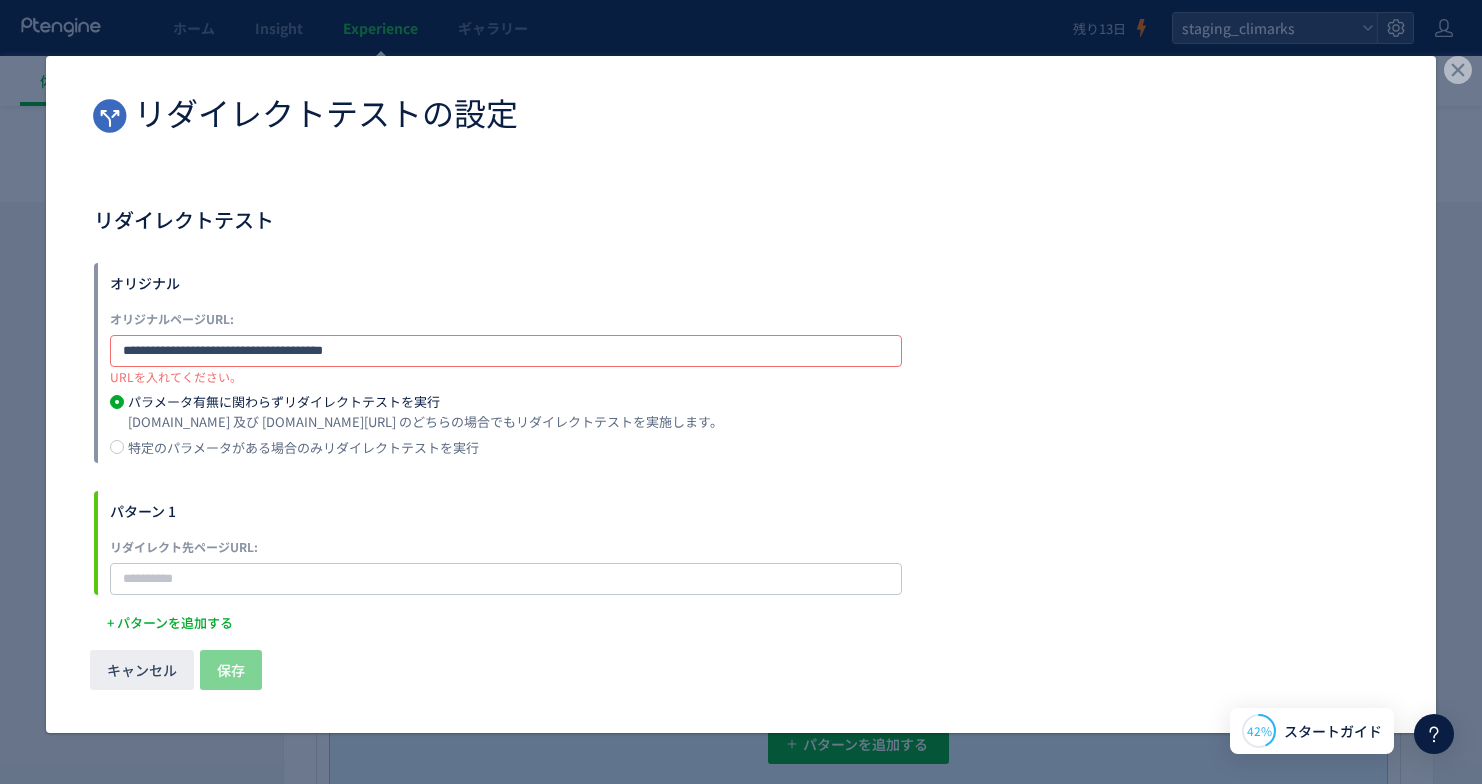 type on "**********" 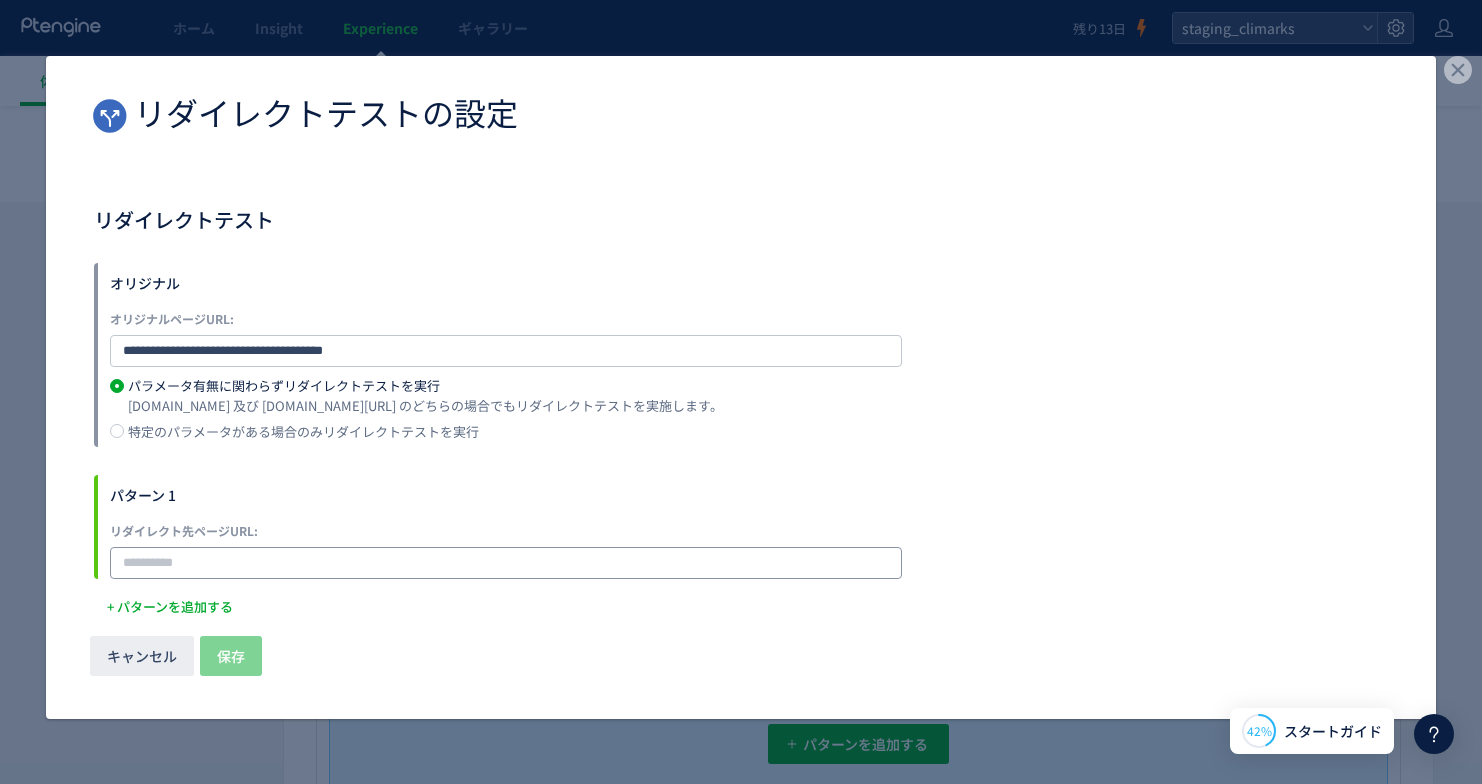 click 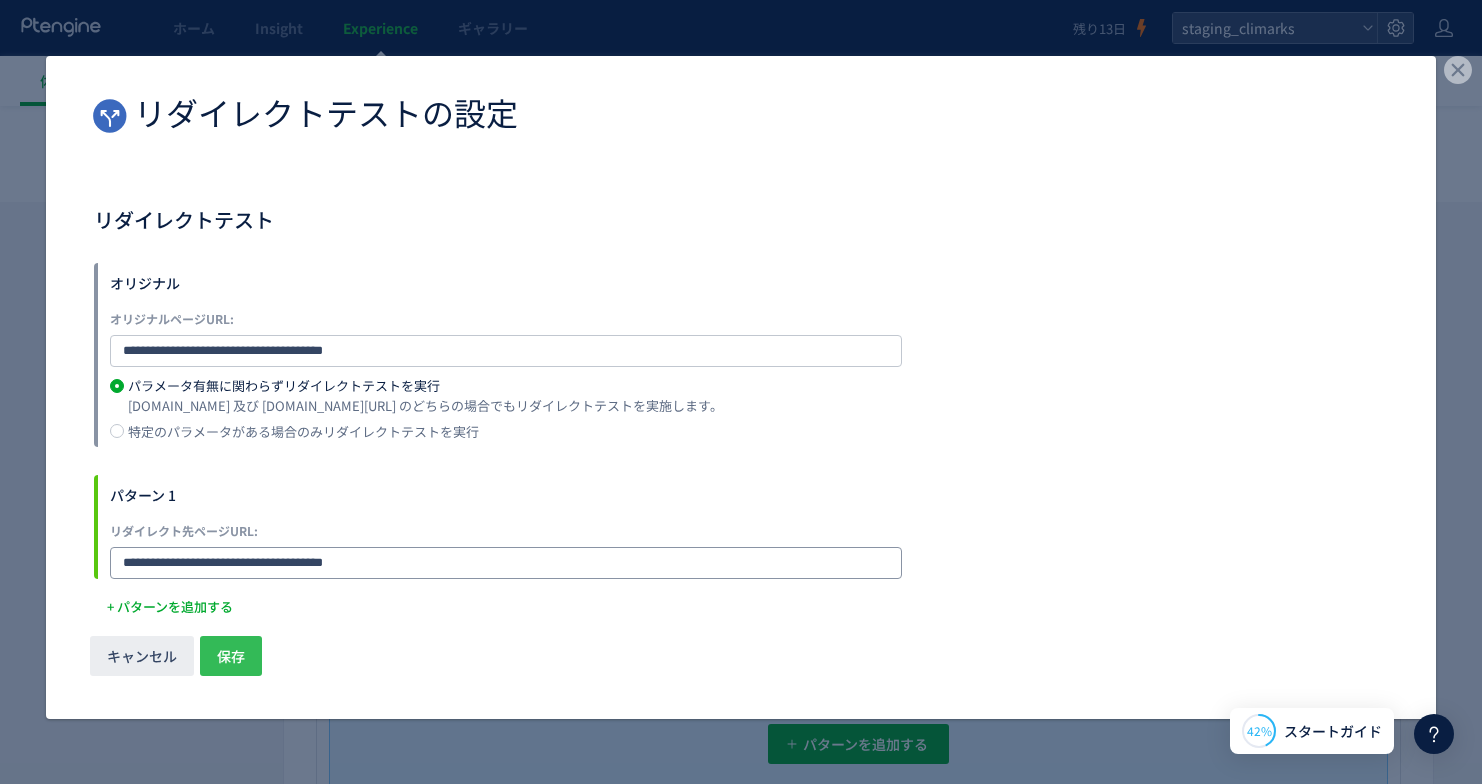 type on "**********" 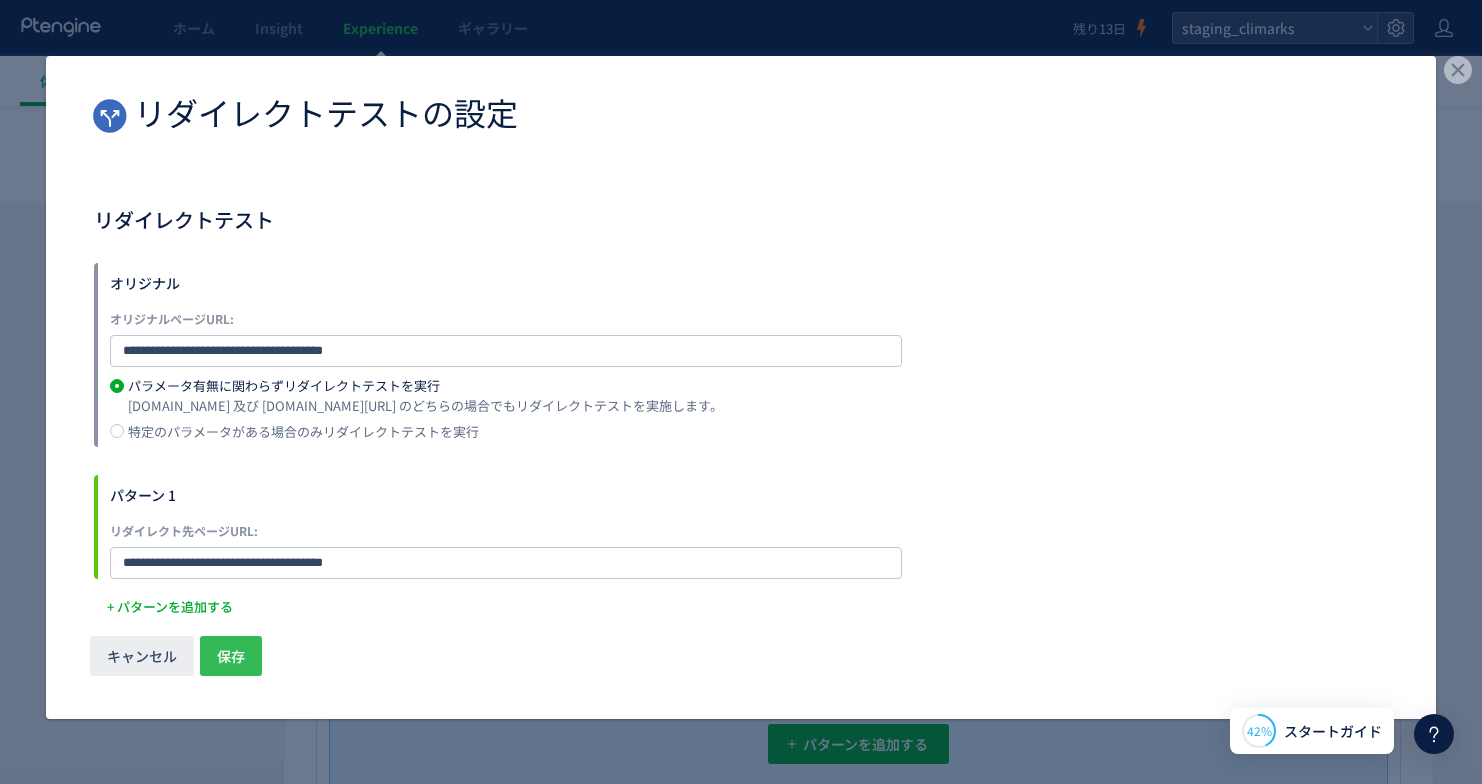 click on "保存" at bounding box center (231, 656) 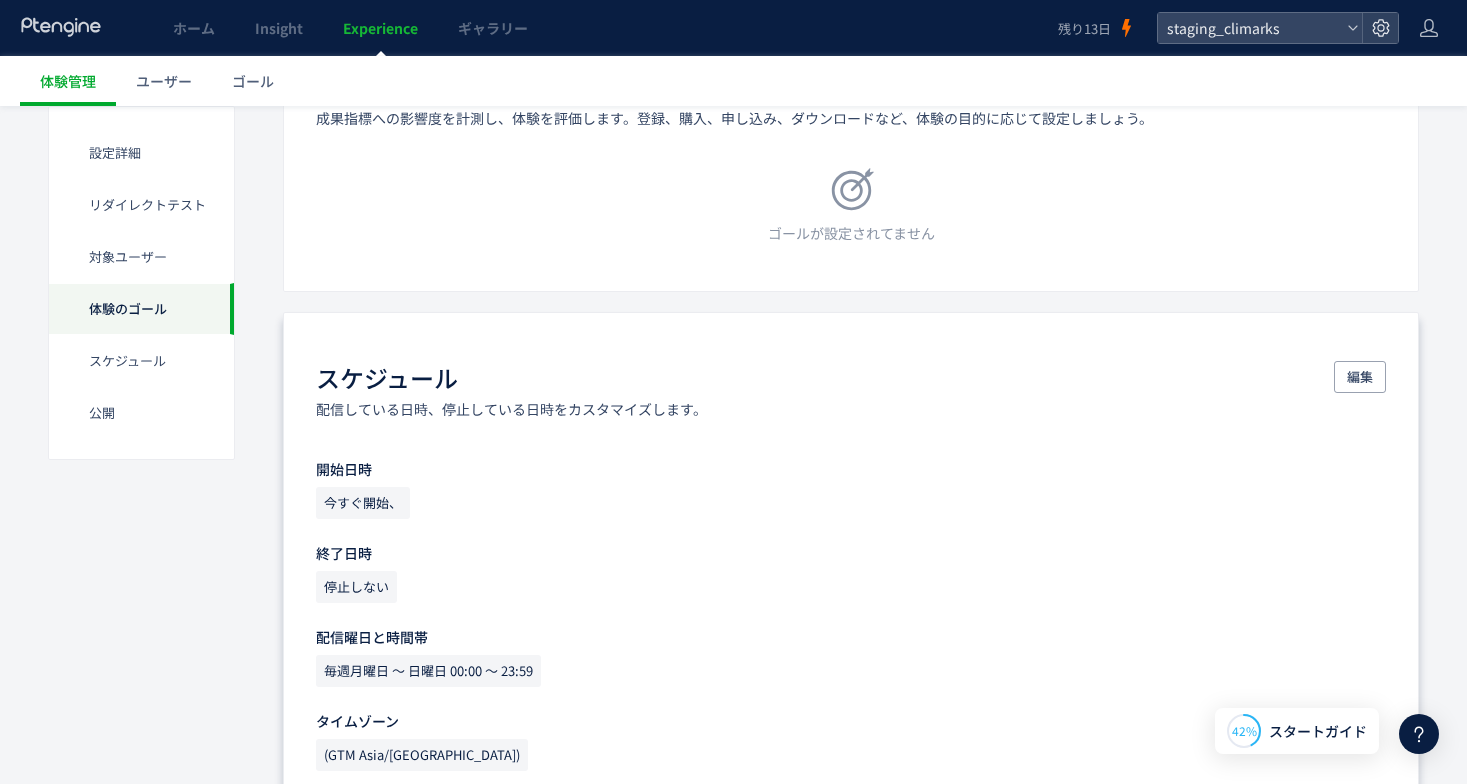 scroll, scrollTop: 907, scrollLeft: 0, axis: vertical 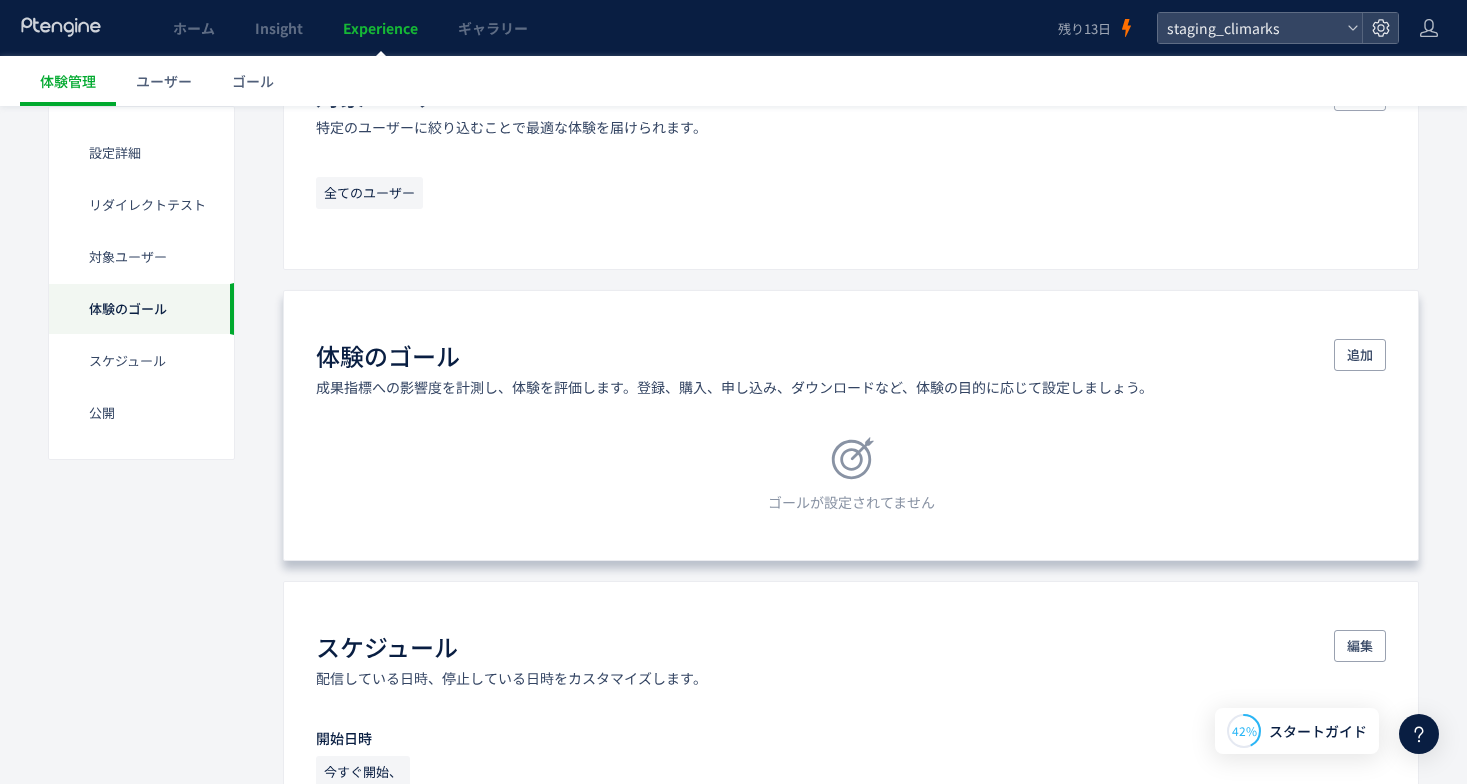 click 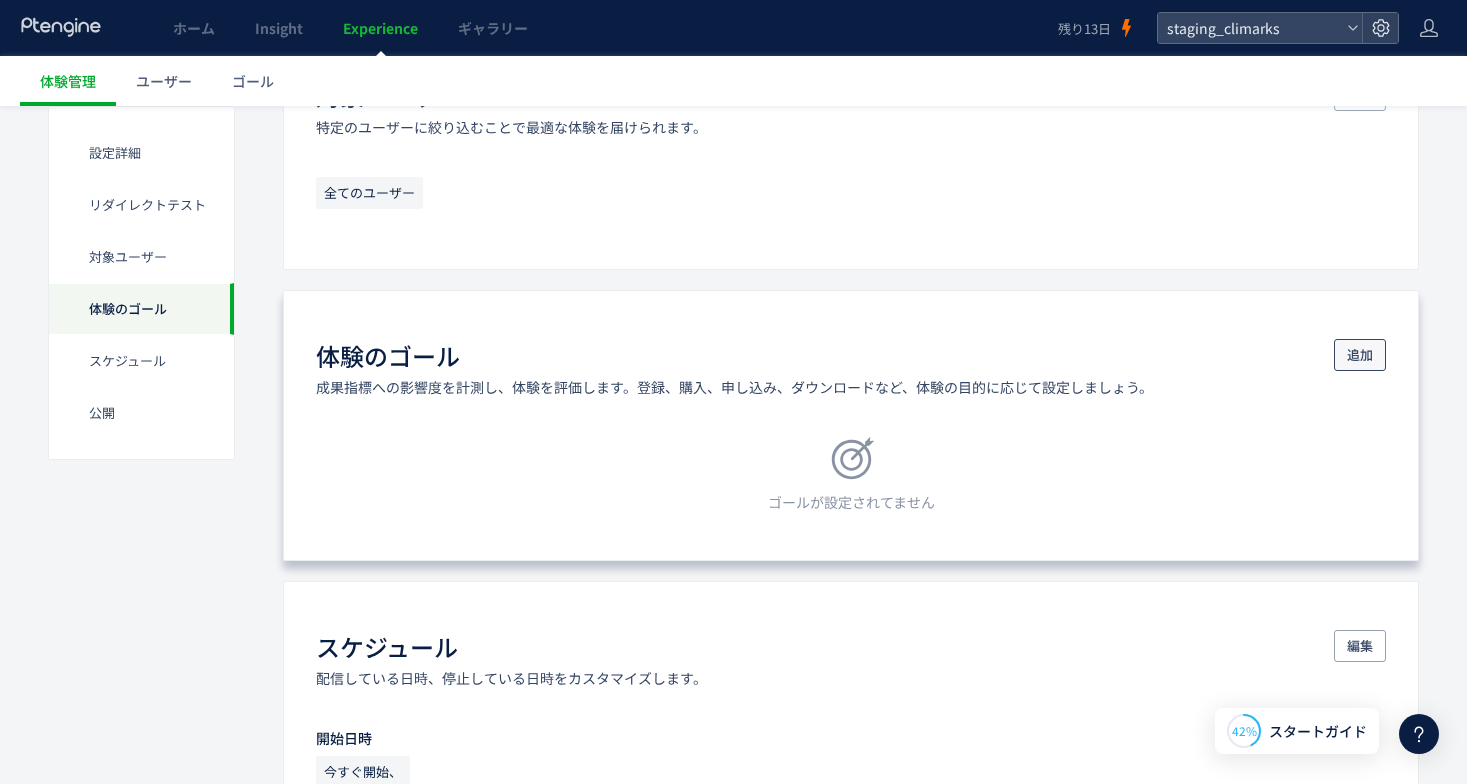 click on "追加" at bounding box center (1360, 355) 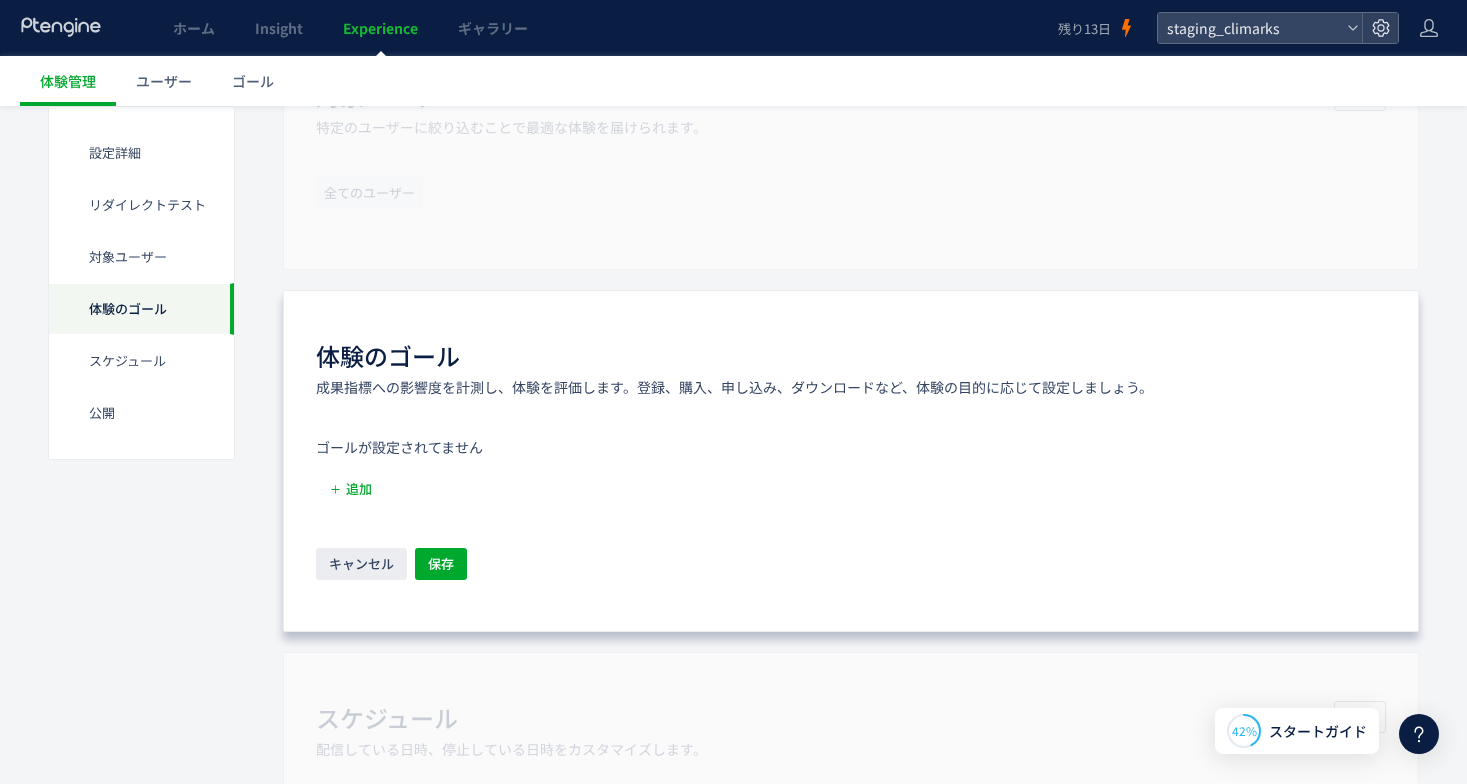 click on "ゴールが設定されてません 追加 キャンセル 保存" at bounding box center (851, 510) 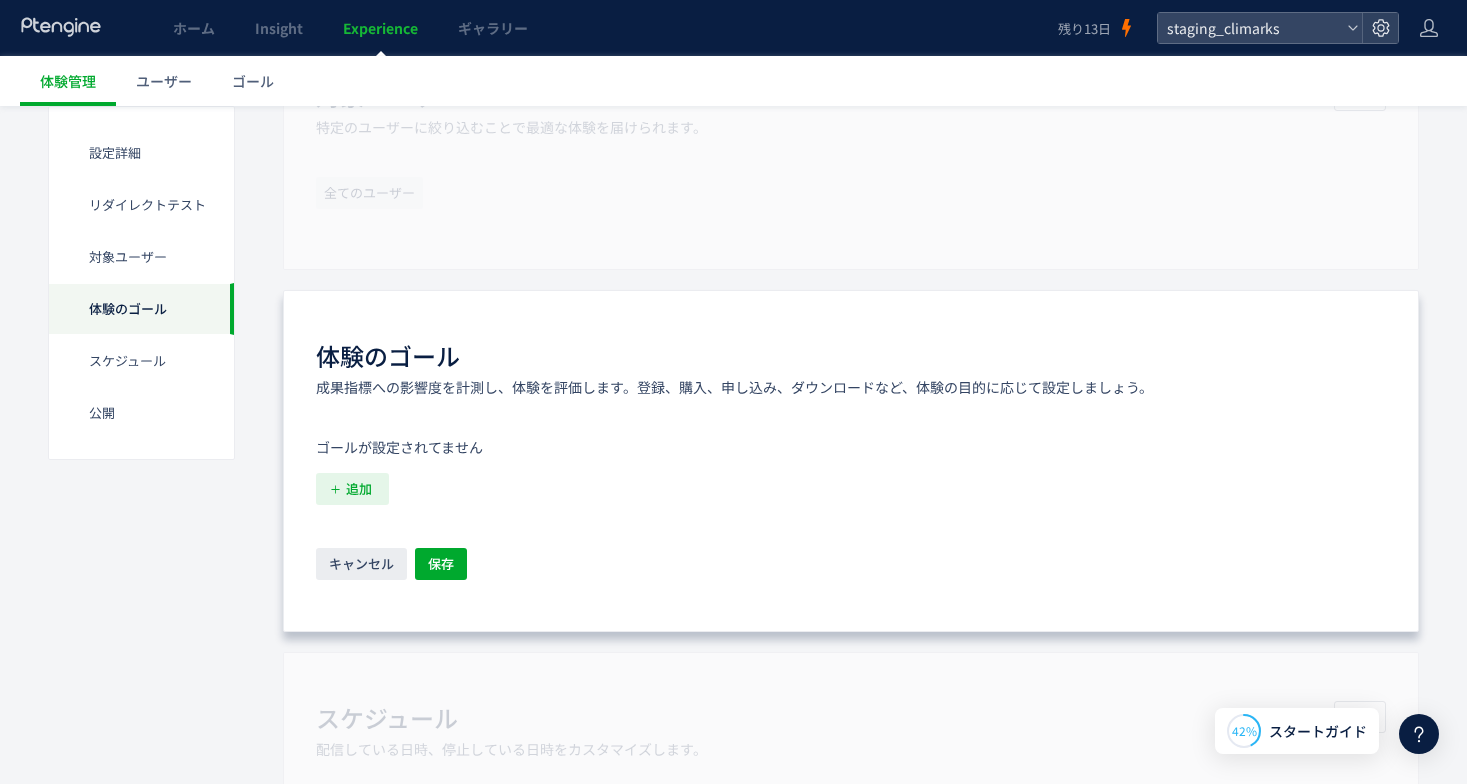 click on "追加" 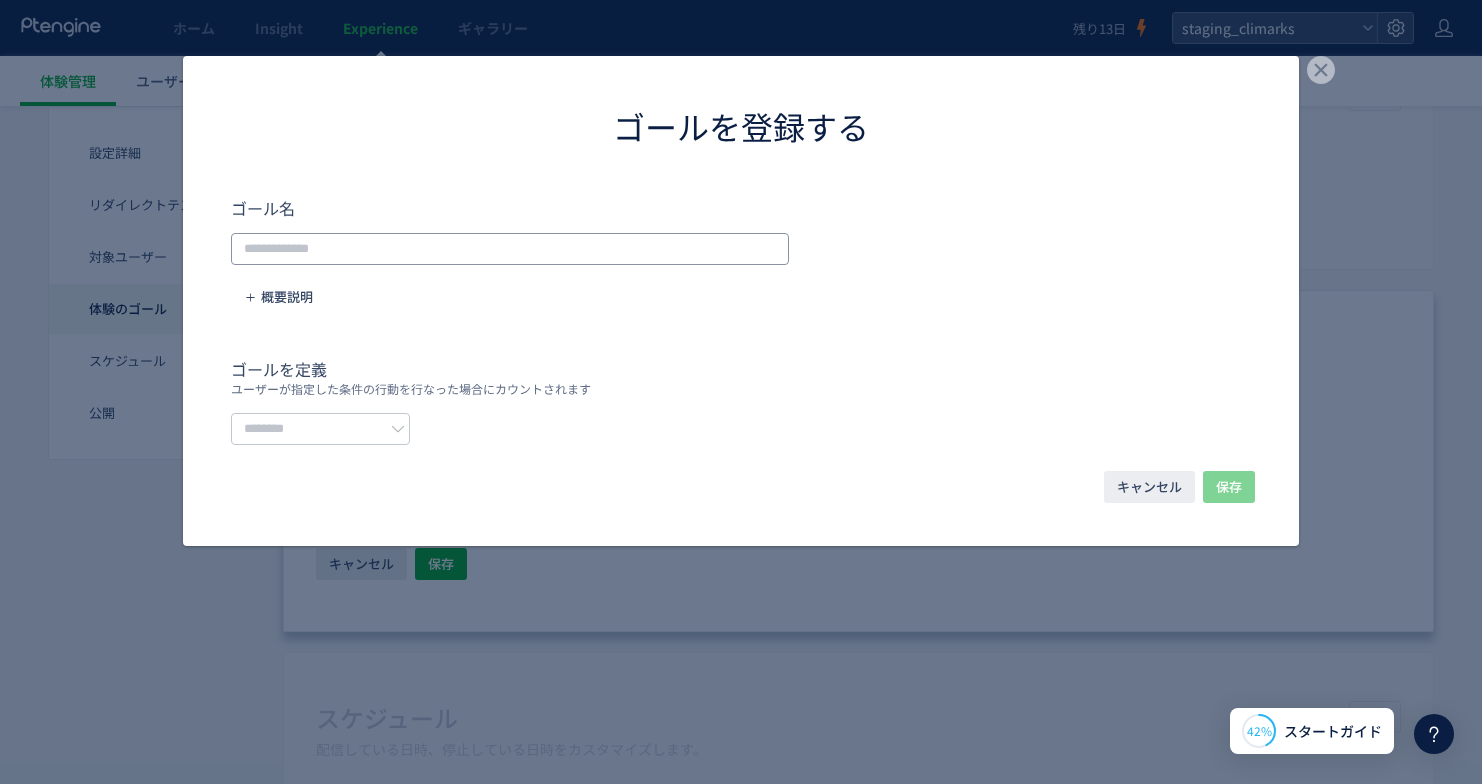click 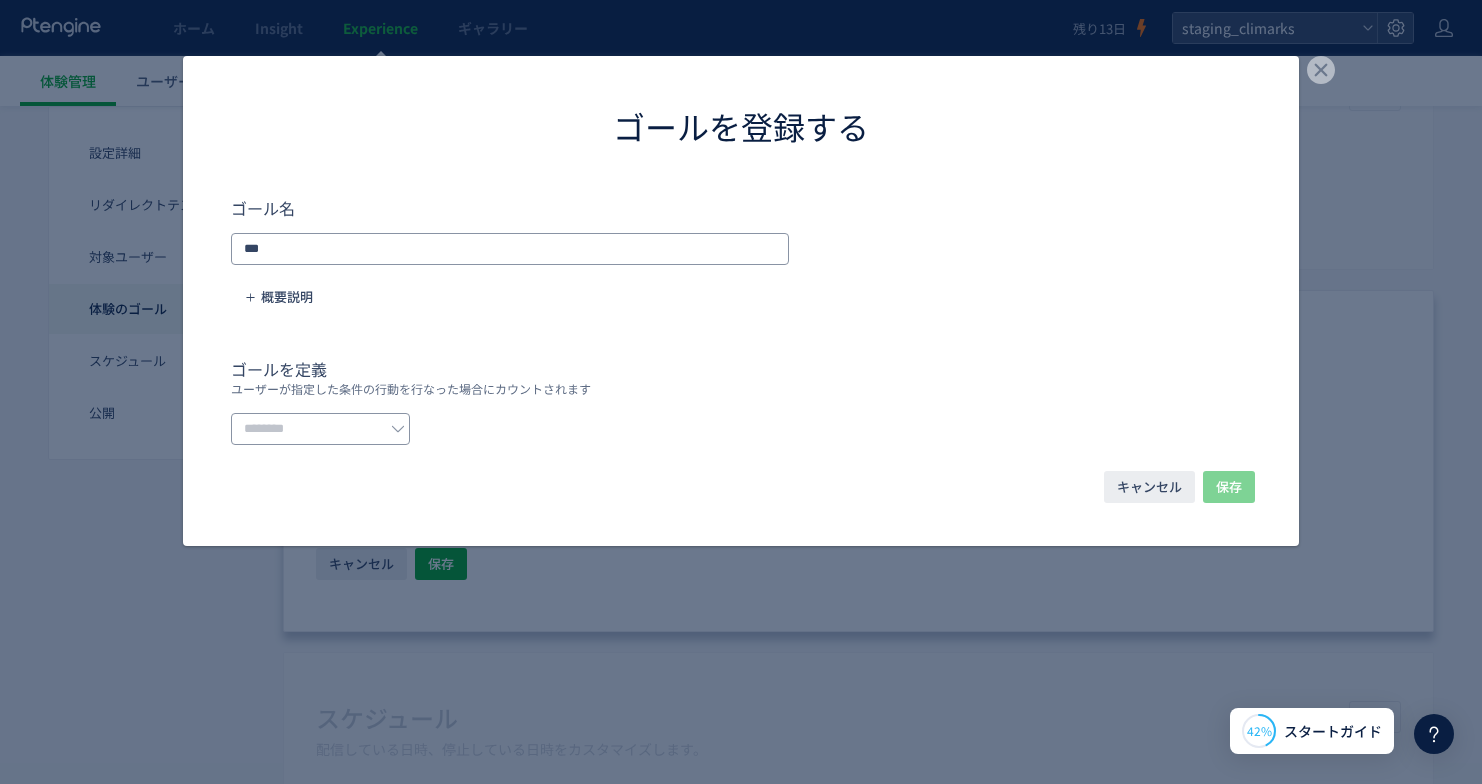 type on "***" 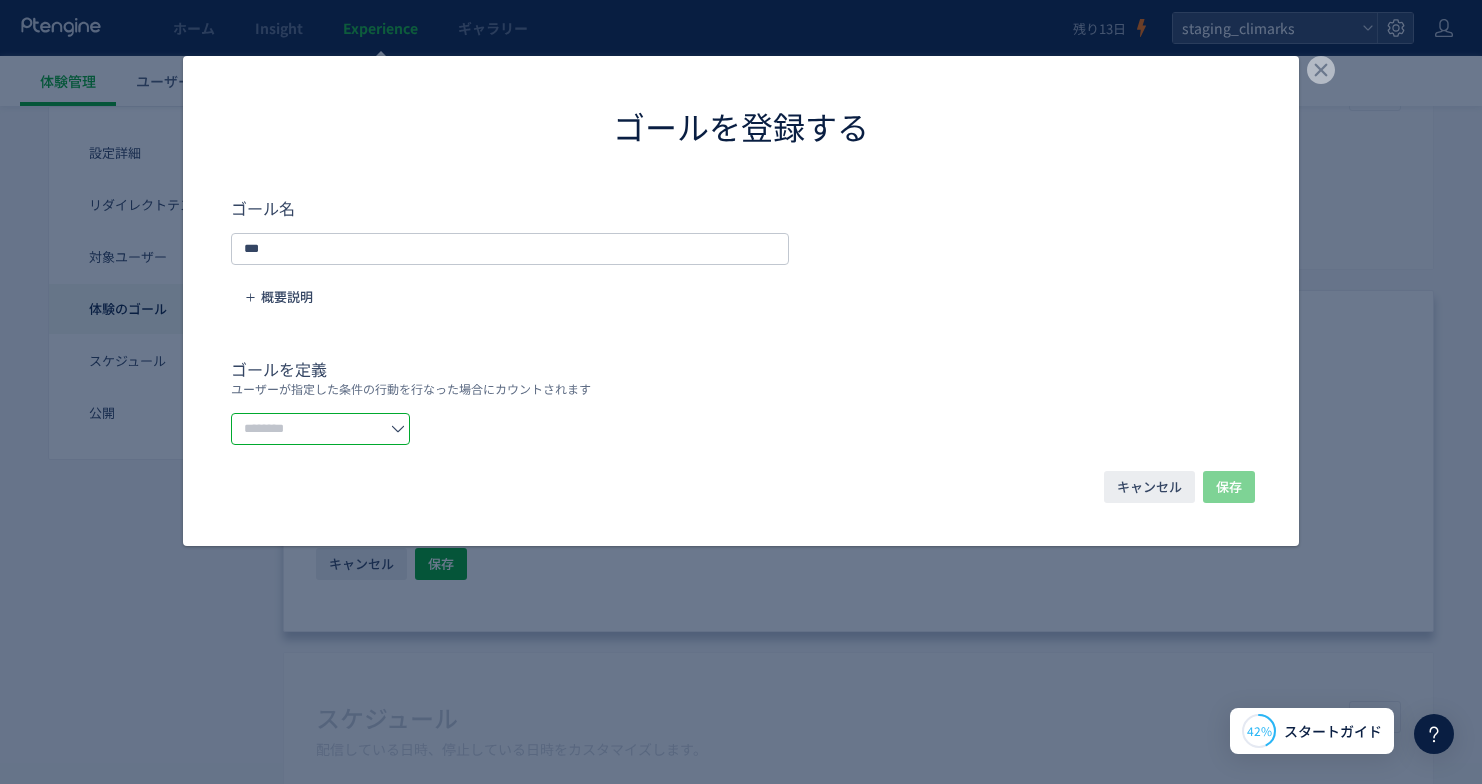 click 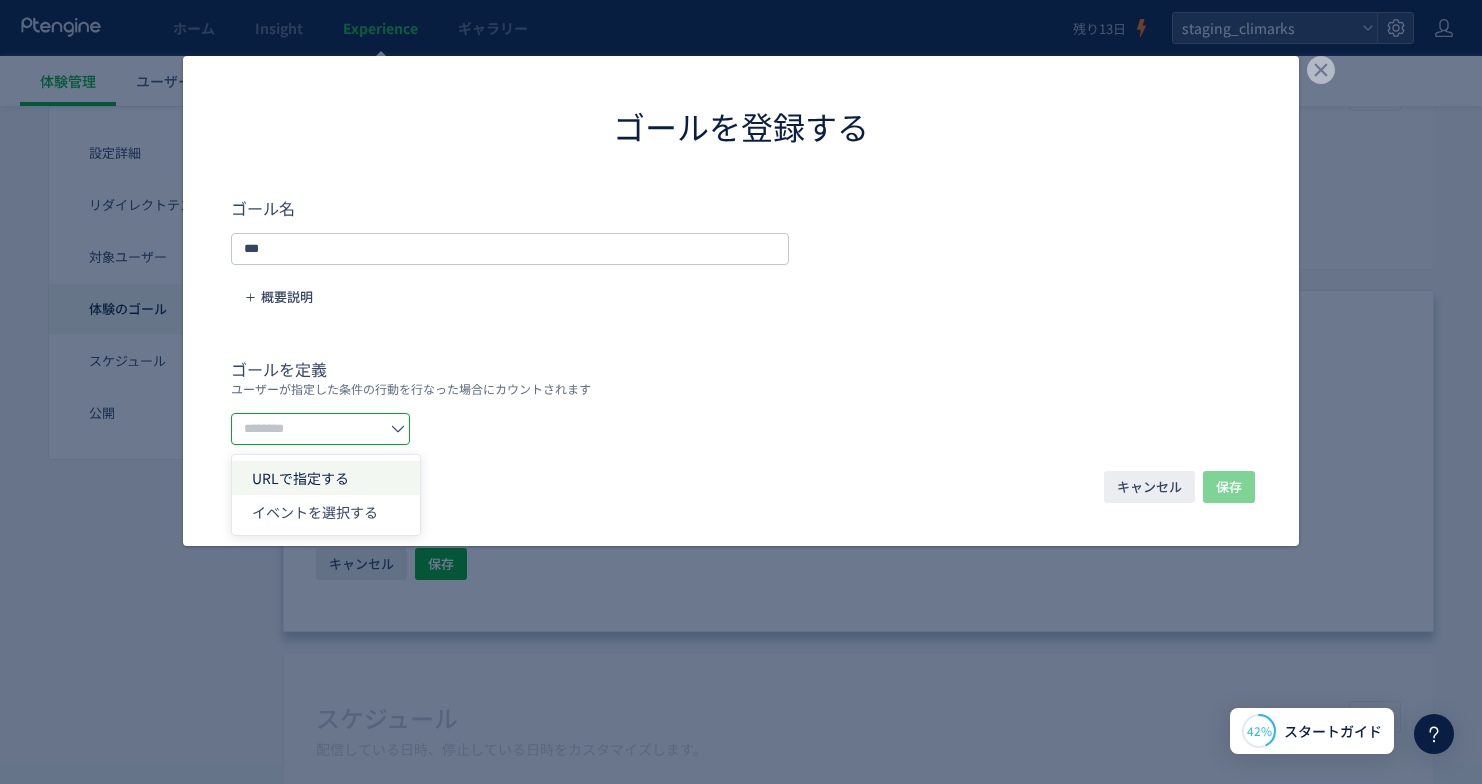 click on "URLで指定する" 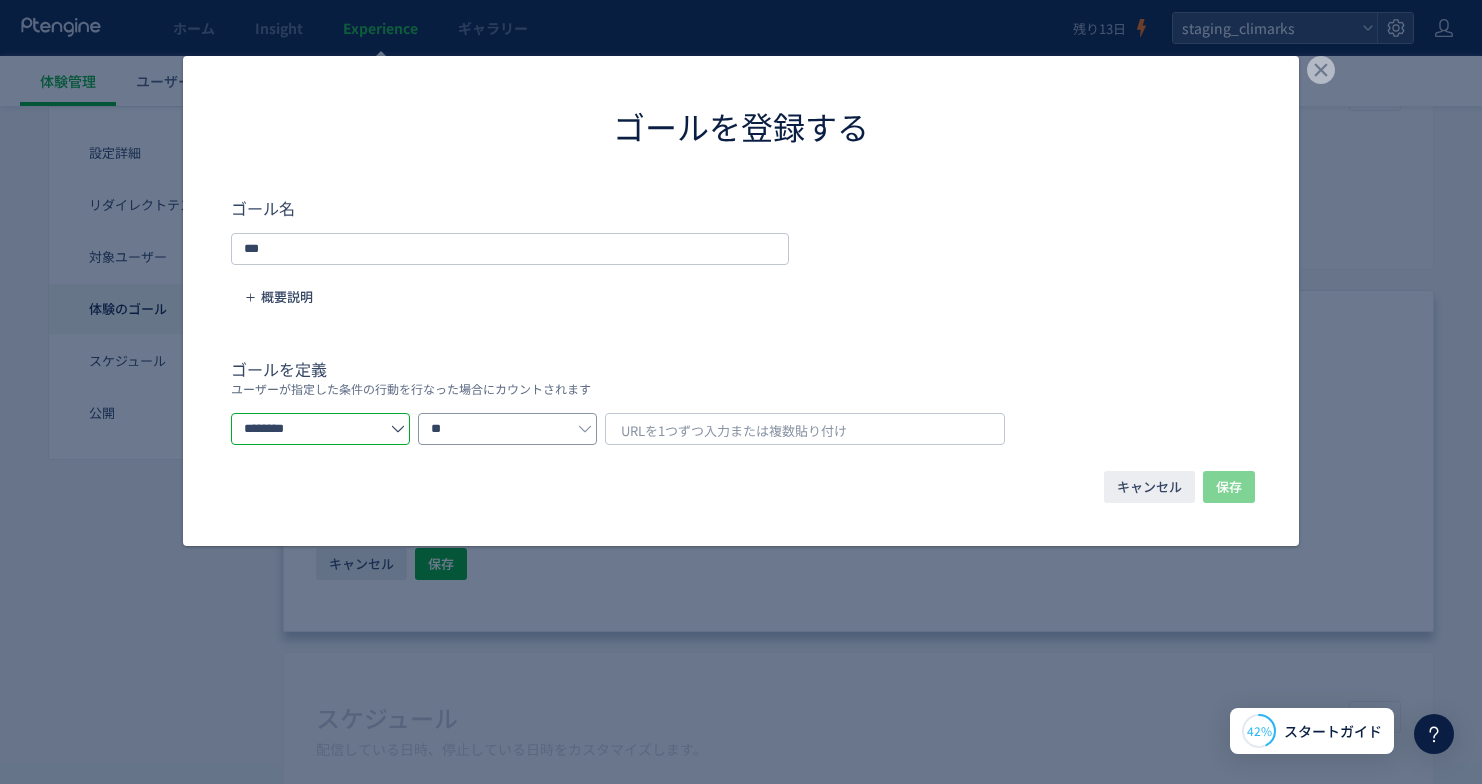 click at bounding box center (585, 429) 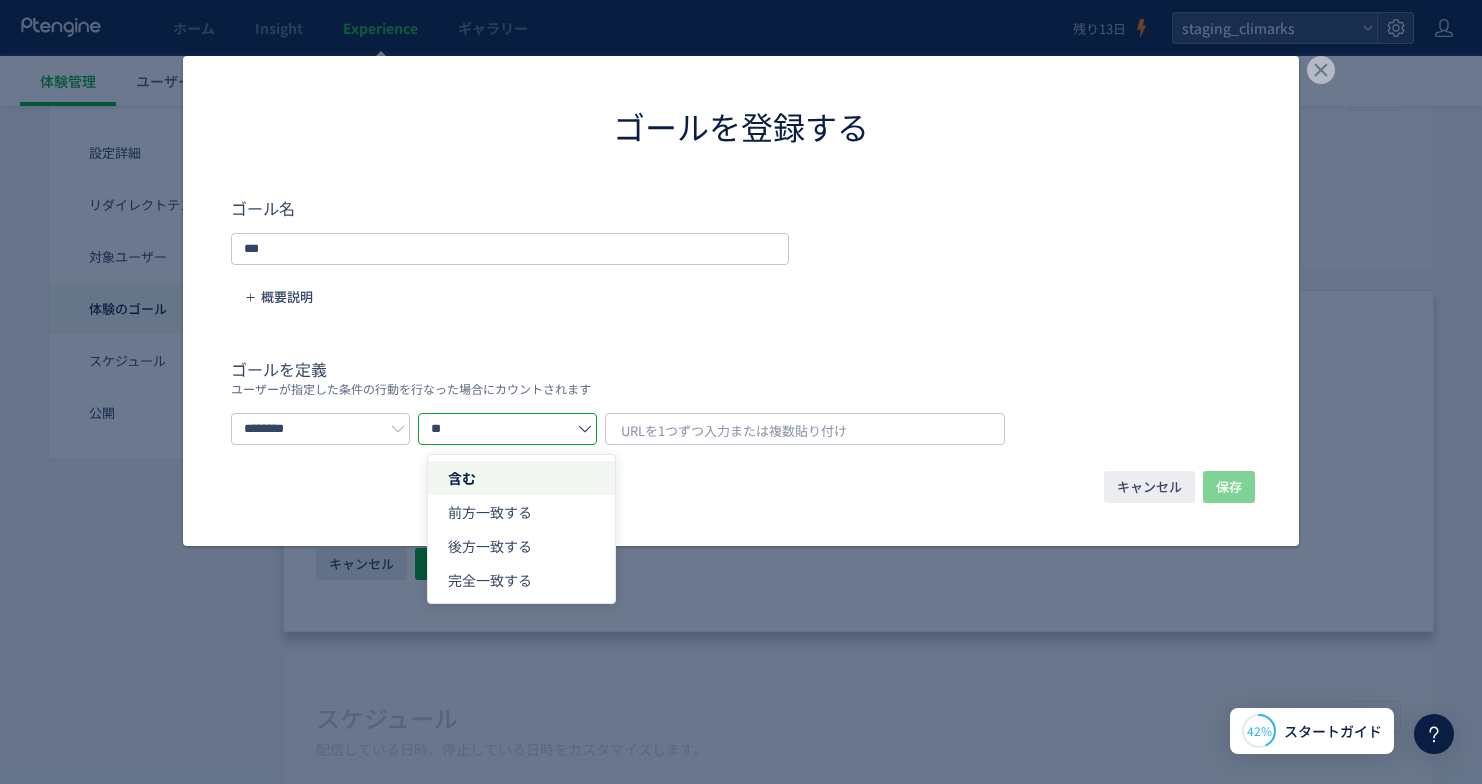 click on "ユーザーが指定した条件の行動を行なった場合にカウントされます" 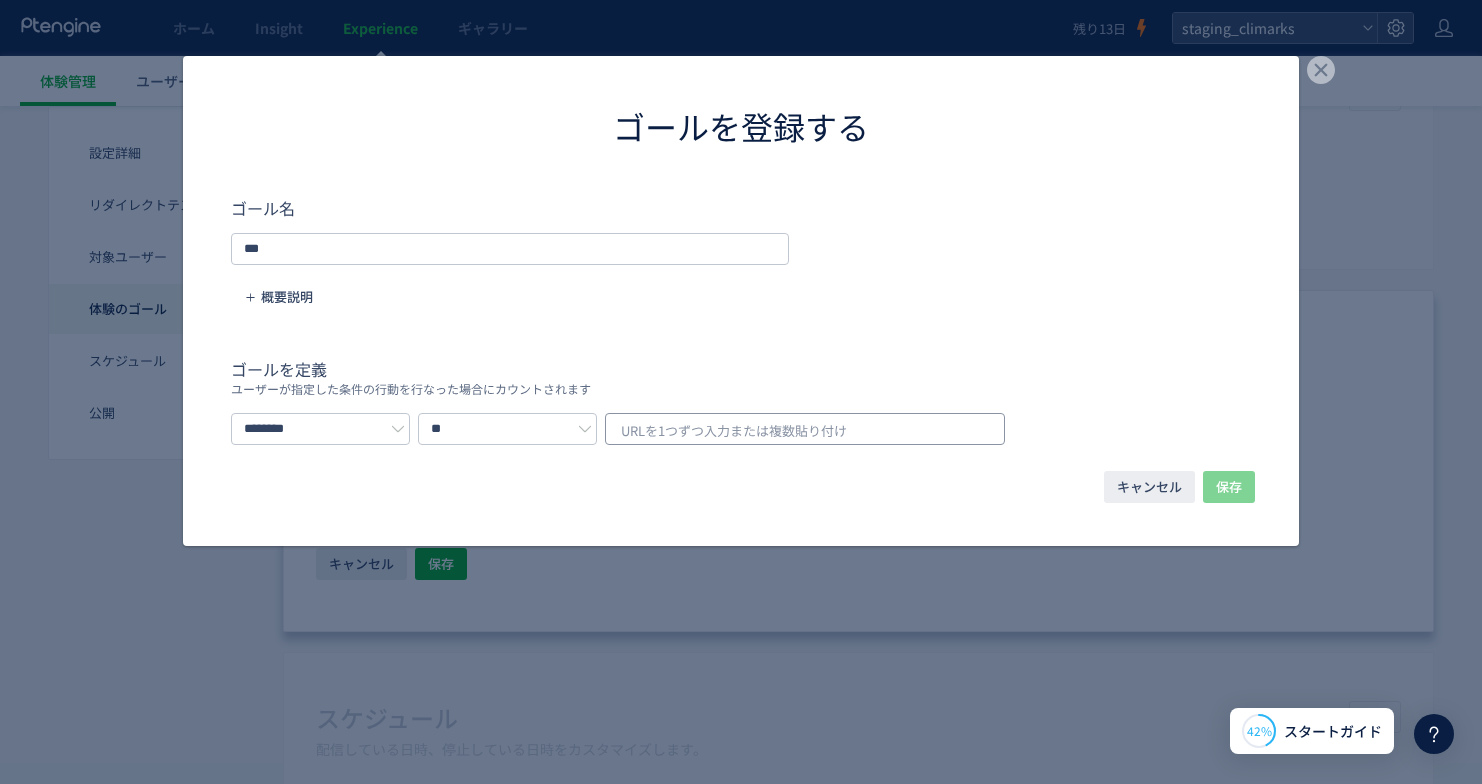 click on "URLを1つずつ入力または複数貼り付け" at bounding box center [734, 431] 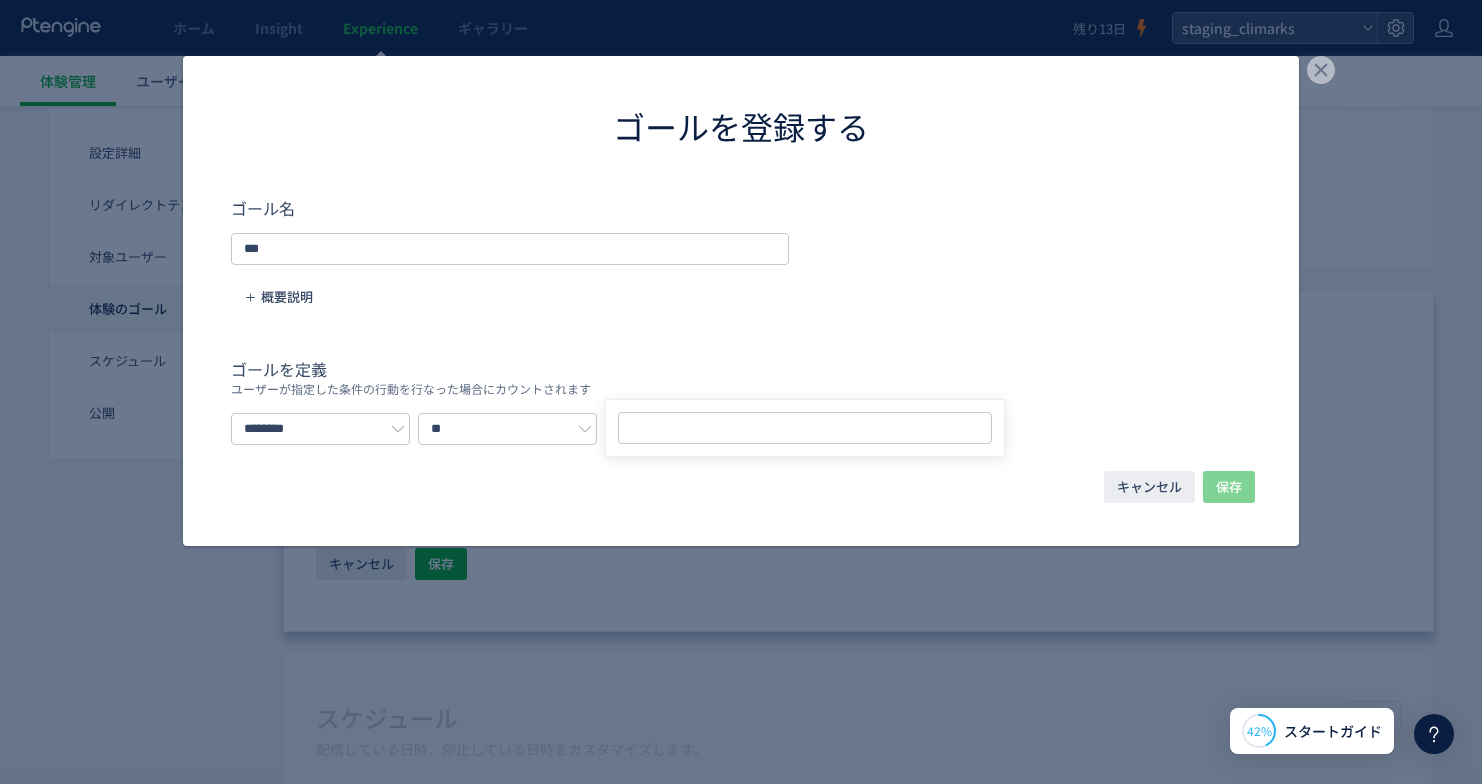 click on "ユーザーが指定した条件の行動を行なった場合にカウントされます" 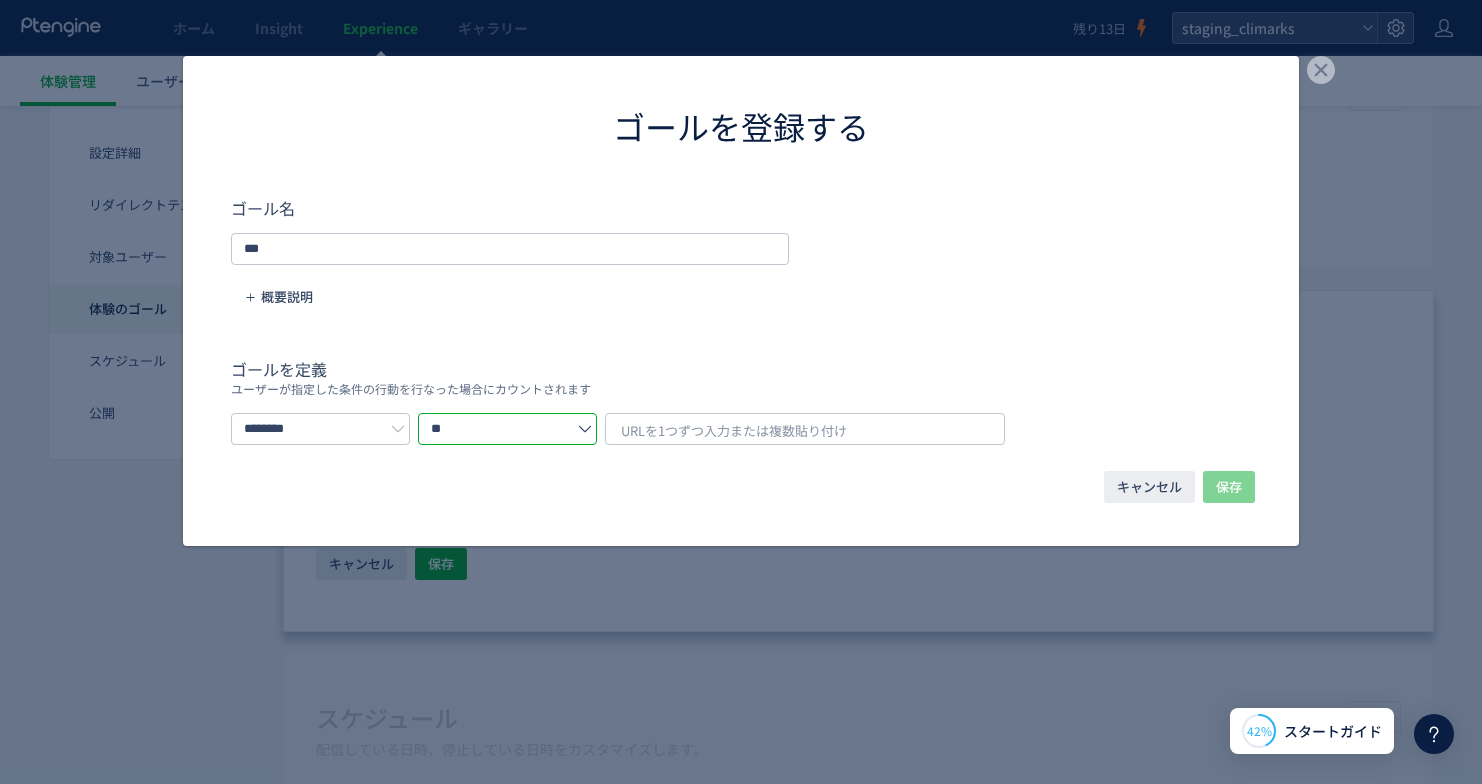click on "**" 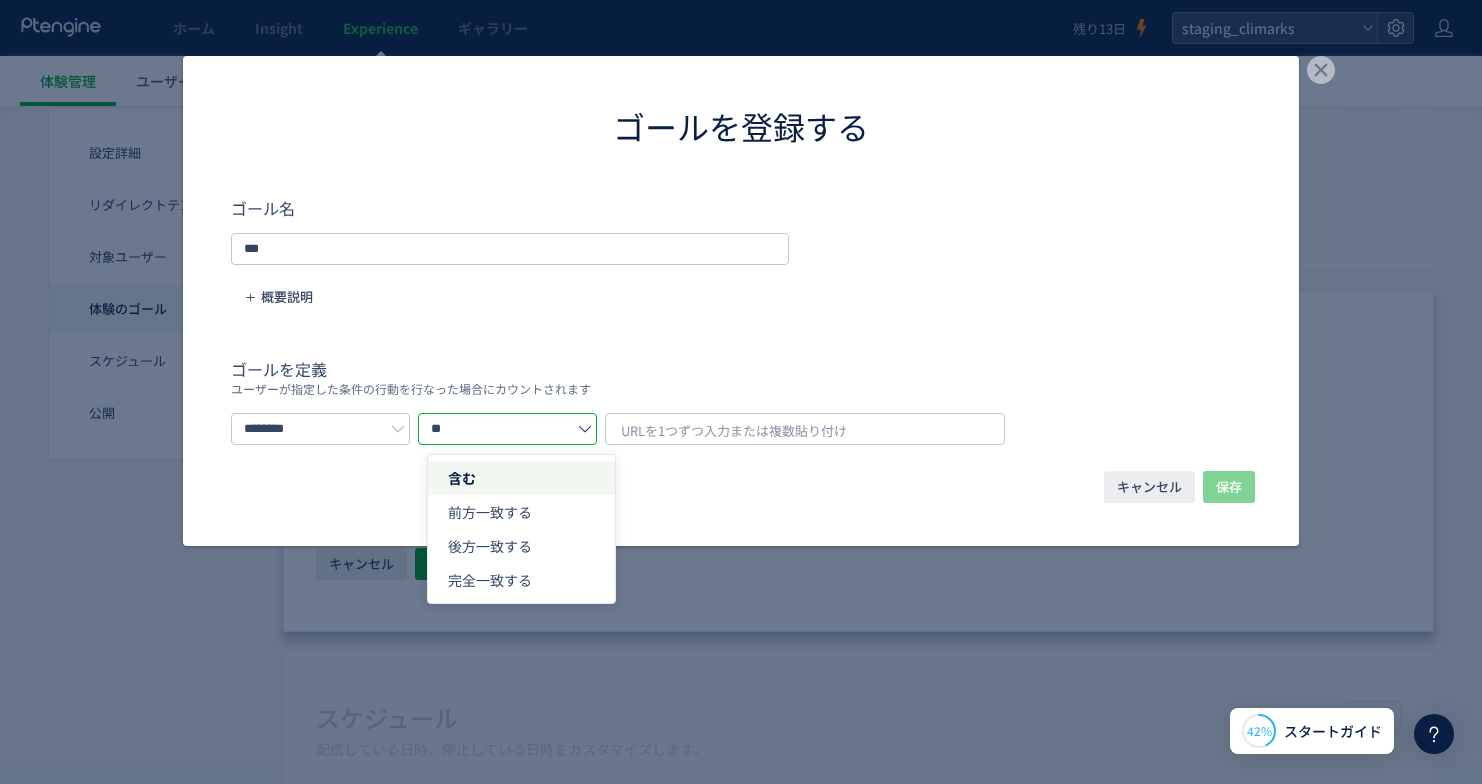 click on "ゴール名 *** 概要説明 ゴールを定義 ユーザーが指定した条件の行動を行なった場合にカウントされます ******** ** URLを1つずつ入力または複数貼り付け" at bounding box center [741, 320] 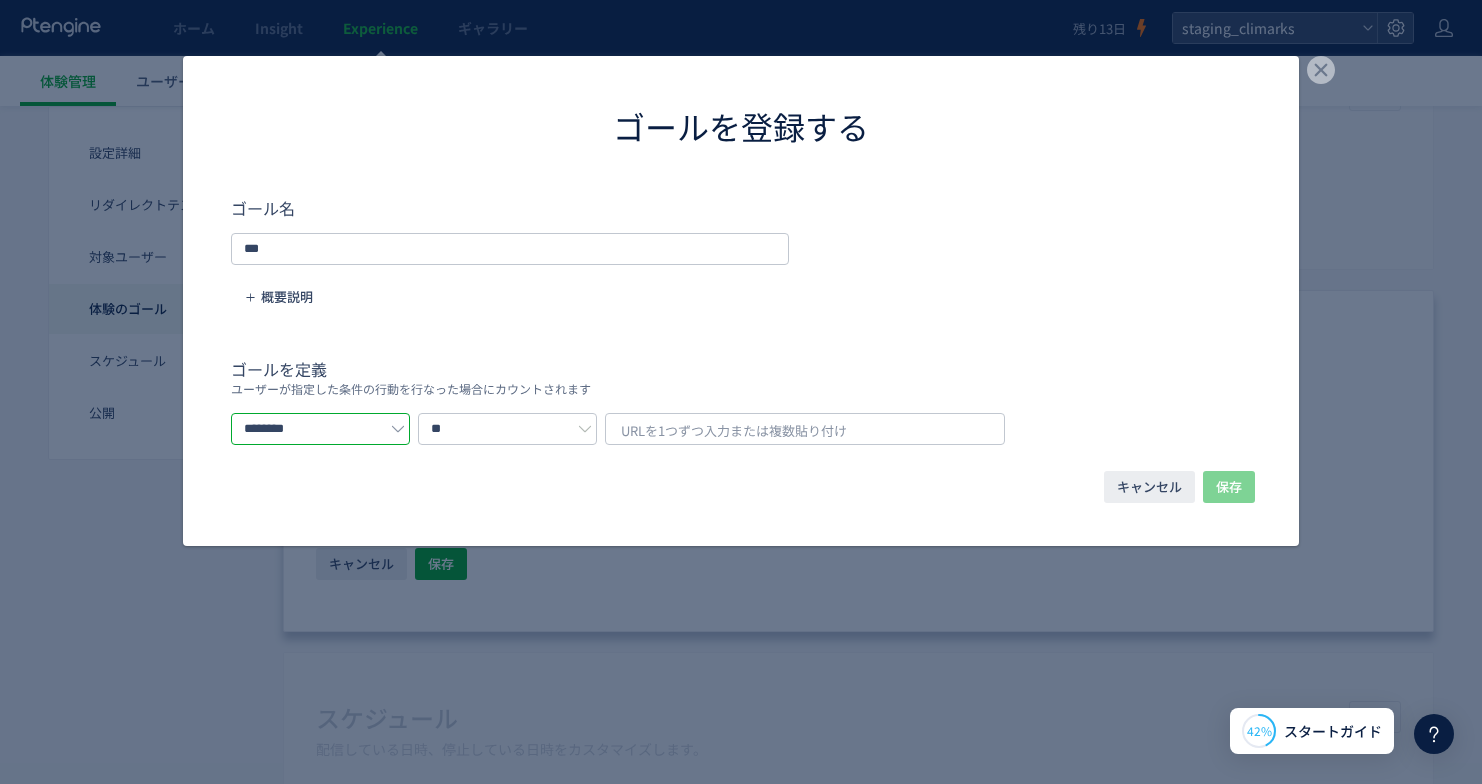click on "********" 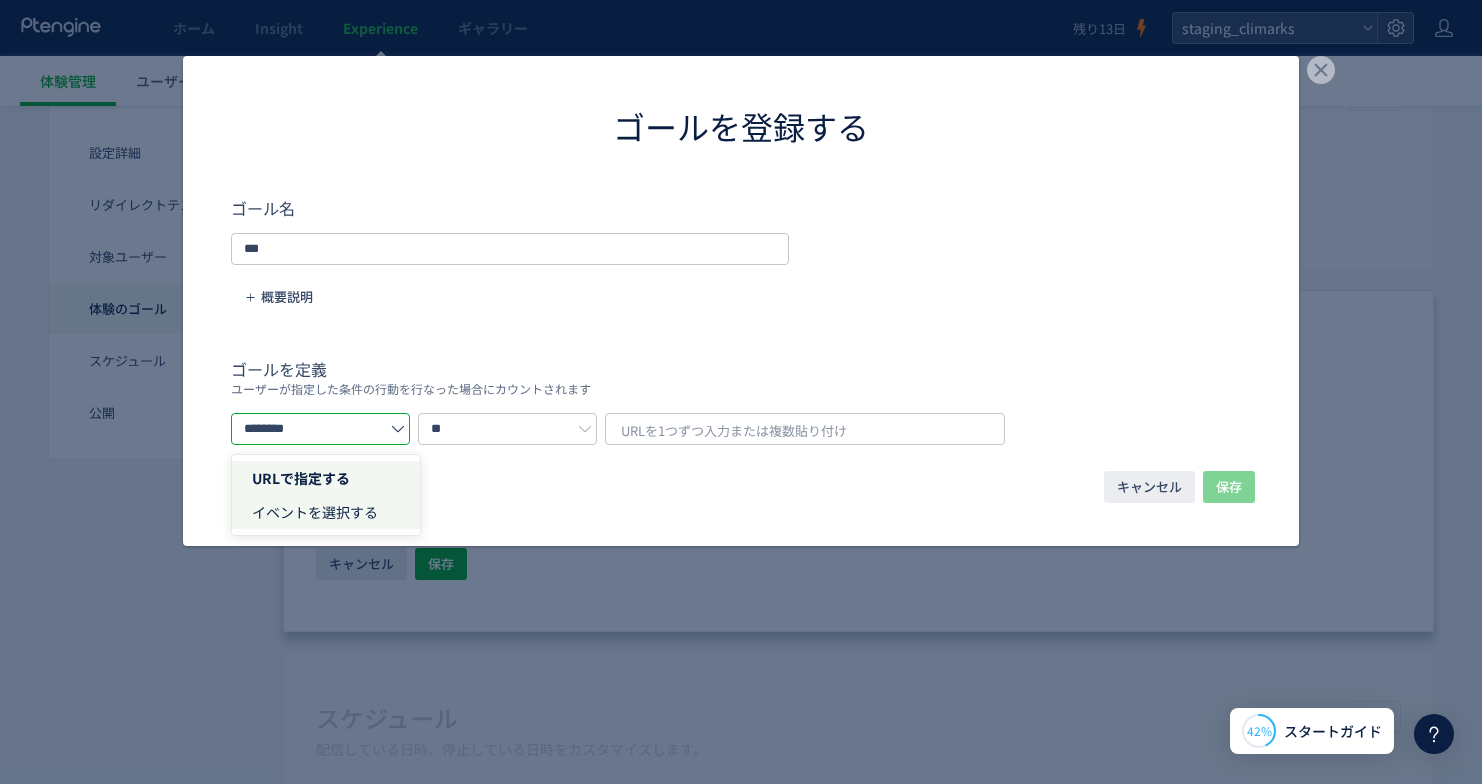click on "イベントを選択する" 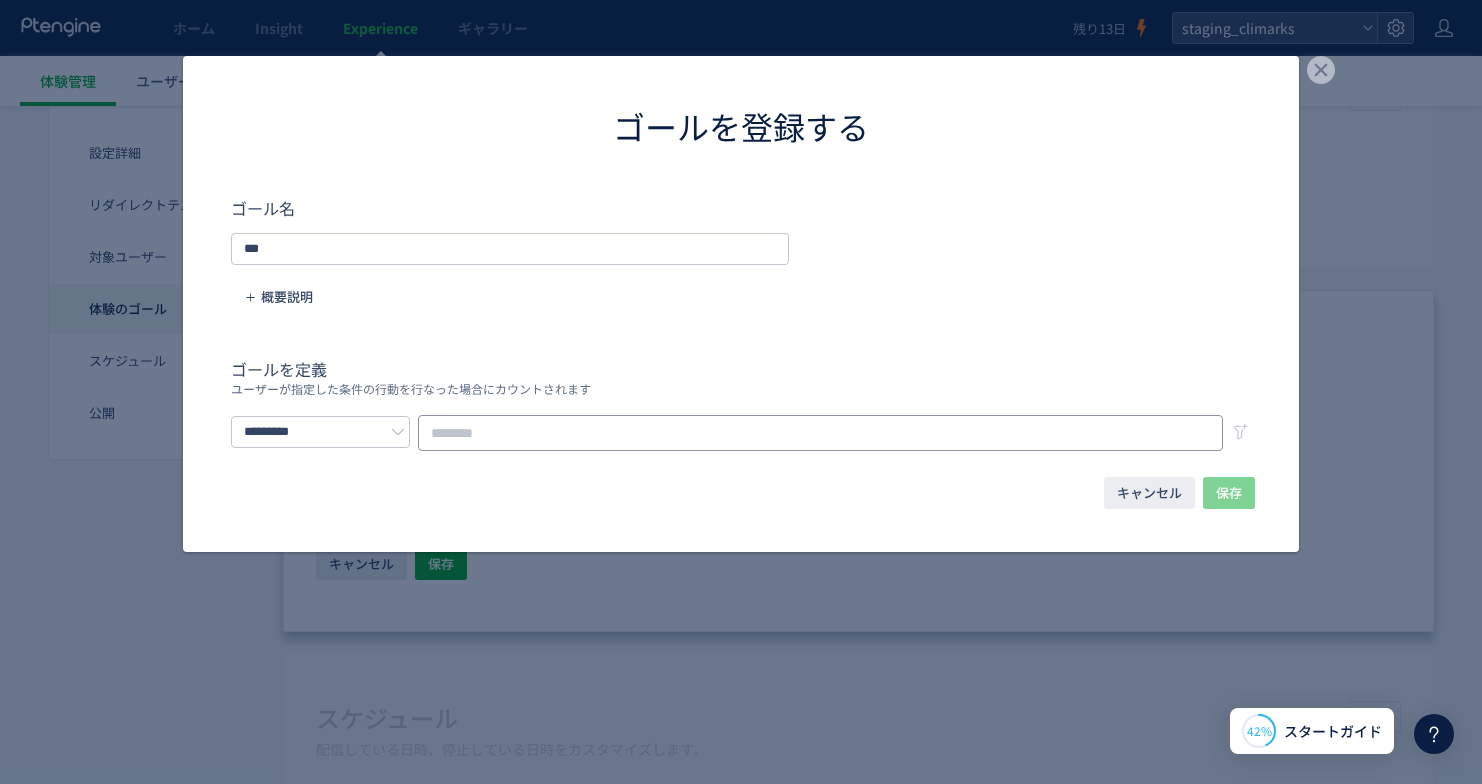 click 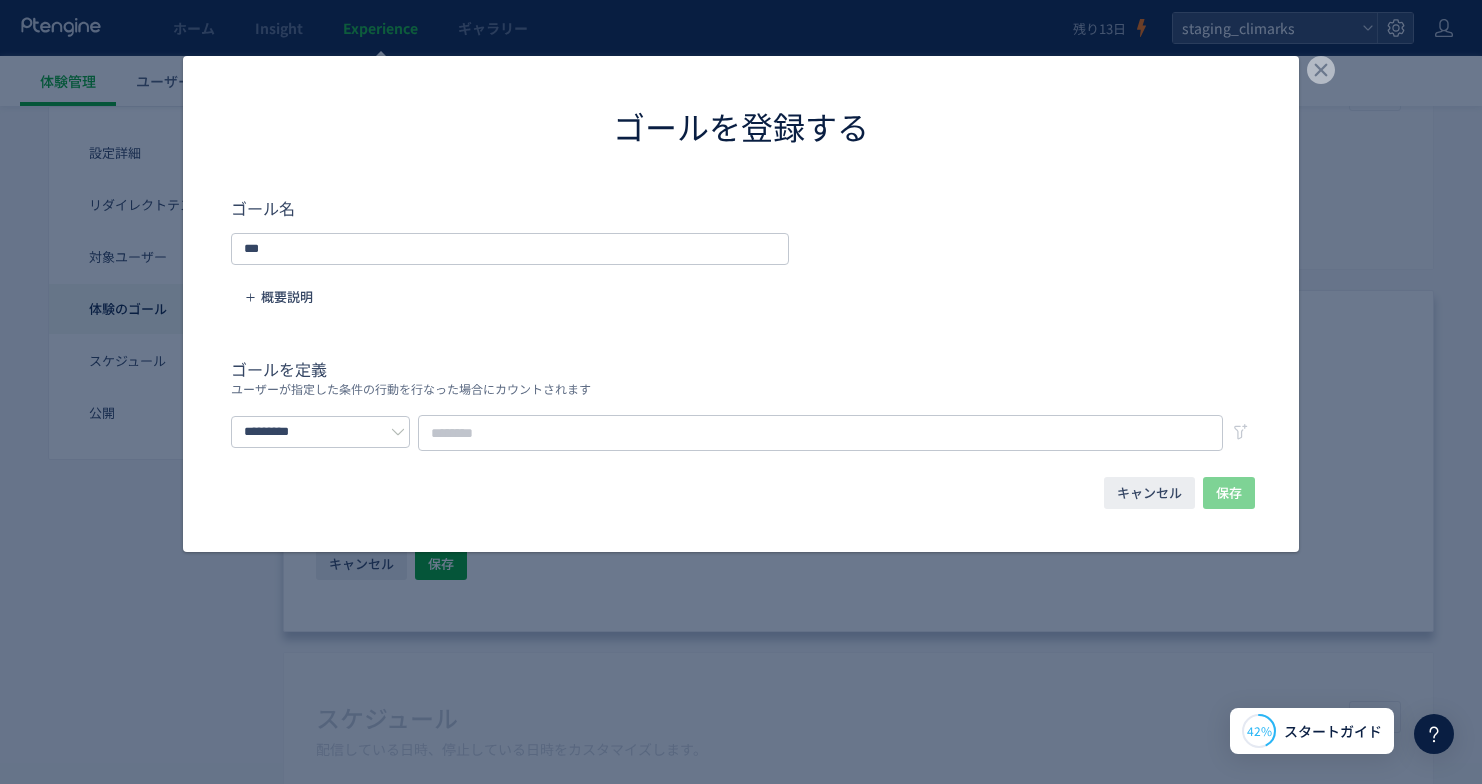 click on "キャンセル 保存" at bounding box center (741, 509) 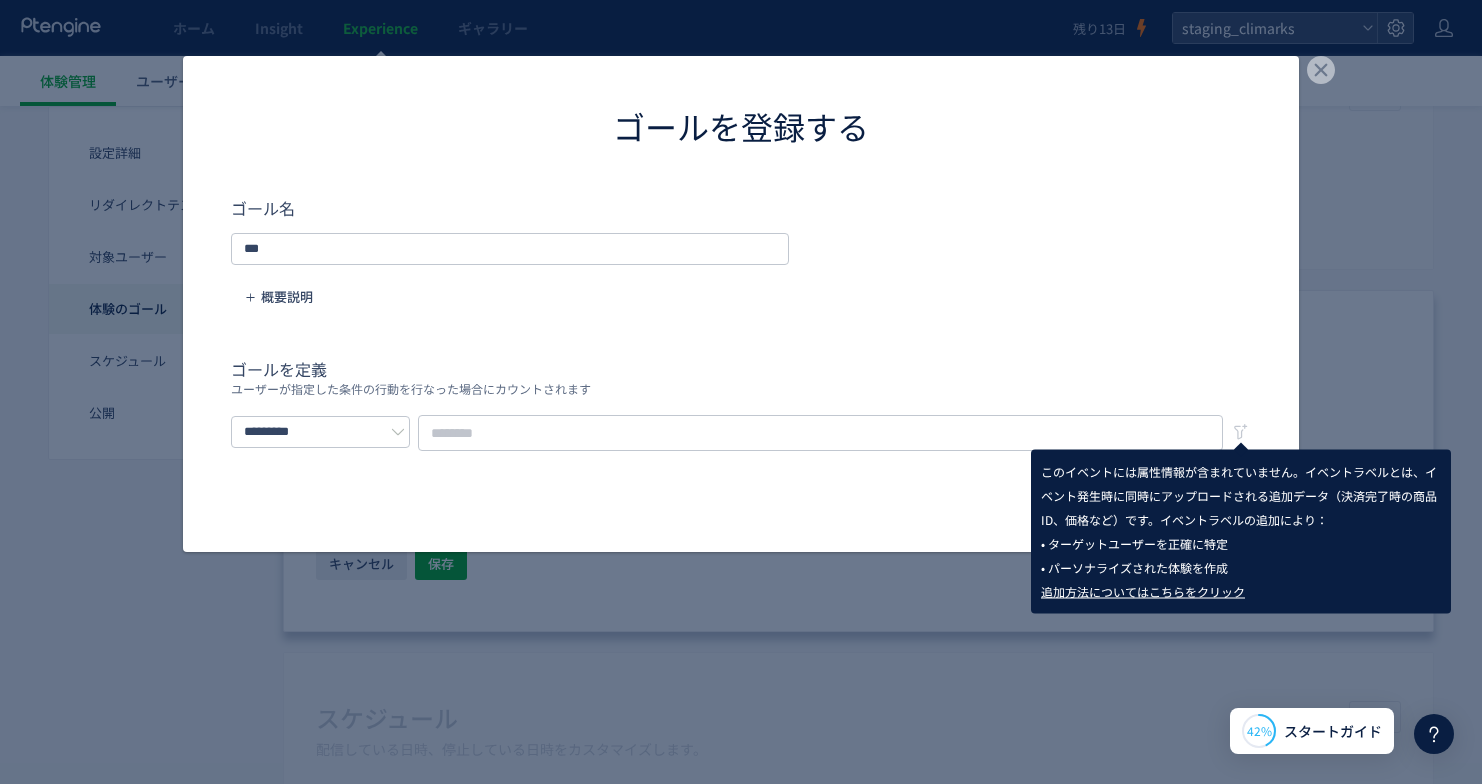 click on "ゴール名 *** 概要説明 ゴールを定義 ユーザーが指定した条件の行動を行なった場合にカウントされます *********" at bounding box center (741, 323) 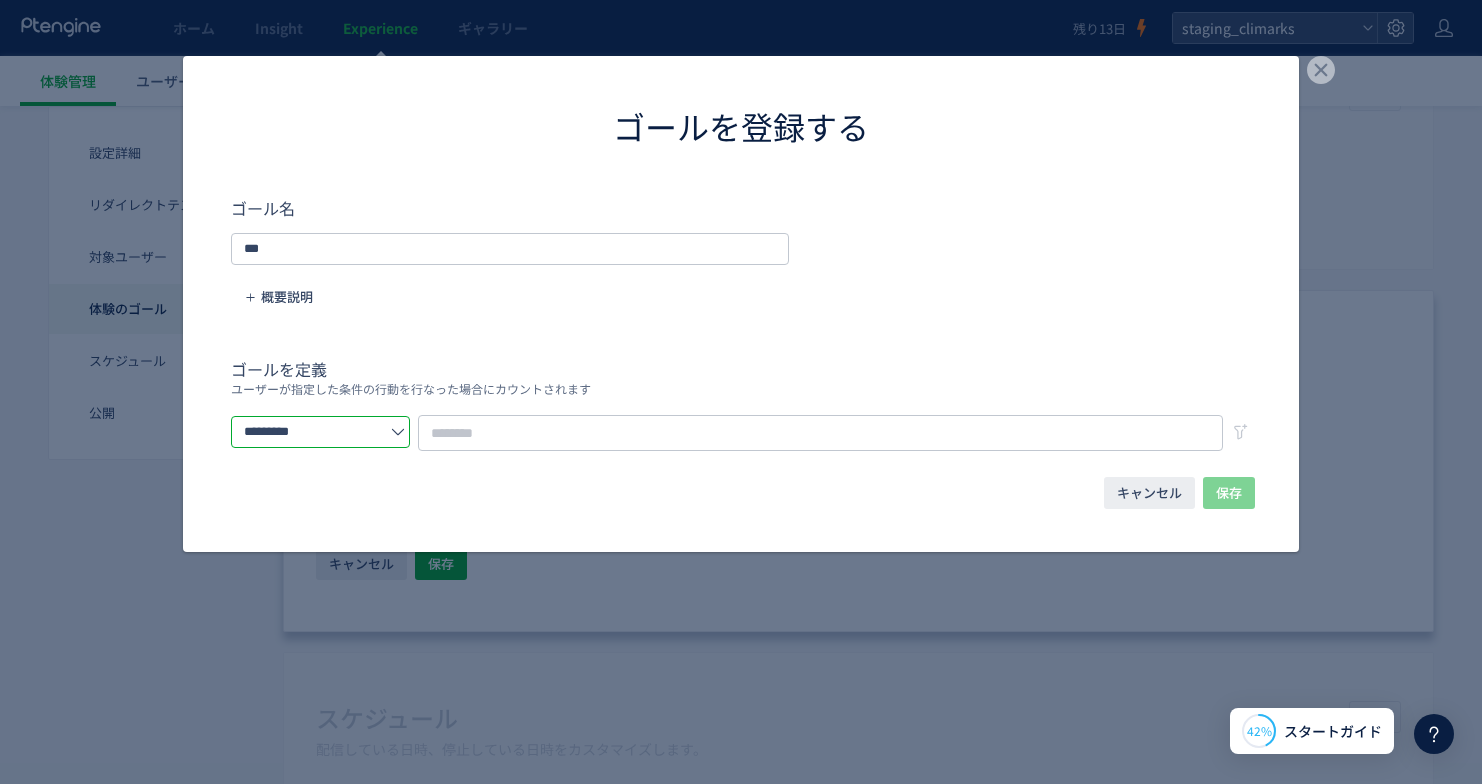 click on "*********" 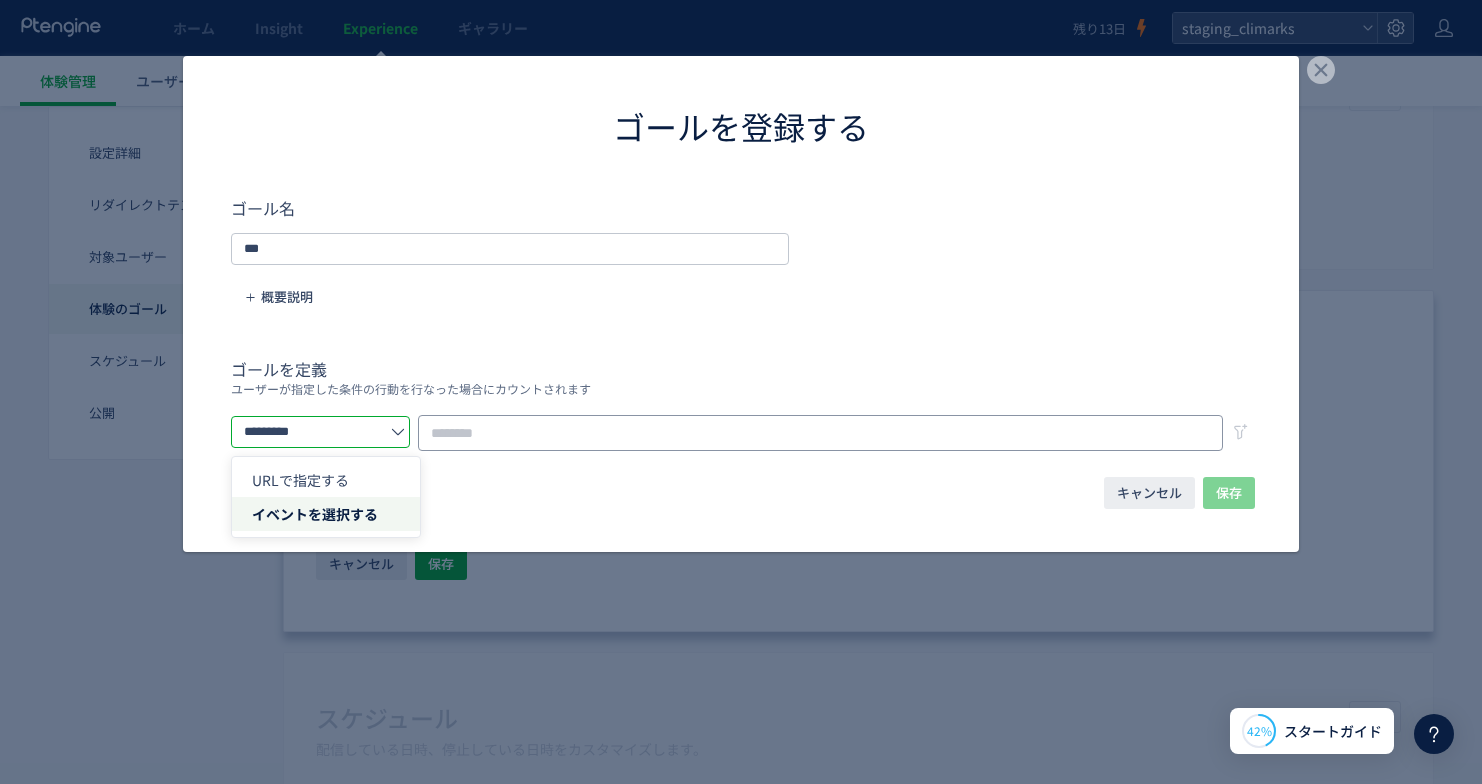 click 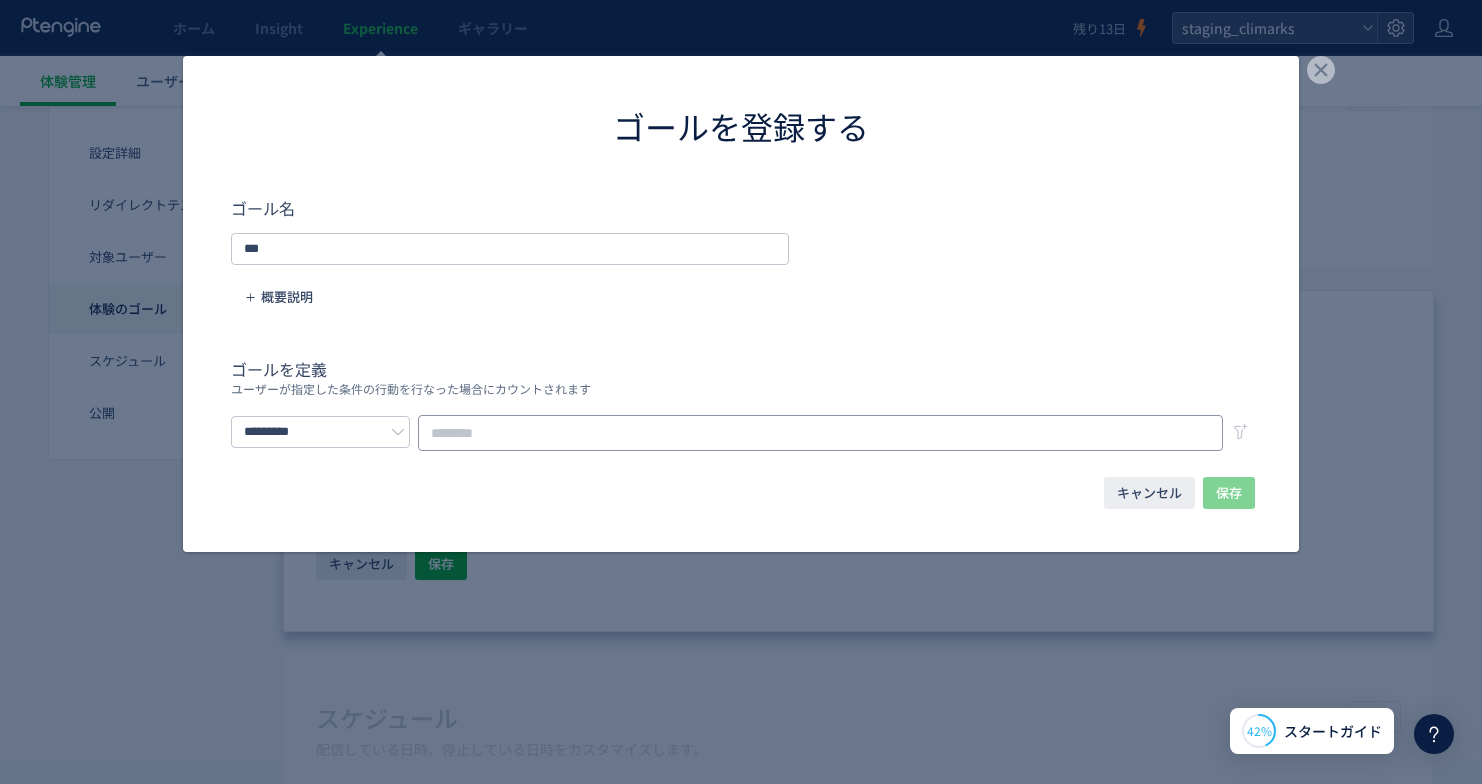 click 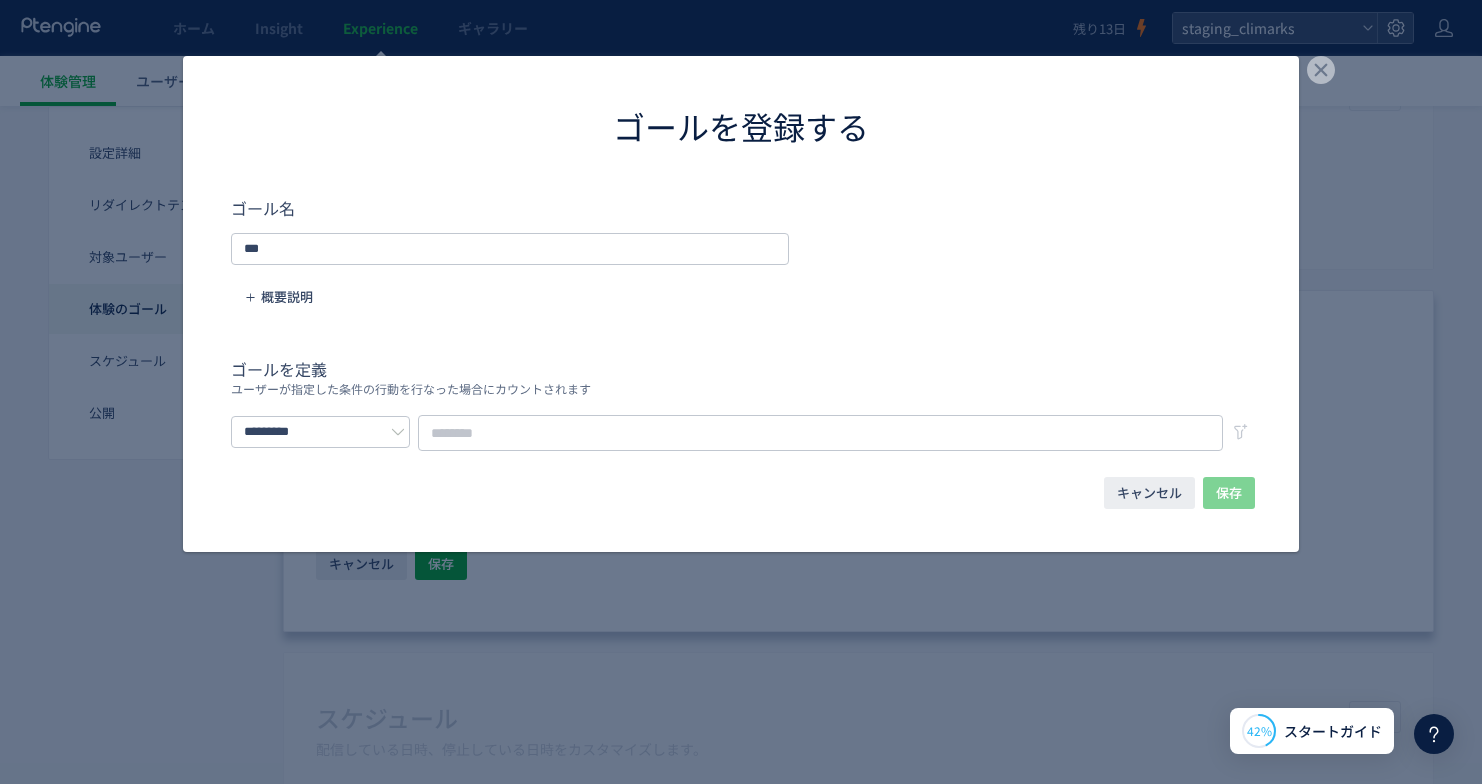 click on "キャンセル 保存" at bounding box center [741, 509] 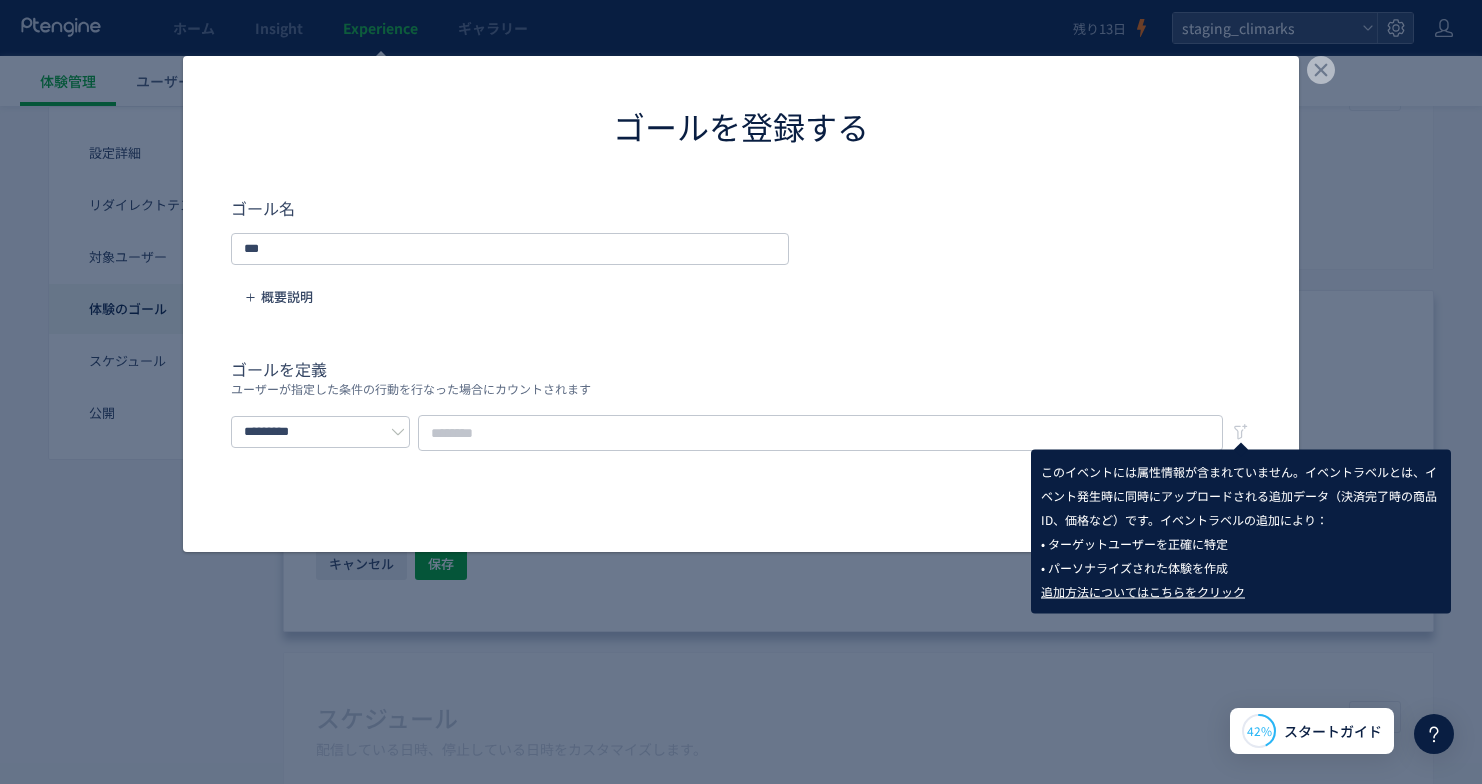 click 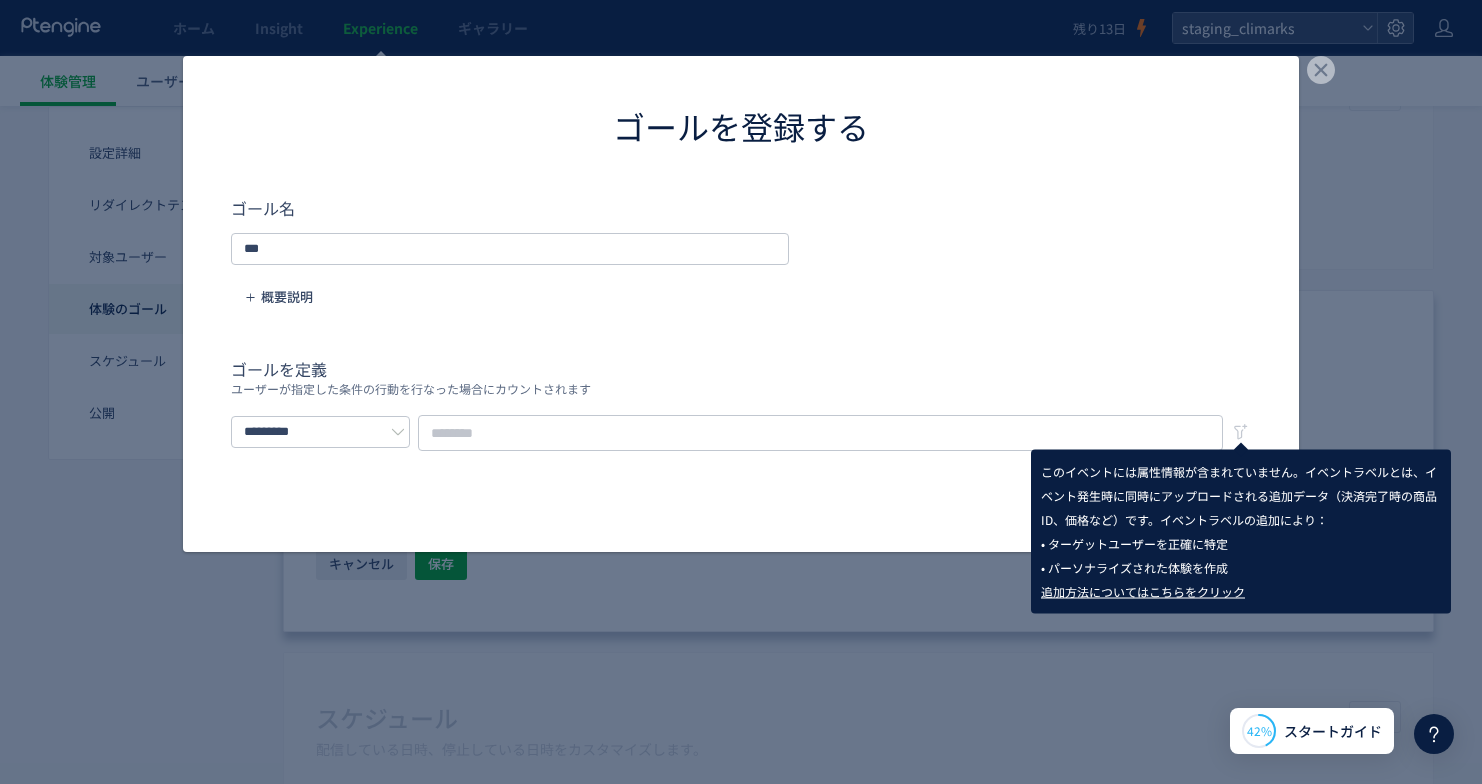 click on "追加方法についてはこちらをクリック" at bounding box center (1143, 591) 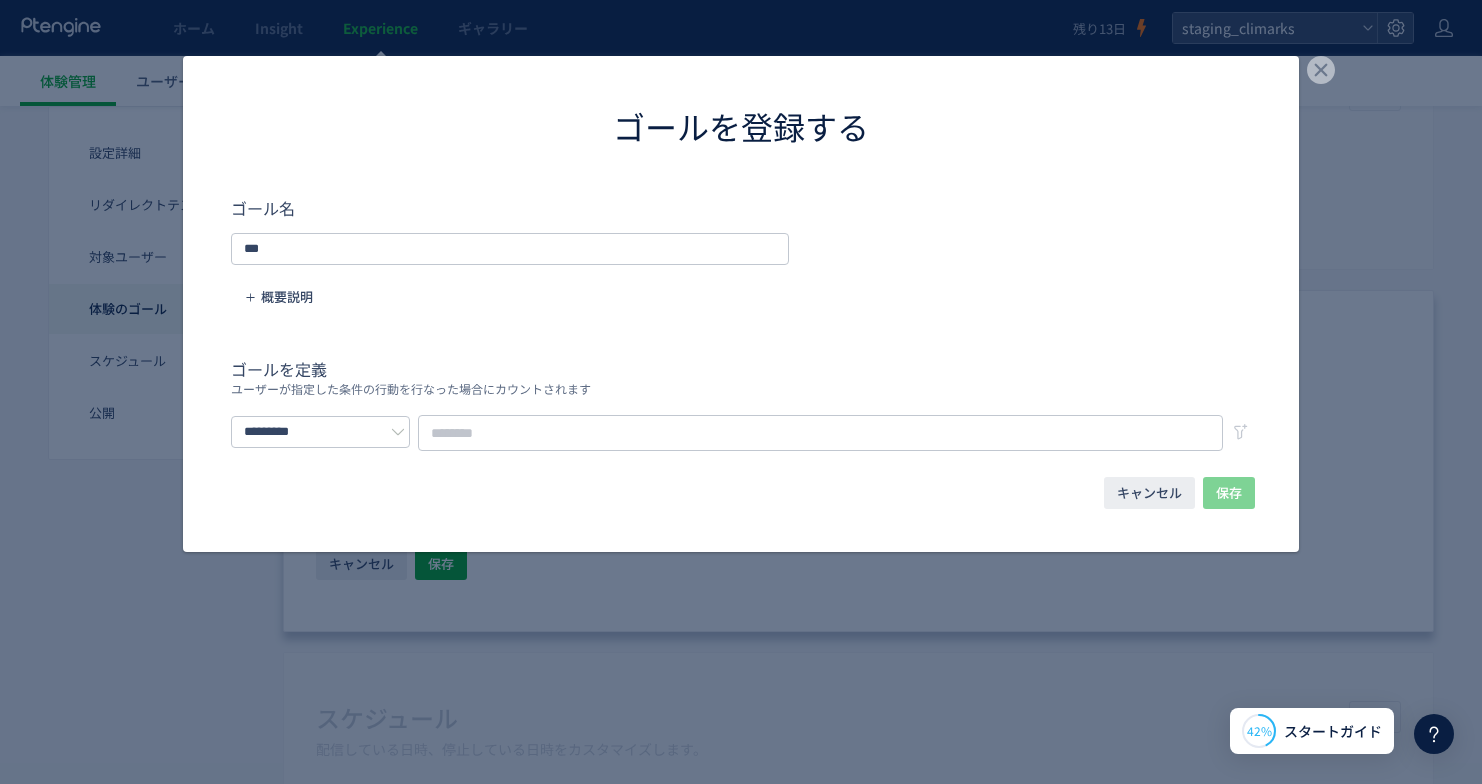 click on "*********" 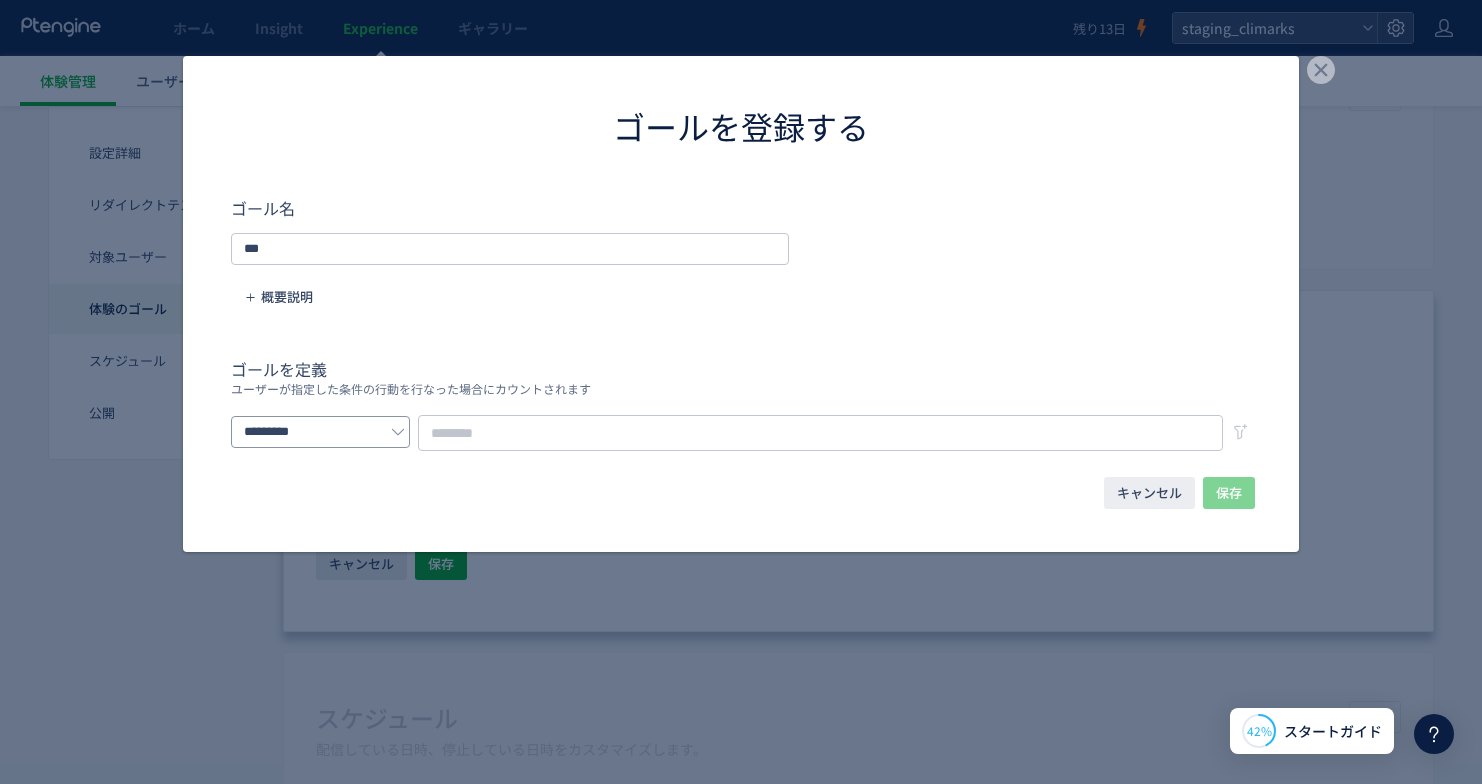 click 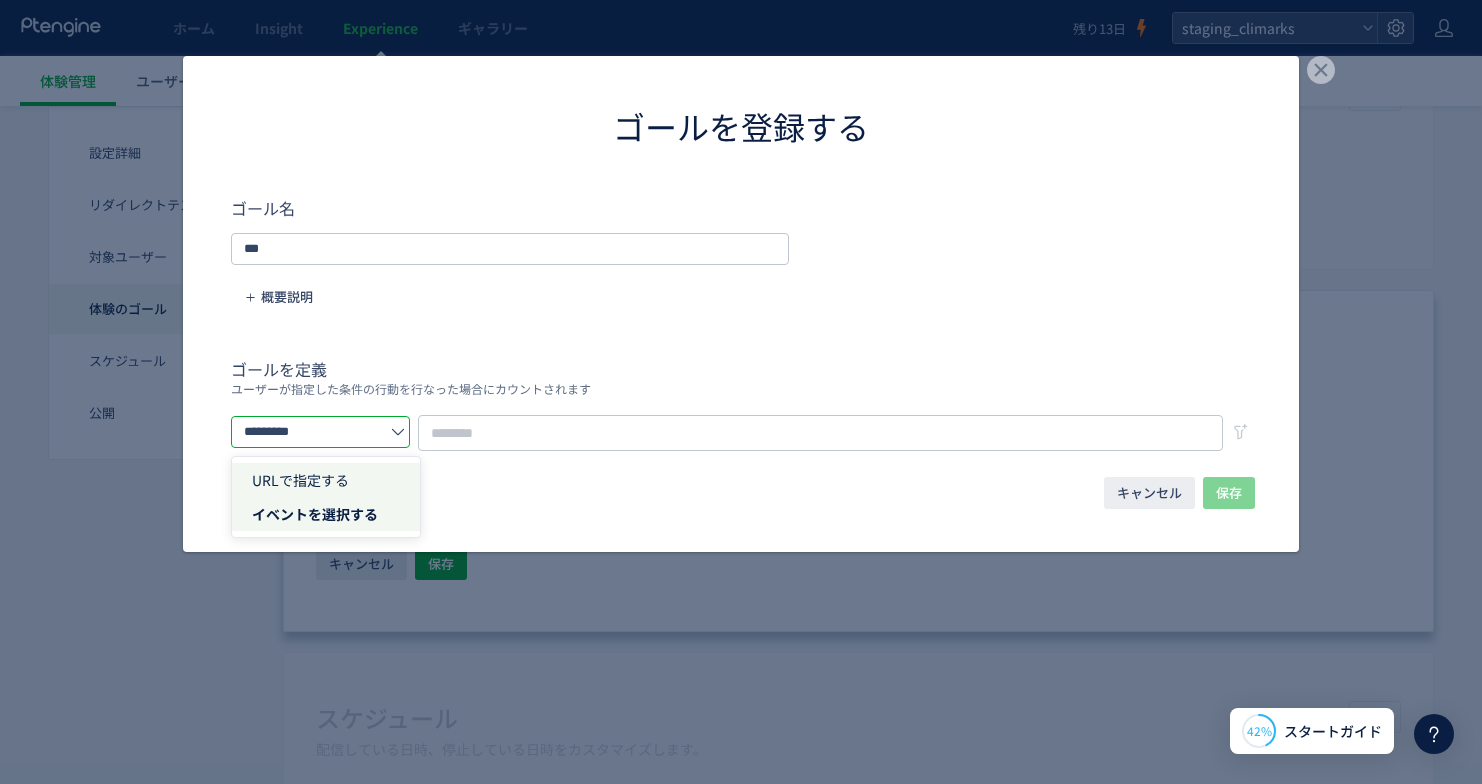 click on "URLで指定する" 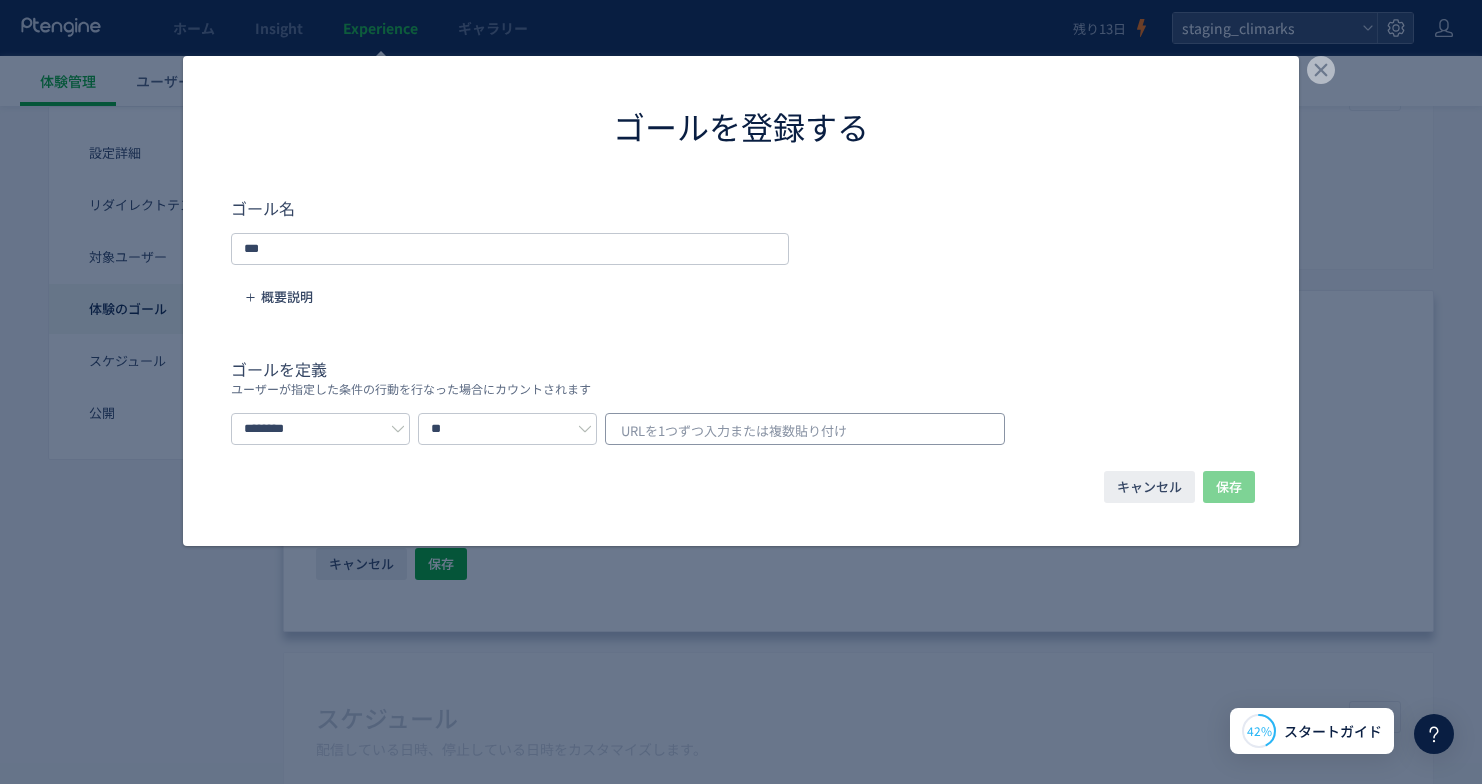click on "URLを1つずつ入力または複数貼り付け" at bounding box center [734, 431] 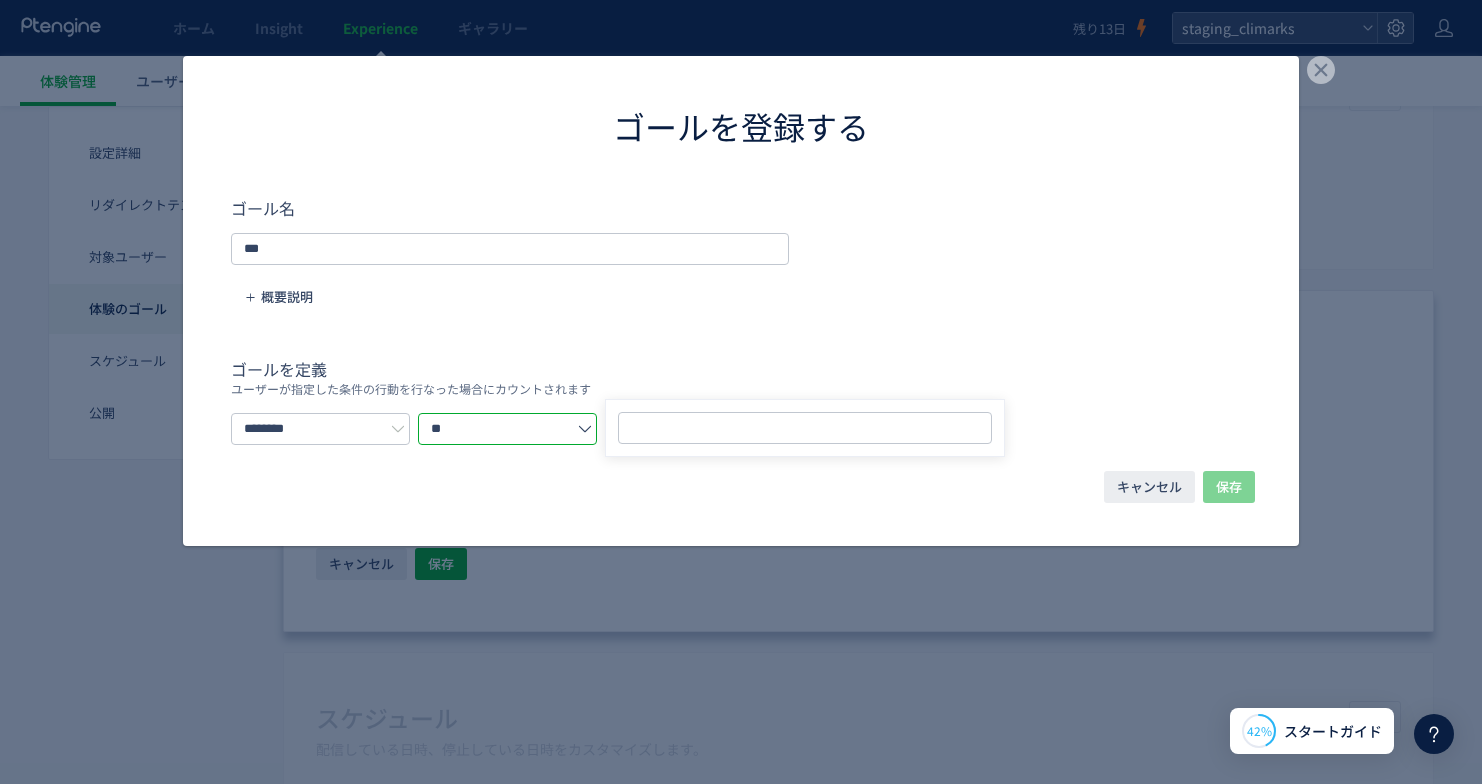 click on "**" 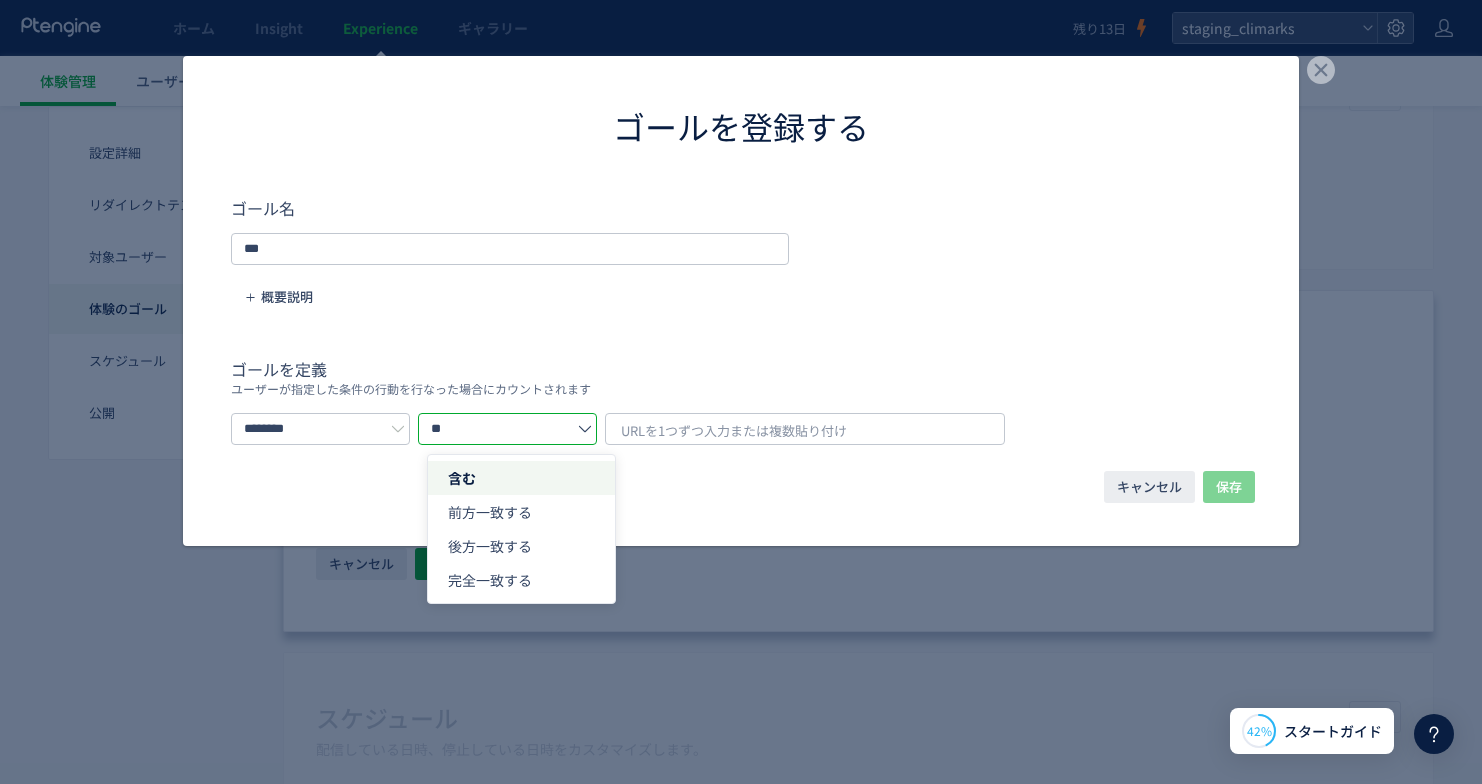 click on "ユーザーが指定した条件の行動を行なった場合にカウントされます" 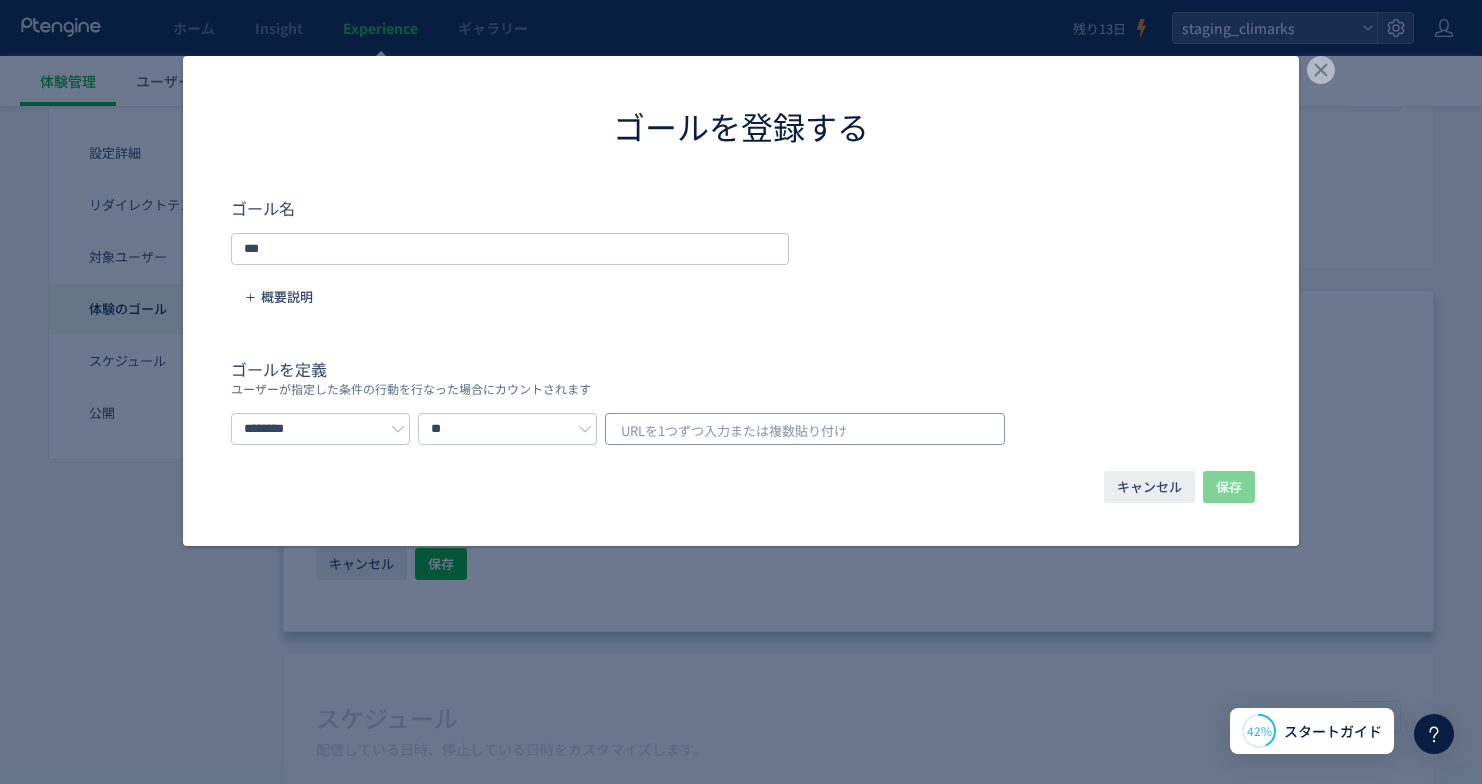 click on "URLを1つずつ入力または複数貼り付け" at bounding box center [734, 431] 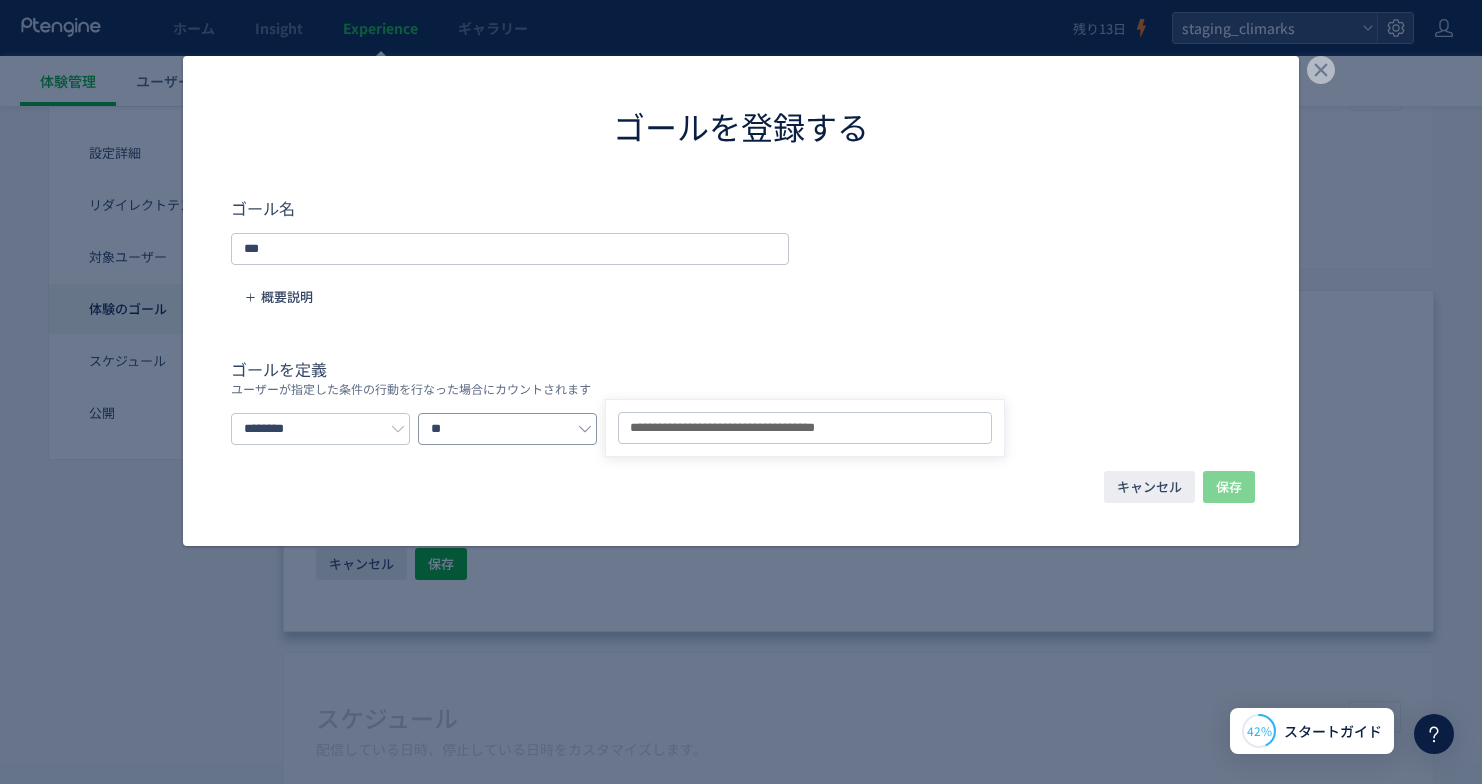 drag, startPoint x: 823, startPoint y: 425, endPoint x: 429, endPoint y: 426, distance: 394.00128 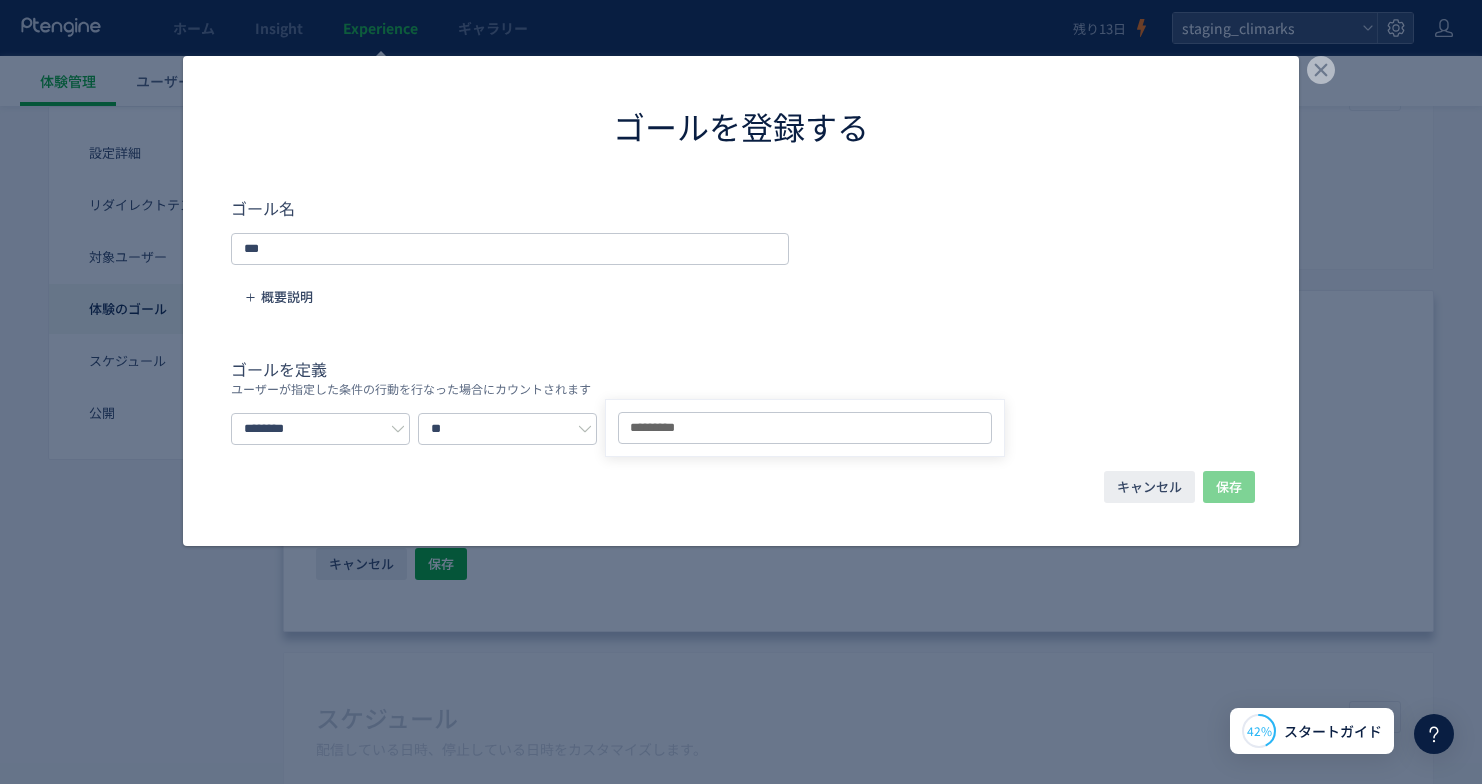 type on "*********" 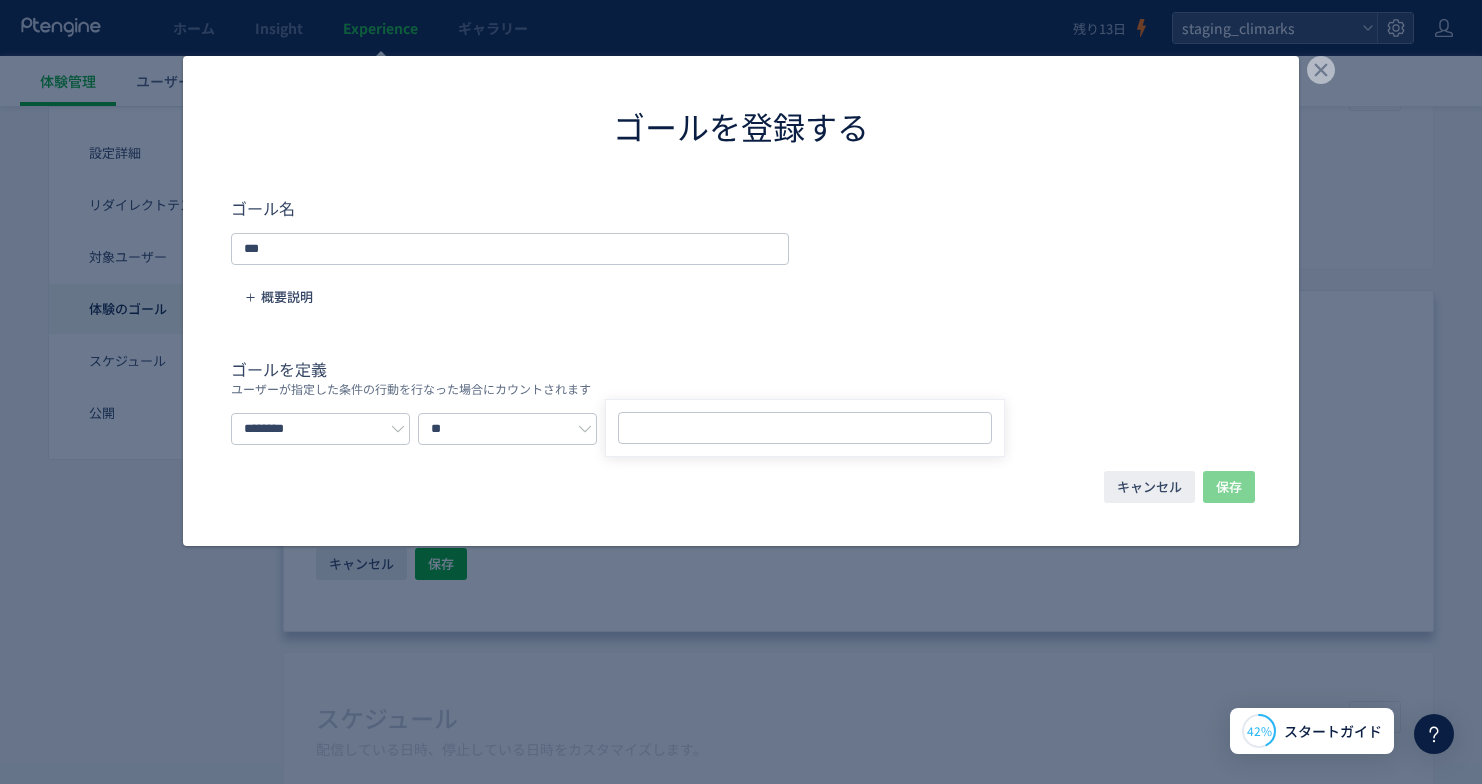 click on "保存" at bounding box center [1229, 487] 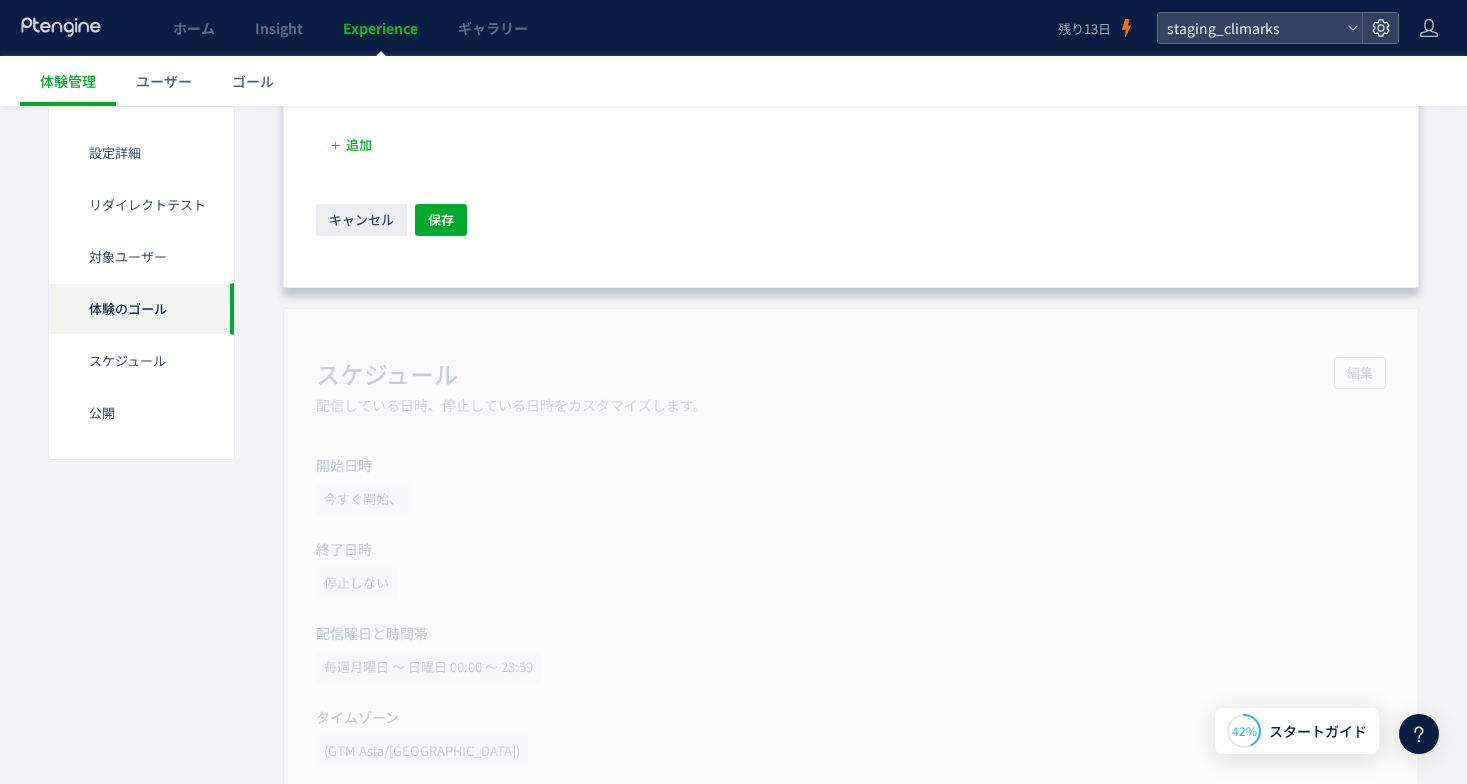 scroll, scrollTop: 1512, scrollLeft: 0, axis: vertical 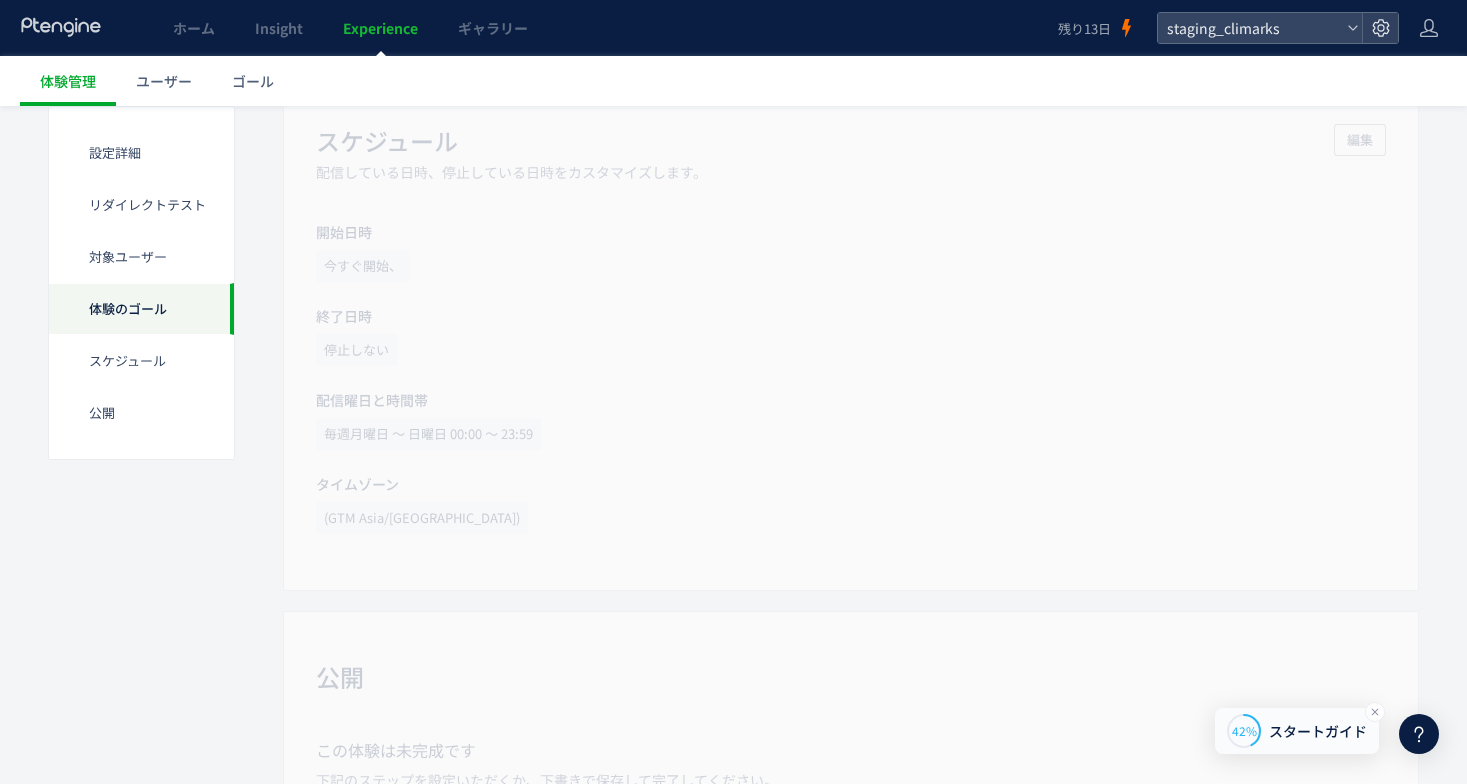click on "42%  スタートガイド" at bounding box center (1297, 731) 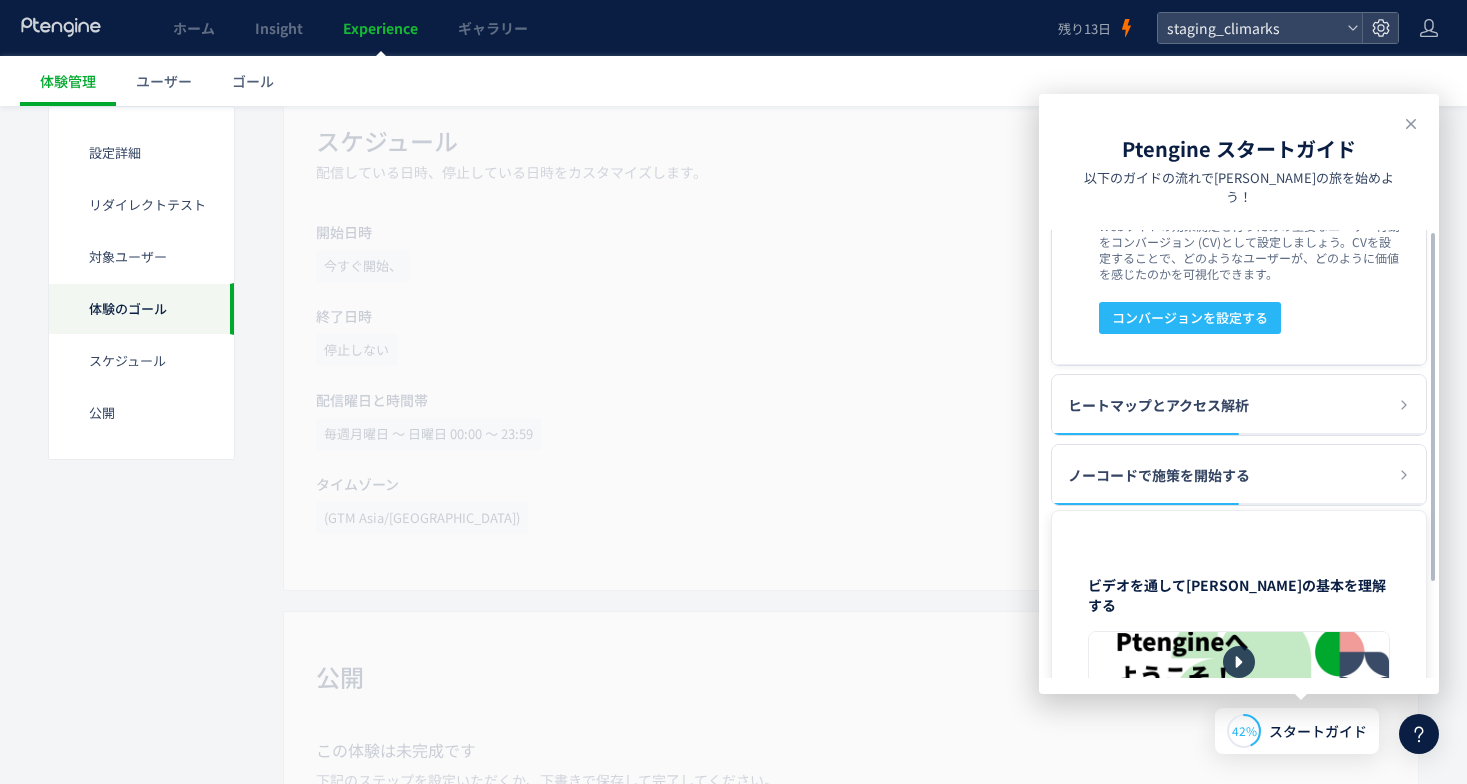 scroll, scrollTop: 160, scrollLeft: 0, axis: vertical 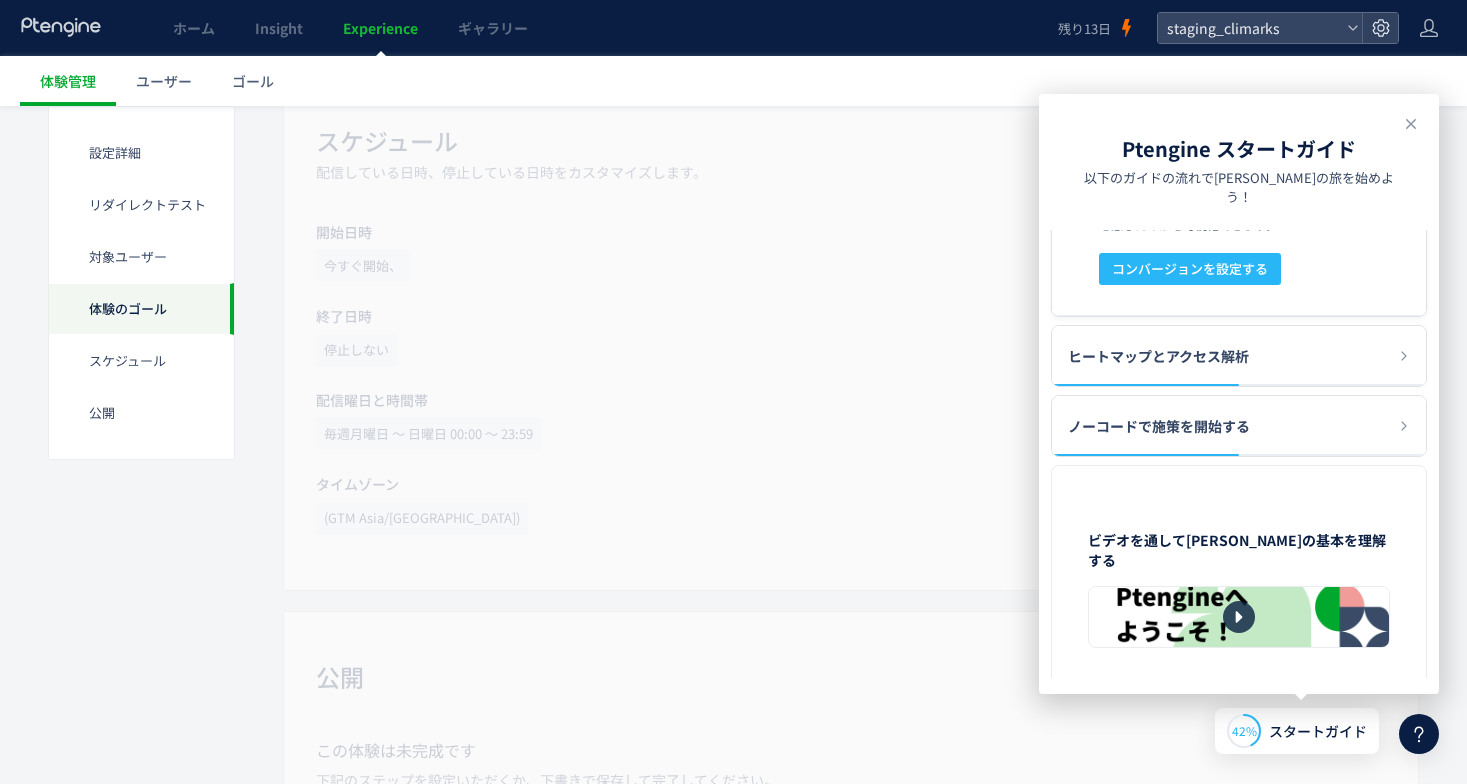 click on "スケジュール​  配信している日時、停止している日時をカスタマイズします。 編集 開始日時 今すぐ開始、 終了日時 停止しない 配信曜日と時間帯 毎週[DATE] 〜 [DATE] 00:00 〜 23:59  タイムゾーン (GTM [GEOGRAPHIC_DATA]/[GEOGRAPHIC_DATA])" at bounding box center [851, 333] 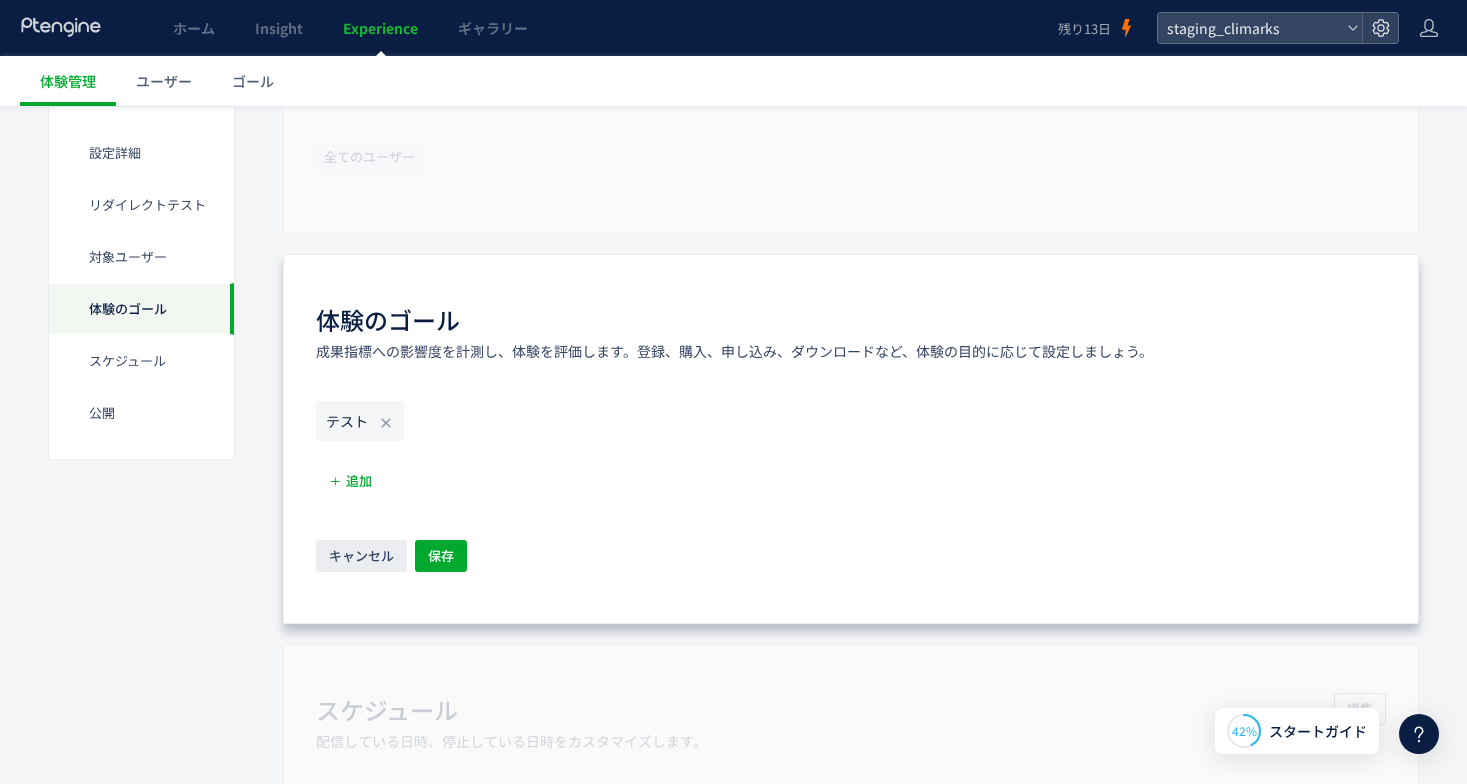 scroll, scrollTop: 928, scrollLeft: 0, axis: vertical 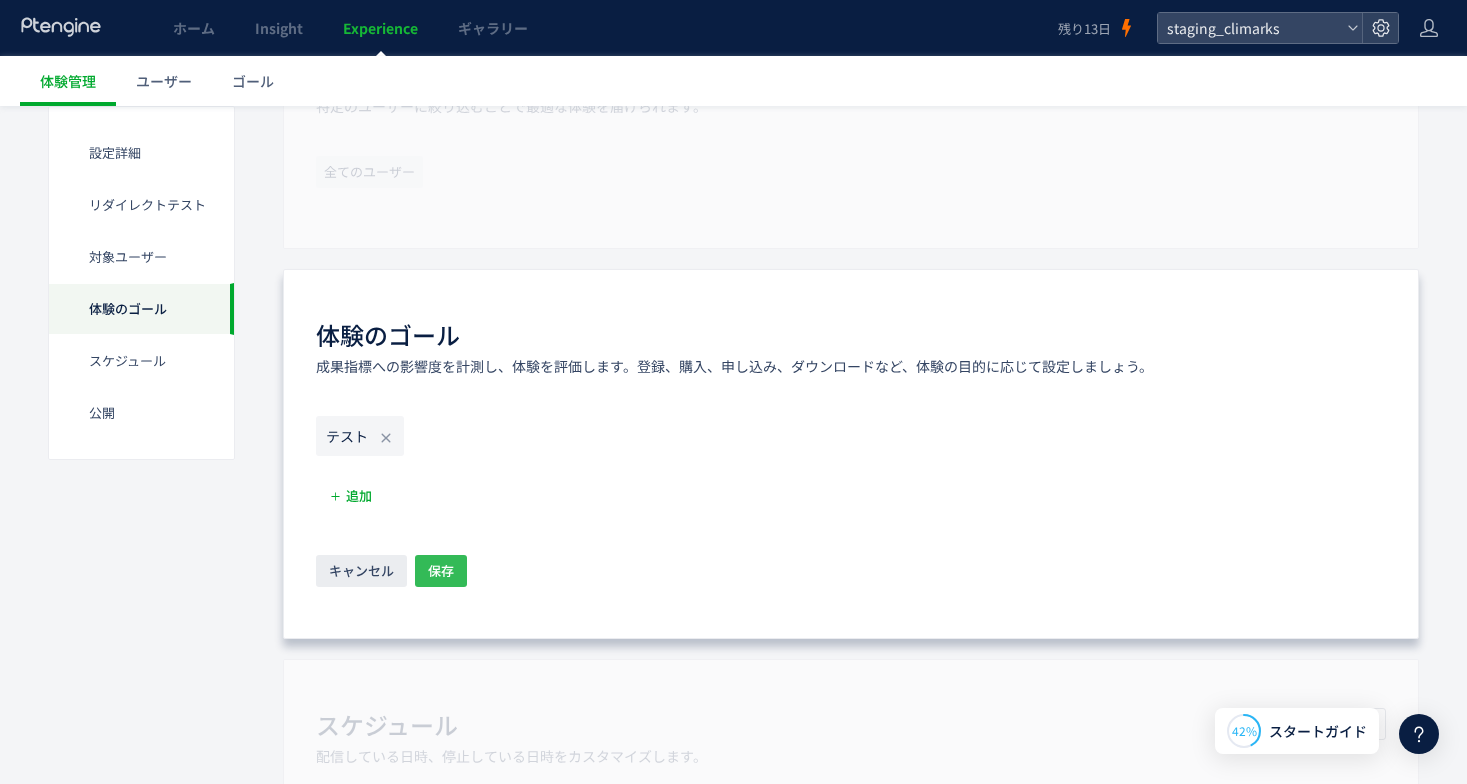 click on "保存" at bounding box center [441, 571] 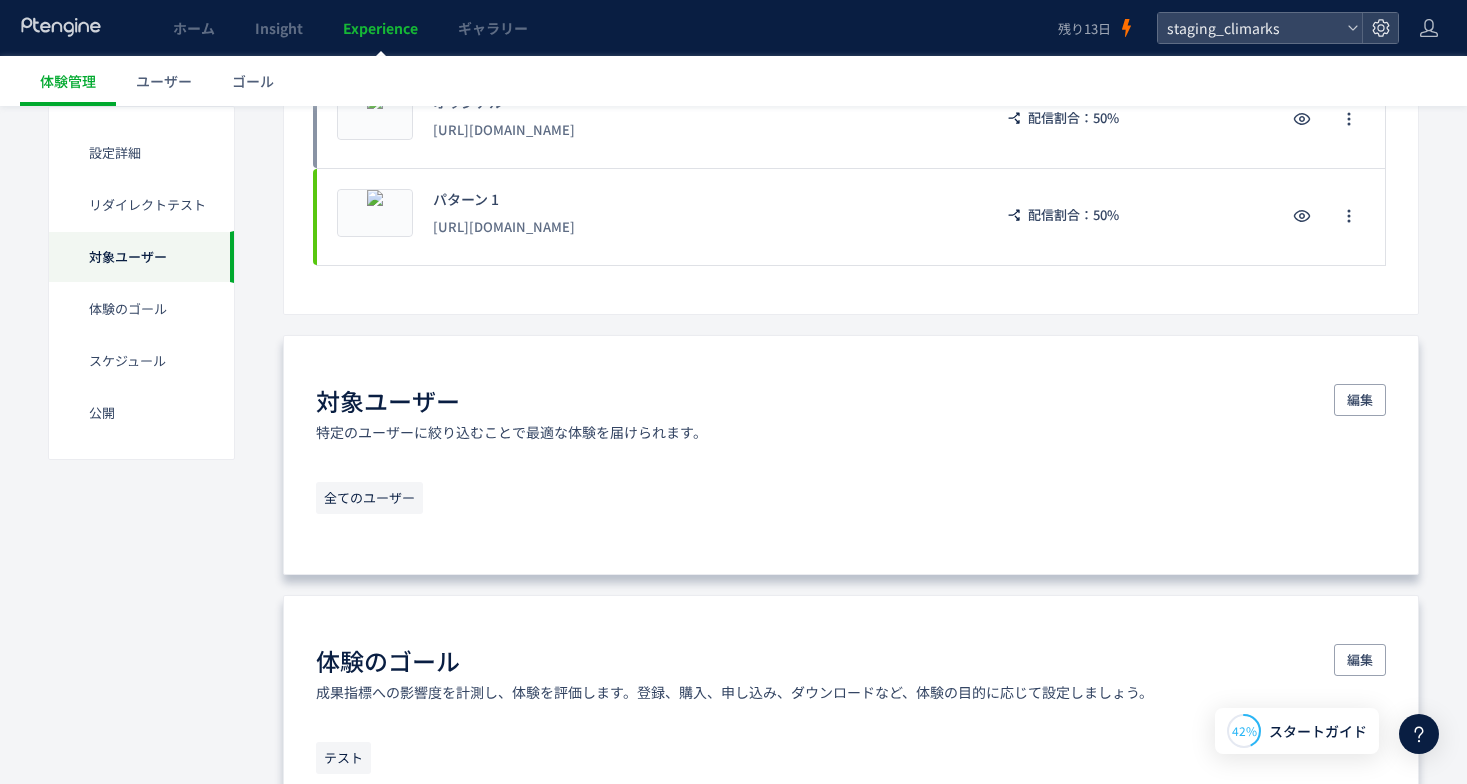 scroll, scrollTop: 974, scrollLeft: 0, axis: vertical 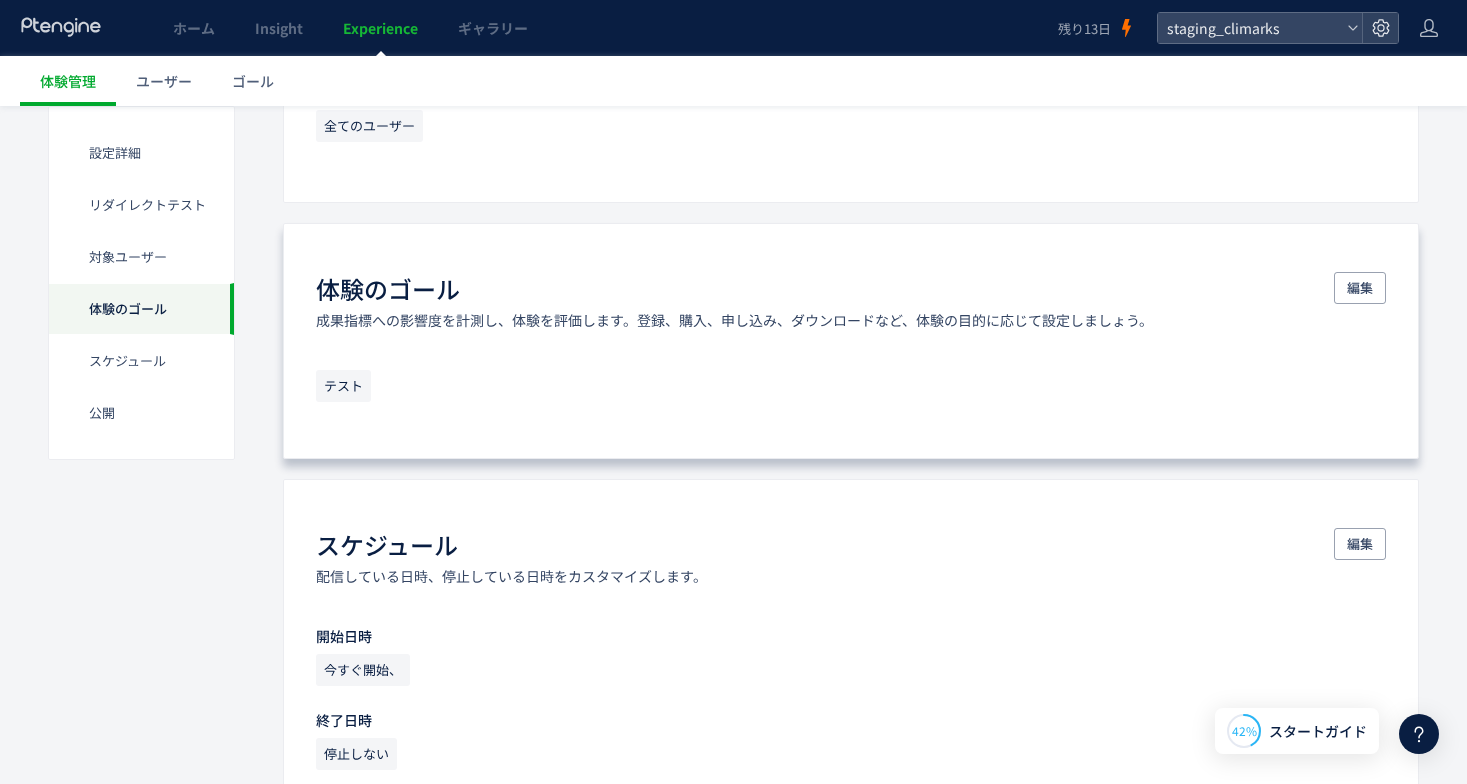 click on "テスト" 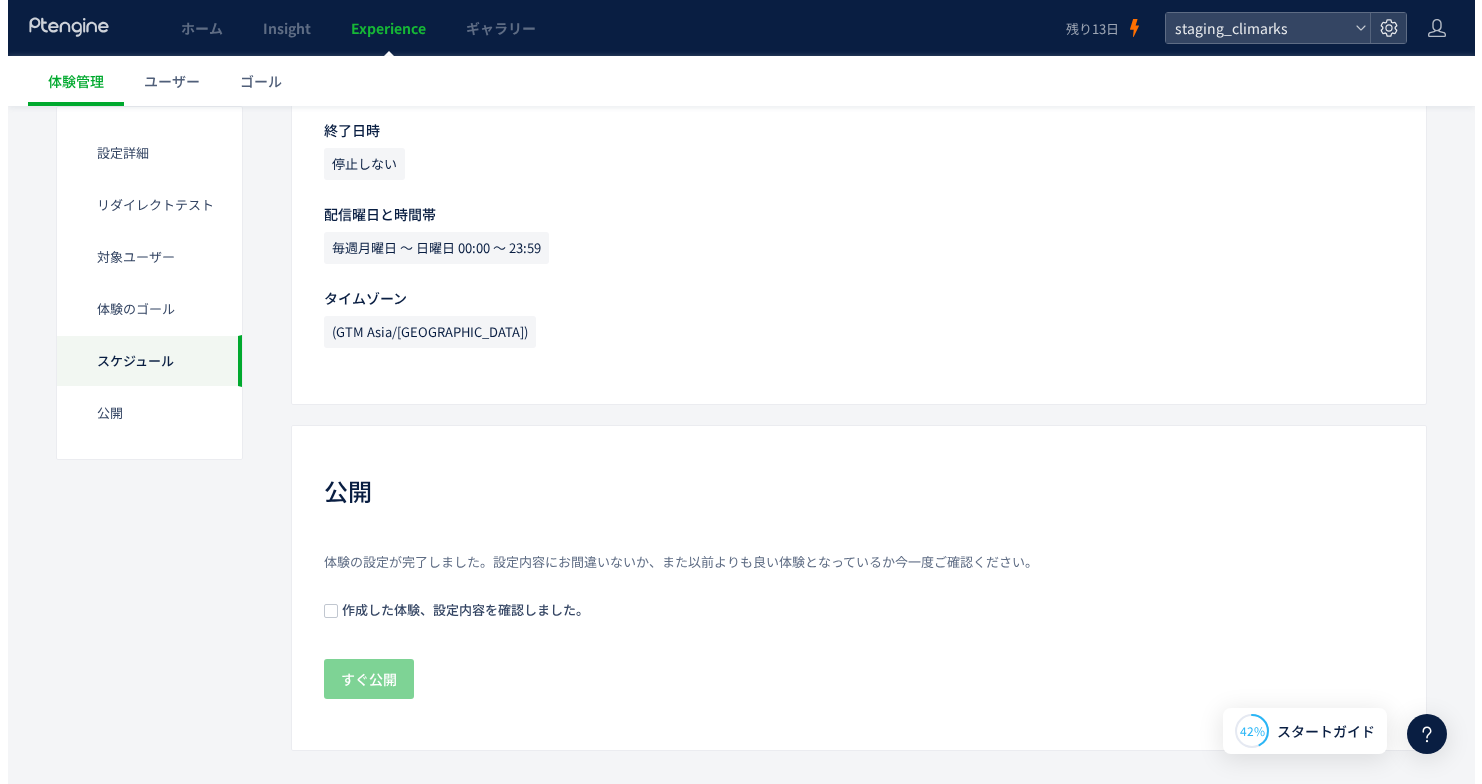 scroll, scrollTop: 1592, scrollLeft: 0, axis: vertical 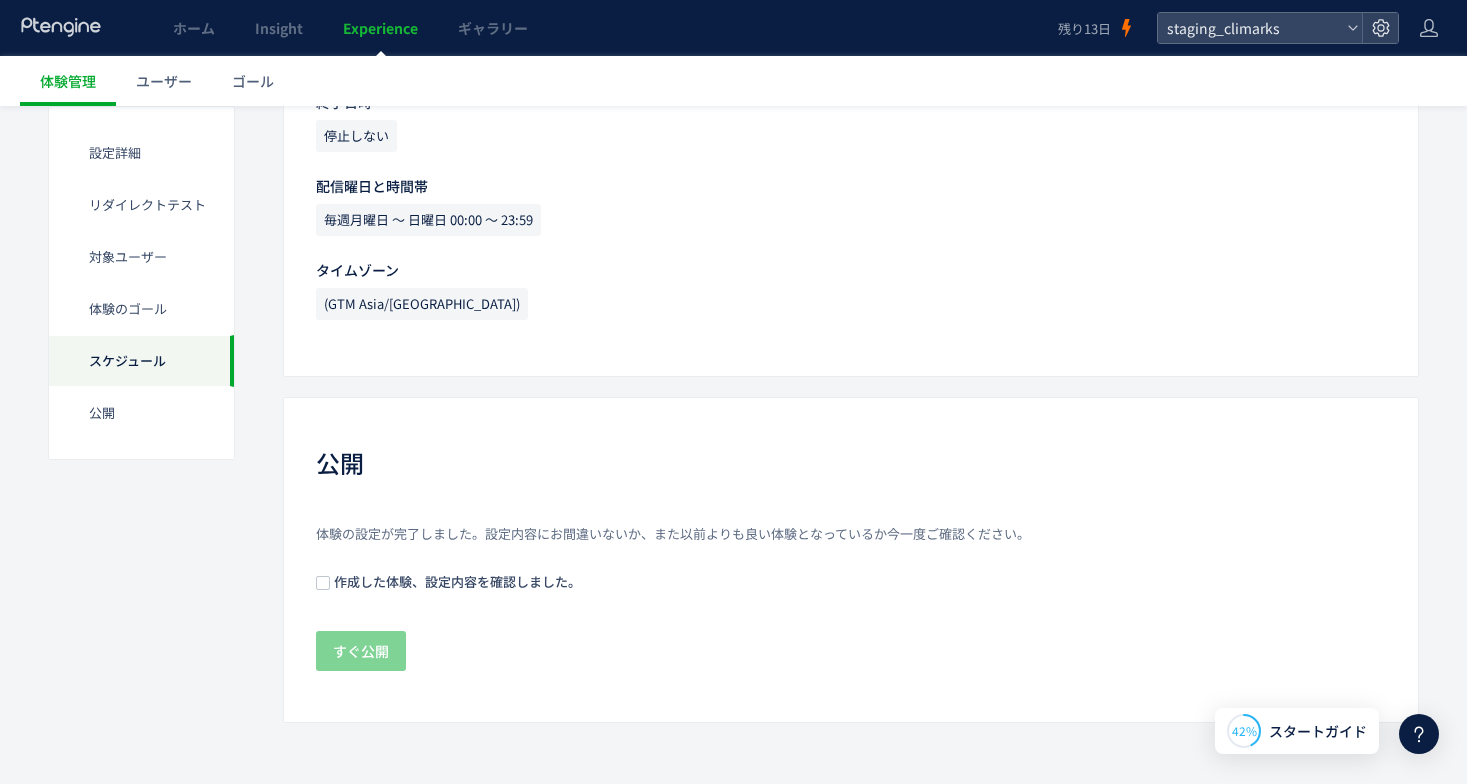 click on "公開  体験の設定が完了しました。設定内容にお間違いないか、また以前よりも良い体験となっているか今一度ご確認ください。 作成した体験、設定内容を確認しました。 すぐ公開" at bounding box center (851, 560) 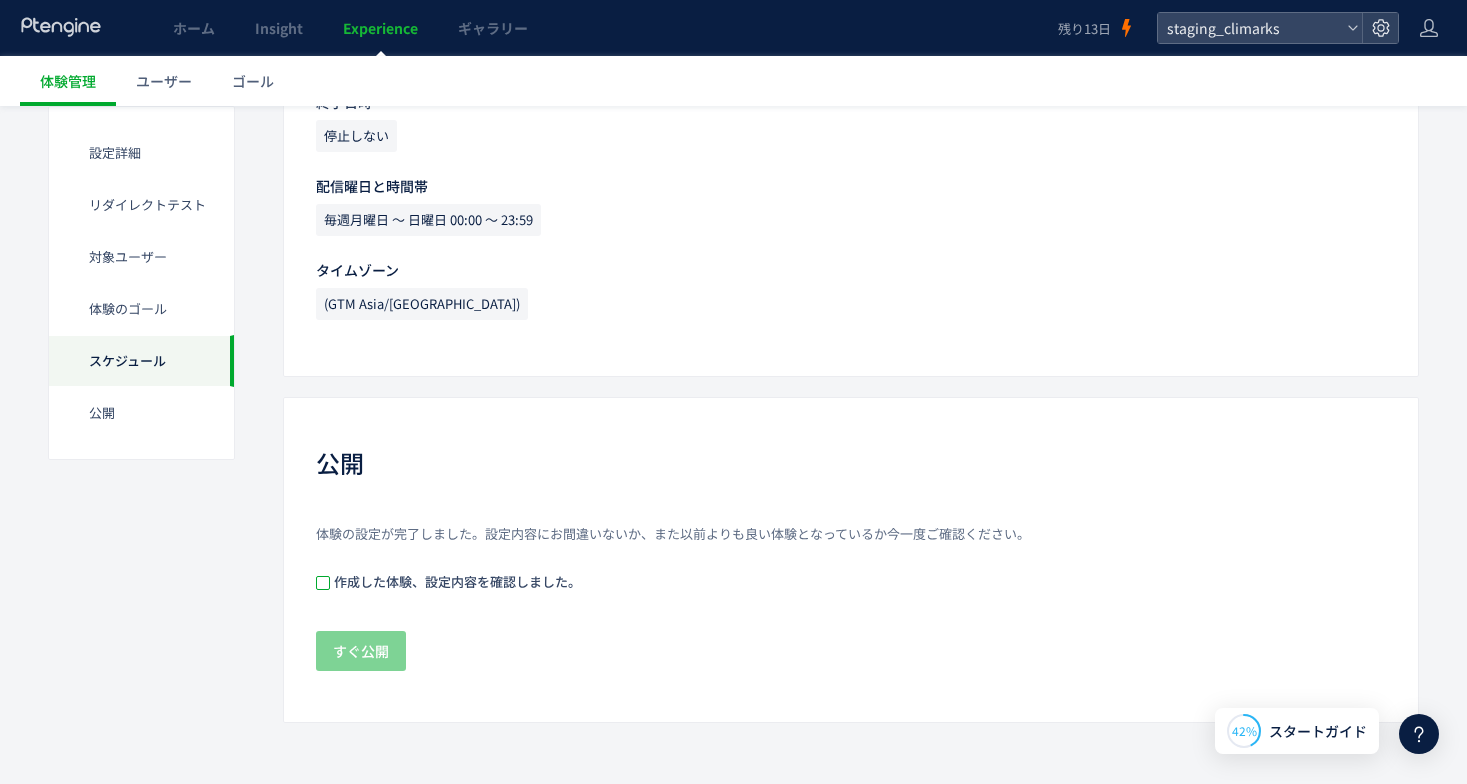 click at bounding box center [323, 583] 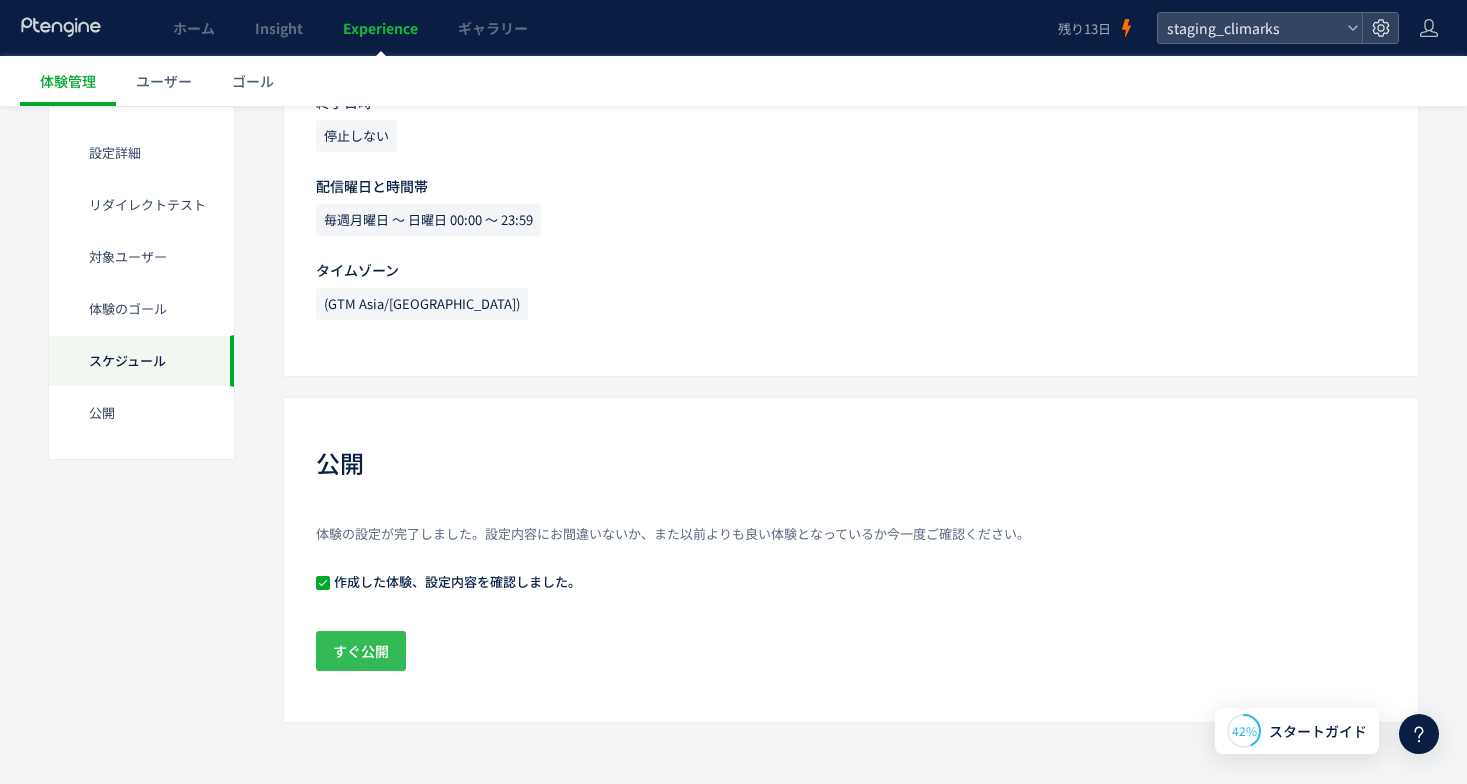 click on "すぐ公開" at bounding box center [361, 651] 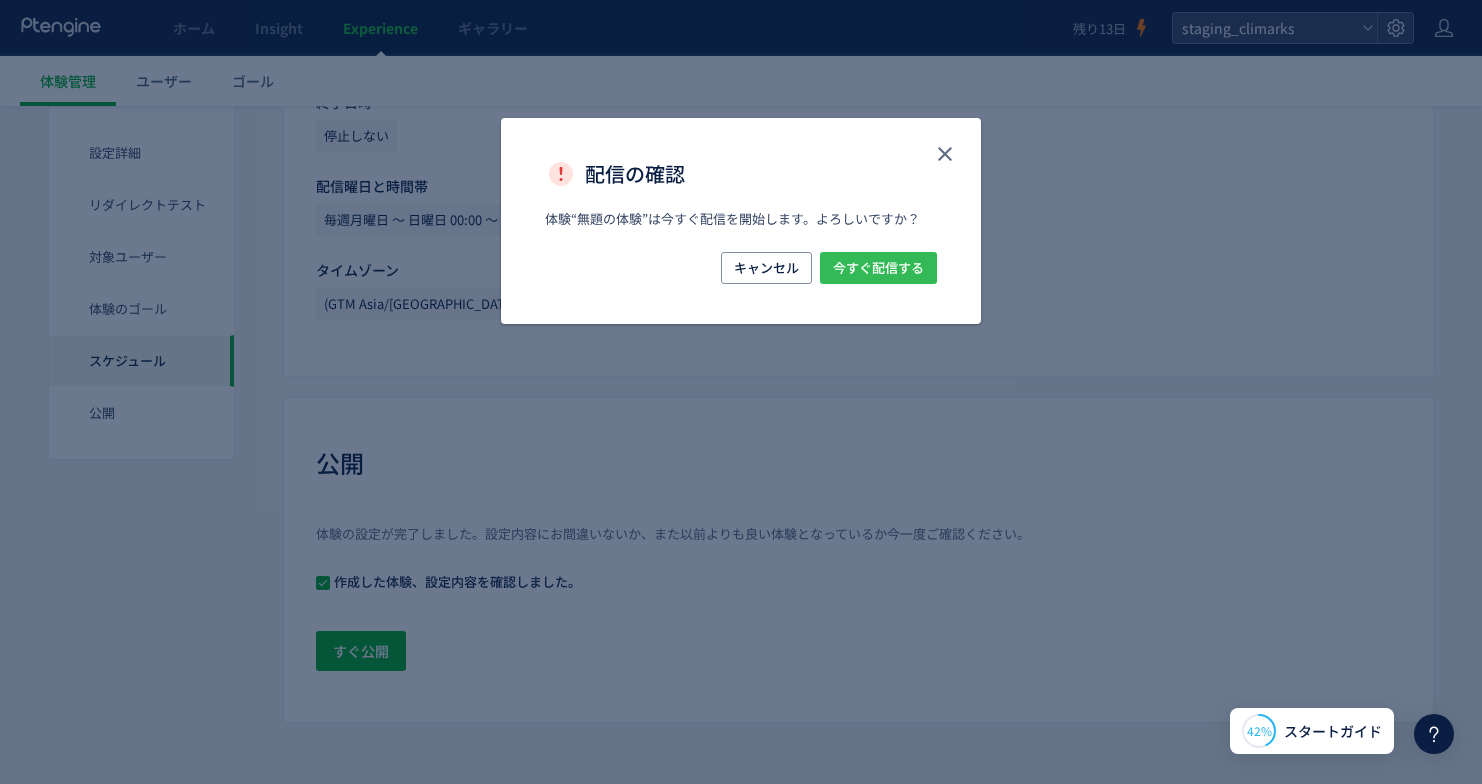 click on "今すぐ配信する" at bounding box center (878, 268) 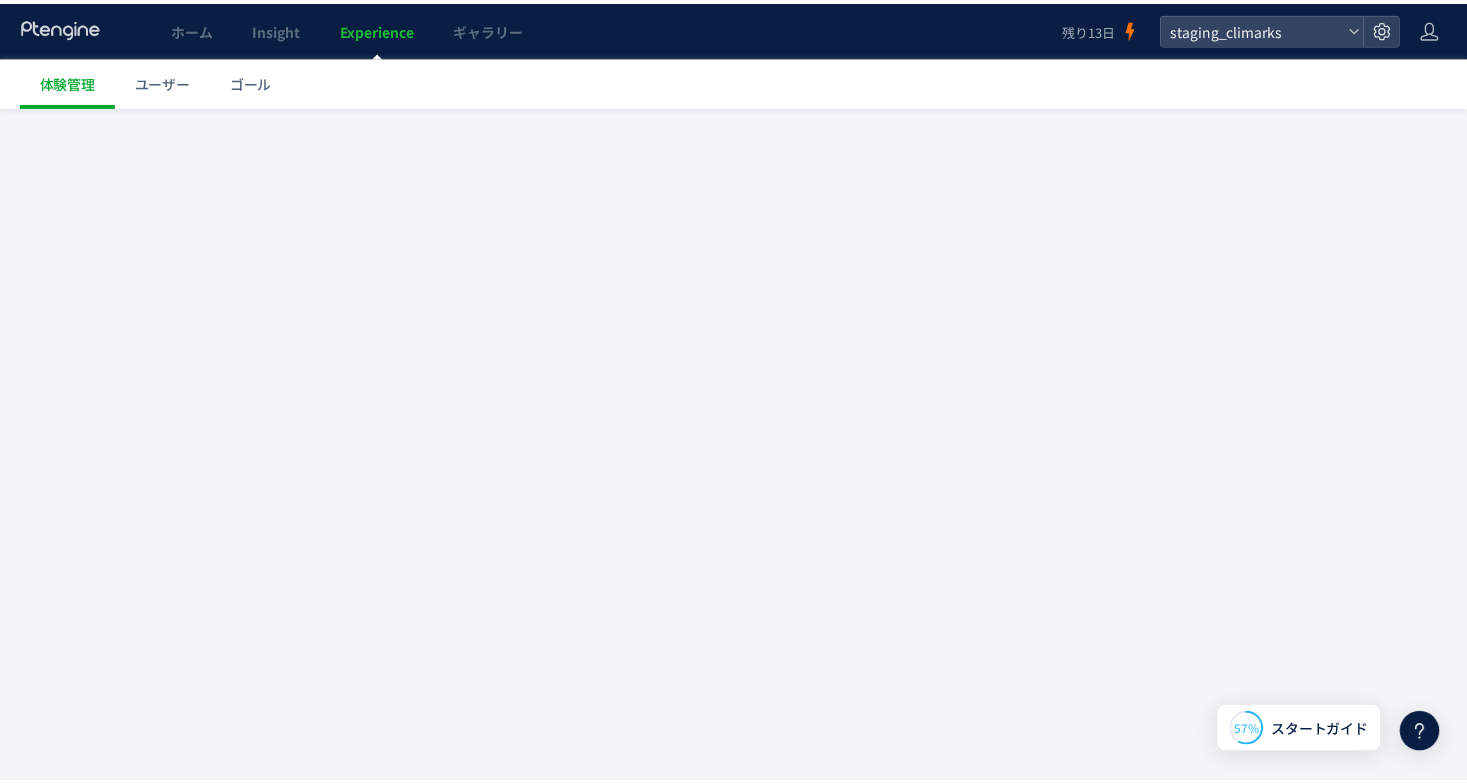 scroll, scrollTop: 0, scrollLeft: 0, axis: both 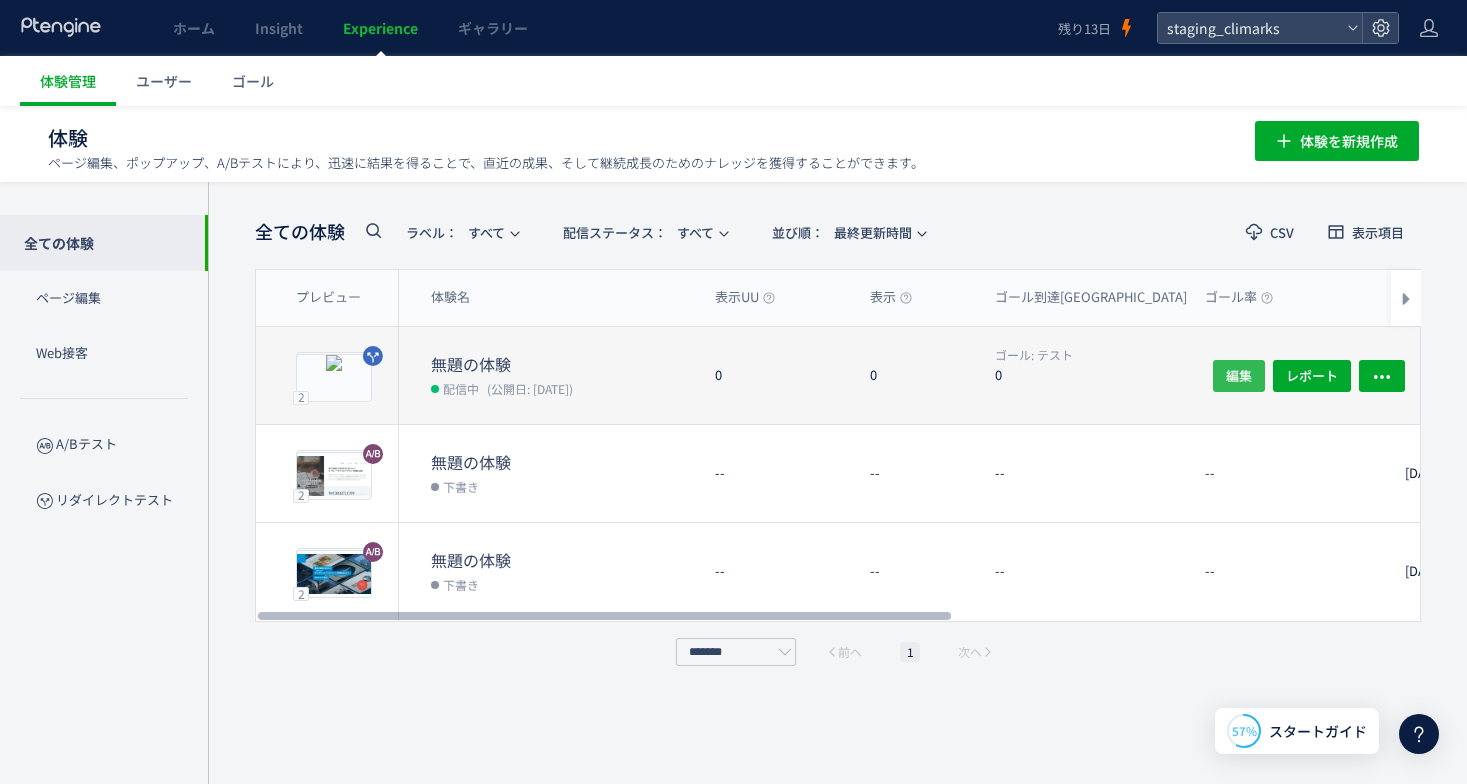 click on "編集" at bounding box center (1239, 375) 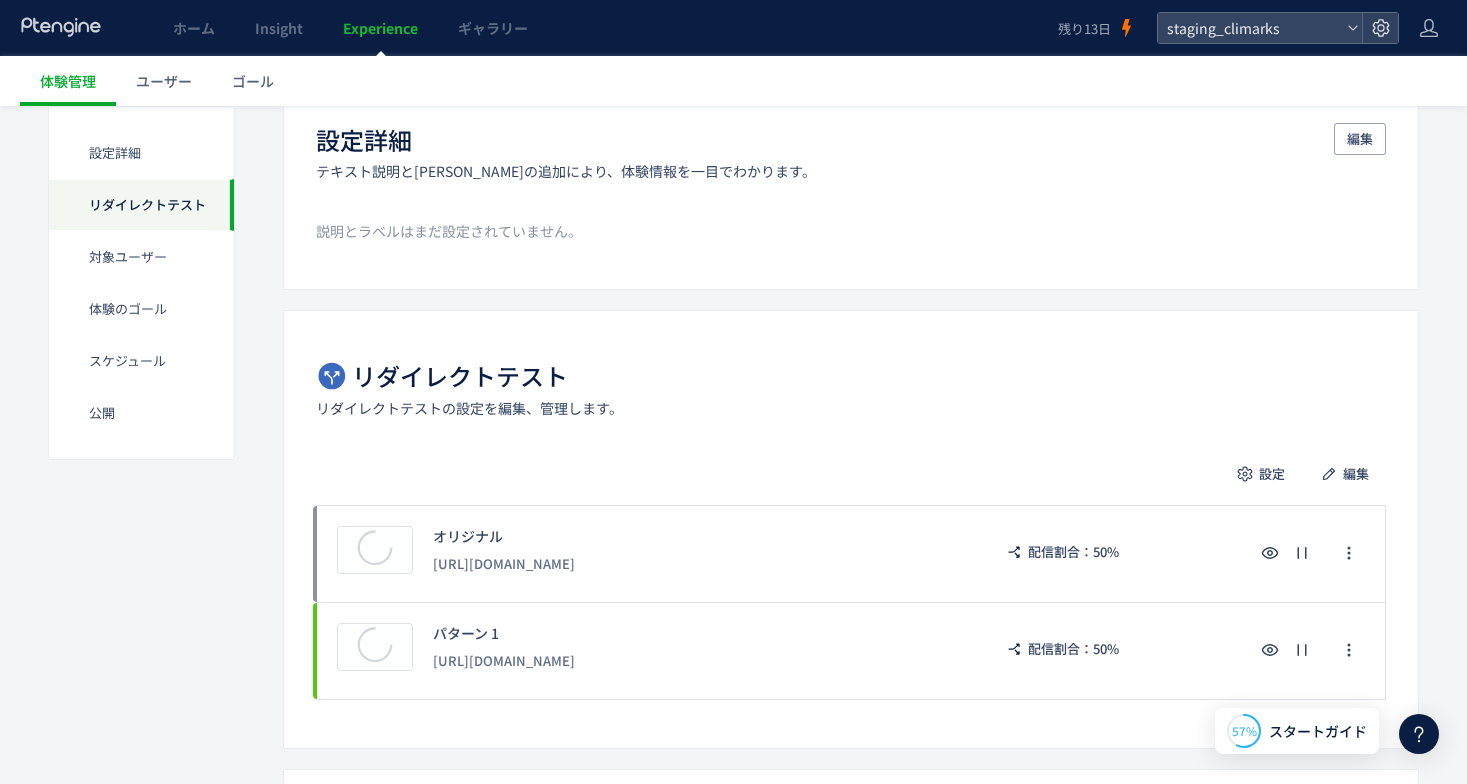 scroll, scrollTop: 185, scrollLeft: 0, axis: vertical 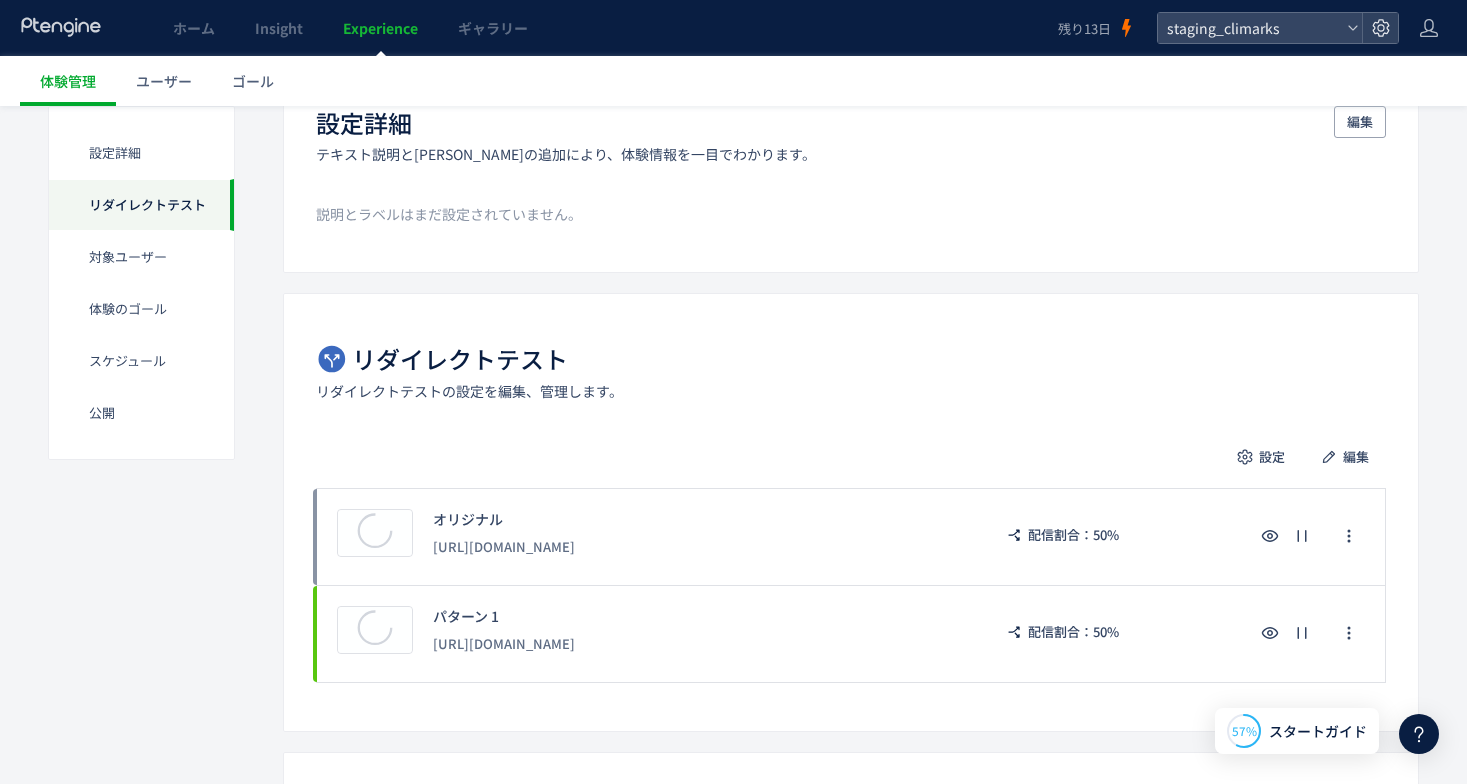 drag, startPoint x: 1260, startPoint y: 427, endPoint x: 1255, endPoint y: 439, distance: 13 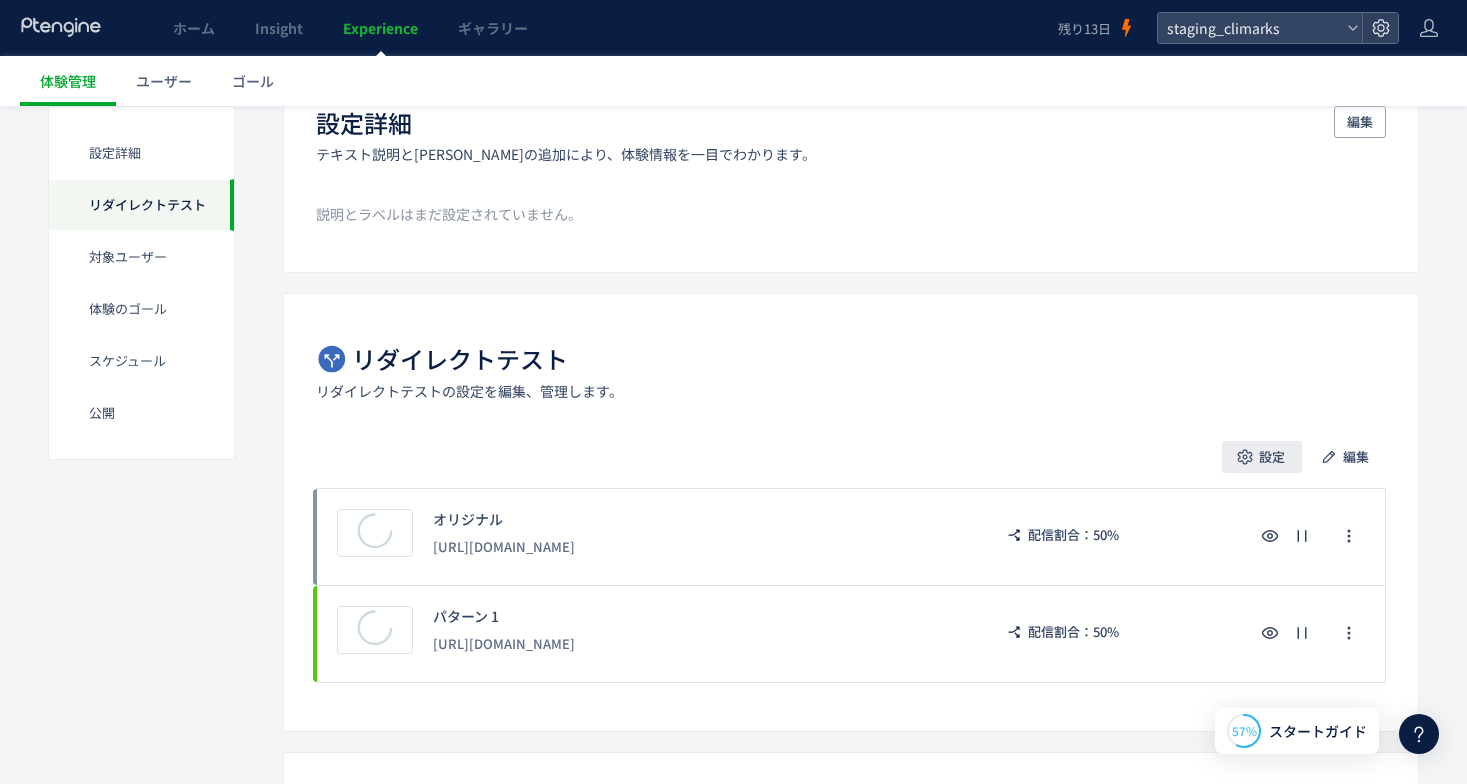 click 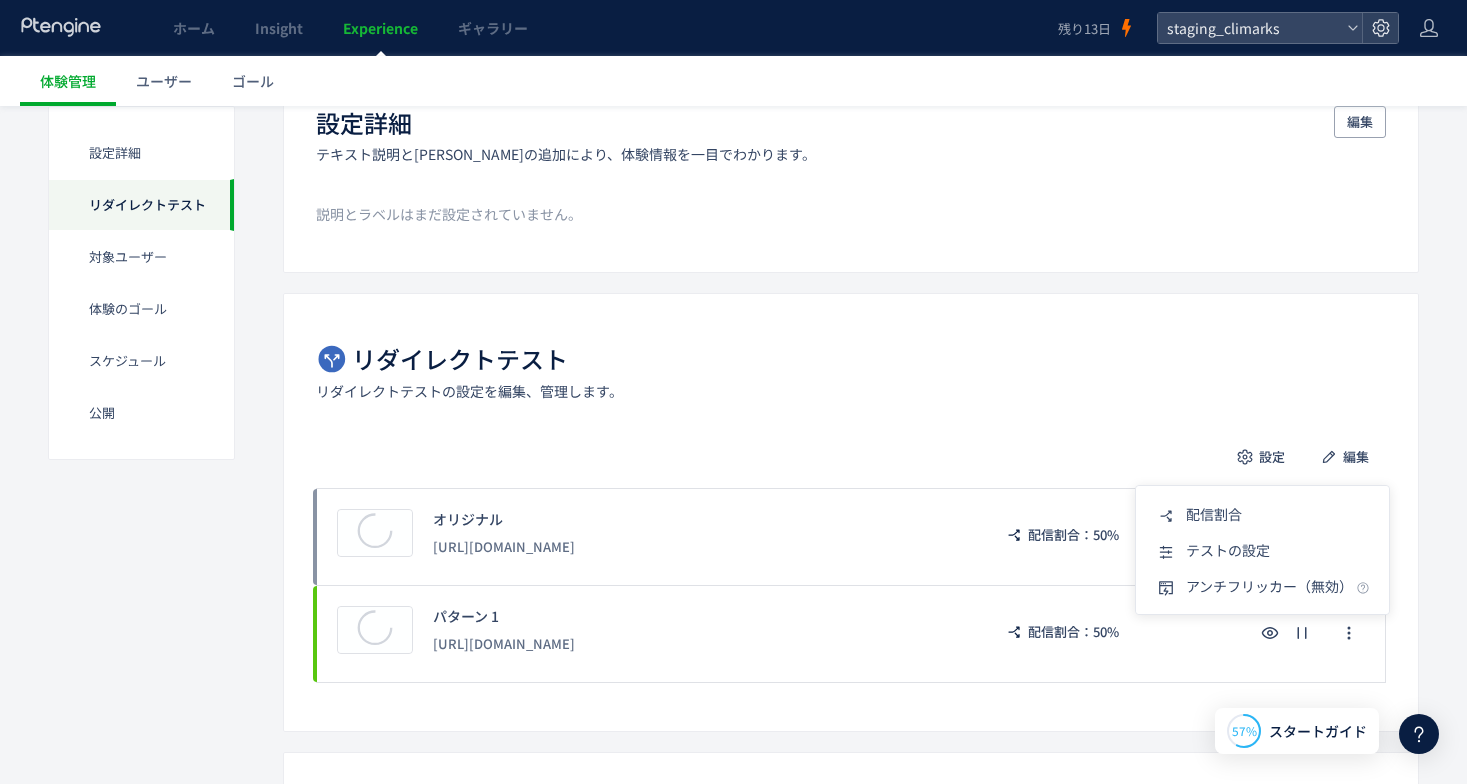 click on "リダイレクトテスト  リダイレクトテストの設定を編集、管理します。 設定 編集 プレビュー オリジナル [URL][DOMAIN_NAME] 配信割合：50% プレビュー パターン 1 [URL][DOMAIN_NAME] 配信割合：50% 削除の確認 キャンセル 削除 一時停止の確認 キャンセル 確定 配信割合 キャンセル 確定 A/Bテストを停止する キャンセル A/Bテストを停止" at bounding box center [851, 512] 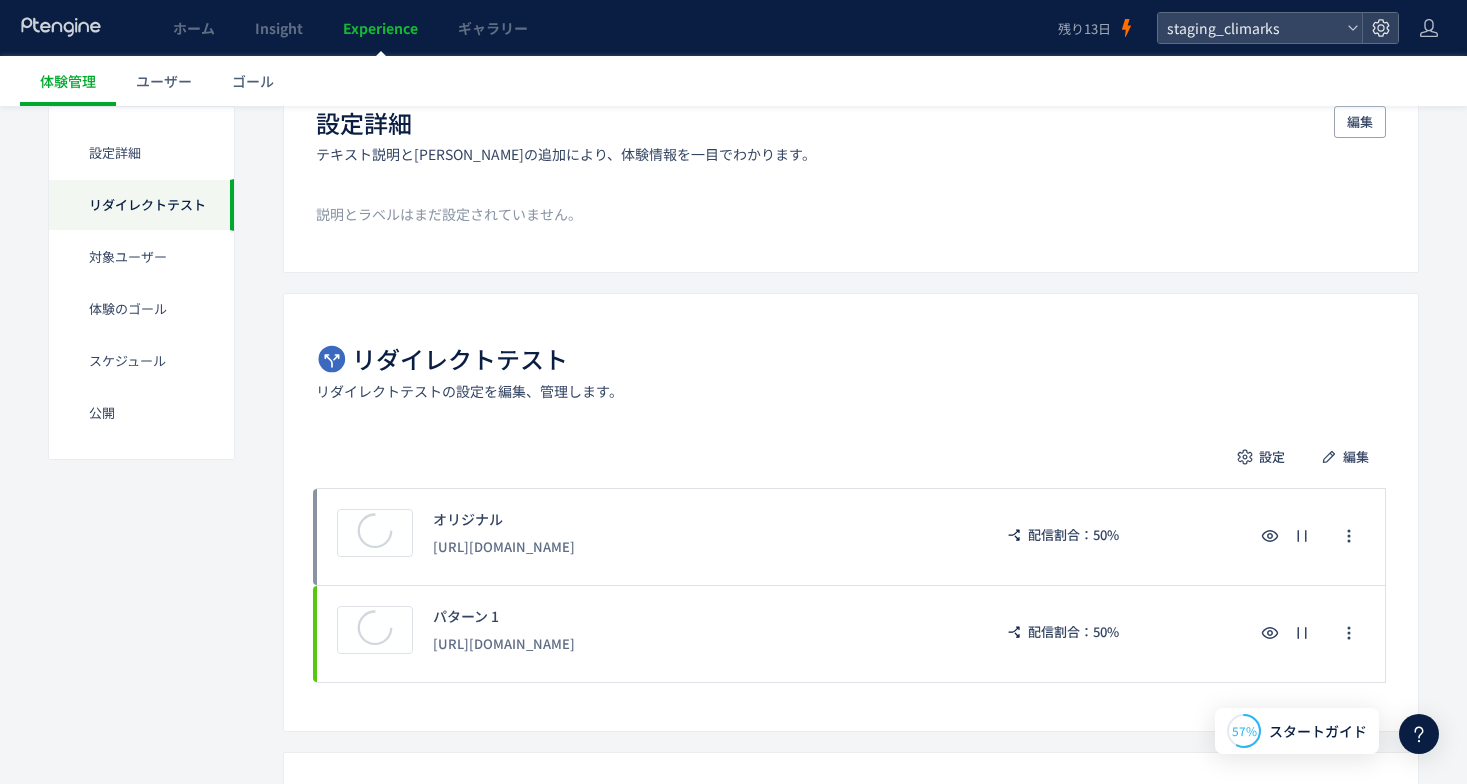 click on "リダイレクトテスト  リダイレクトテストの設定を編集、管理します。 設定 編集 プレビュー オリジナル [URL][DOMAIN_NAME] 配信割合：50% プレビュー パターン 1 [URL][DOMAIN_NAME] 配信割合：50% 削除の確認 キャンセル 削除 一時停止の確認 キャンセル 確定 配信割合 キャンセル 確定 A/Bテストを停止する キャンセル A/Bテストを停止" at bounding box center (851, 512) 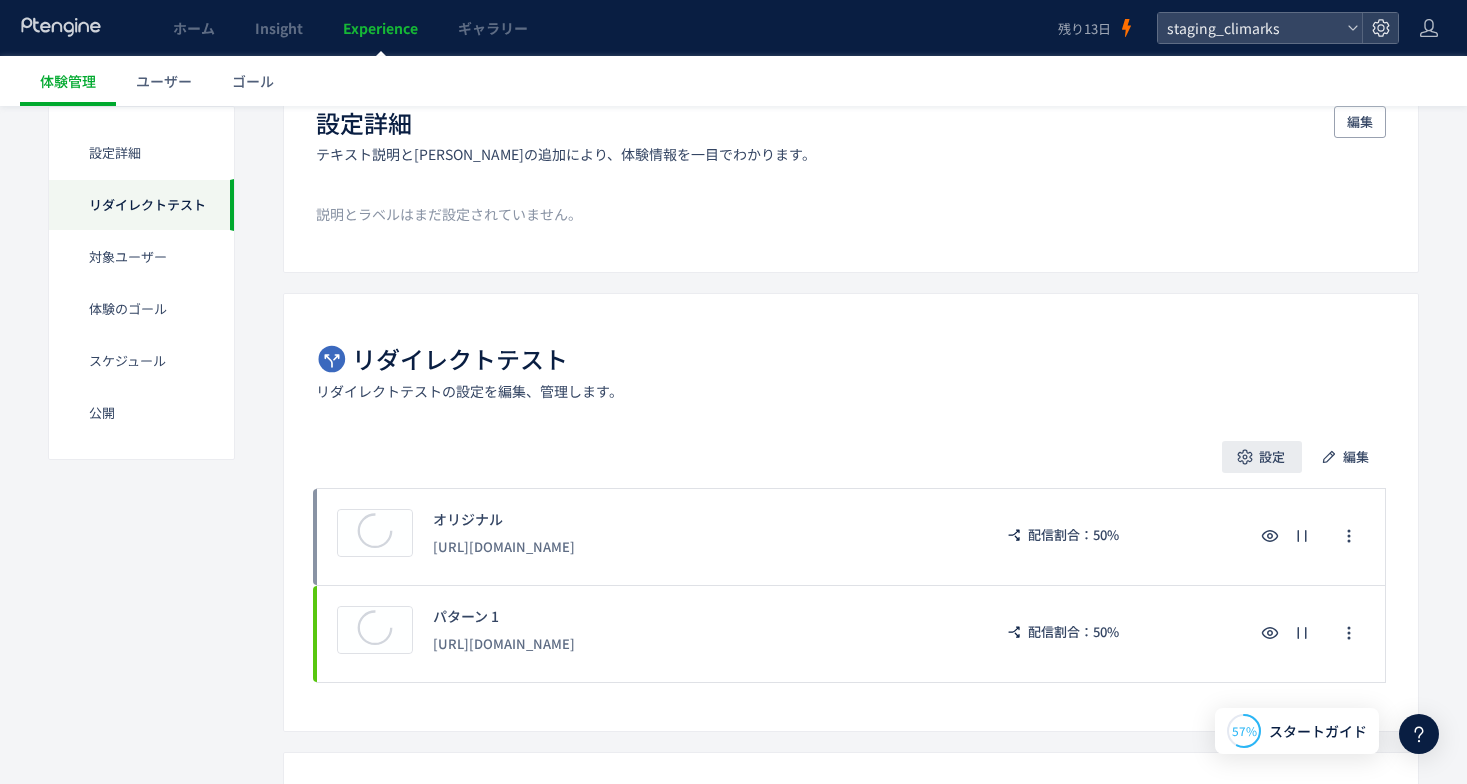 click on "設定" at bounding box center (1272, 457) 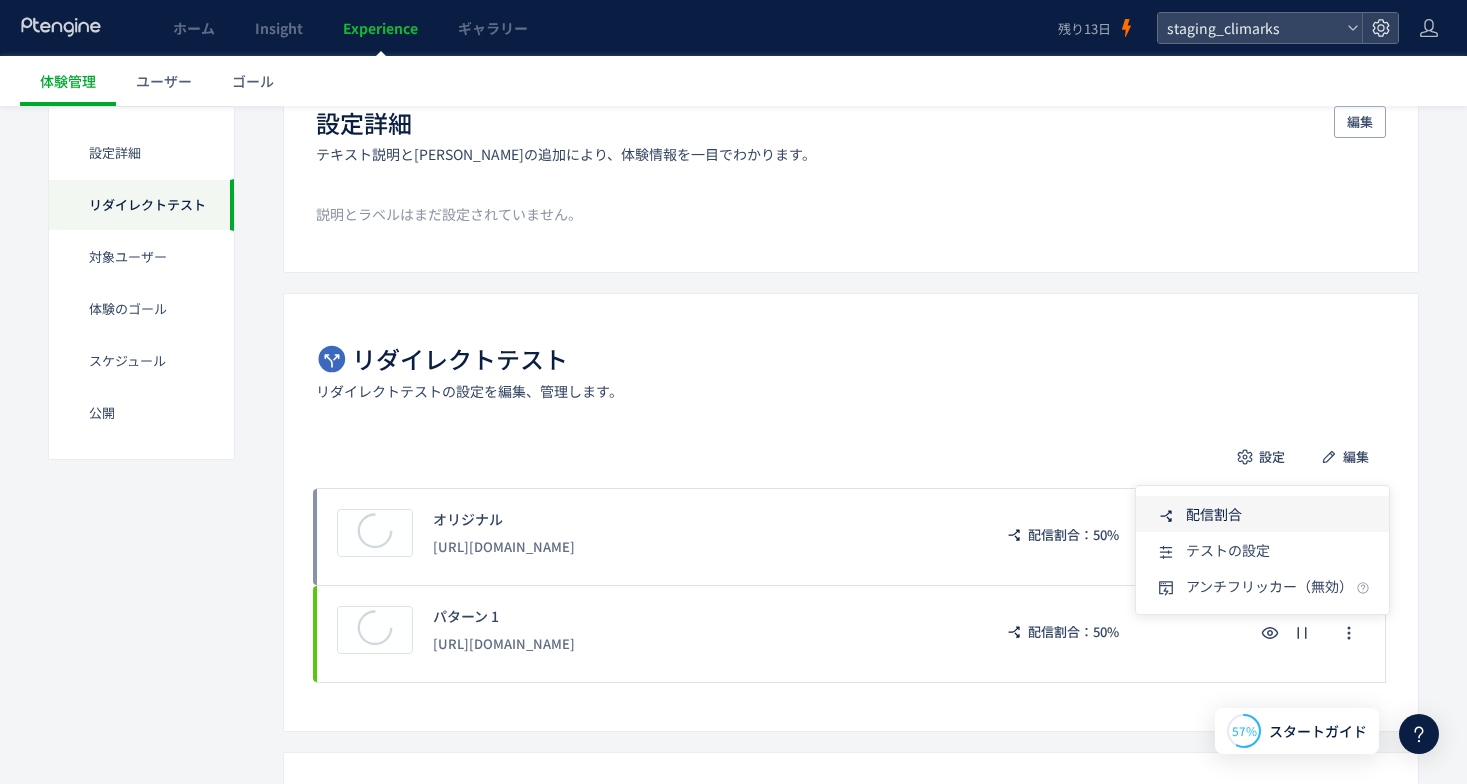 click on "配信割合" 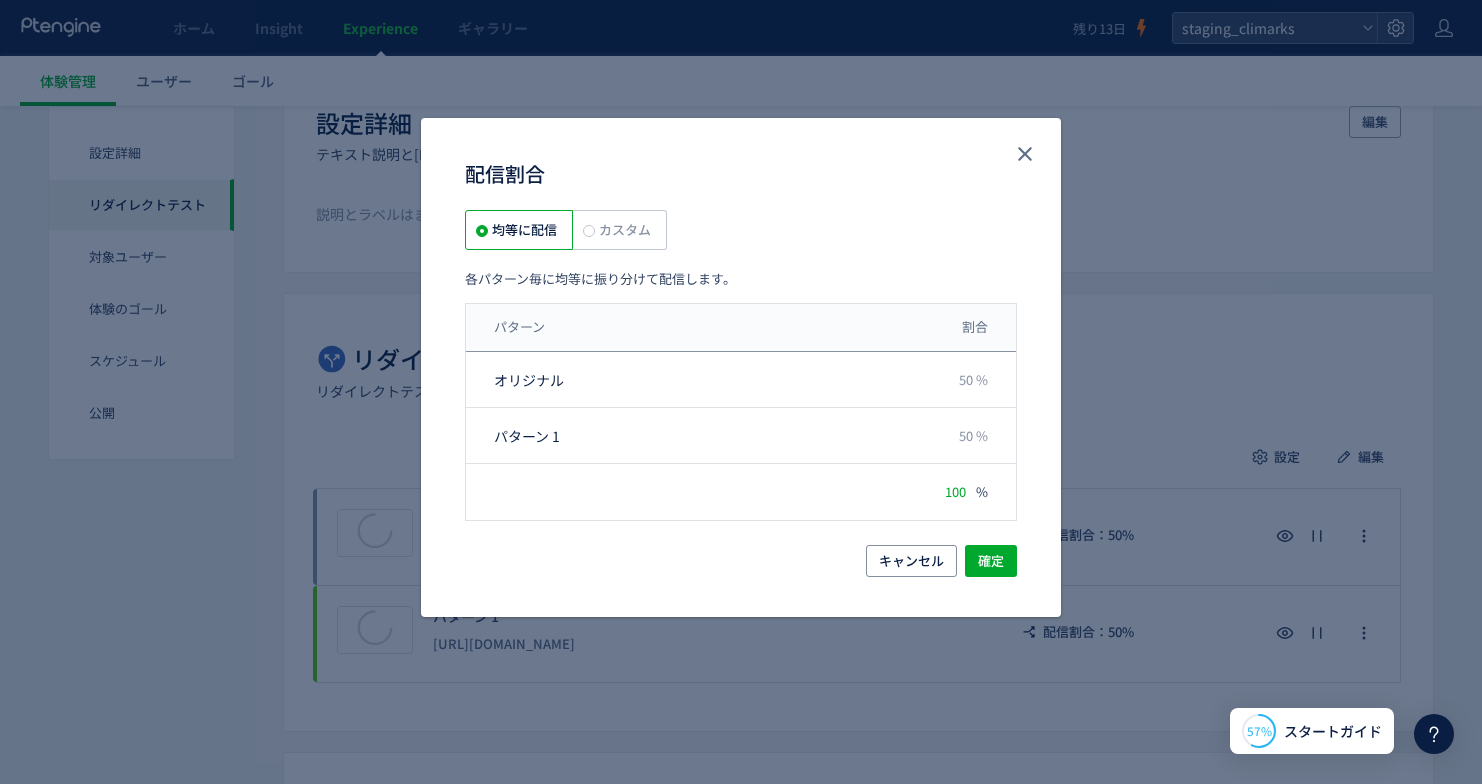 click on "配信割合" at bounding box center [741, 164] 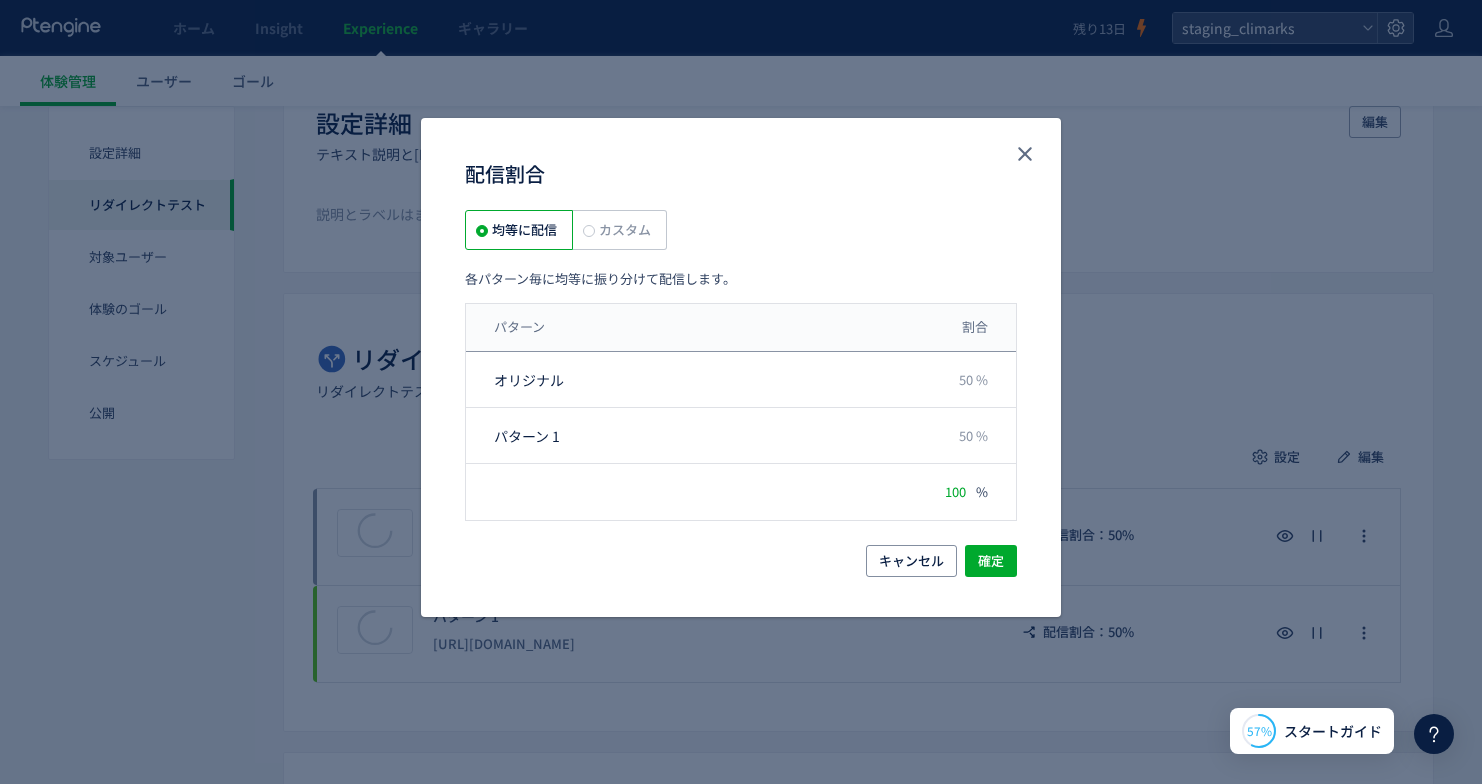 click on "カスタム" at bounding box center (623, 229) 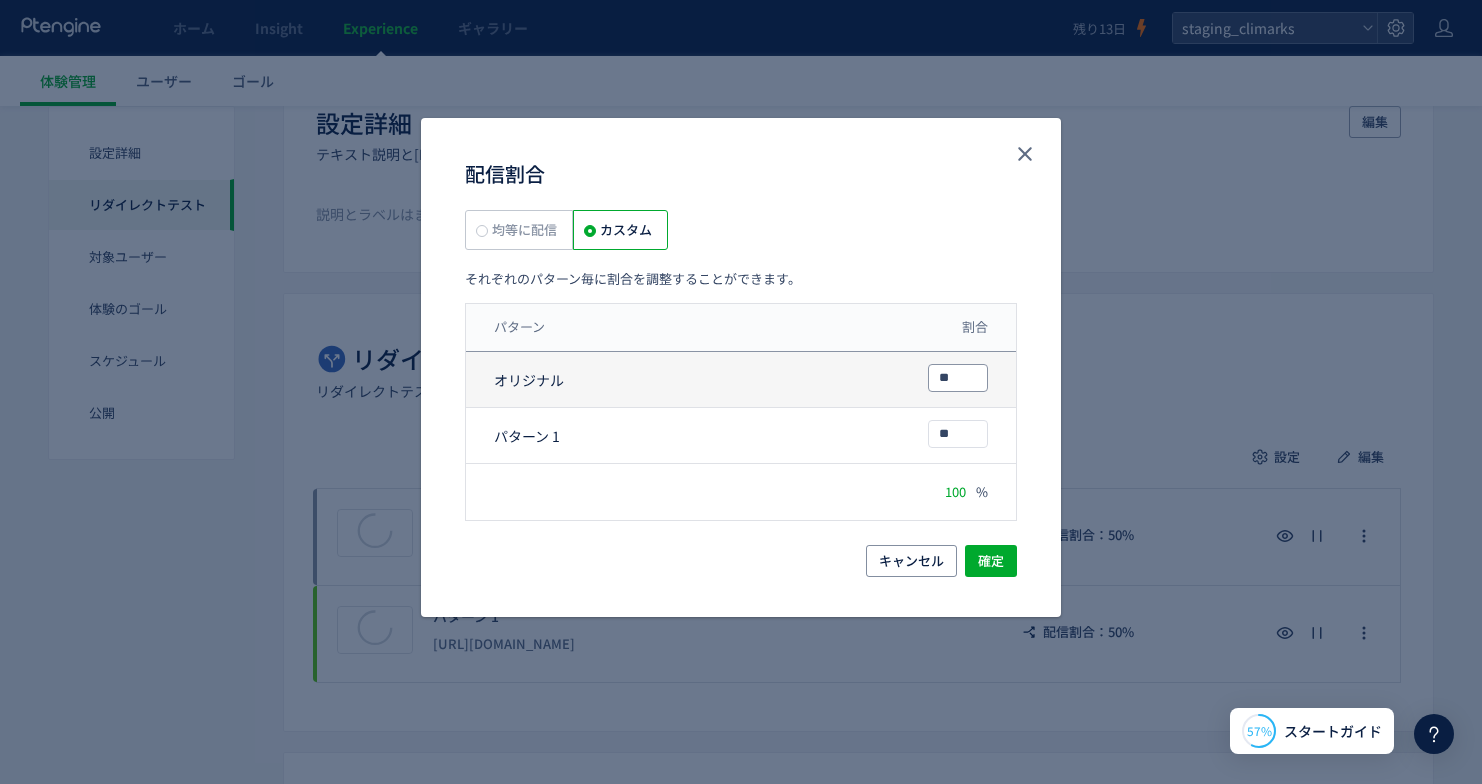 drag, startPoint x: 952, startPoint y: 382, endPoint x: 884, endPoint y: 379, distance: 68.06615 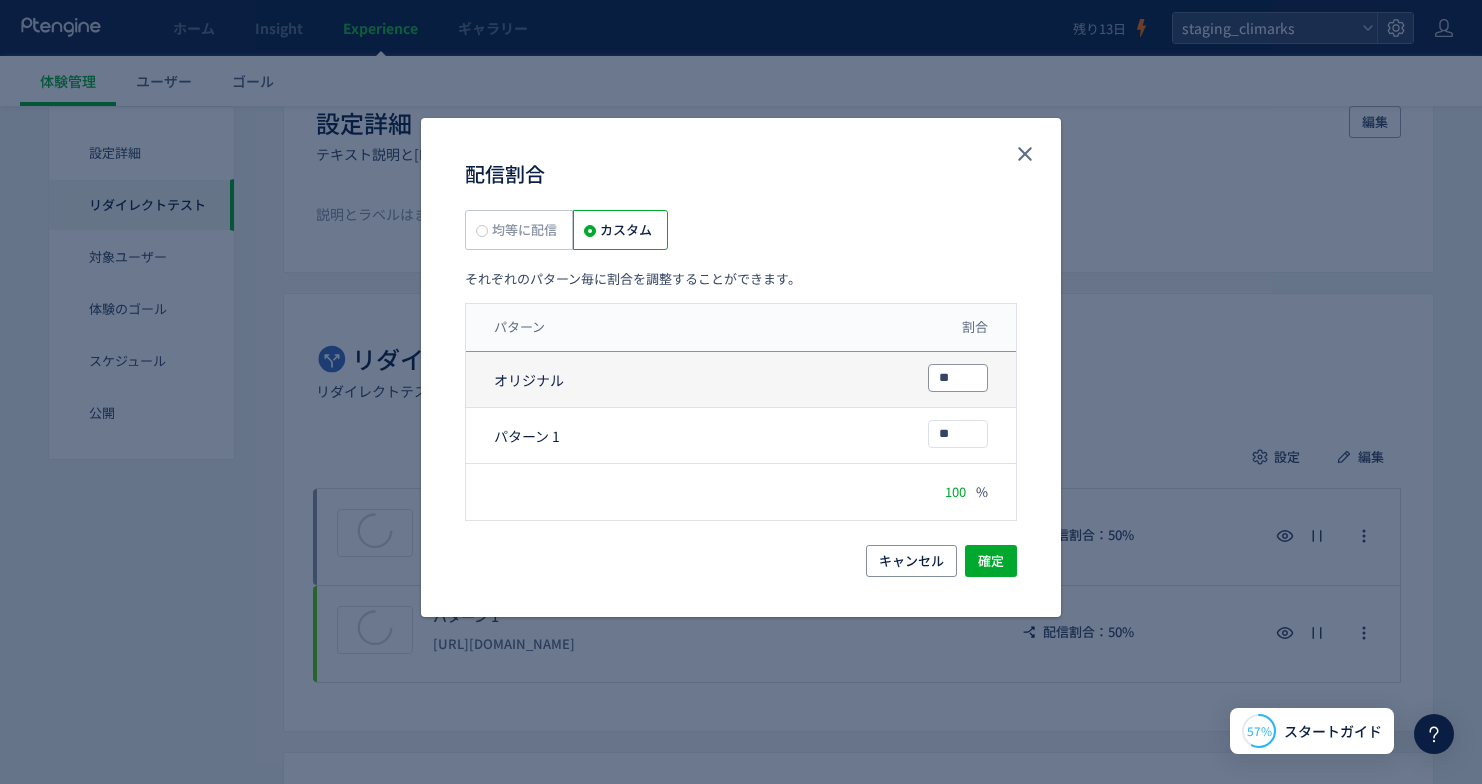 type on "*" 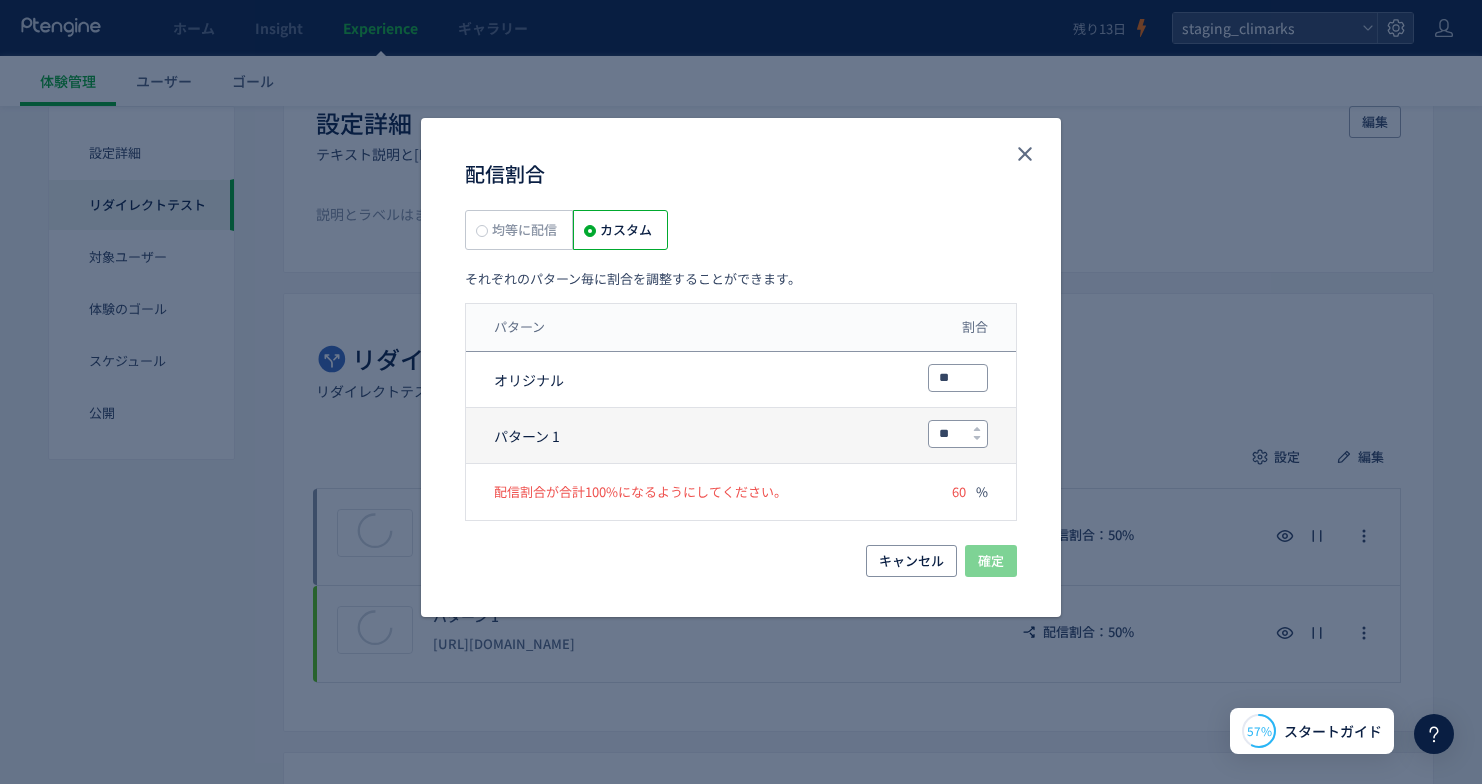 type on "**" 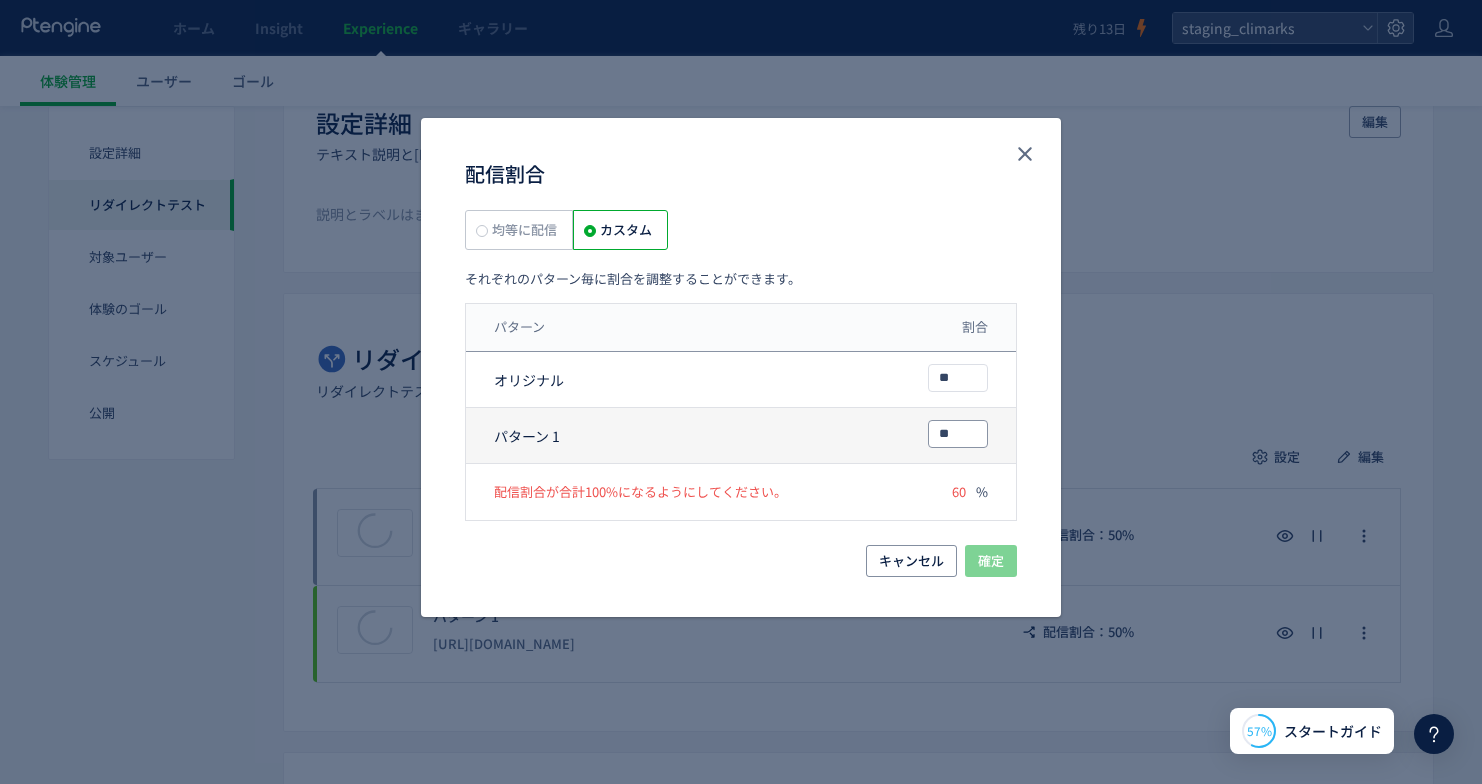 drag, startPoint x: 965, startPoint y: 427, endPoint x: 868, endPoint y: 431, distance: 97.082436 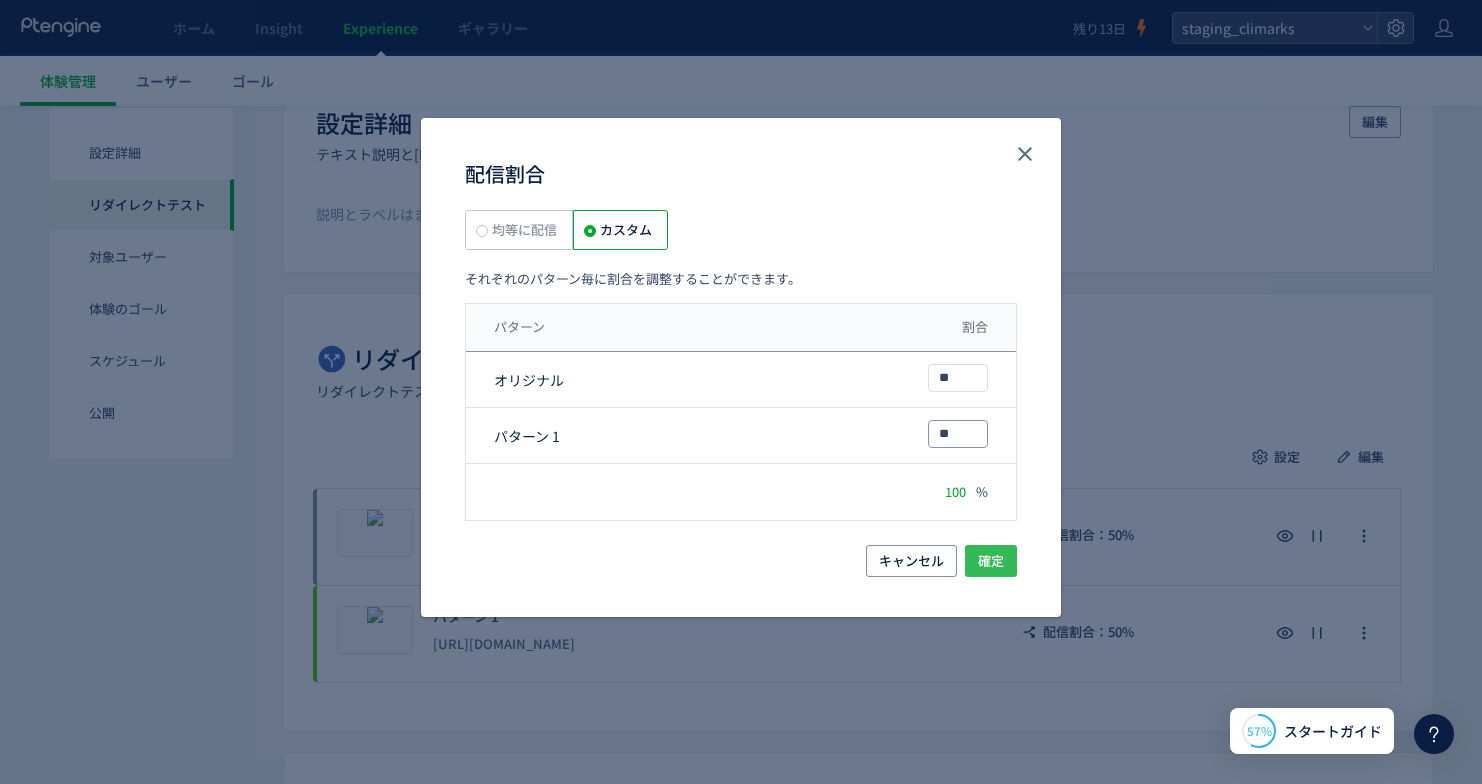 type on "**" 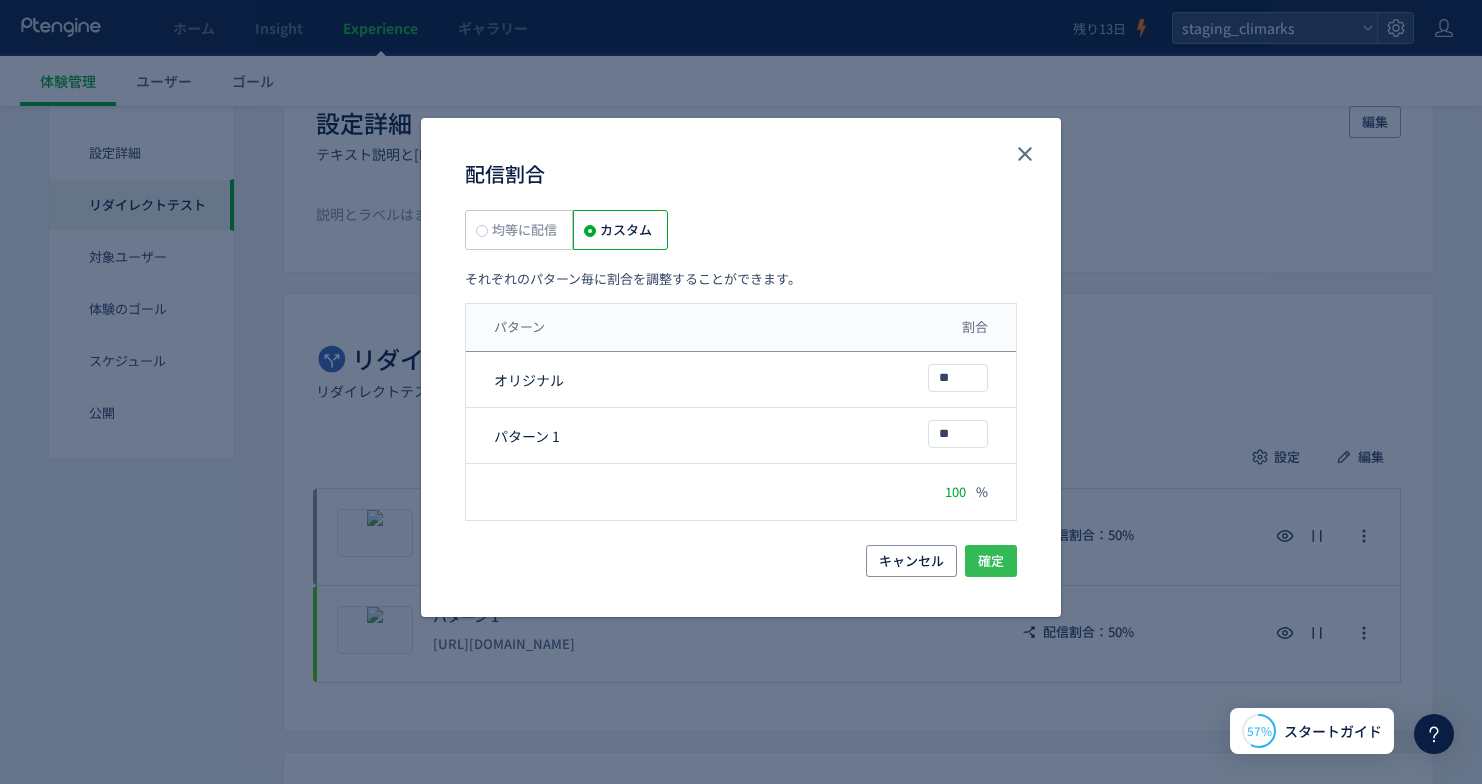 click on "確定" at bounding box center (991, 561) 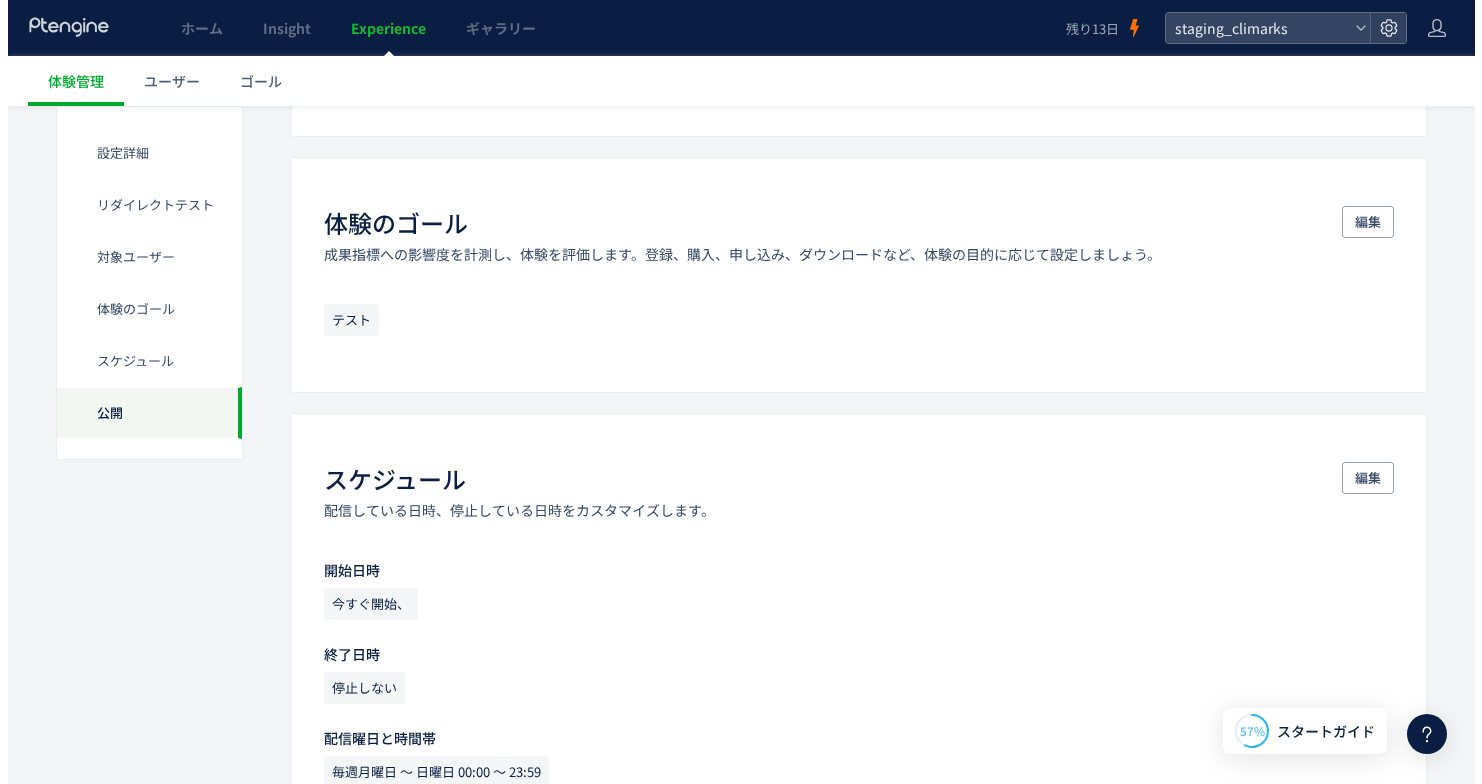 scroll, scrollTop: 1612, scrollLeft: 0, axis: vertical 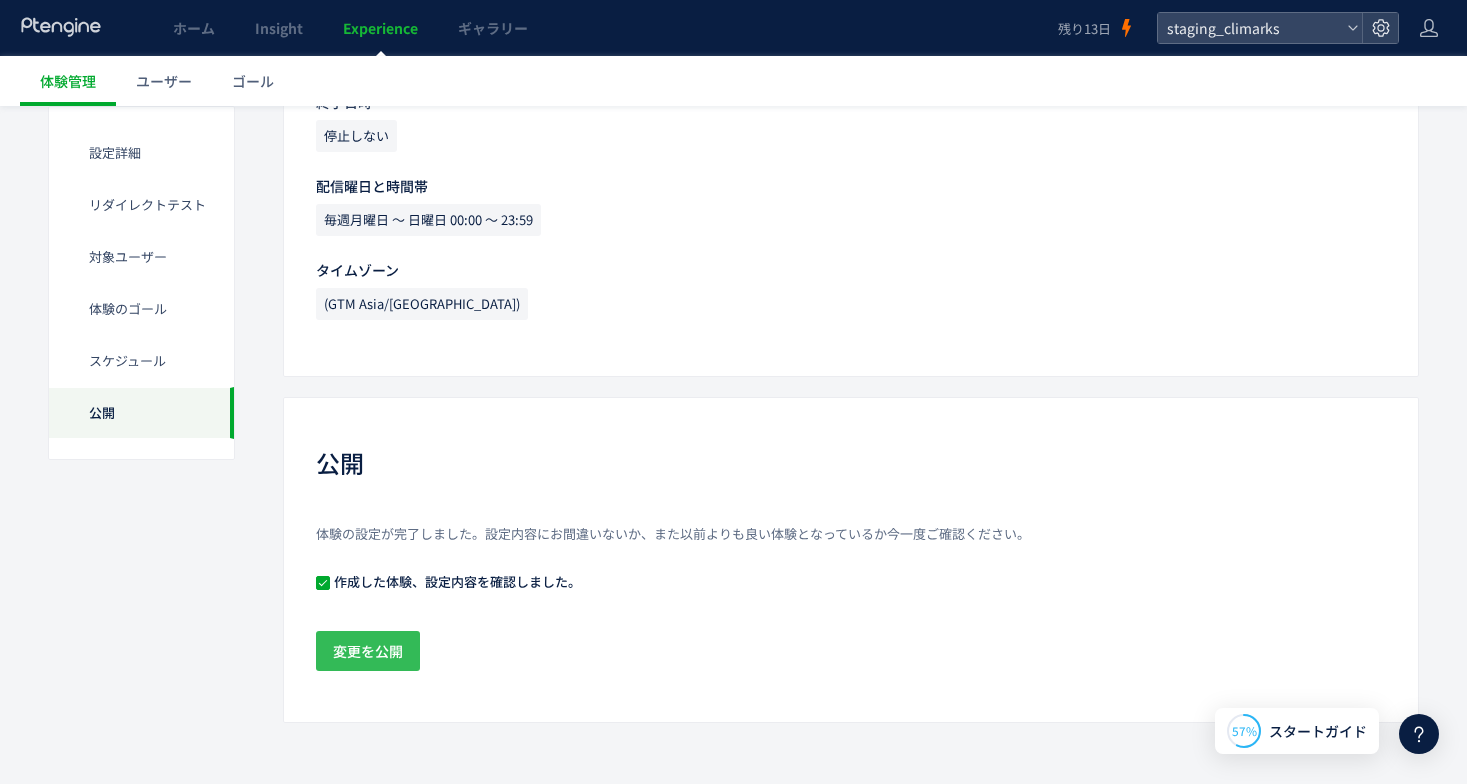 click on "変更を公開" at bounding box center (368, 651) 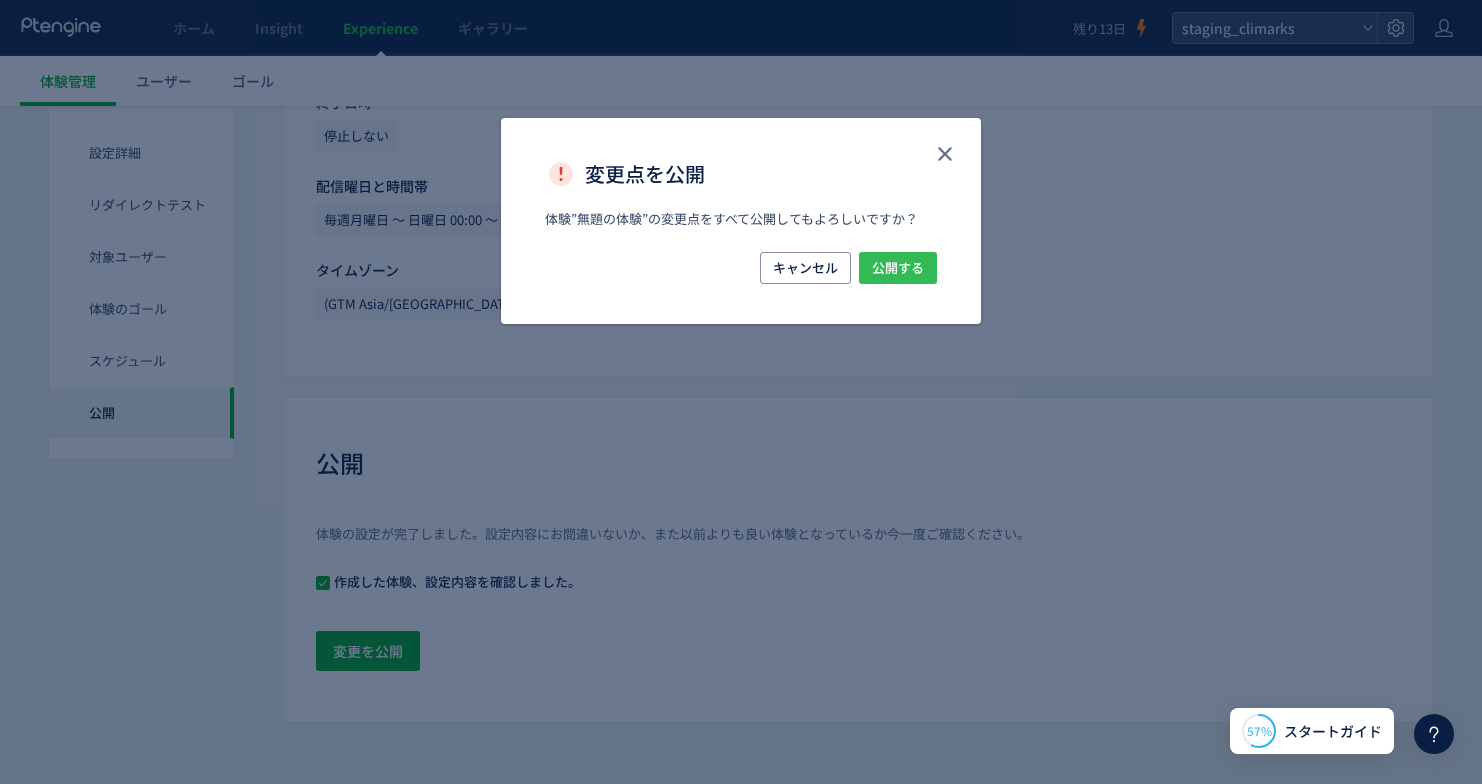 click on "公開する" at bounding box center [898, 268] 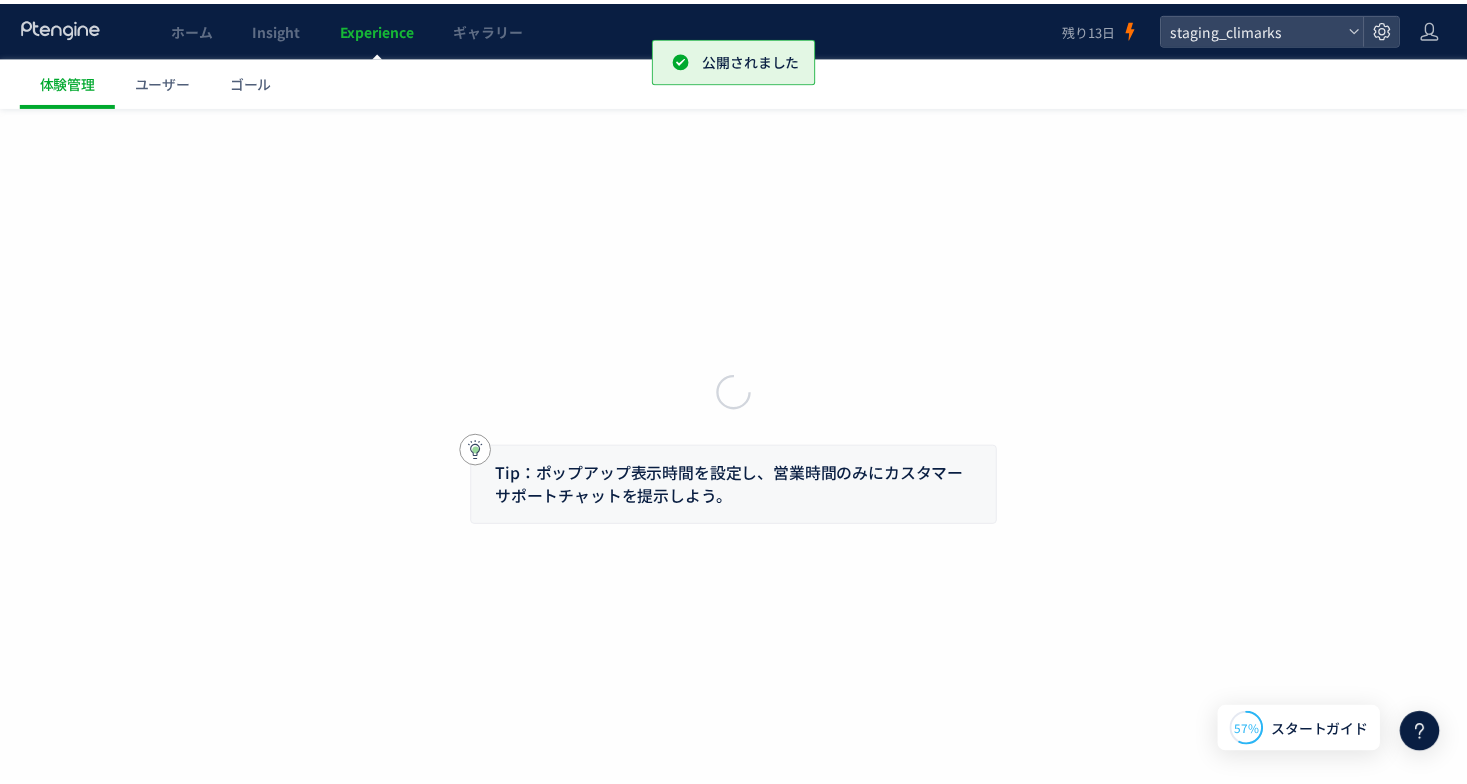 scroll, scrollTop: 0, scrollLeft: 0, axis: both 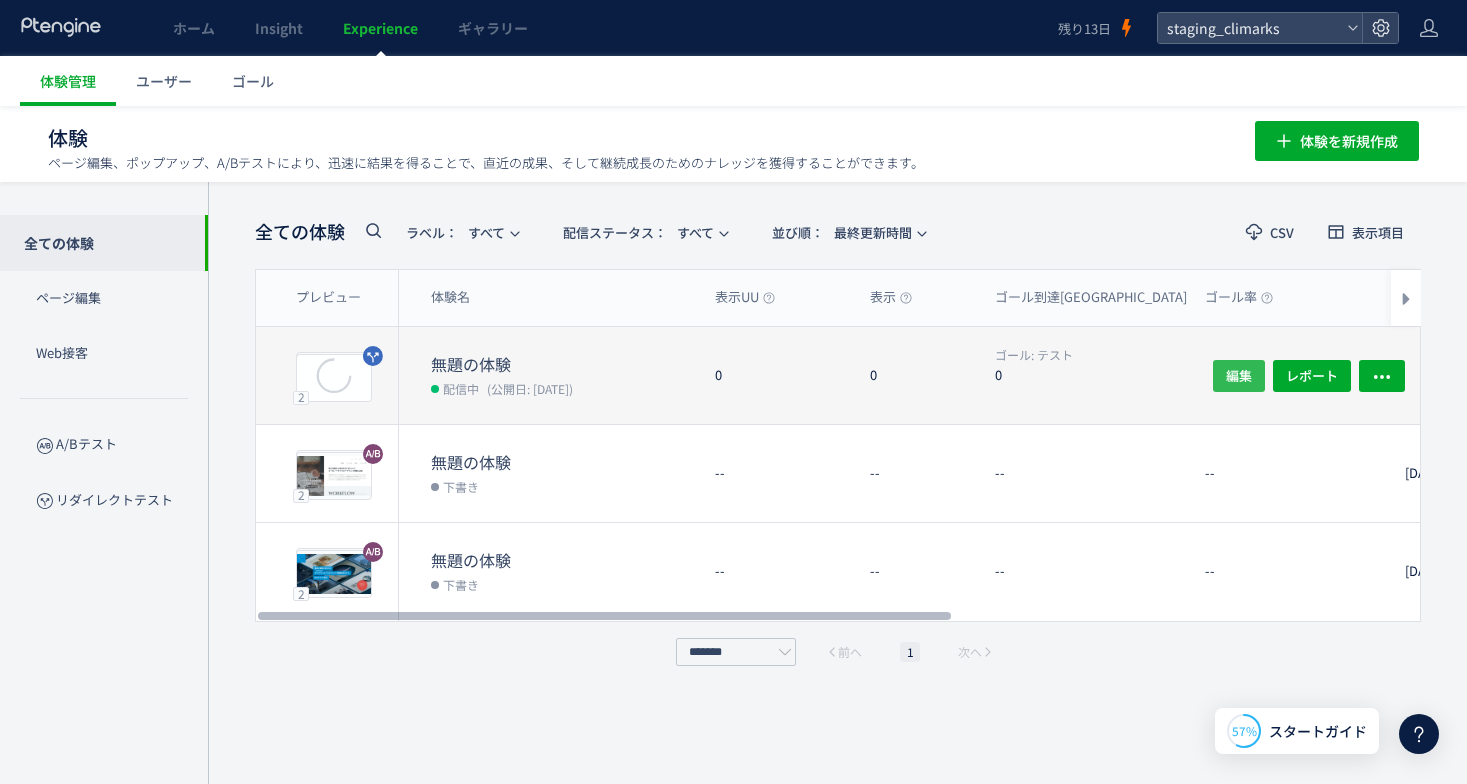 click on "編集" at bounding box center (1239, 375) 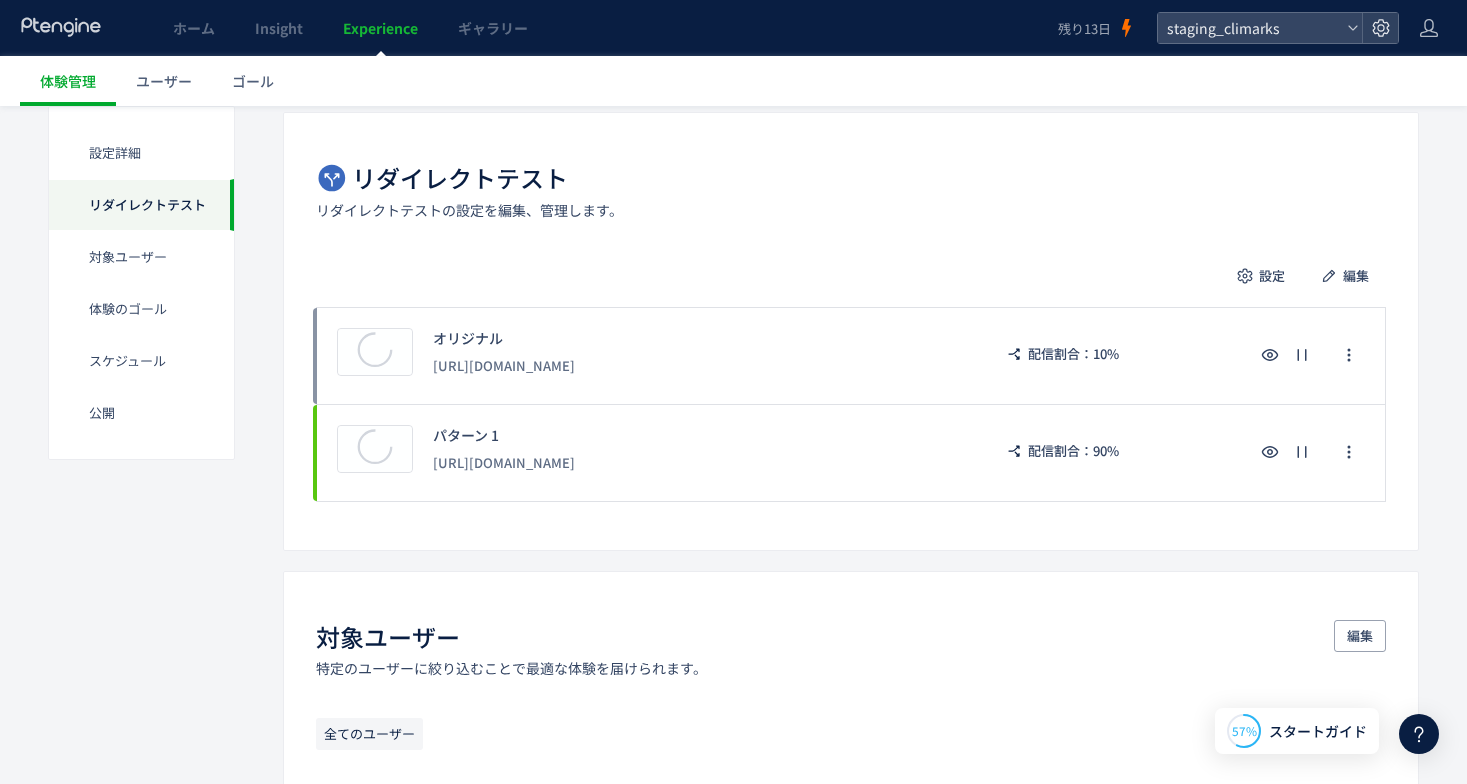 scroll, scrollTop: 364, scrollLeft: 0, axis: vertical 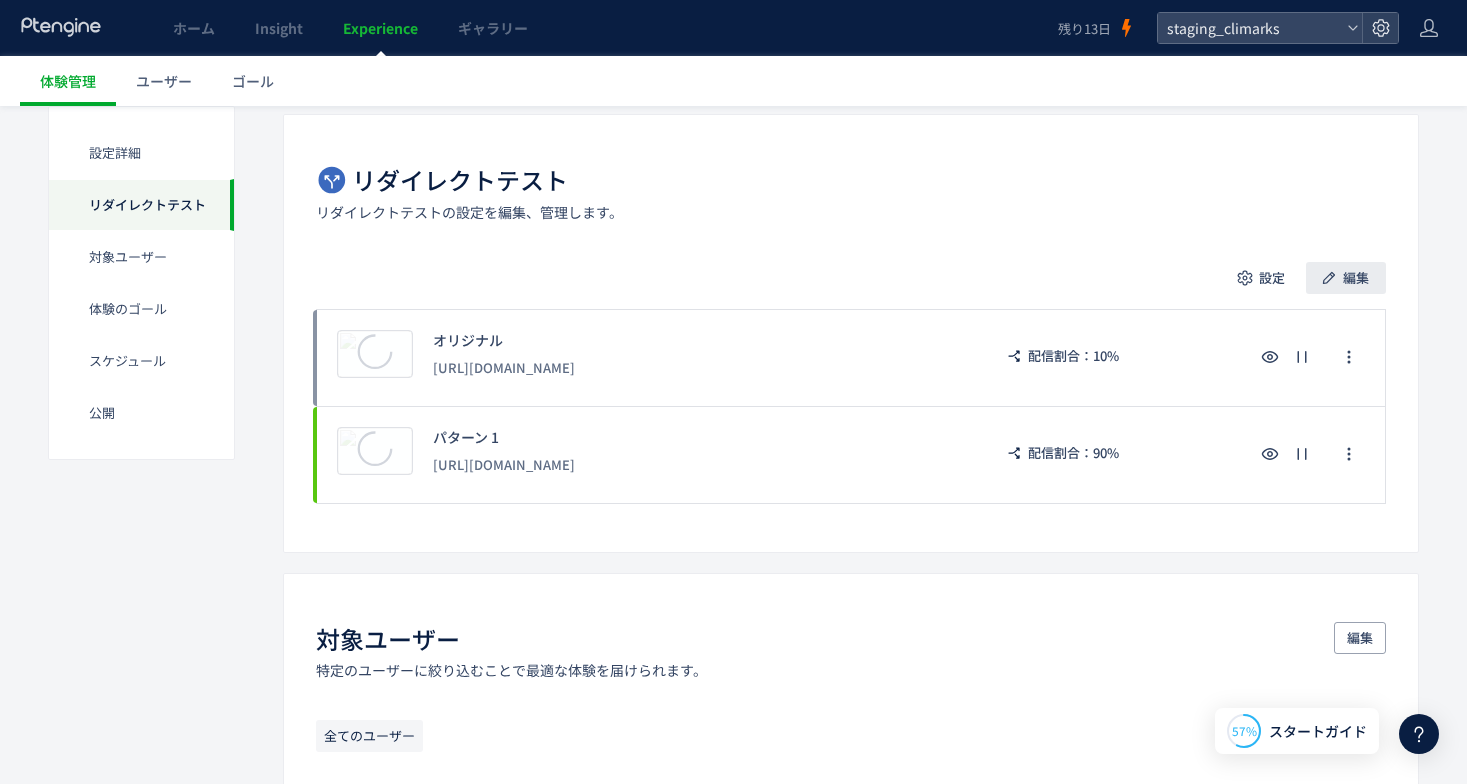 click on "編集" at bounding box center (1356, 278) 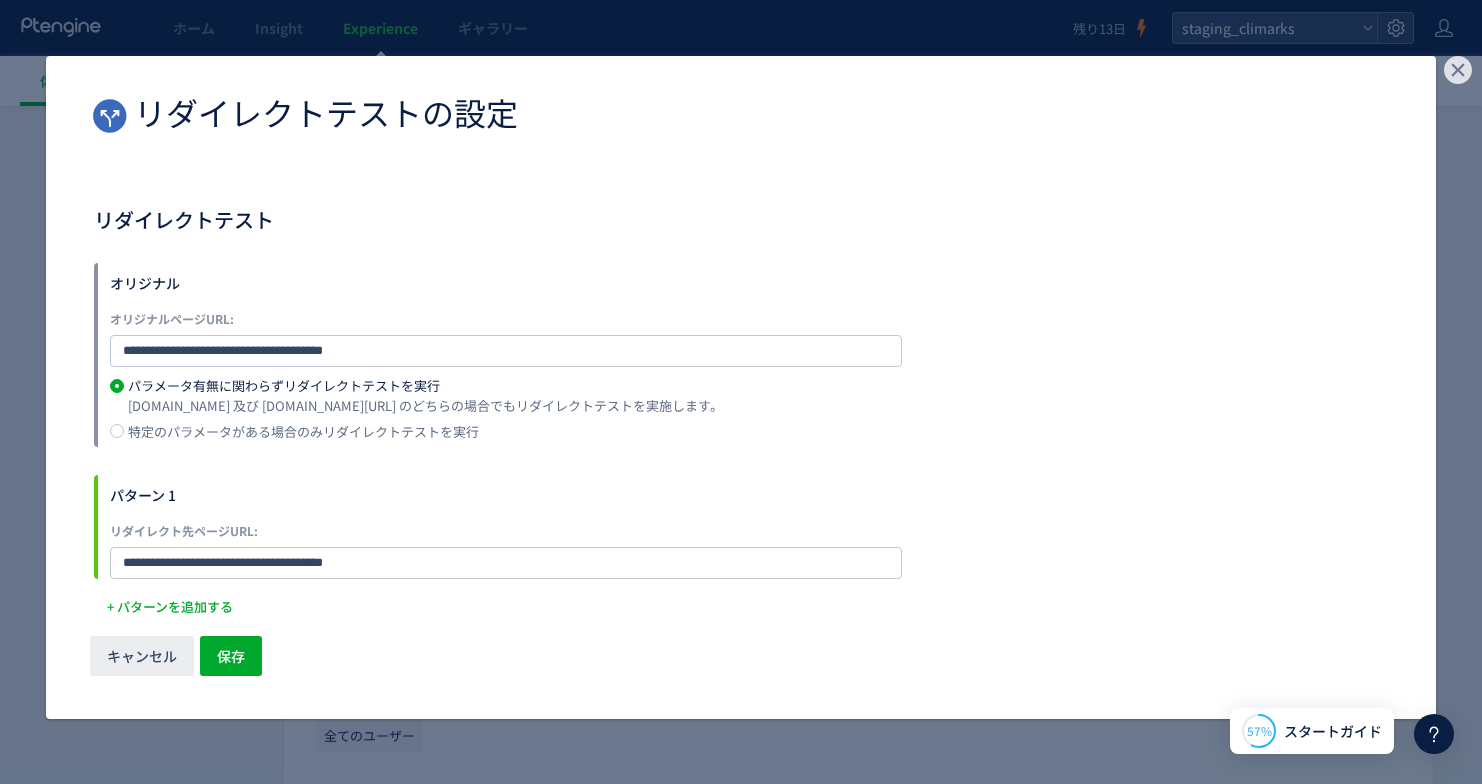 click 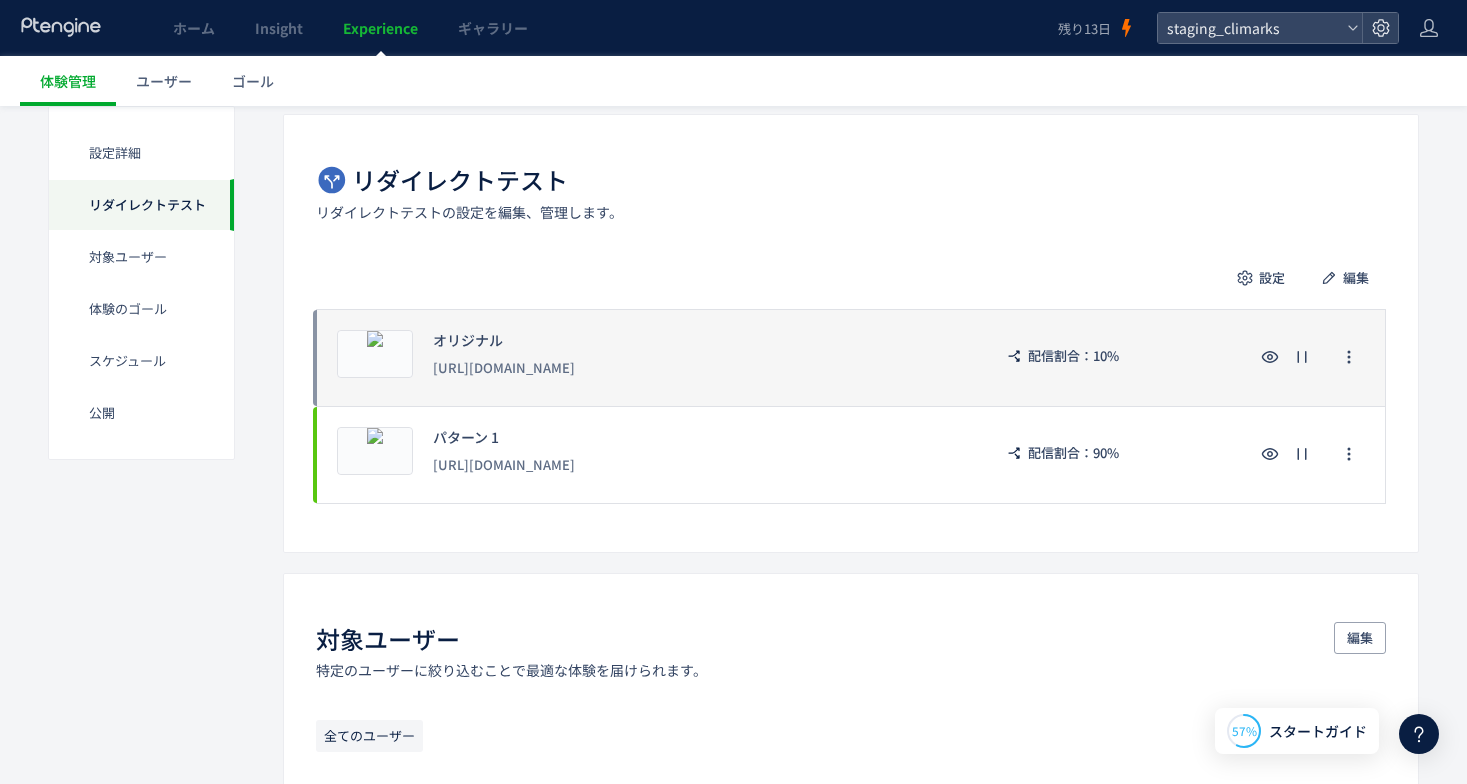 click on "[URL][DOMAIN_NAME]" at bounding box center (702, 368) 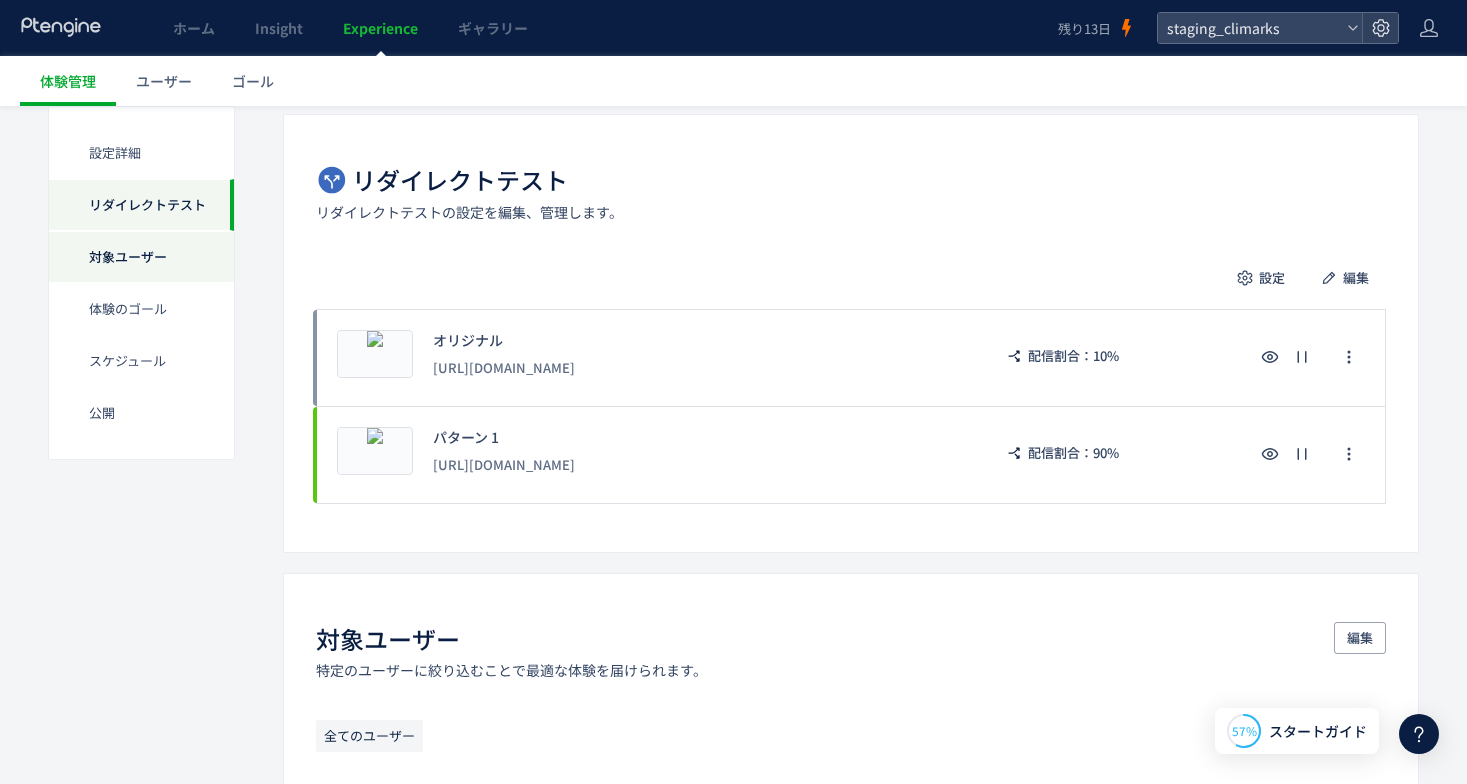 click on "対象ユーザー" 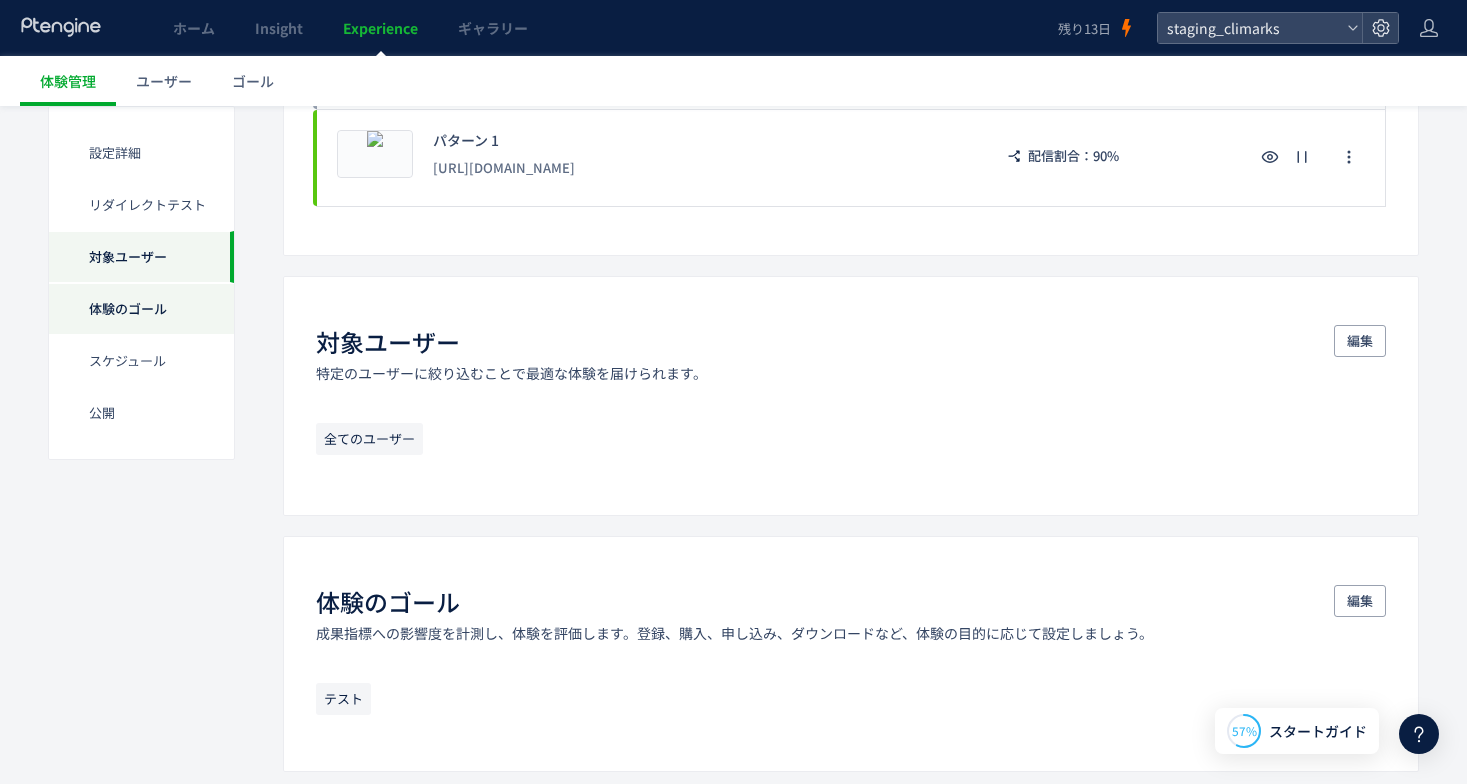 click on "体験のゴール" 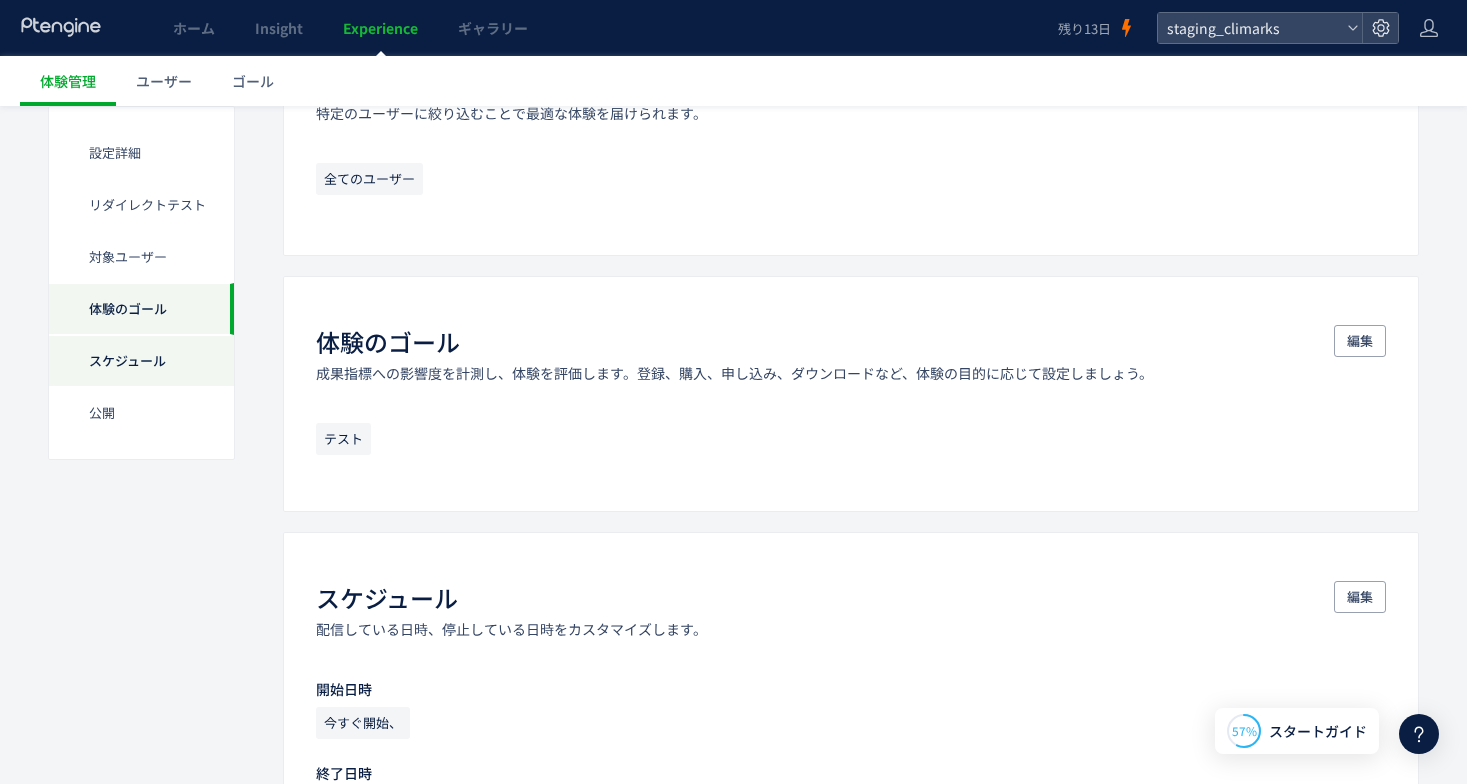 click on "スケジュール​" 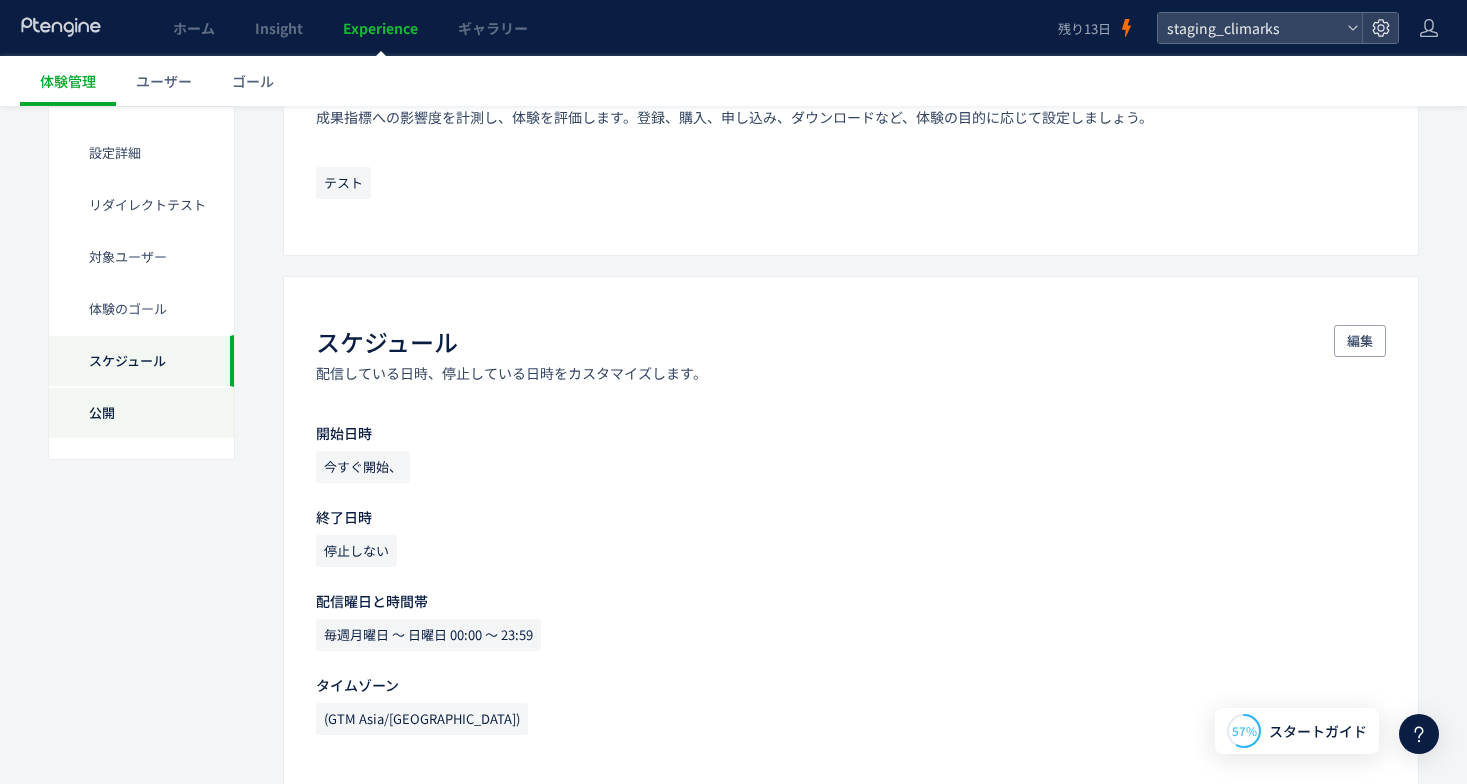 click on "公開" 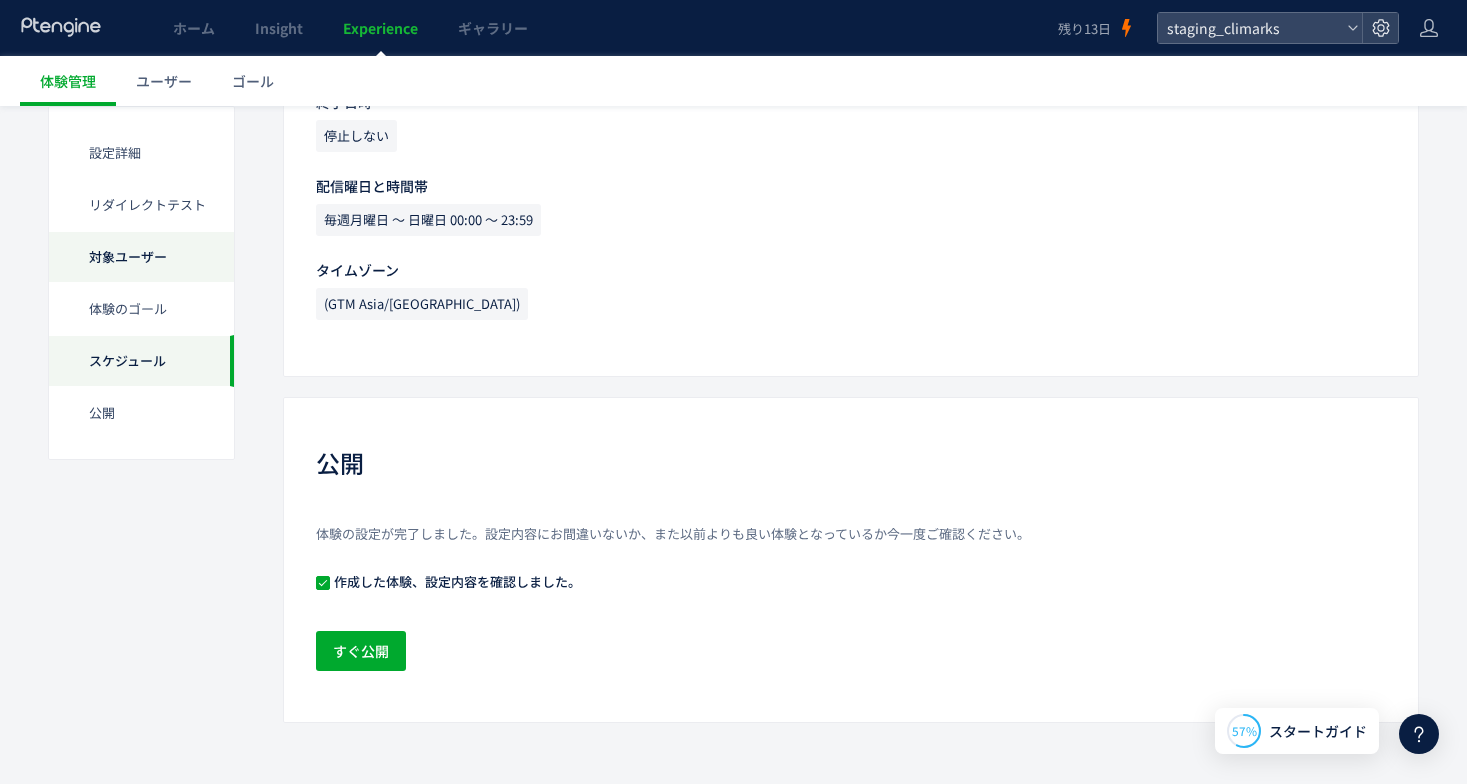 click on "対象ユーザー" 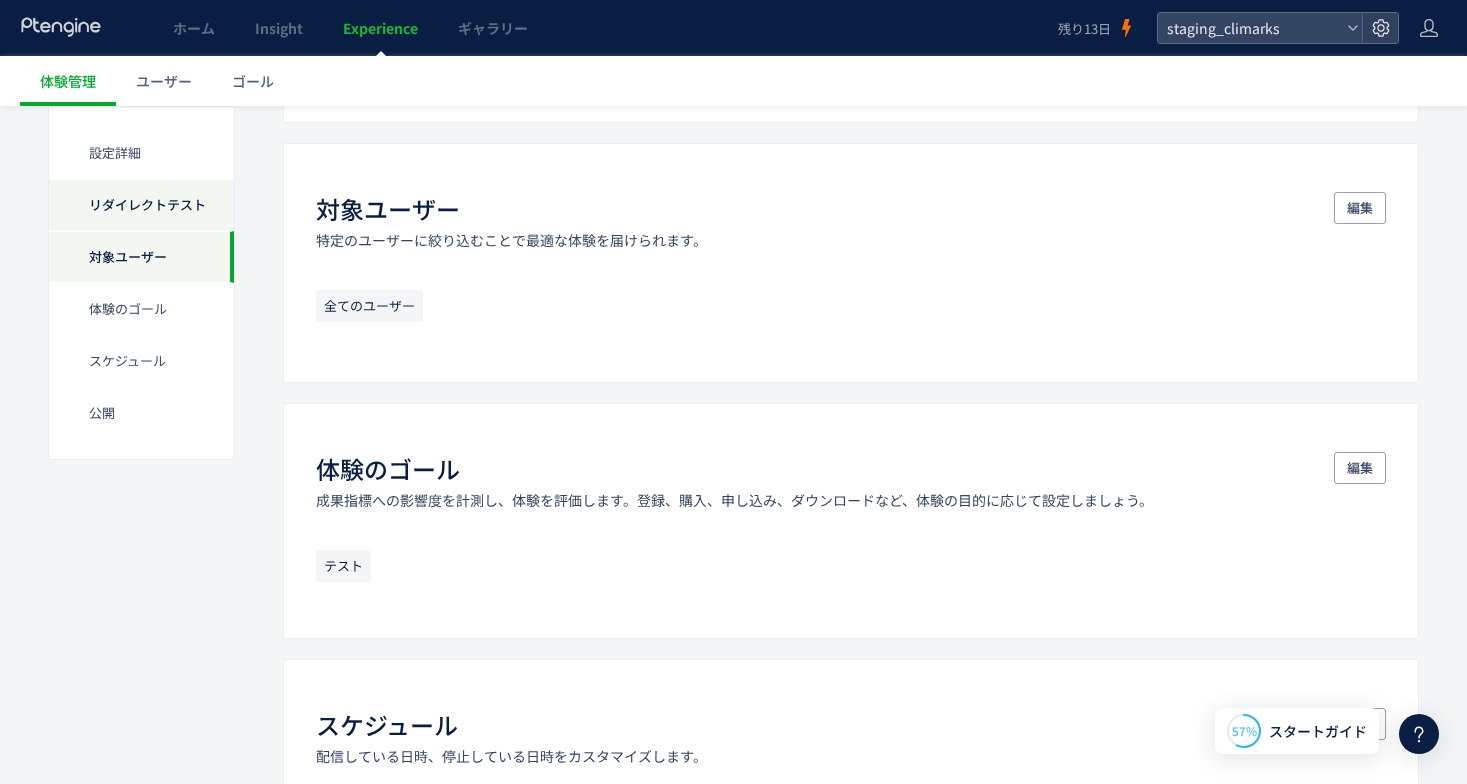 click on "リダイレクトテスト" 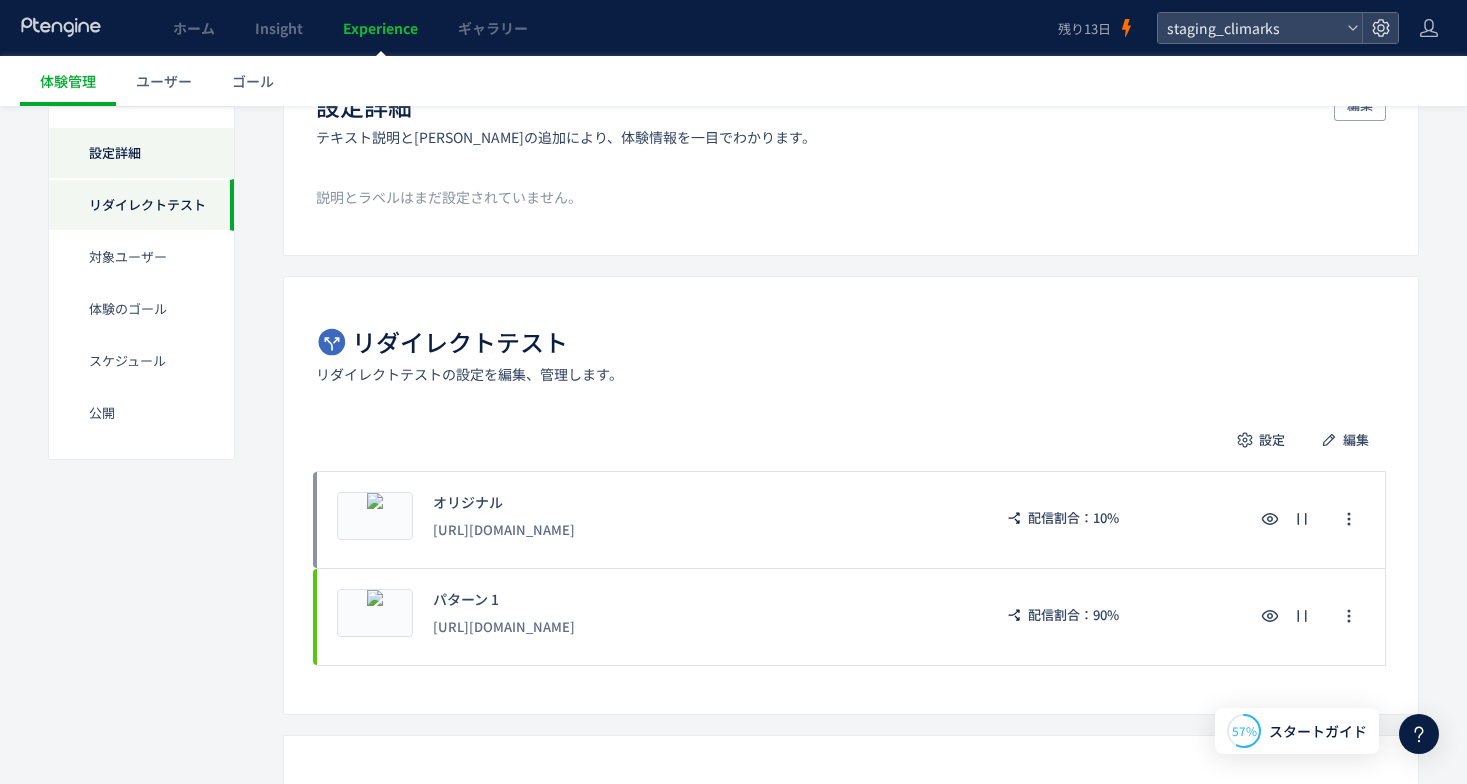 click on "設定詳細" 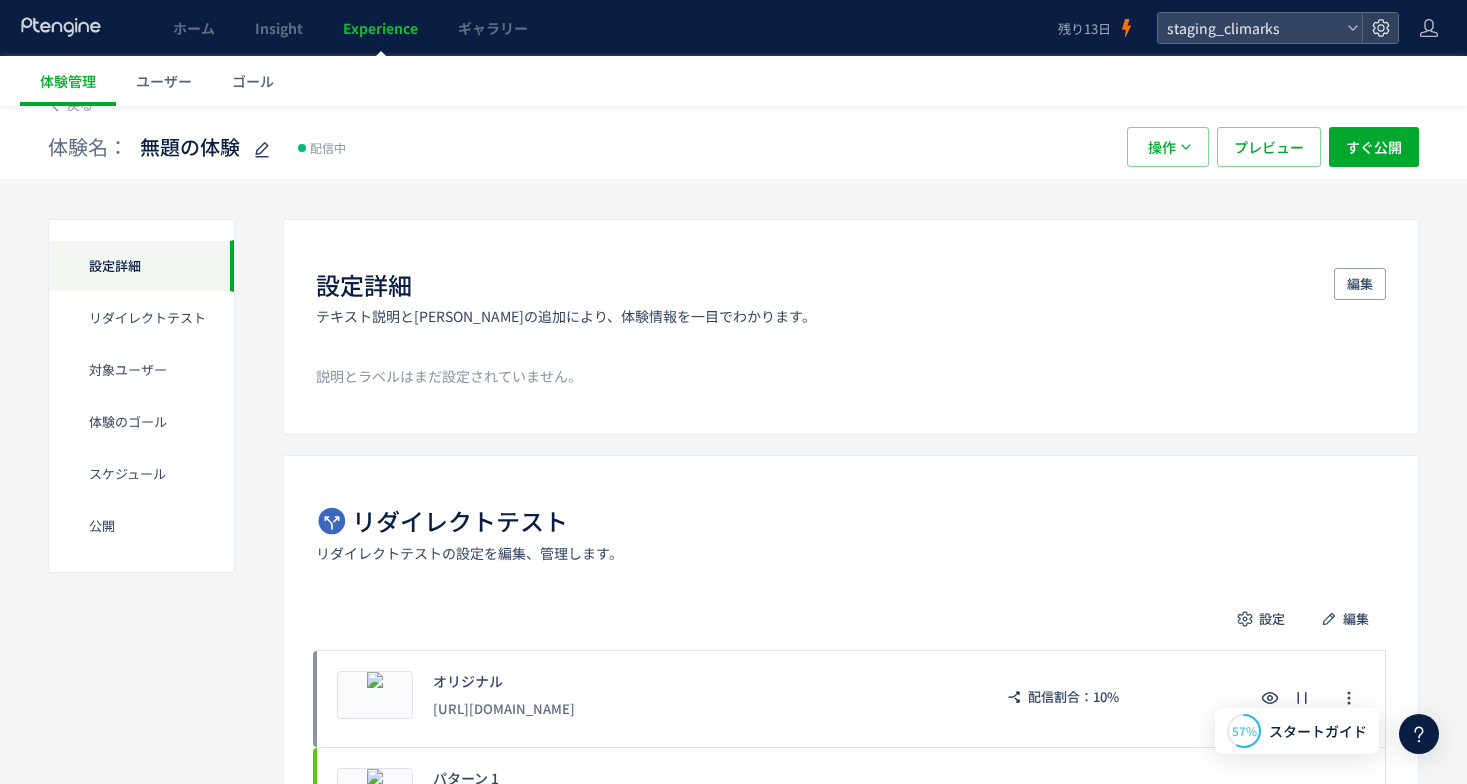 scroll, scrollTop: 0, scrollLeft: 0, axis: both 